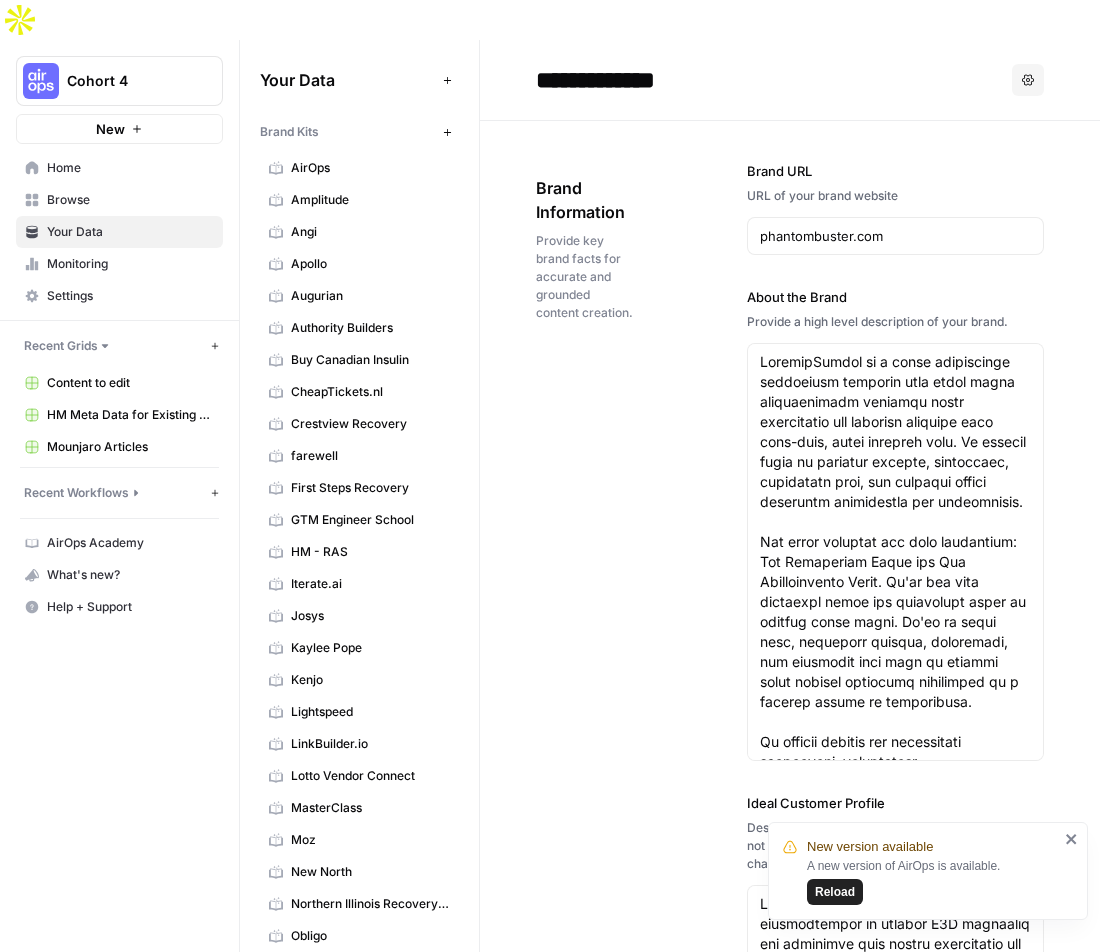 scroll, scrollTop: 0, scrollLeft: 0, axis: both 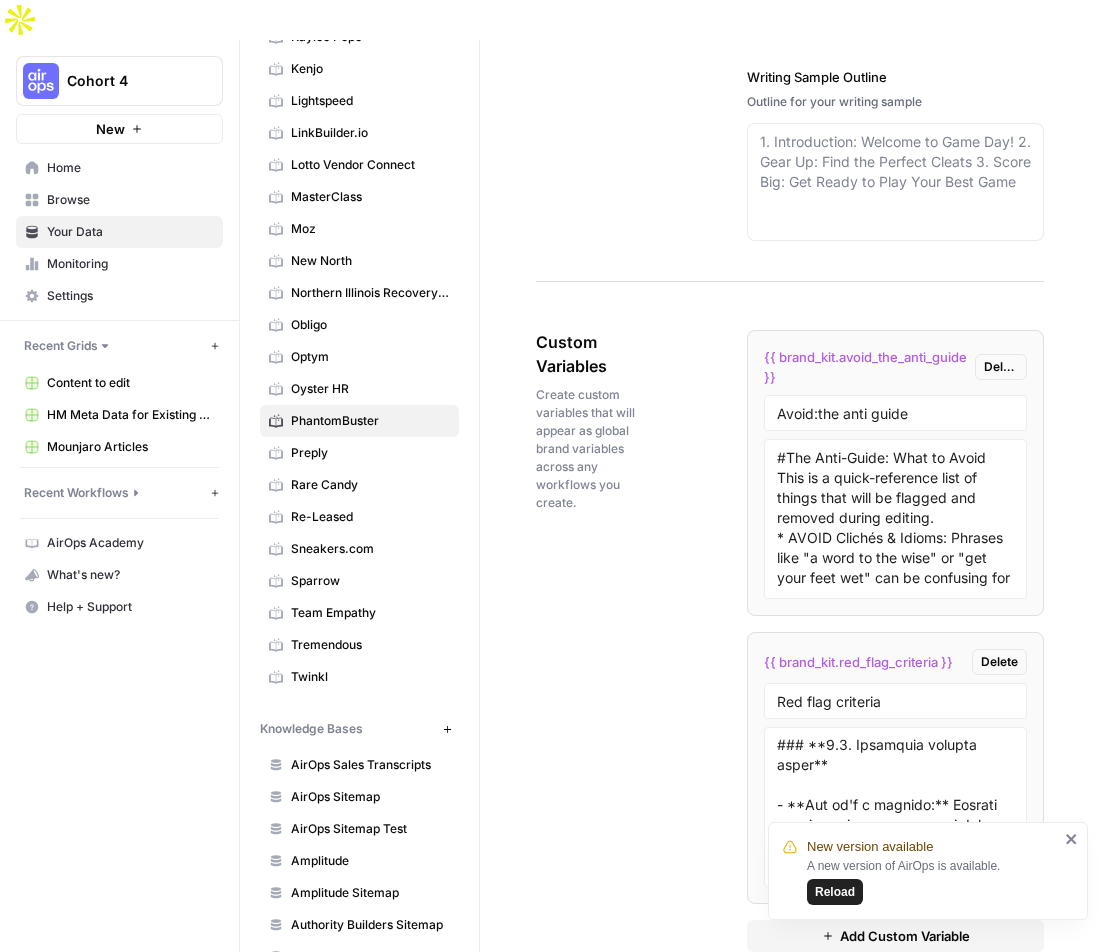 click on "Browse" at bounding box center [130, 200] 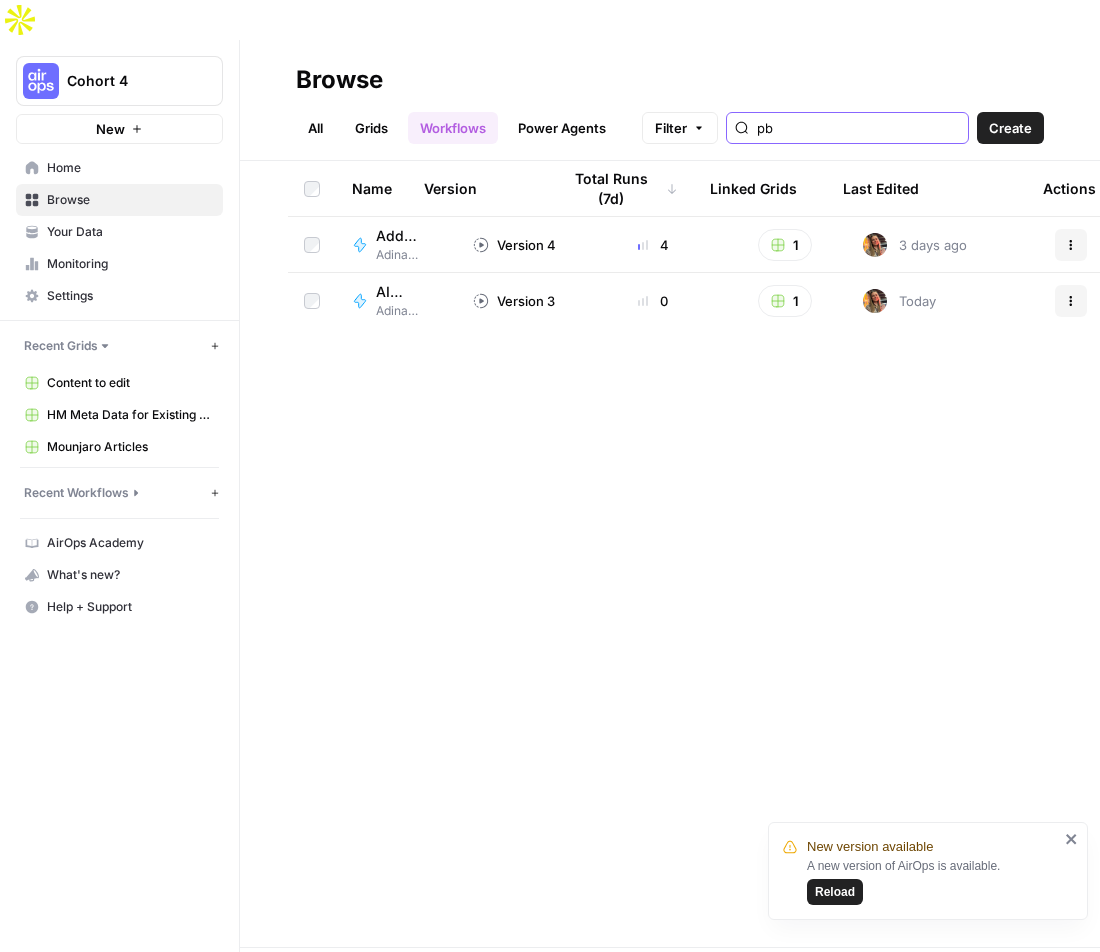 click on "pb" at bounding box center (858, 128) 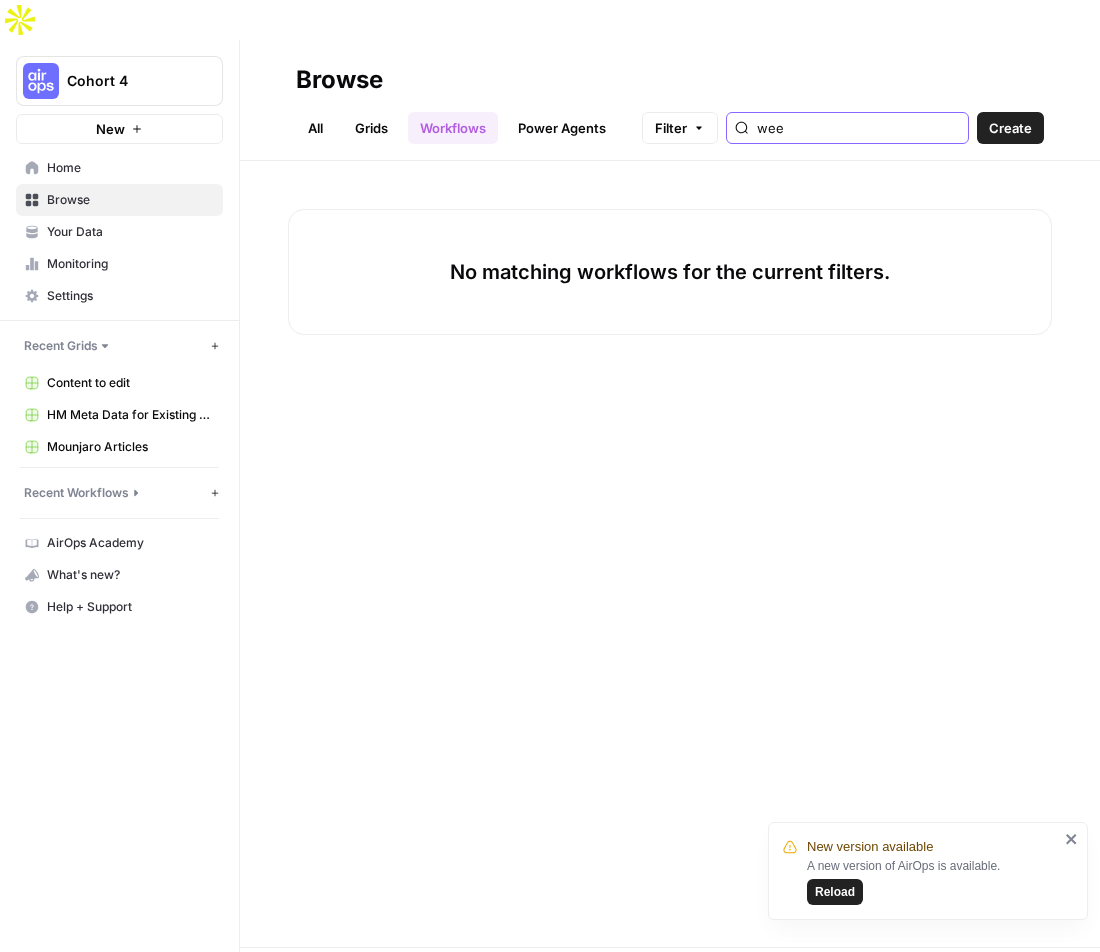 type on "wee" 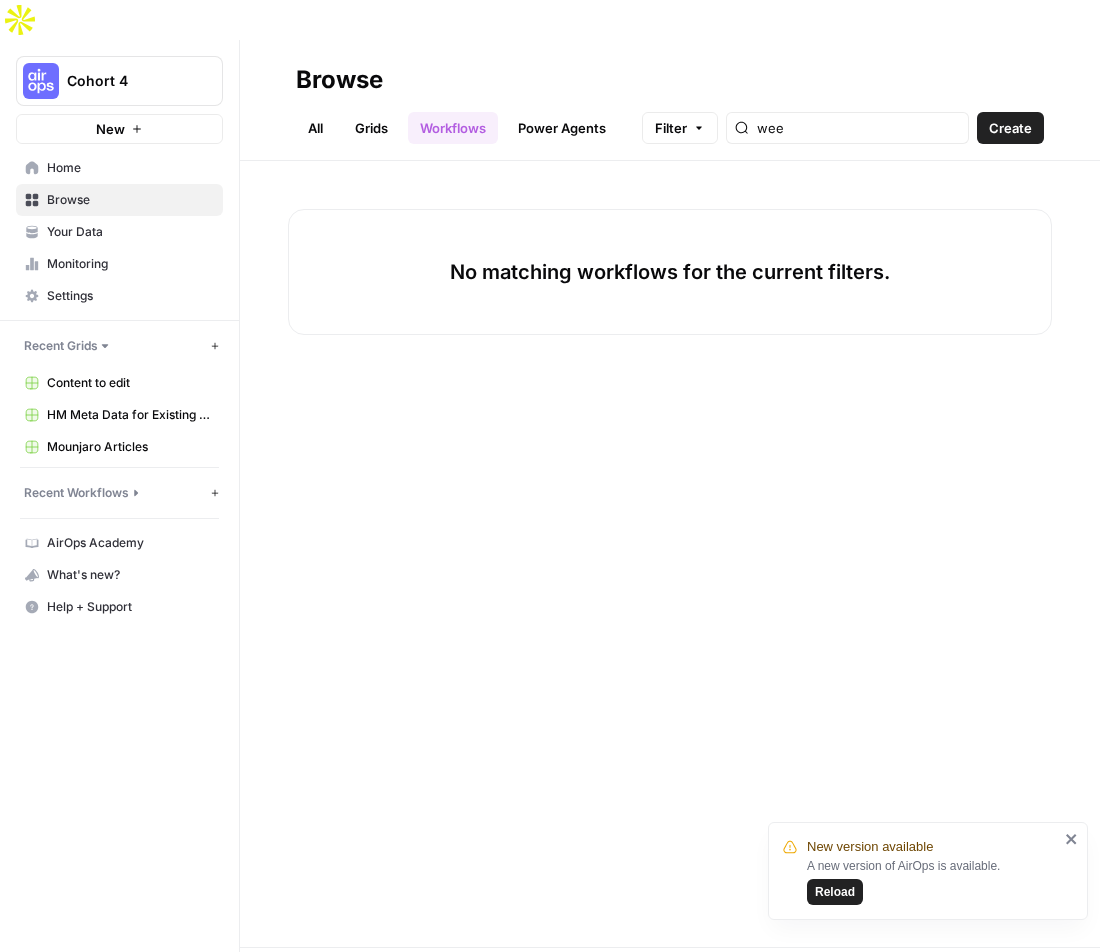 click on "All" at bounding box center (315, 128) 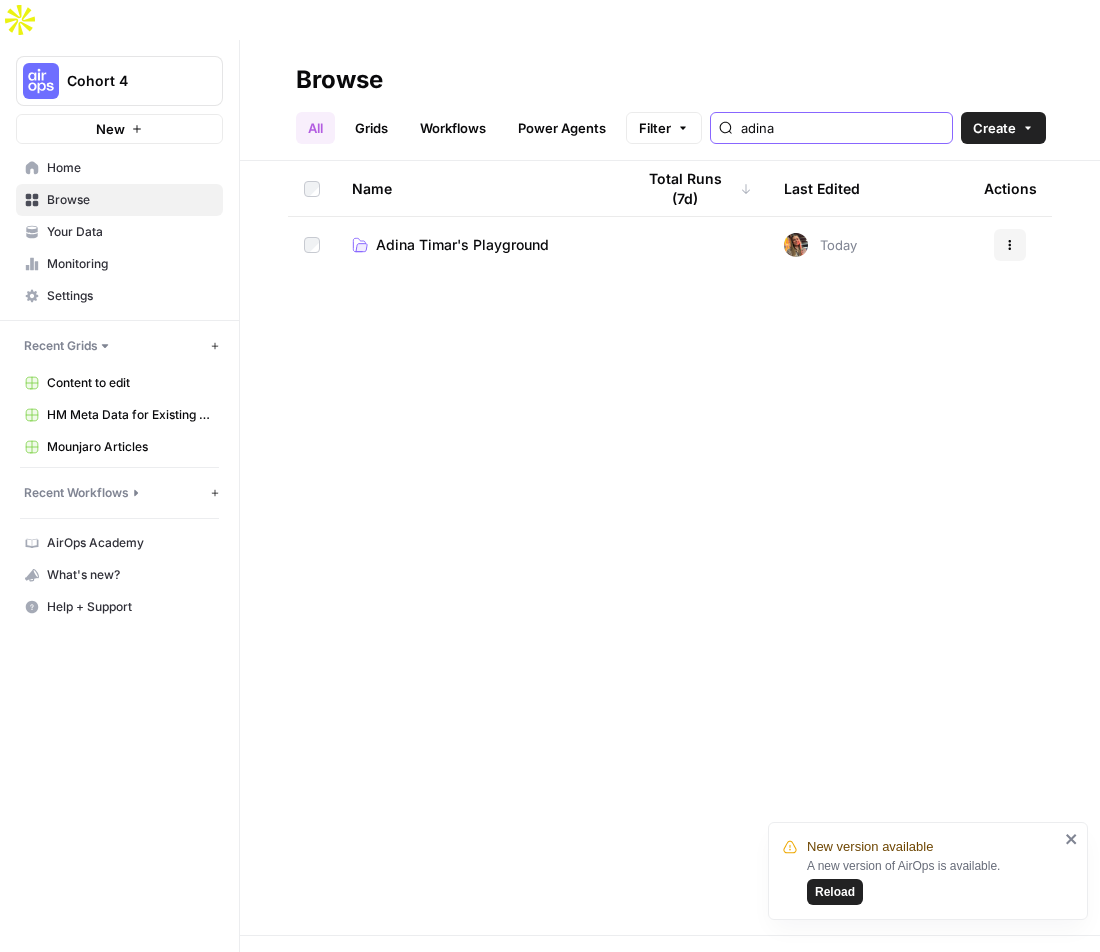 click on "adina" at bounding box center (842, 128) 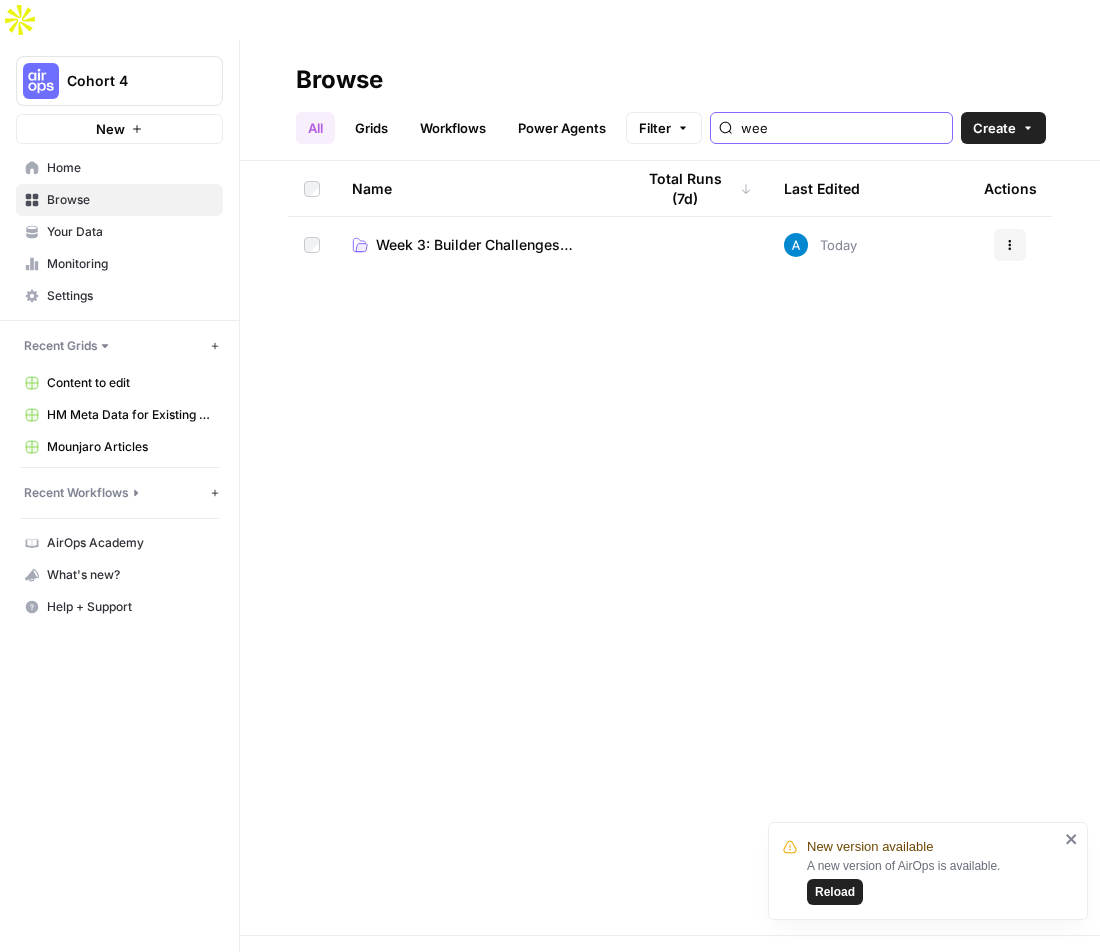 type on "wee" 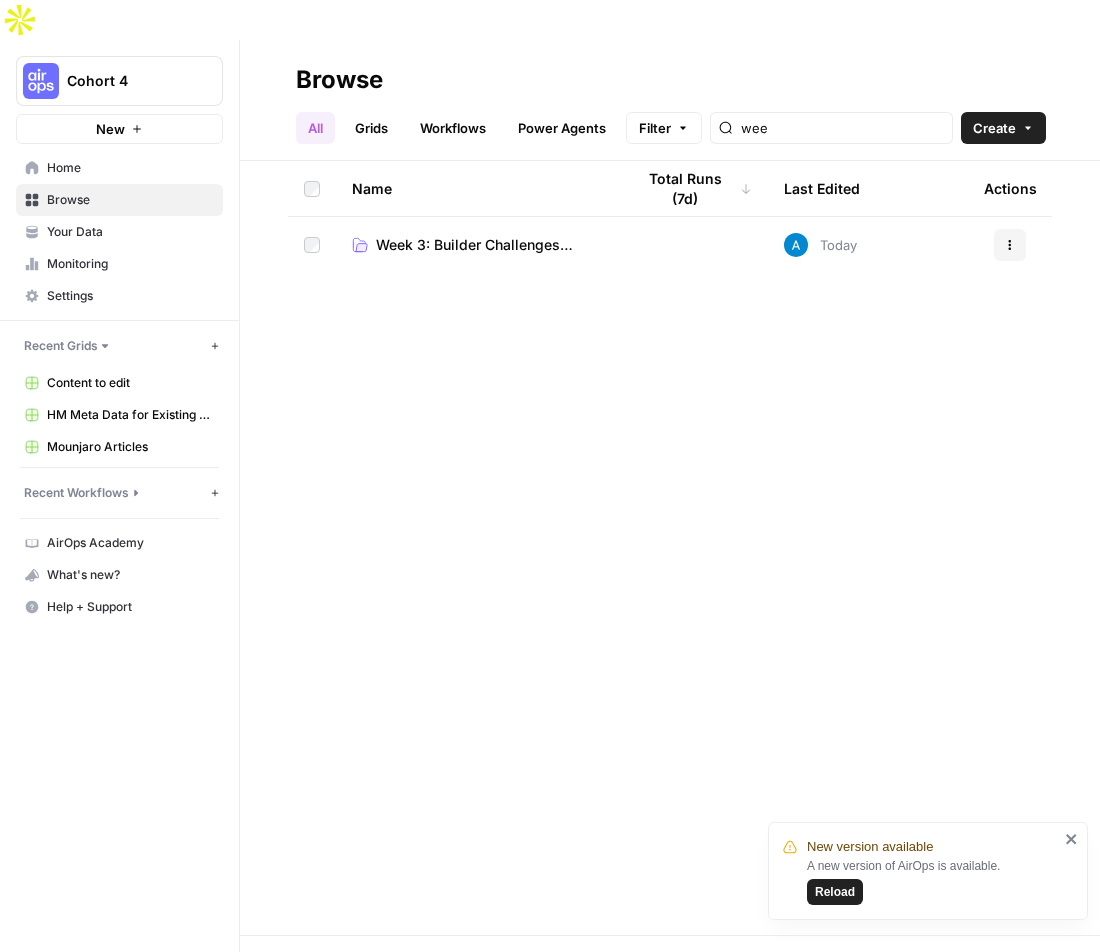 click on "Week 3: Builder Challenges (AirOps x Cohort 4)" at bounding box center [489, 245] 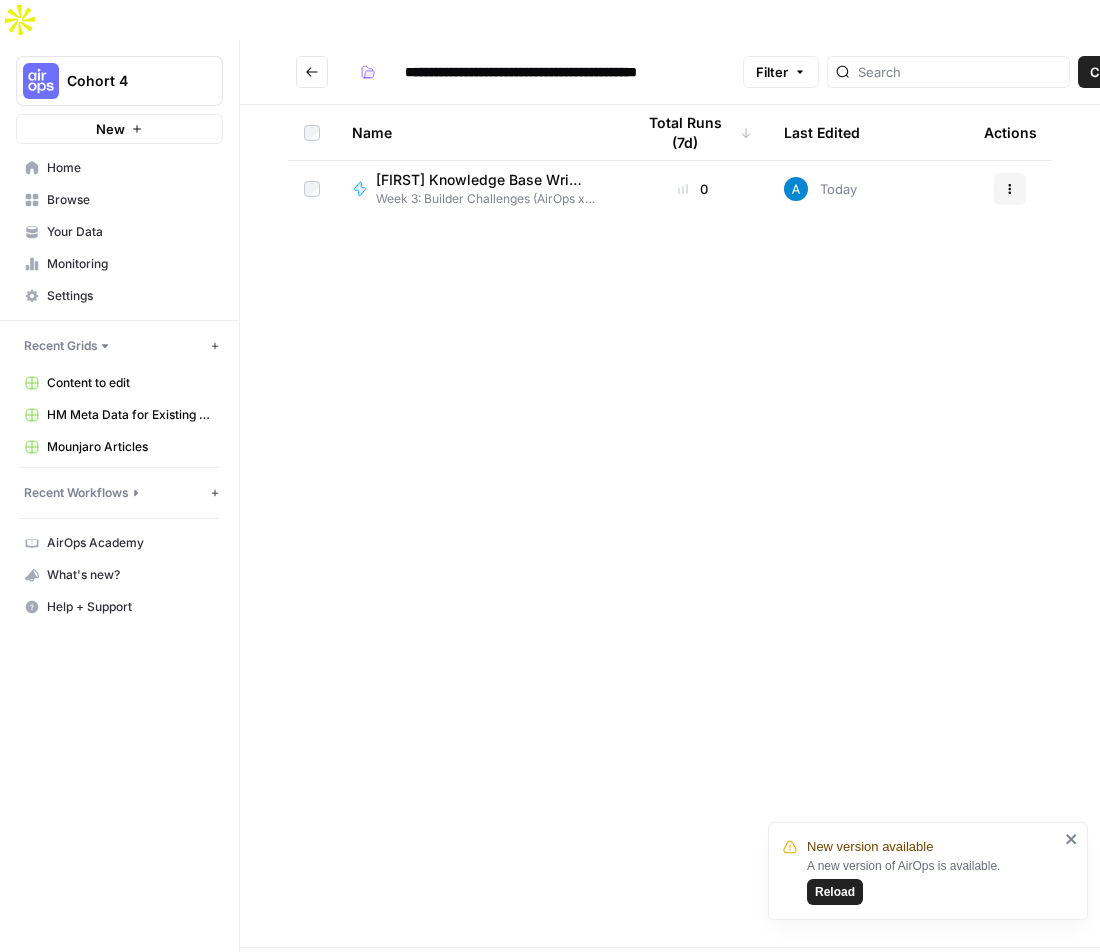 click on "[Andrea] Knowledge Base Write Exercise" at bounding box center (481, 180) 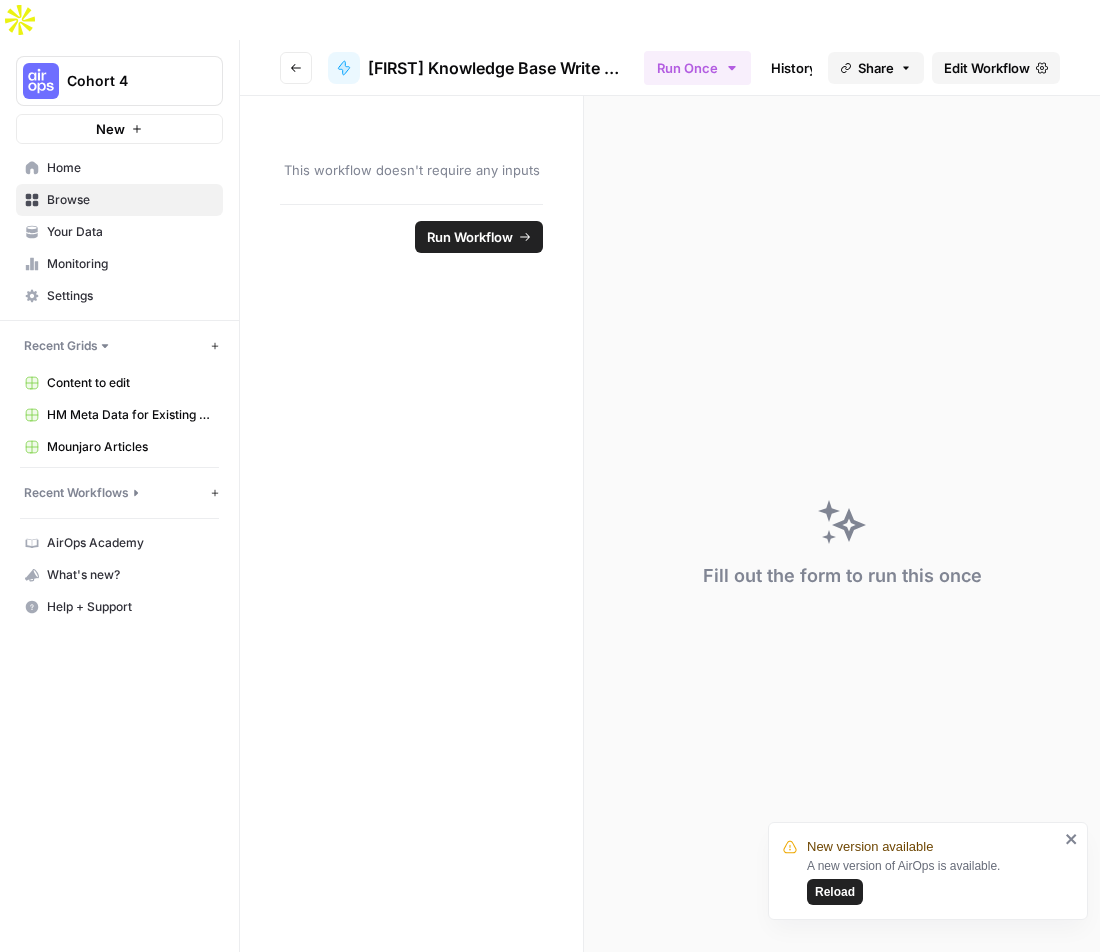 click 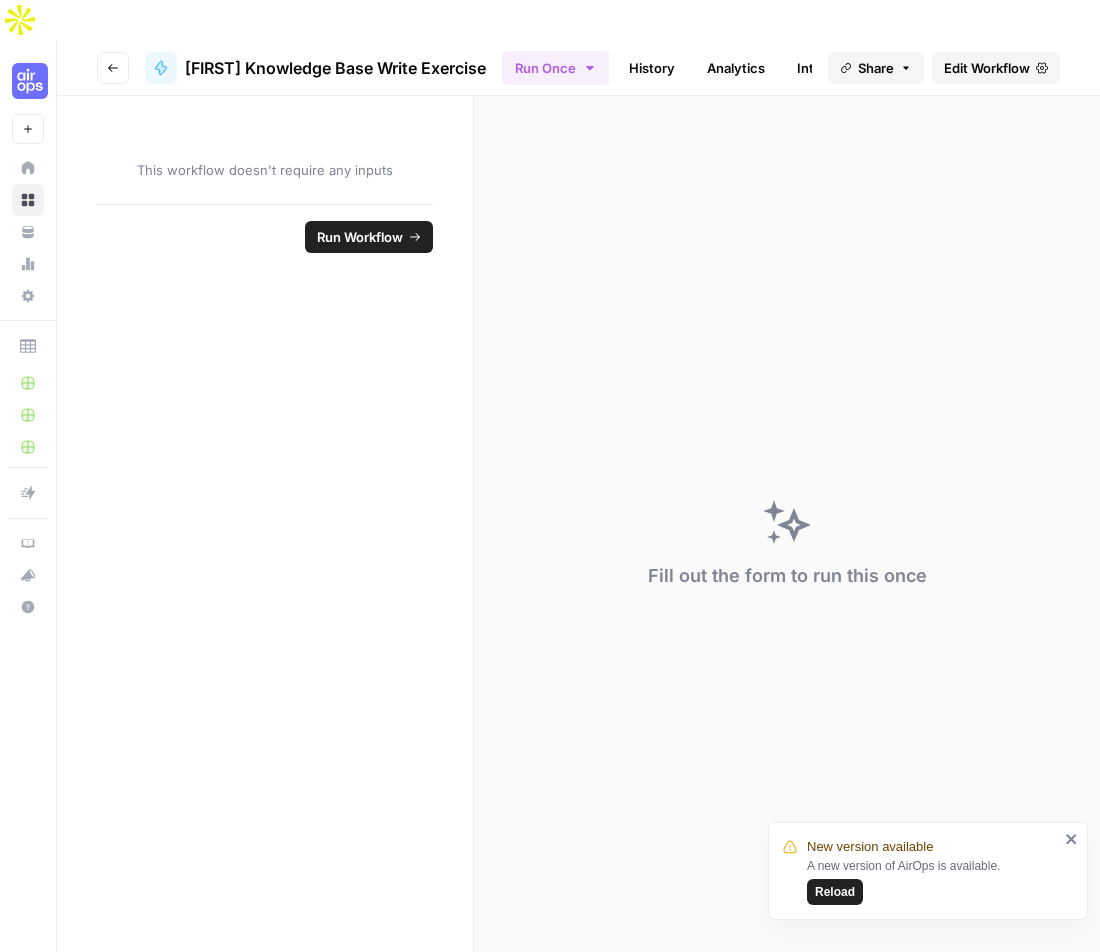click 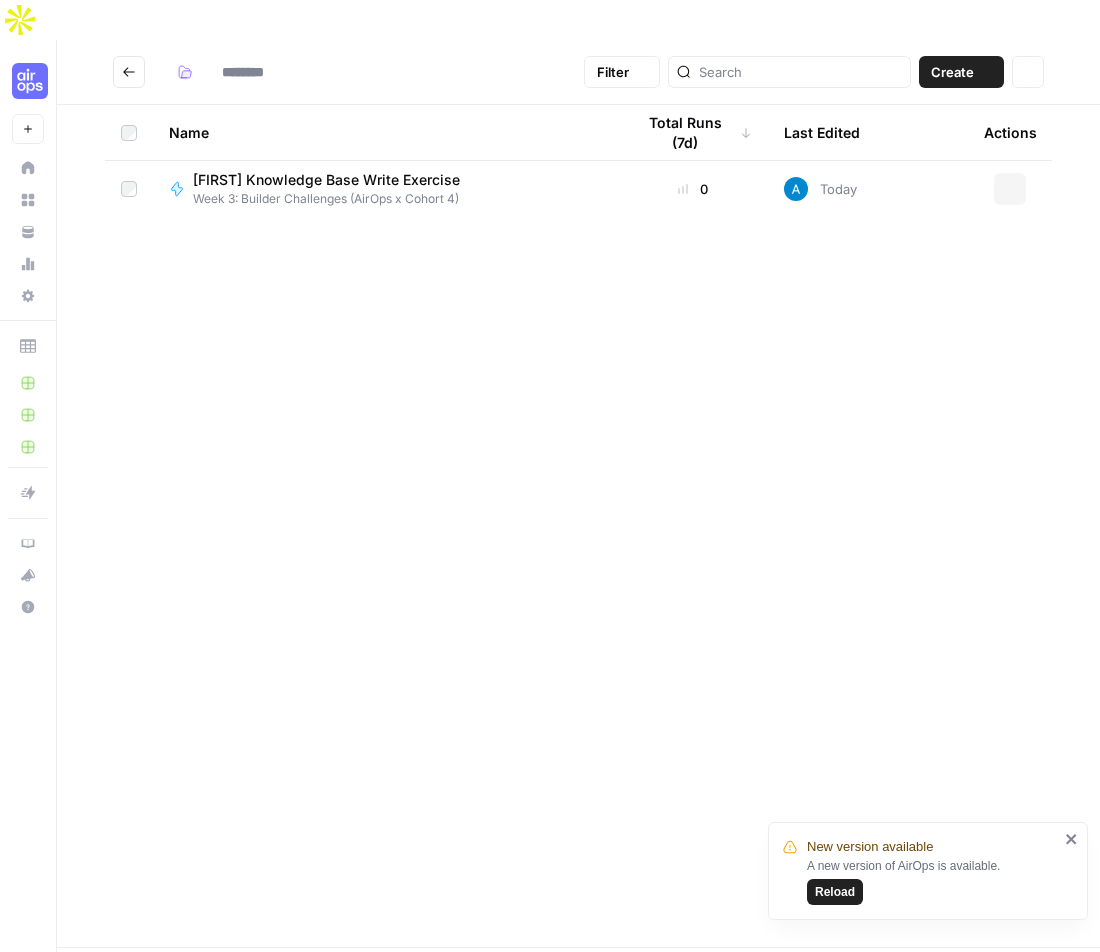 type on "**********" 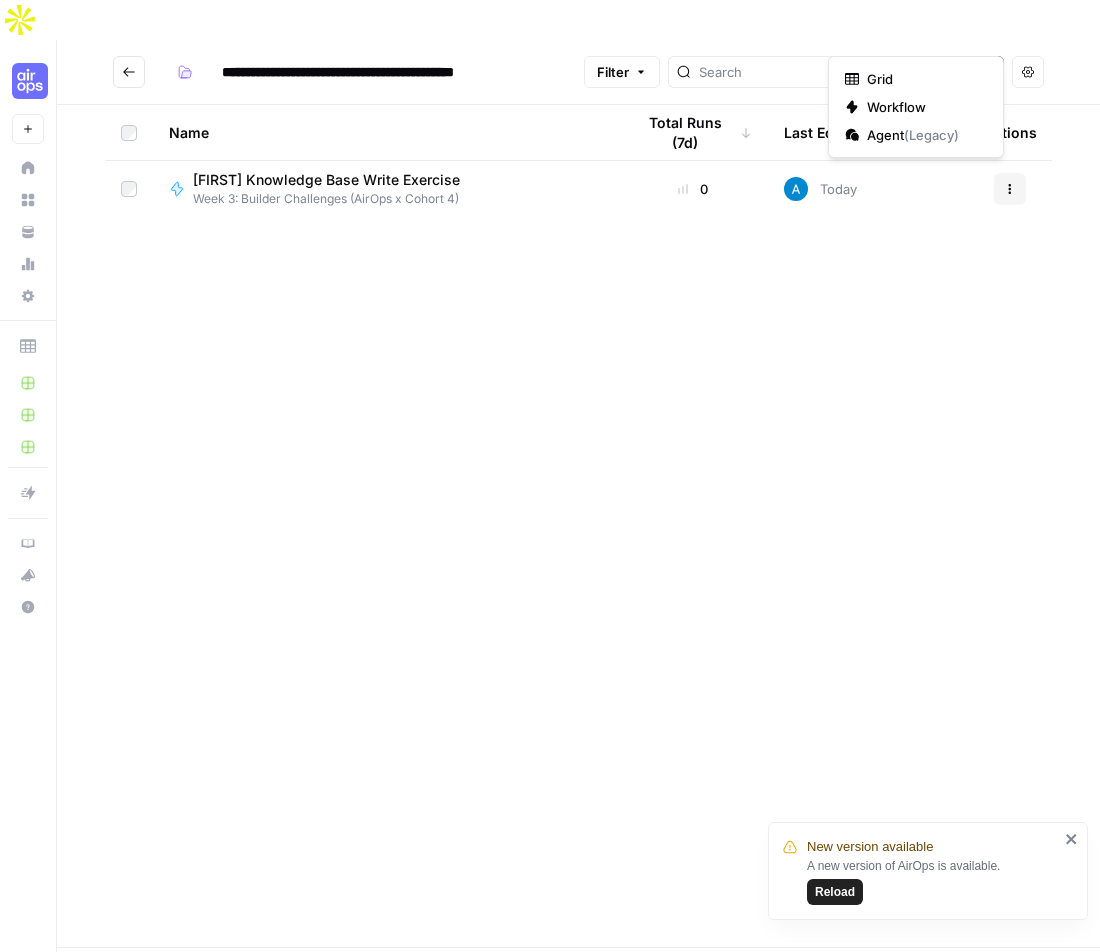 click on "Create" at bounding box center [952, 72] 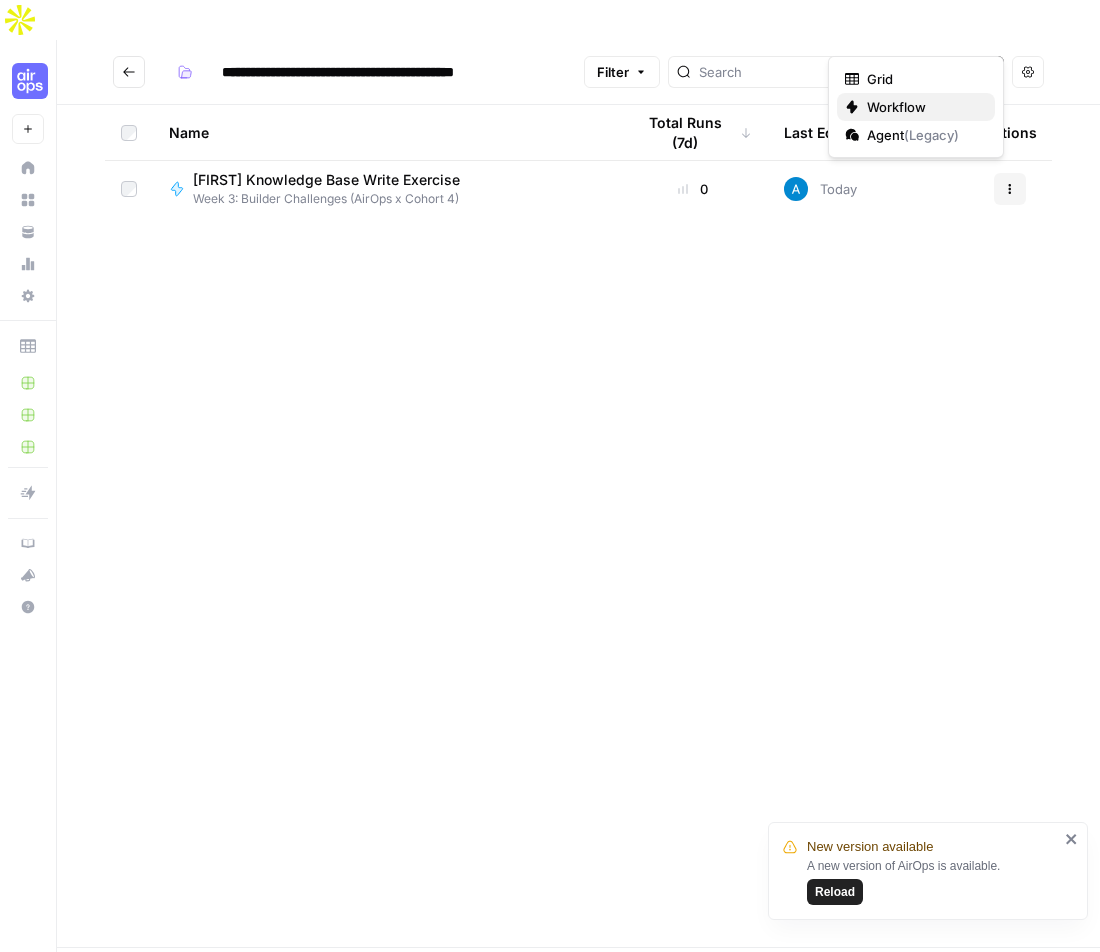 click on "Workflow" at bounding box center [923, 107] 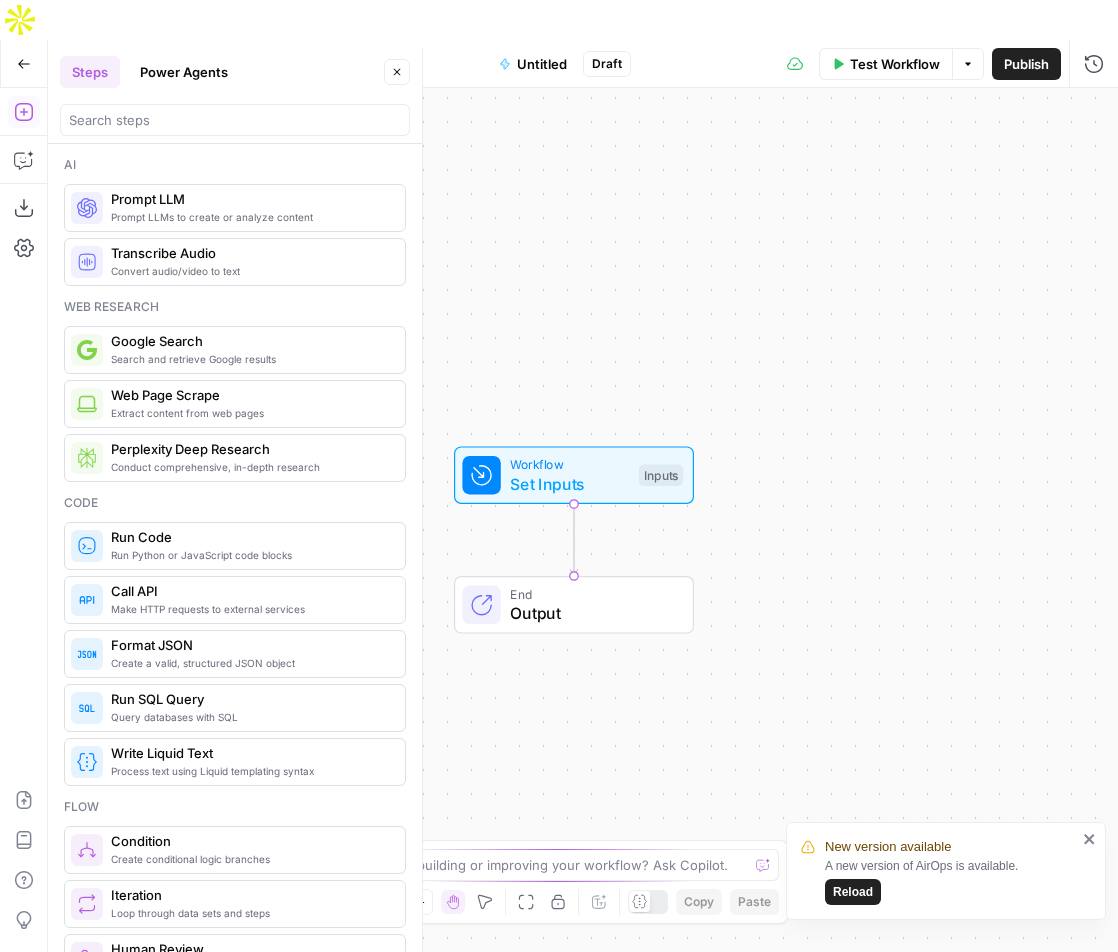 click on "Reload" at bounding box center (853, 892) 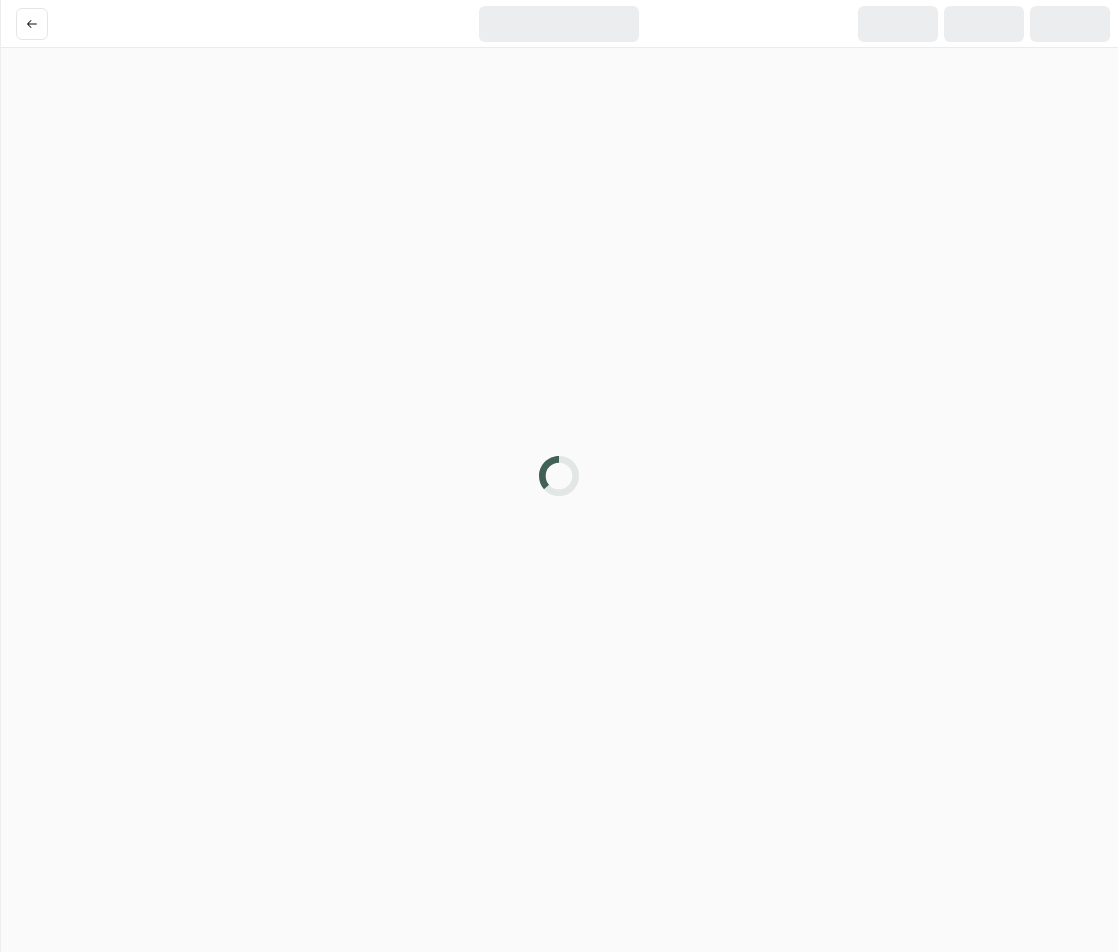scroll, scrollTop: 0, scrollLeft: 0, axis: both 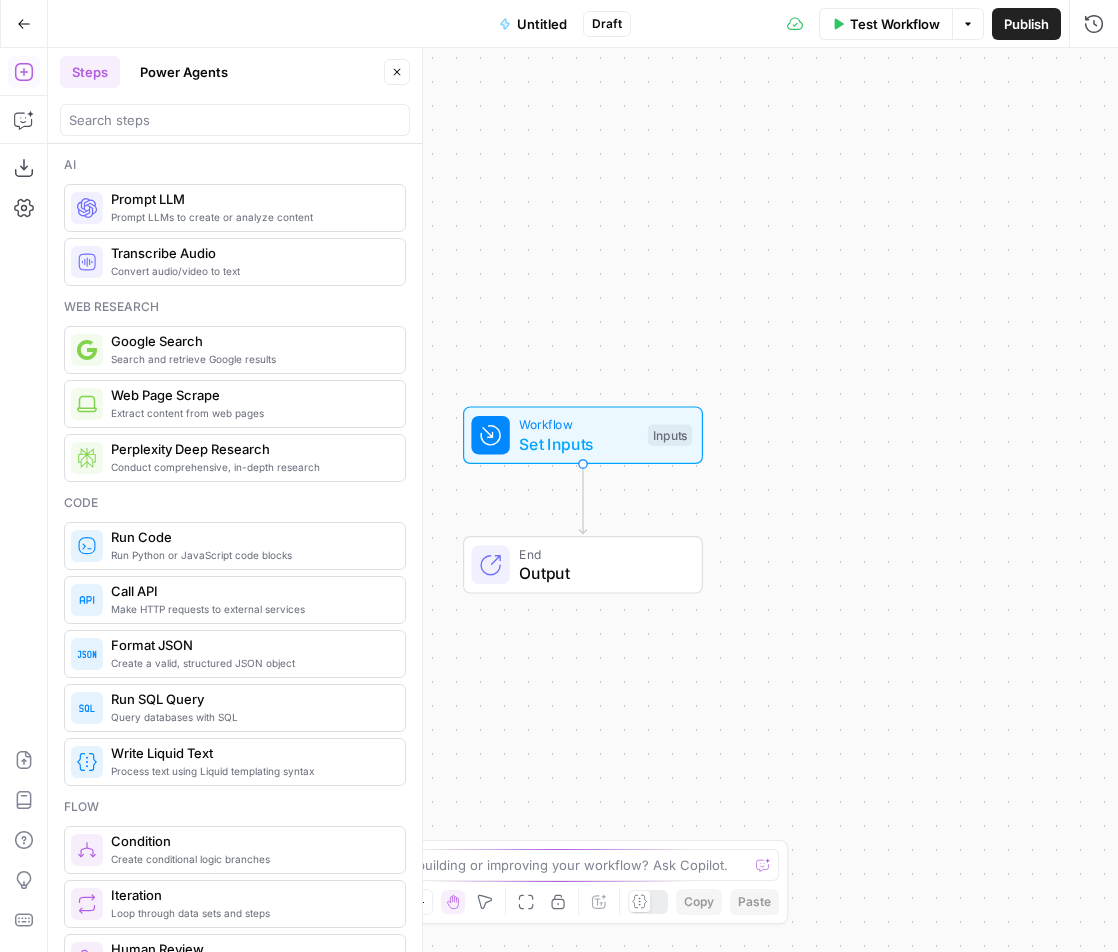 click on "Untitled" at bounding box center [542, 24] 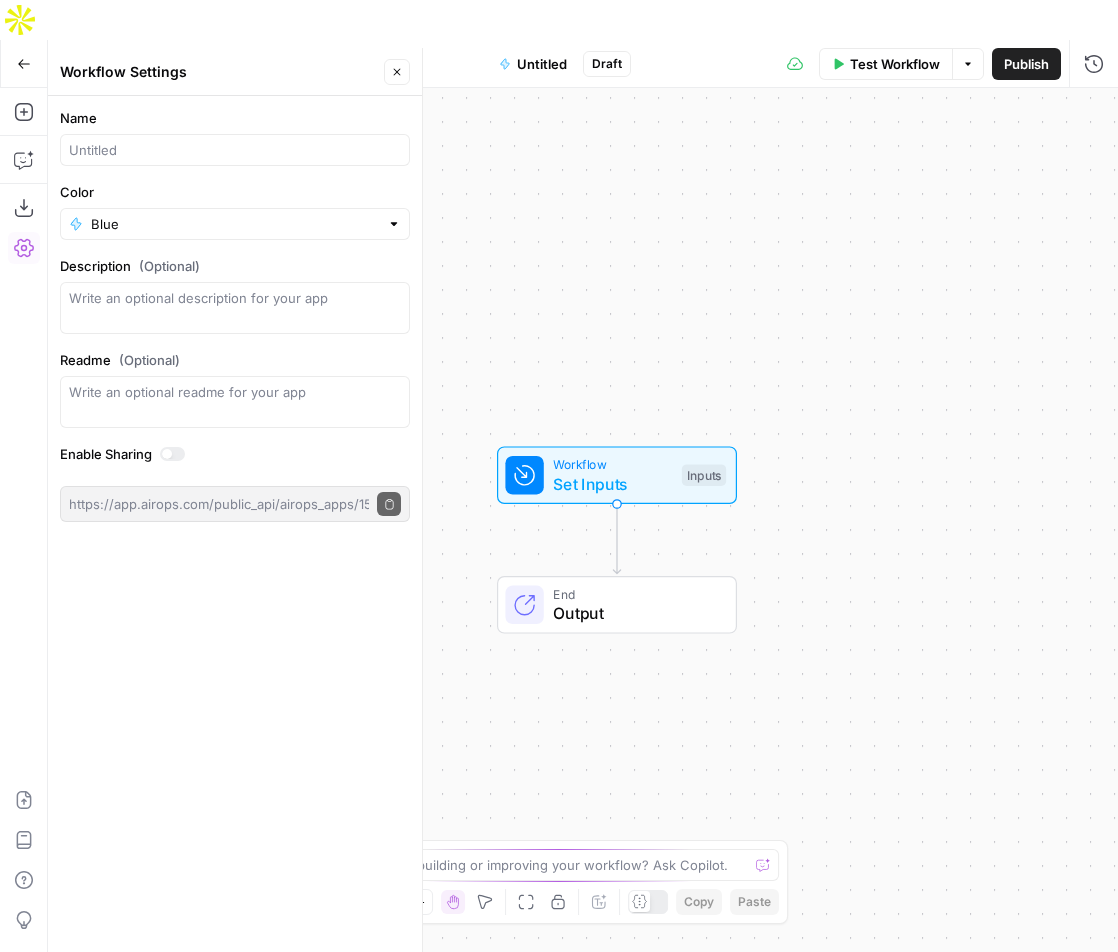 click on "Untitled" at bounding box center [542, 64] 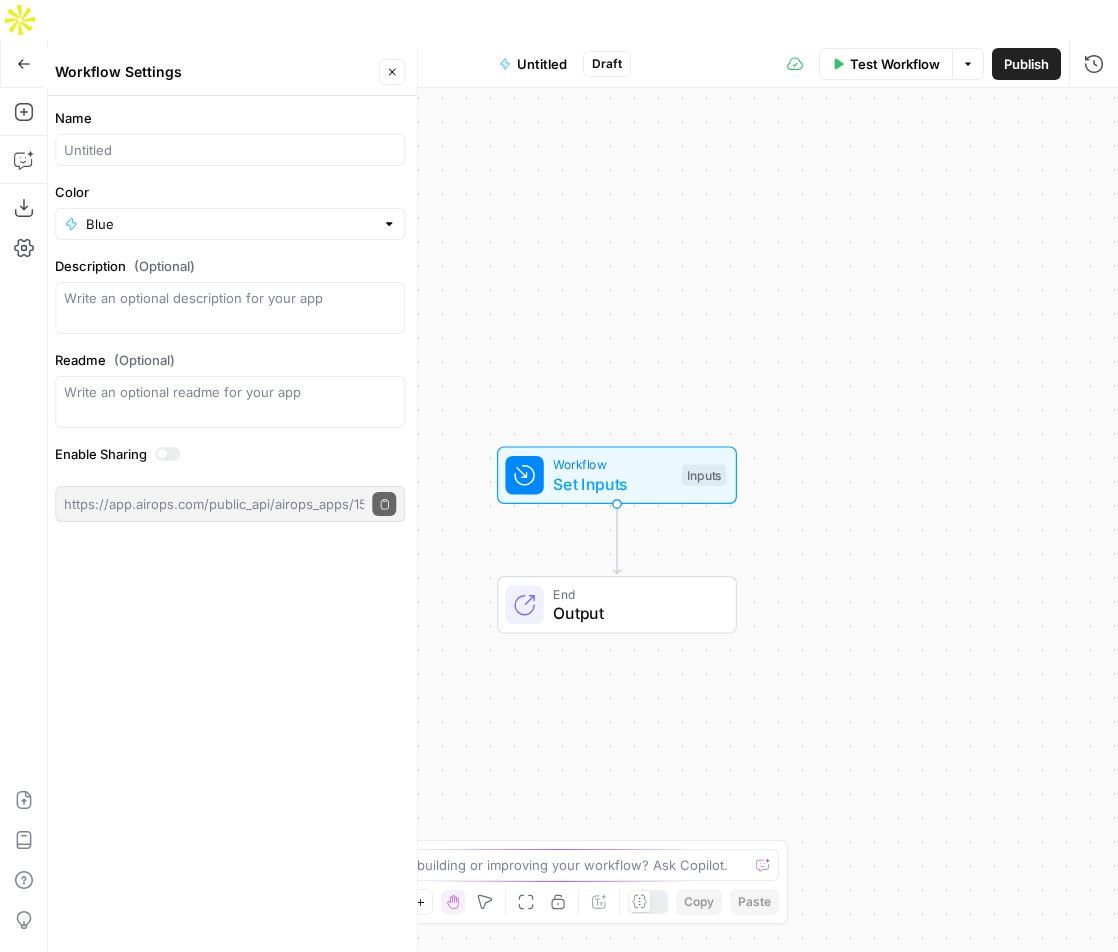 click on "Untitled" at bounding box center [542, 64] 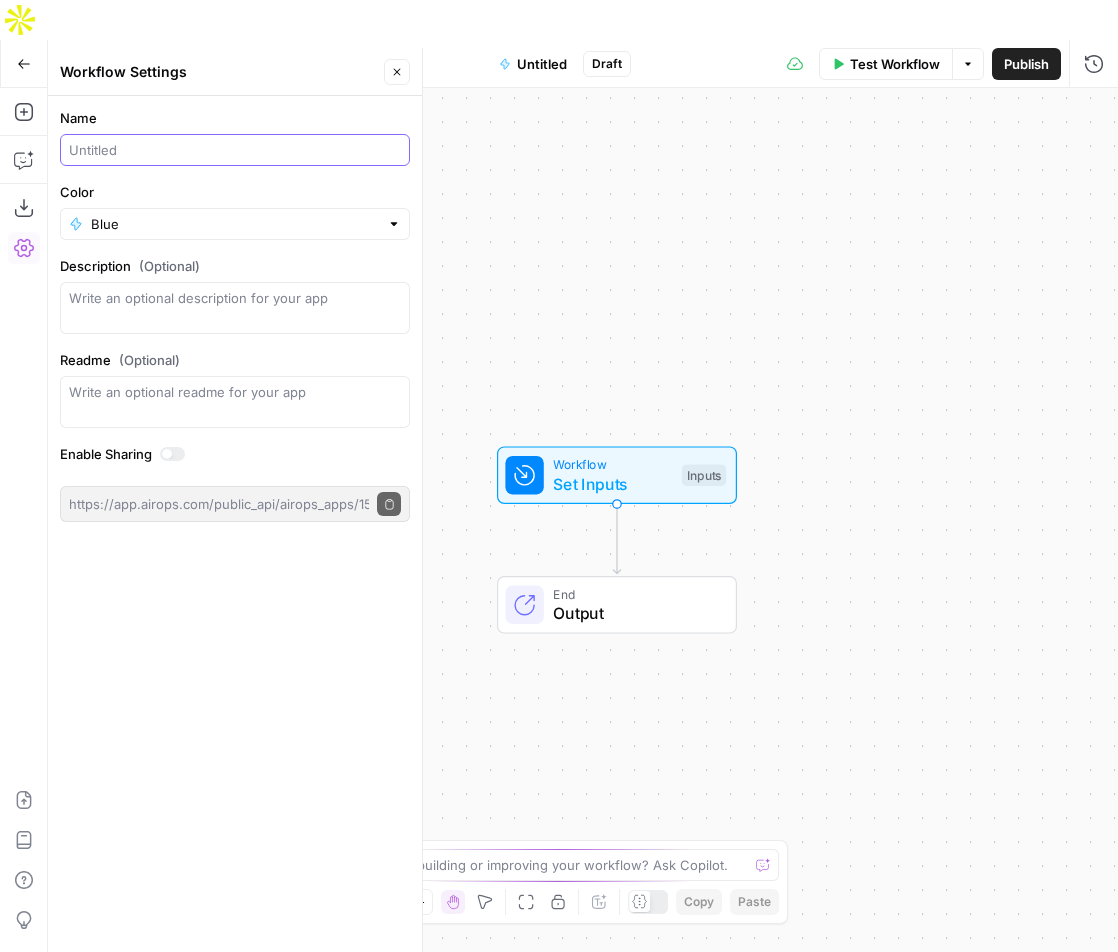 click on "Name" at bounding box center [235, 150] 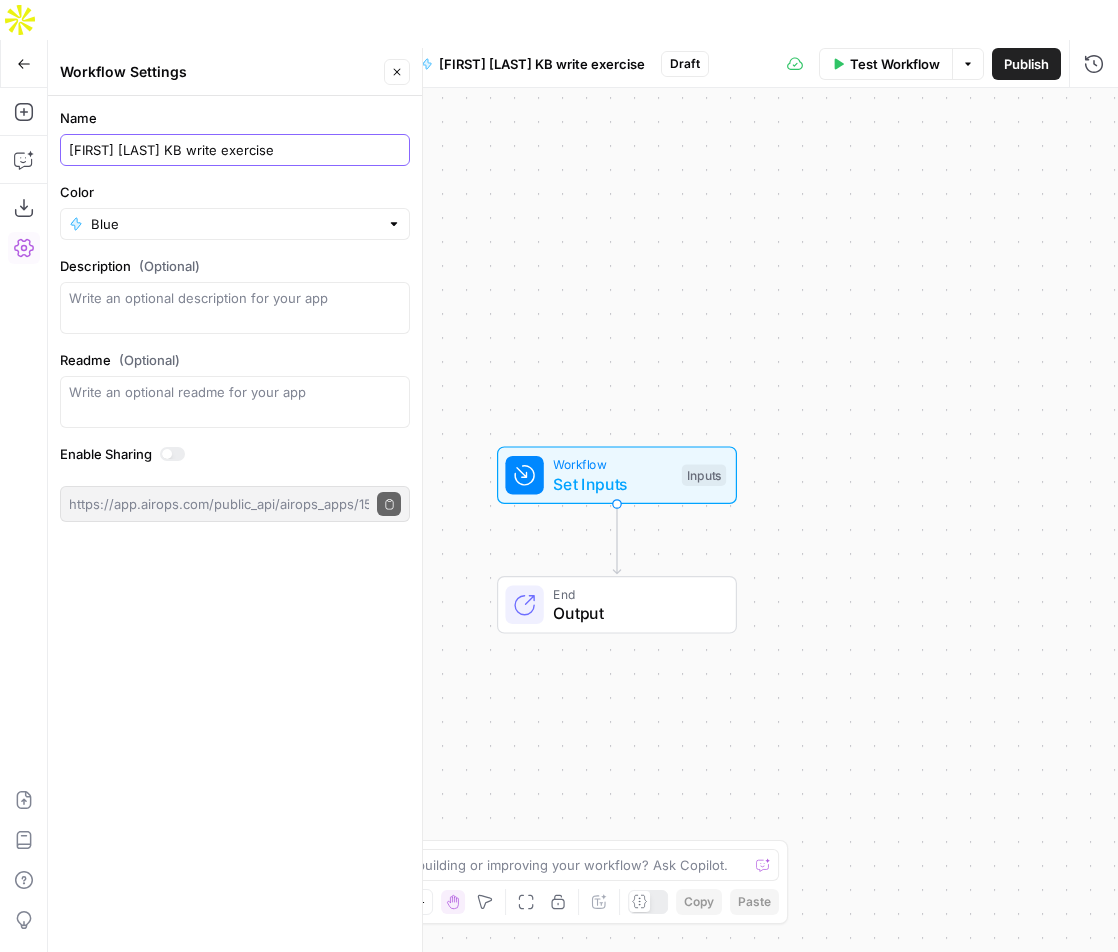 type on "Adina Timar KB write exercise" 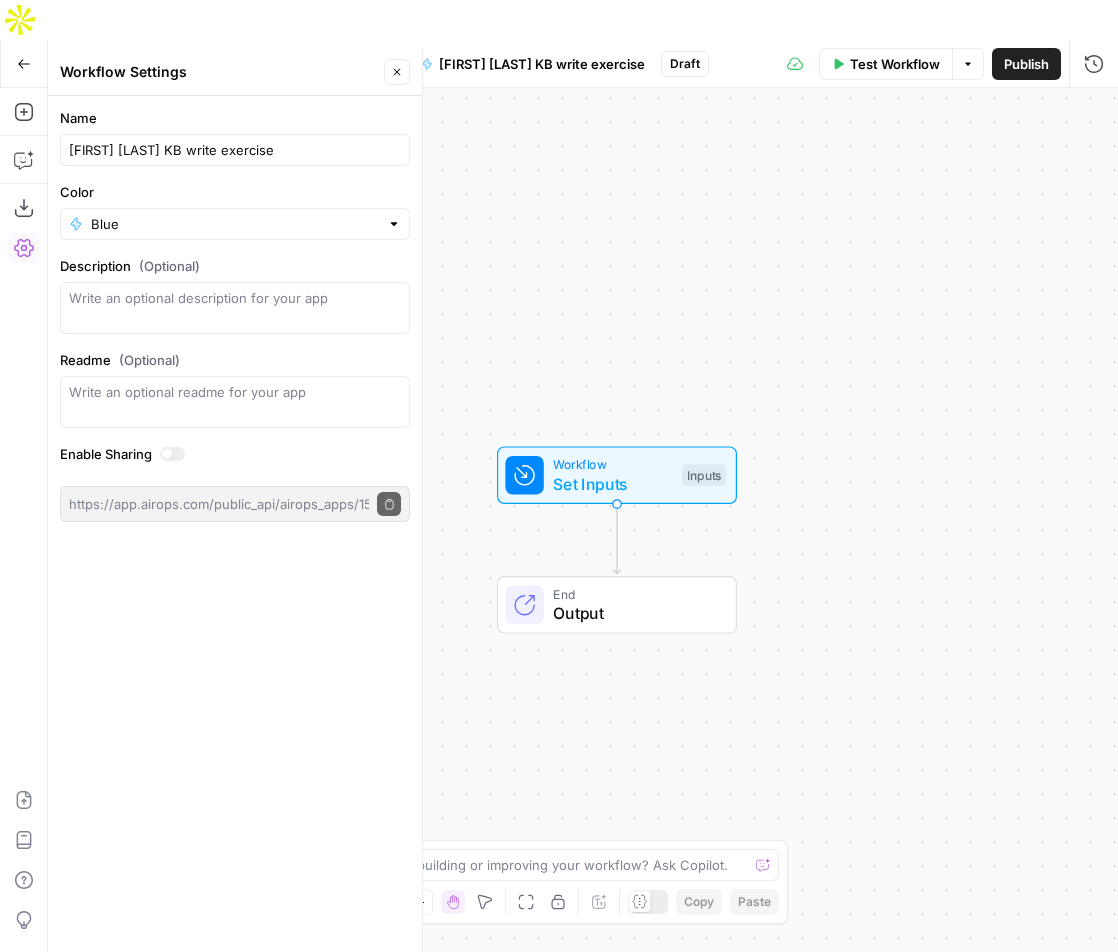 click on "Workflow Set Inputs Inputs End Output" at bounding box center [583, 540] 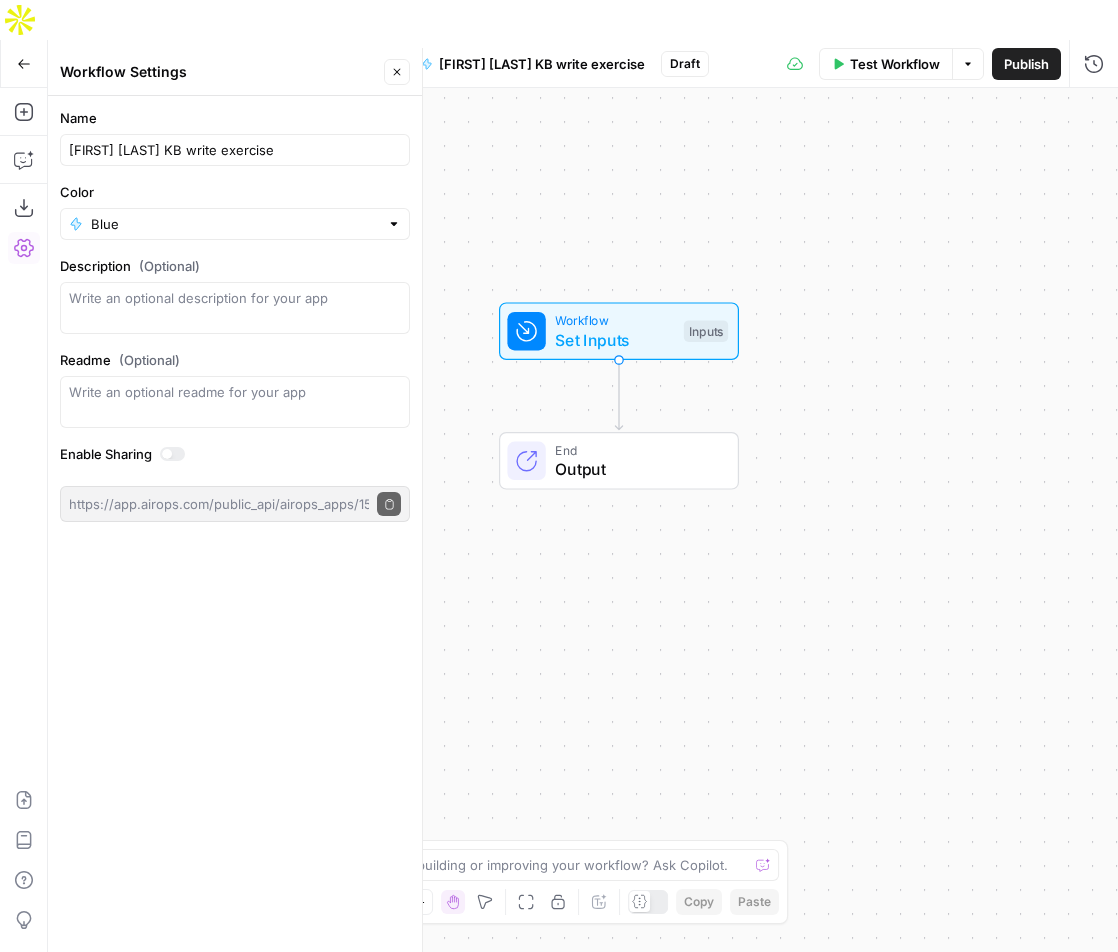 drag, startPoint x: 791, startPoint y: 346, endPoint x: 808, endPoint y: 167, distance: 179.80545 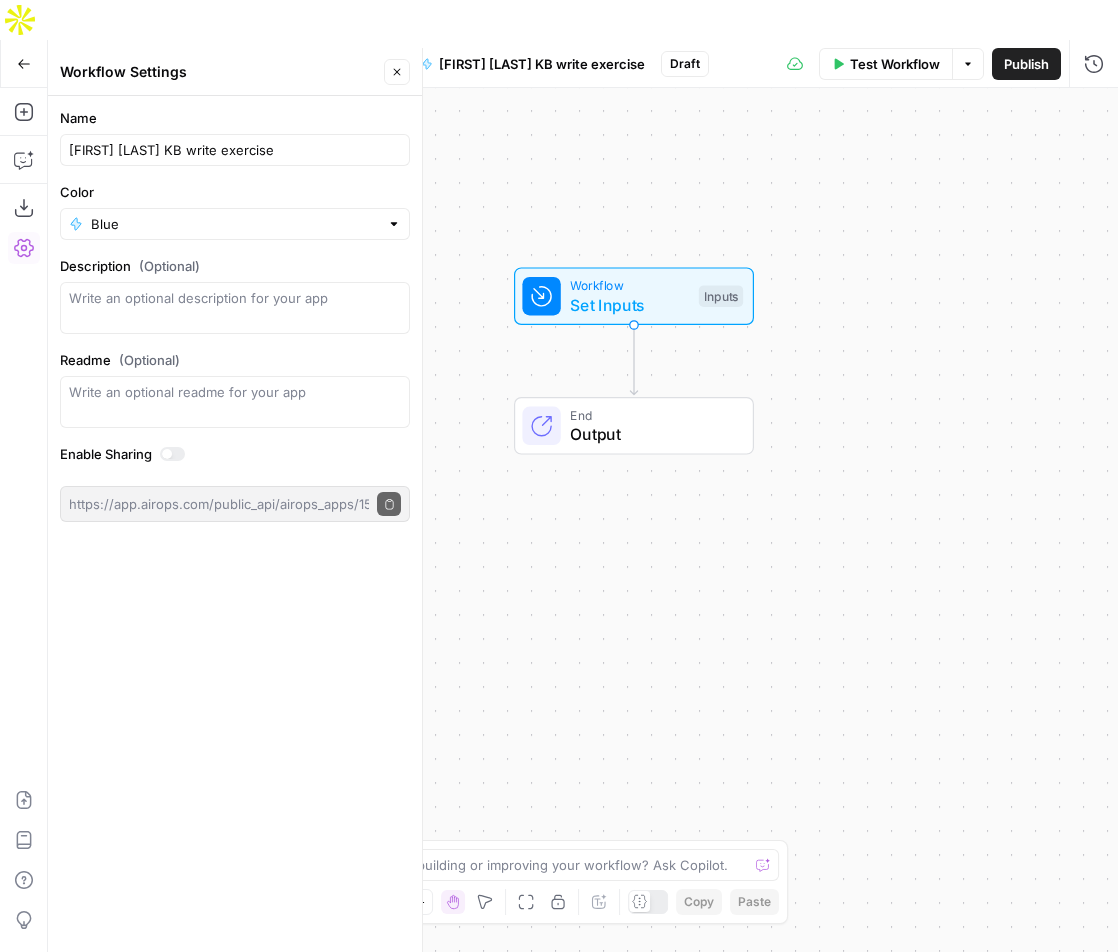 click 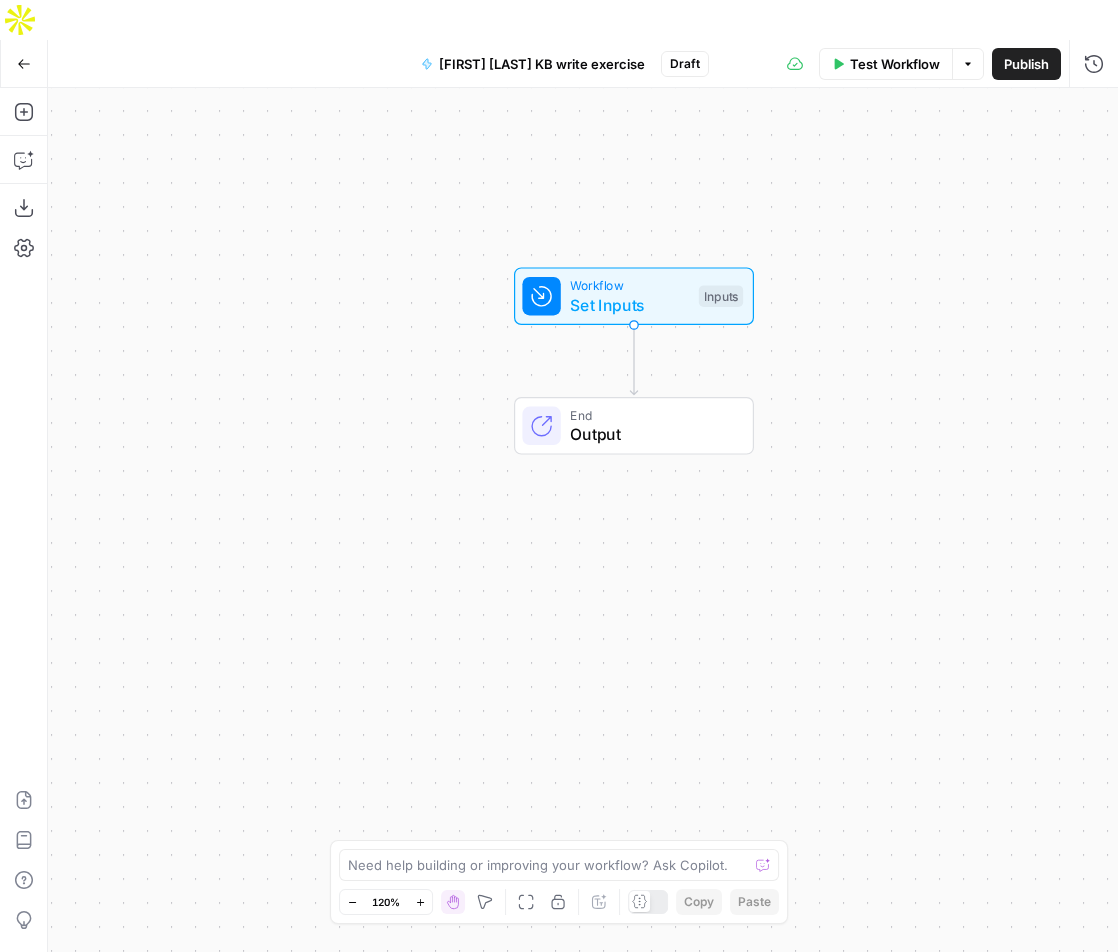 click on "Adina Timar KB write exercise" at bounding box center (542, 64) 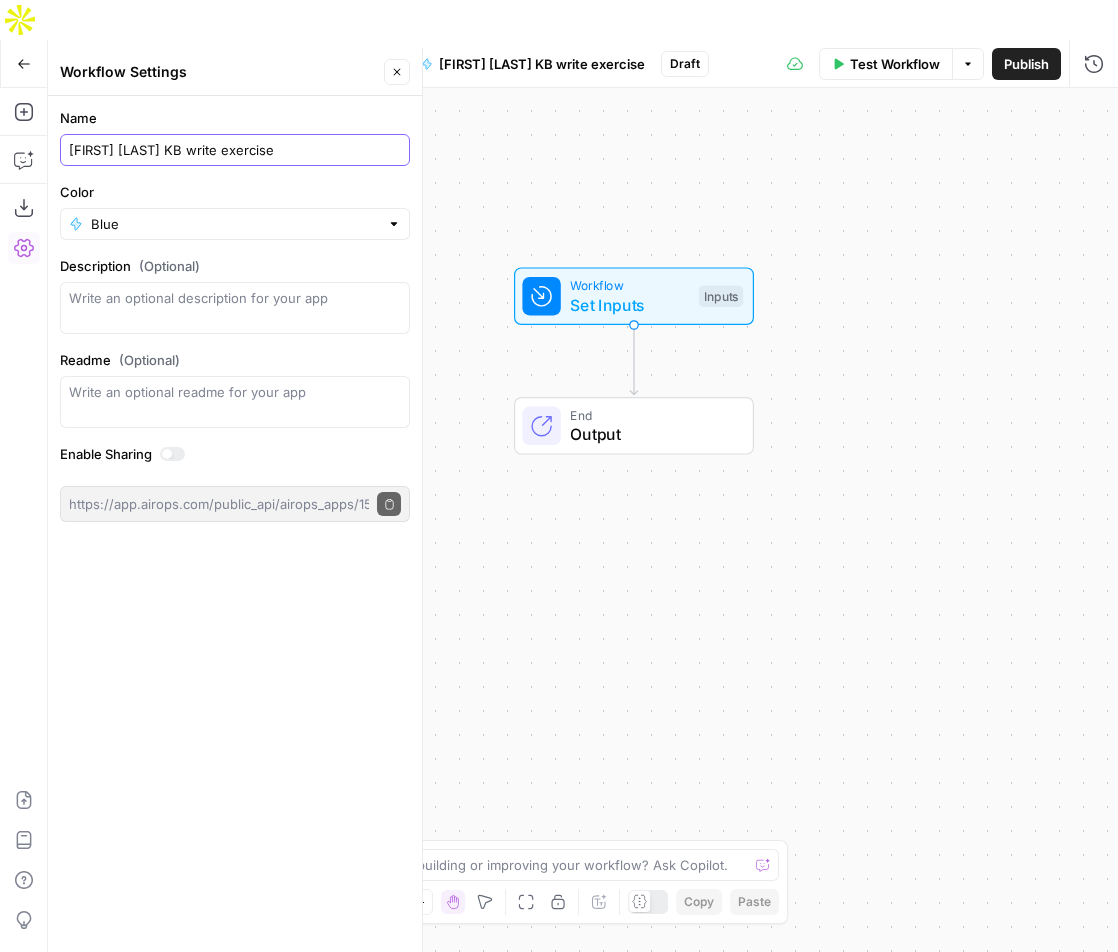 click on "Adina Timar KB write exercise" at bounding box center (235, 150) 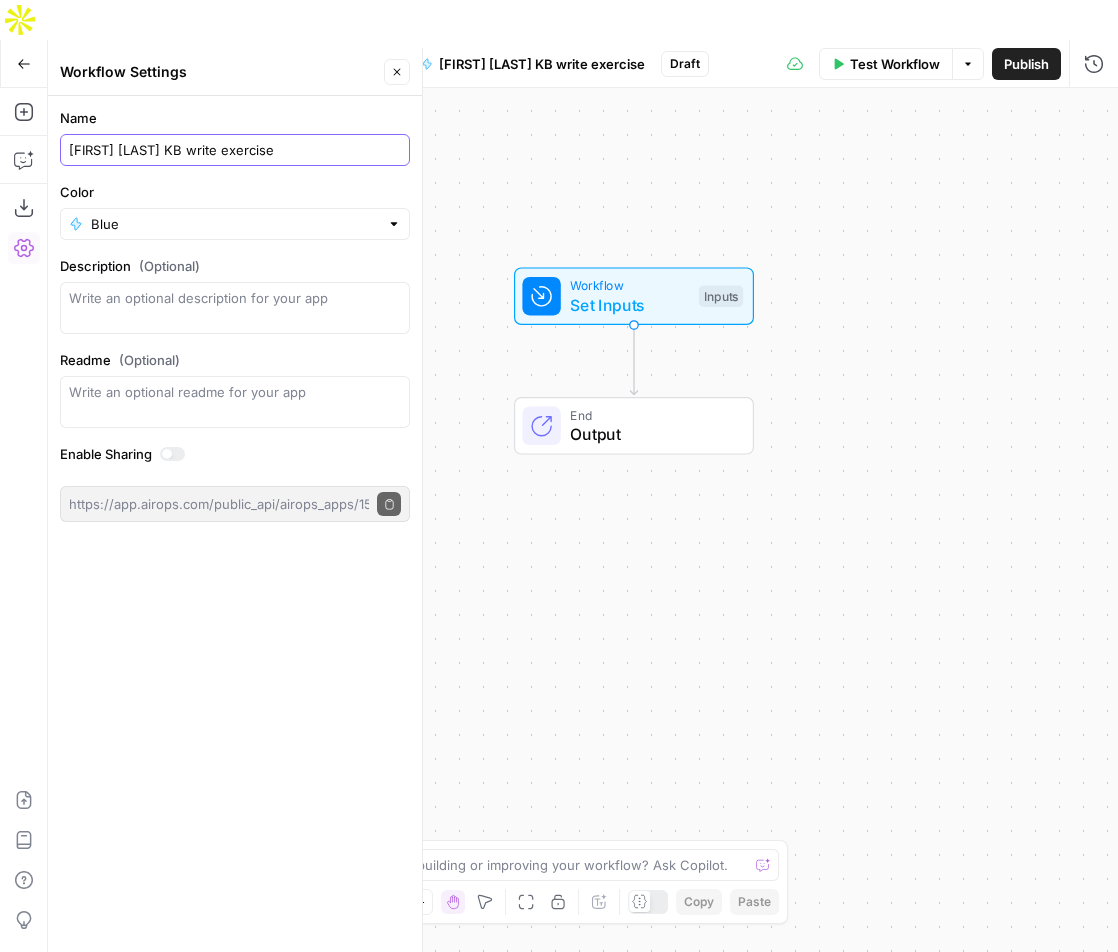 click on "[Adina] Timar KB write exercise" at bounding box center (235, 150) 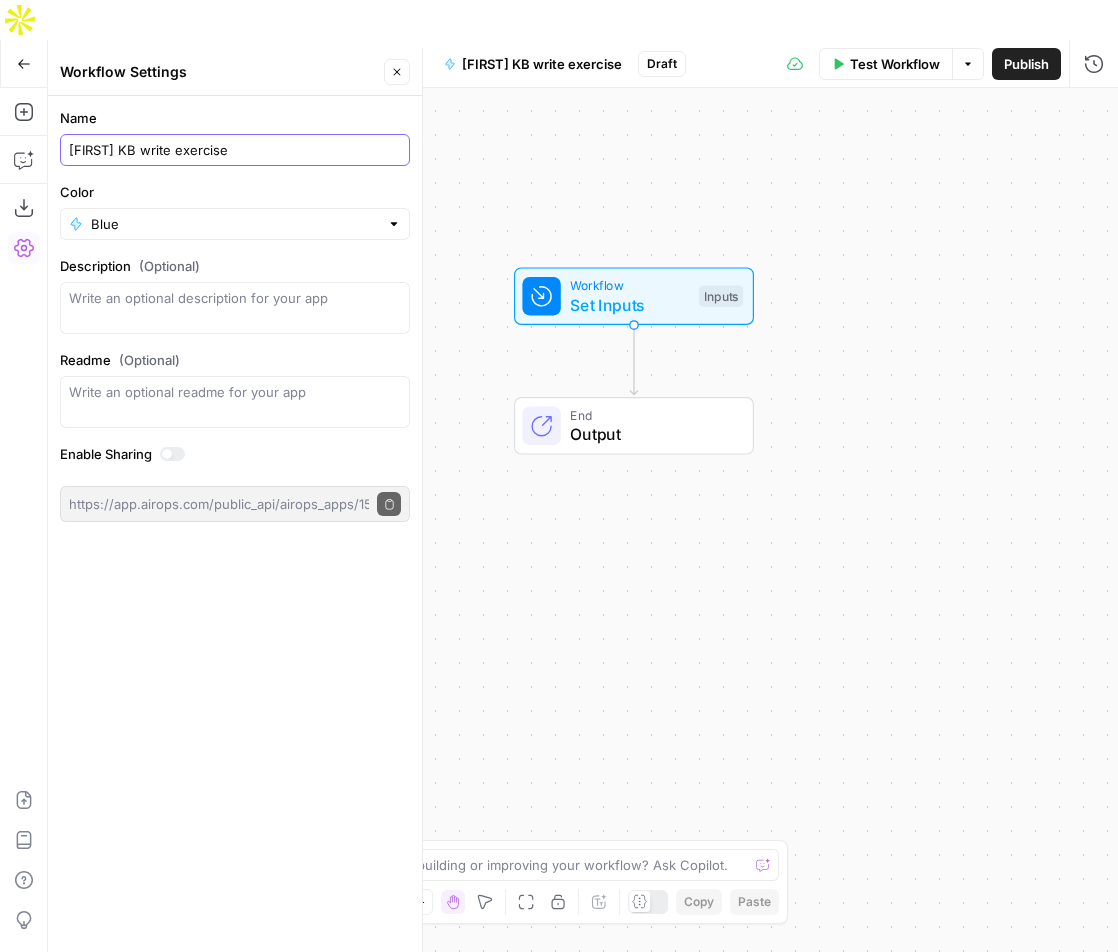 type on "[Adina] KB write exercise" 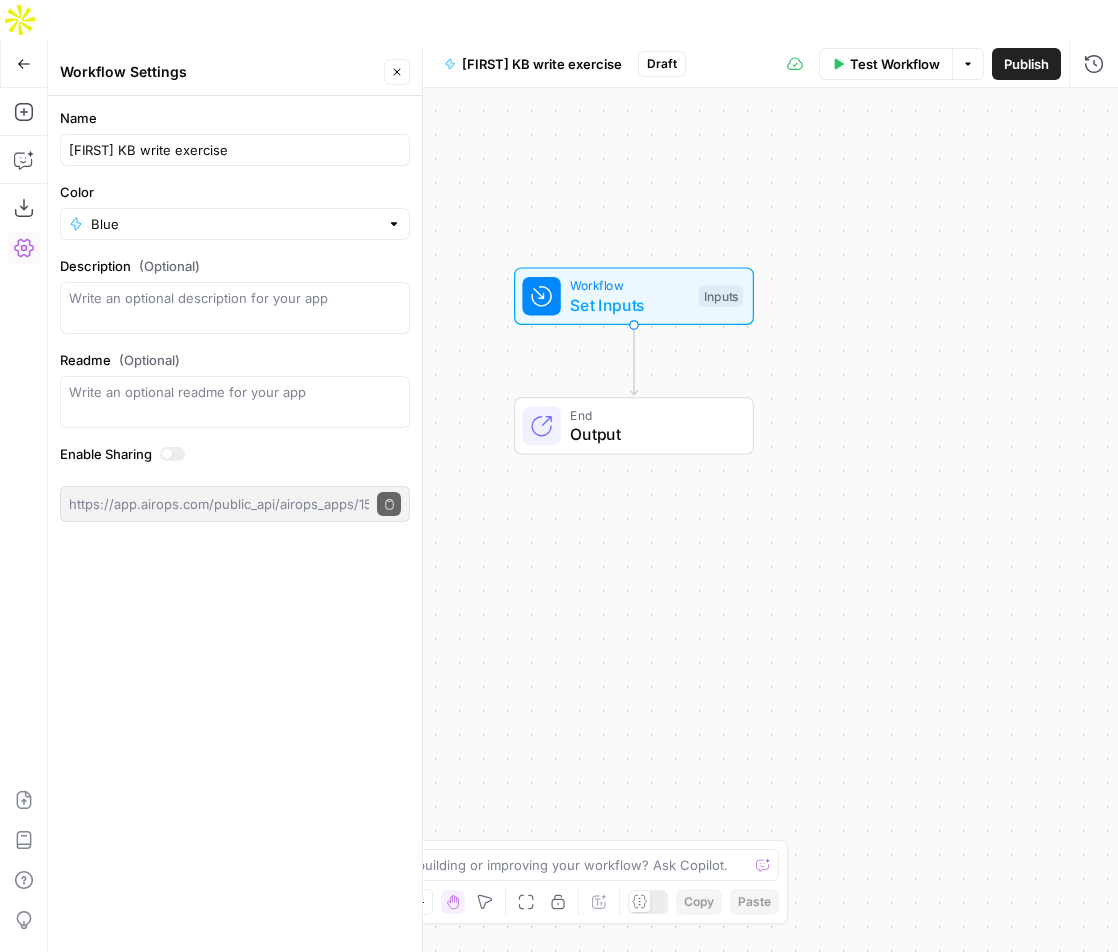 click on "Workflow Set Inputs Inputs End Output" at bounding box center [583, 540] 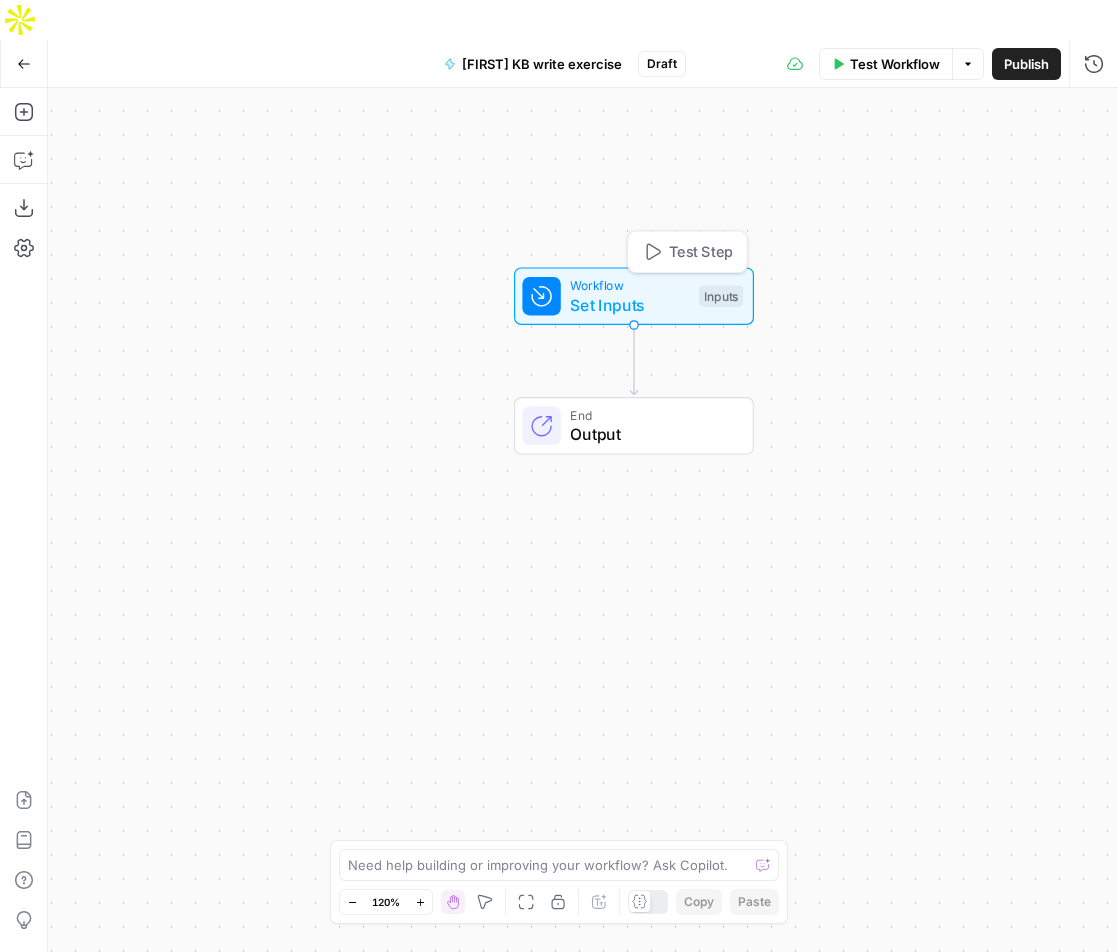 click on "Set Inputs" at bounding box center [629, 305] 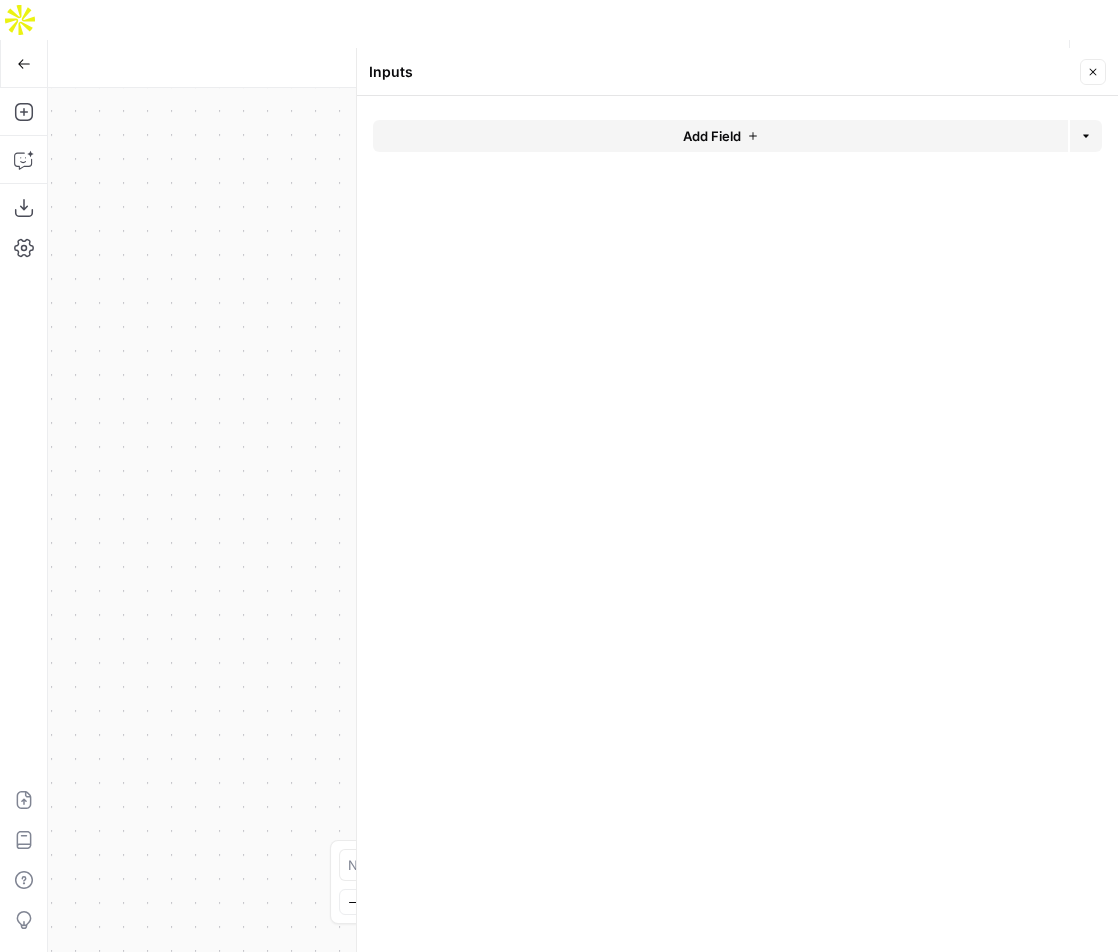 click on "Add Field Options" at bounding box center (737, 144) 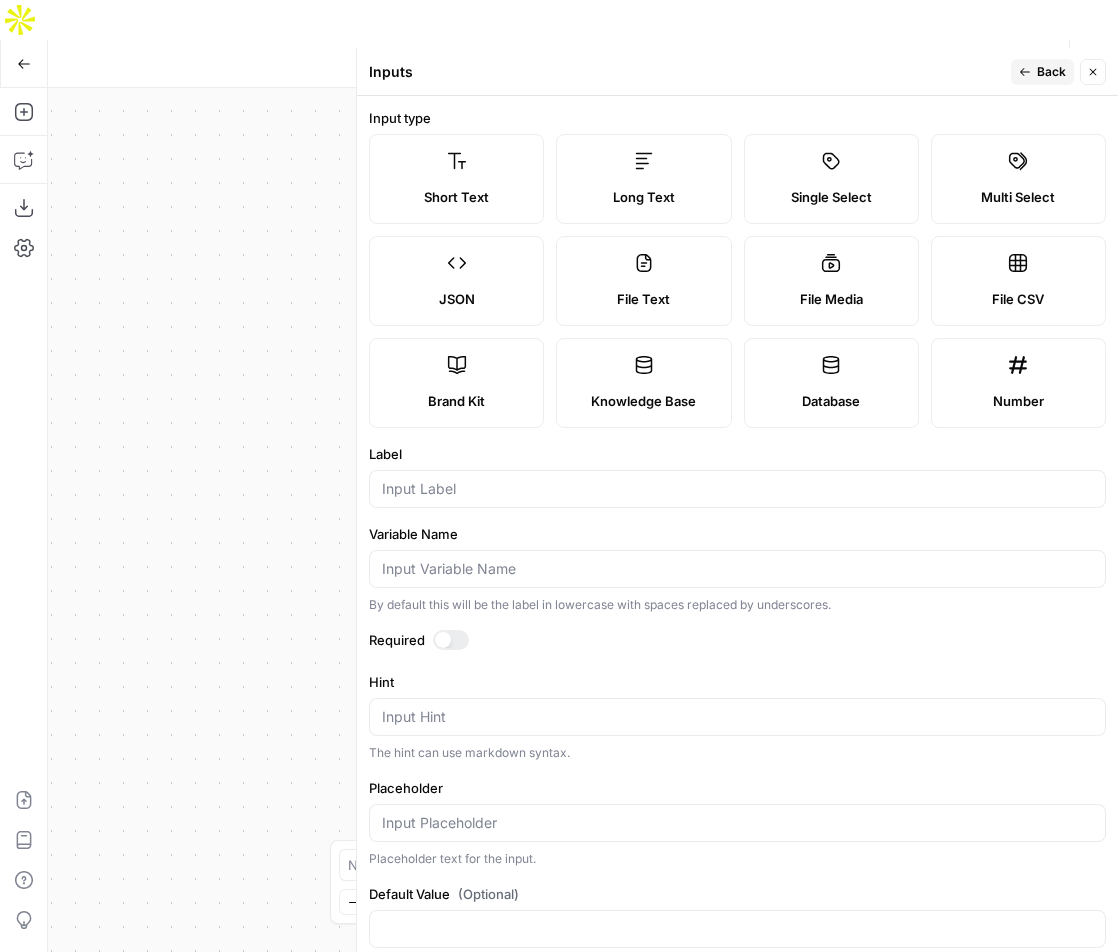 click on "Brand Kit" at bounding box center (456, 383) 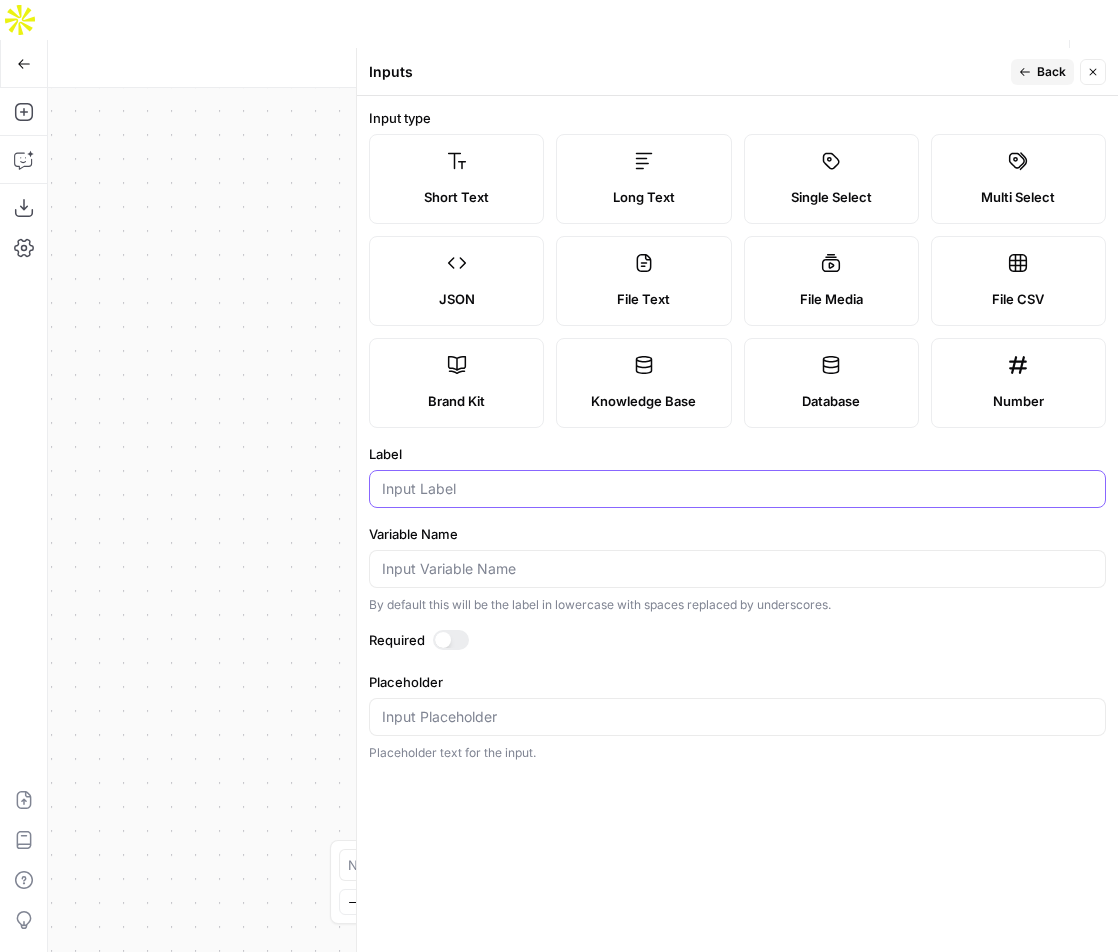 click on "Label" at bounding box center [737, 489] 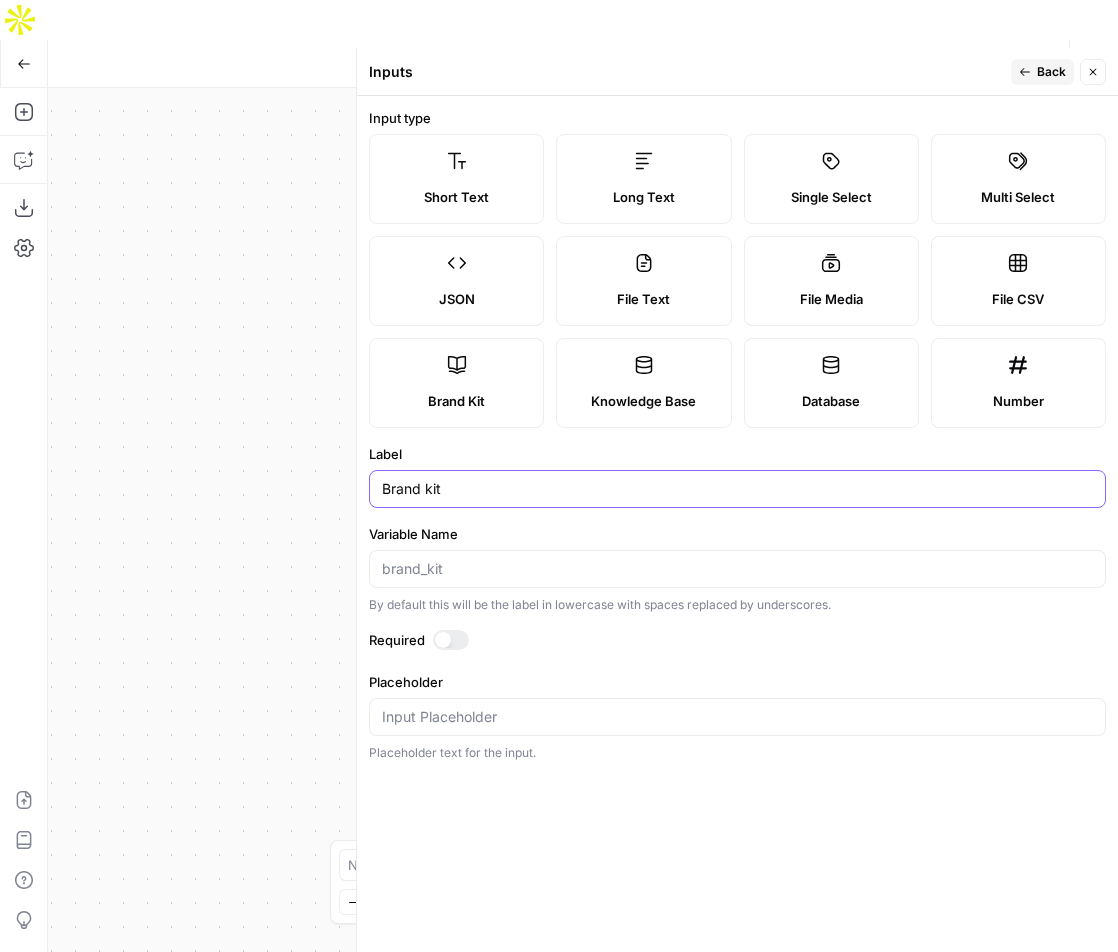 type on "Brand kit" 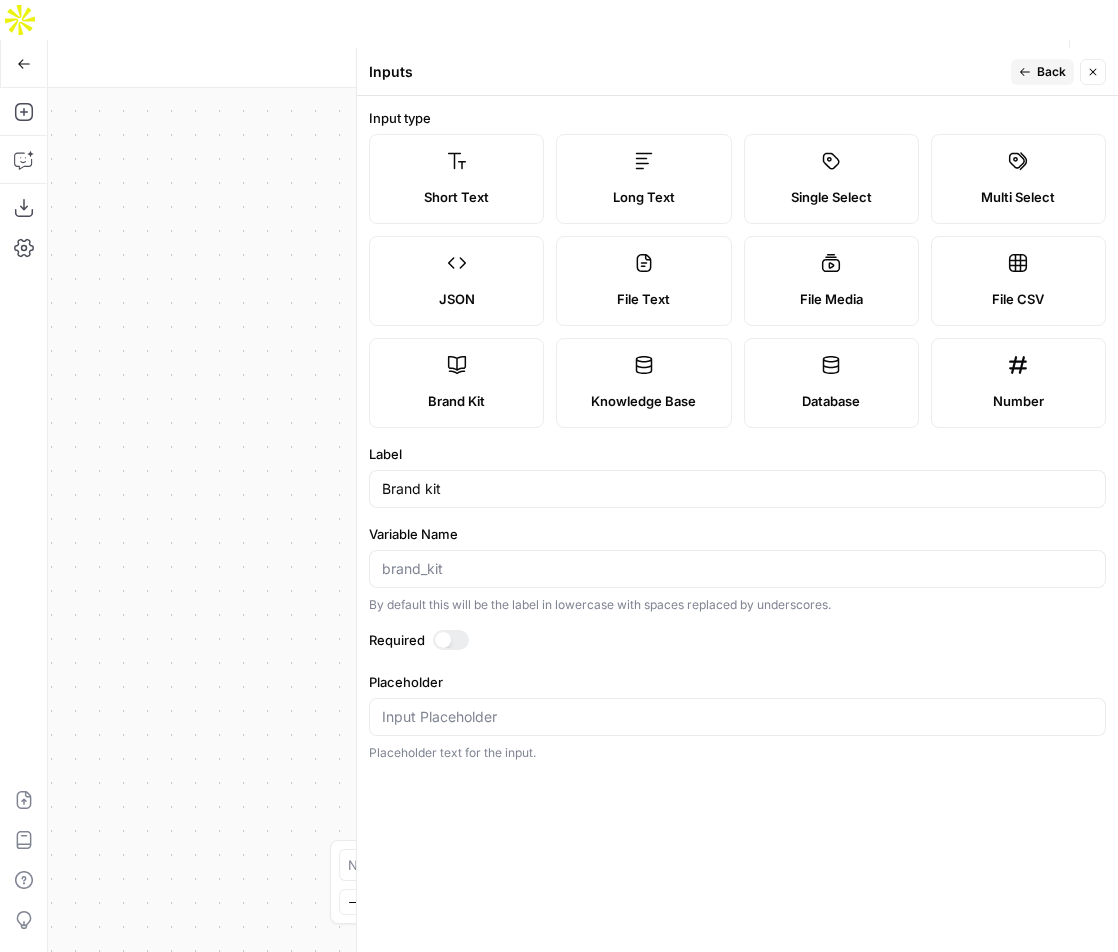 click on "Back" at bounding box center (1051, 72) 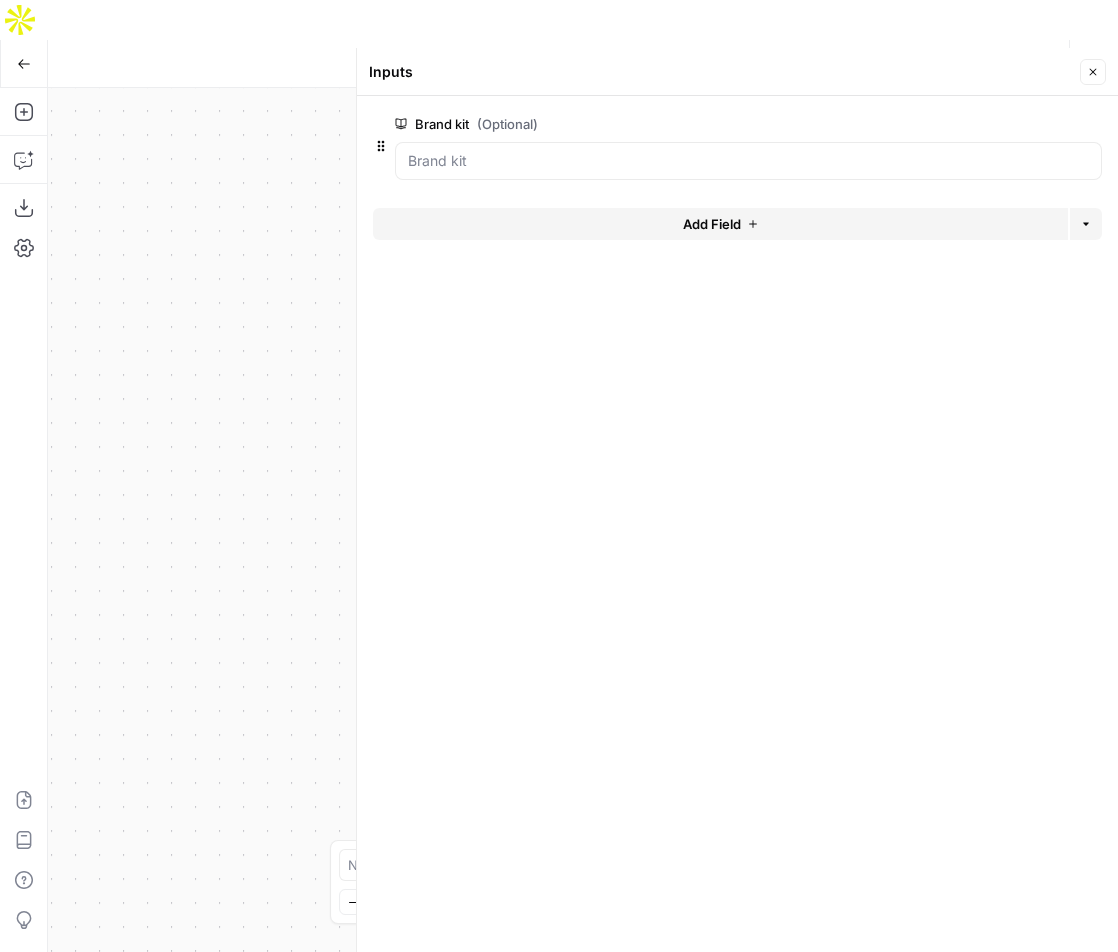 click on "Add Field" at bounding box center [720, 224] 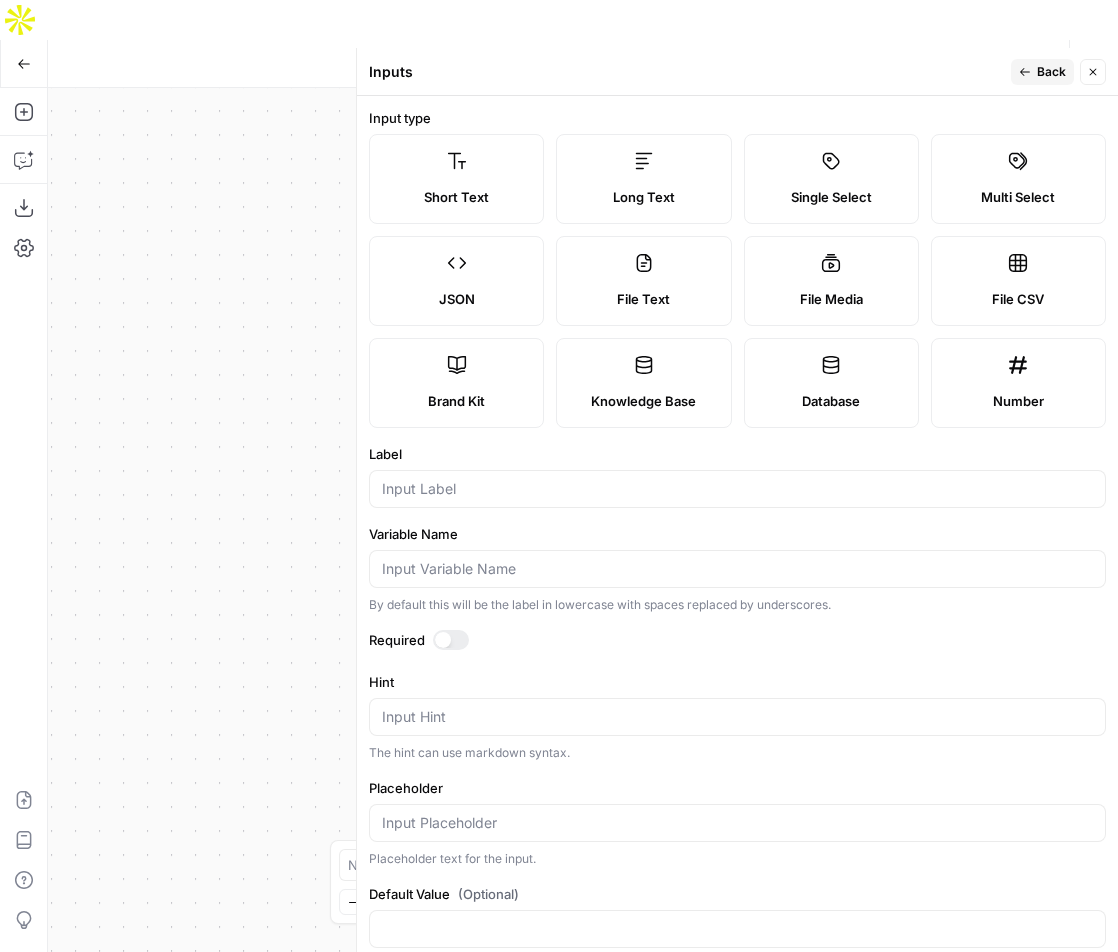 click on "Short Text" at bounding box center [456, 179] 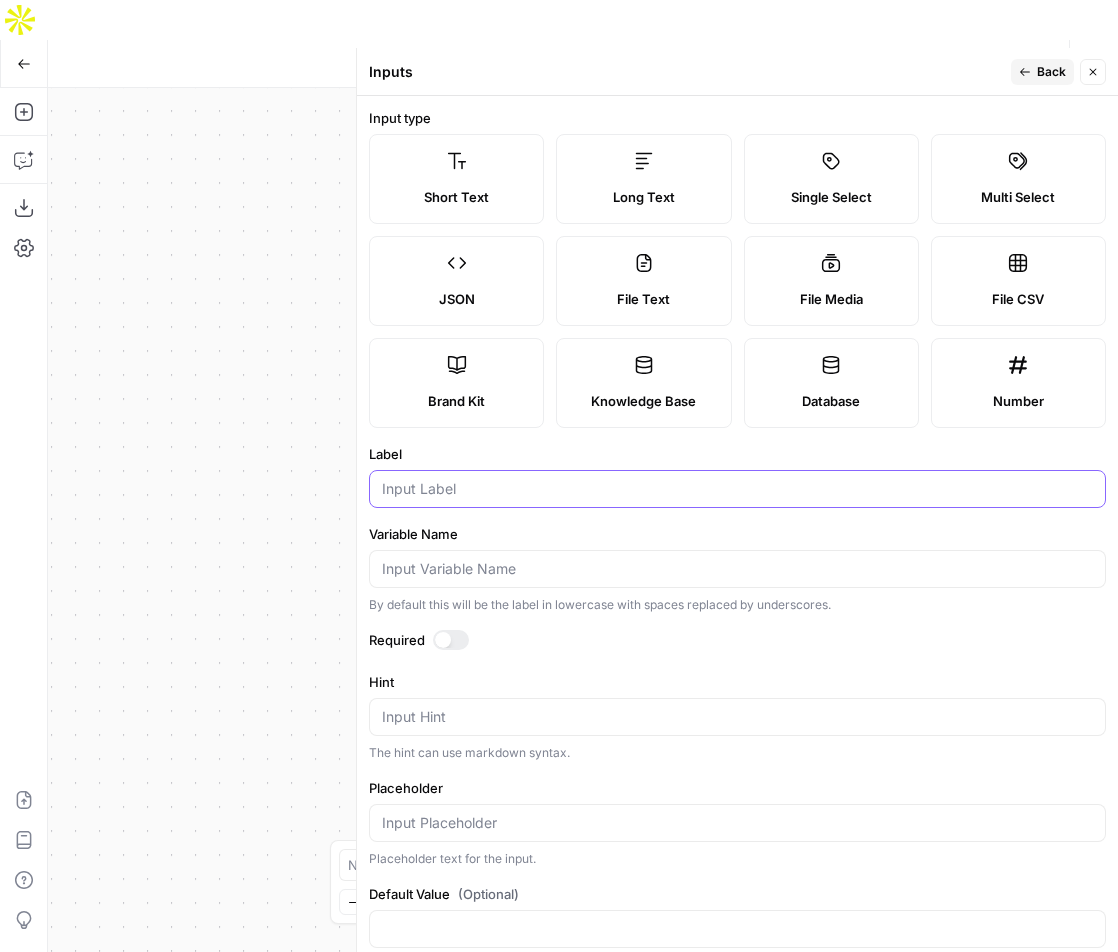 click on "Label" at bounding box center [737, 489] 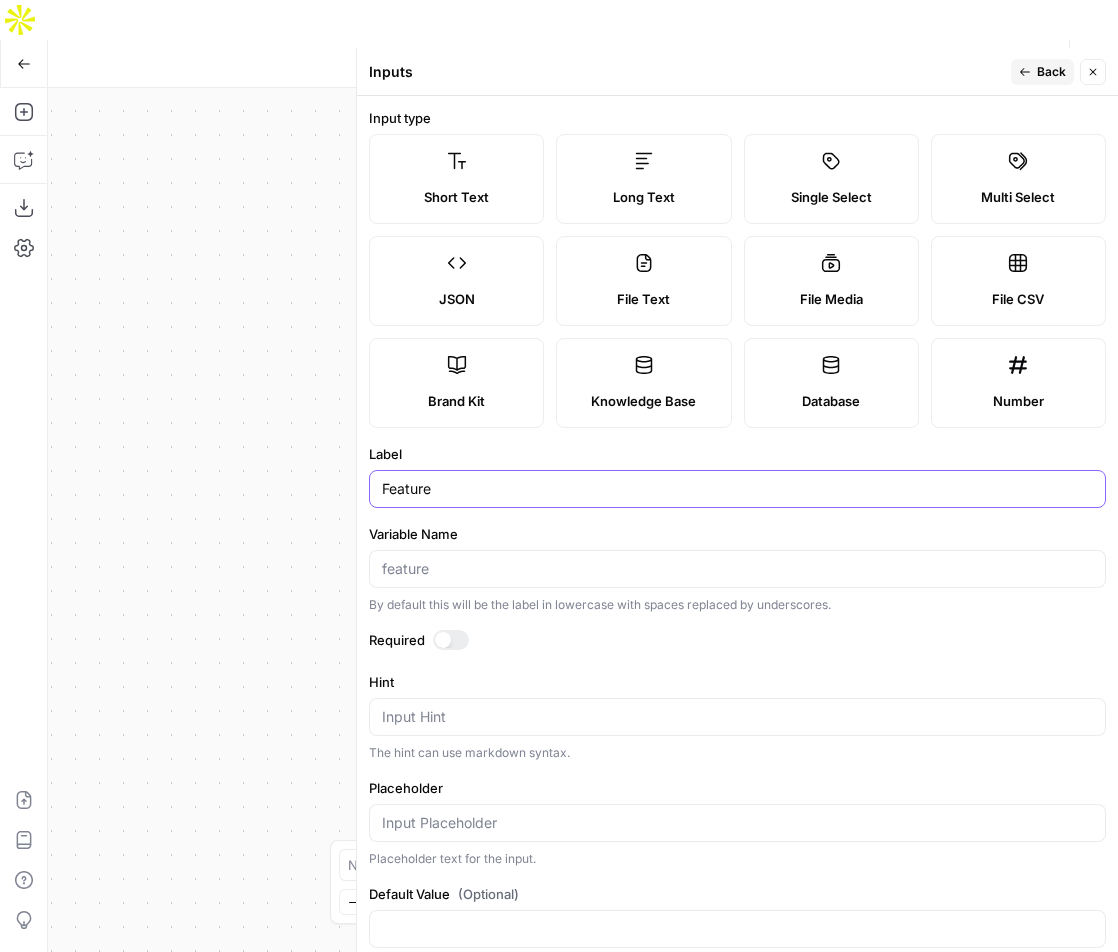 type on "Feature" 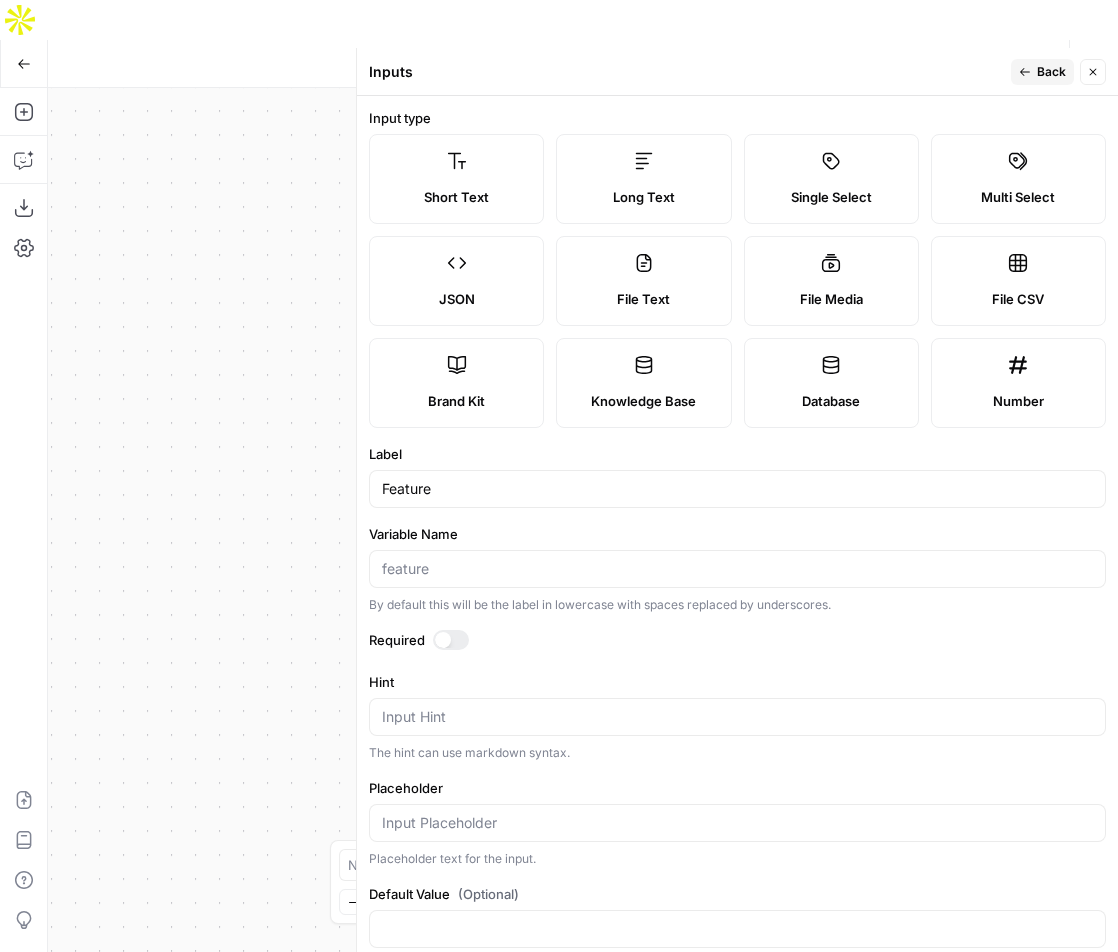 click at bounding box center [451, 640] 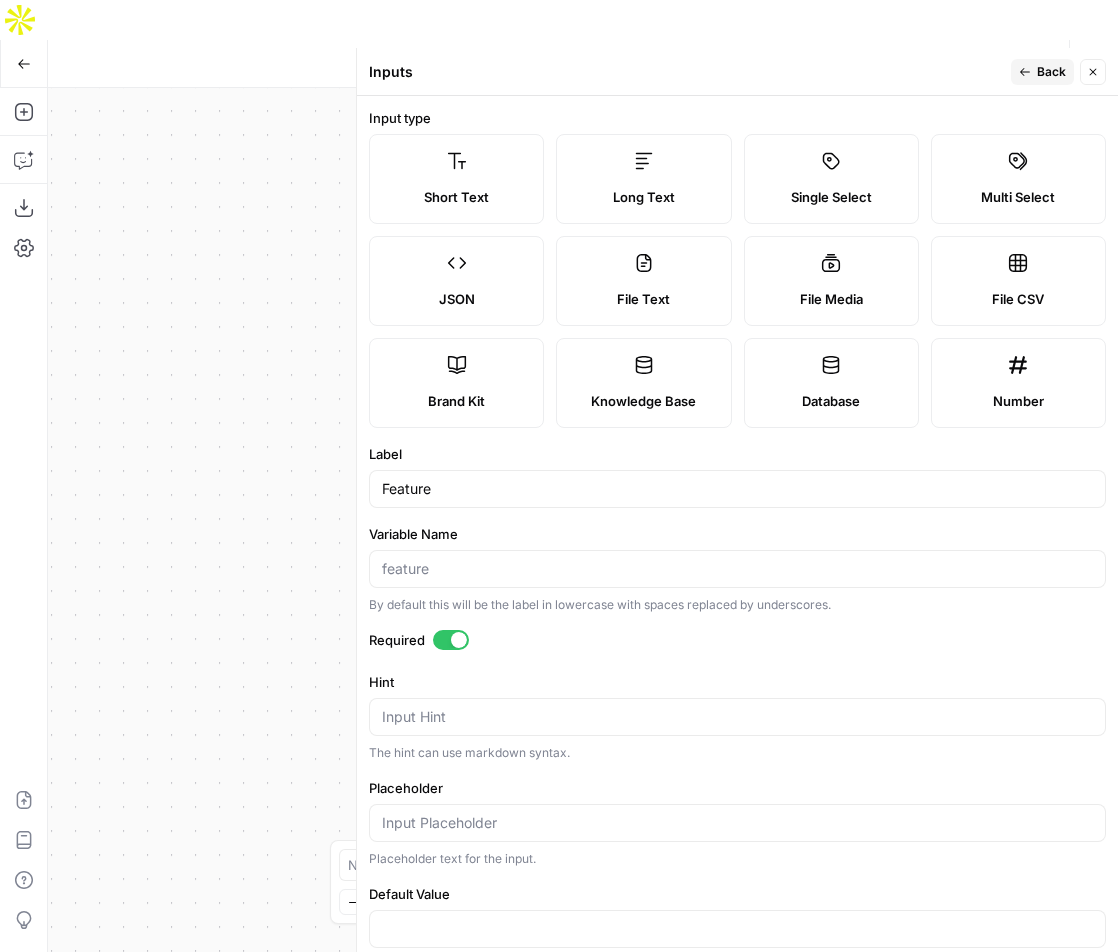 click on "Back" at bounding box center [1051, 72] 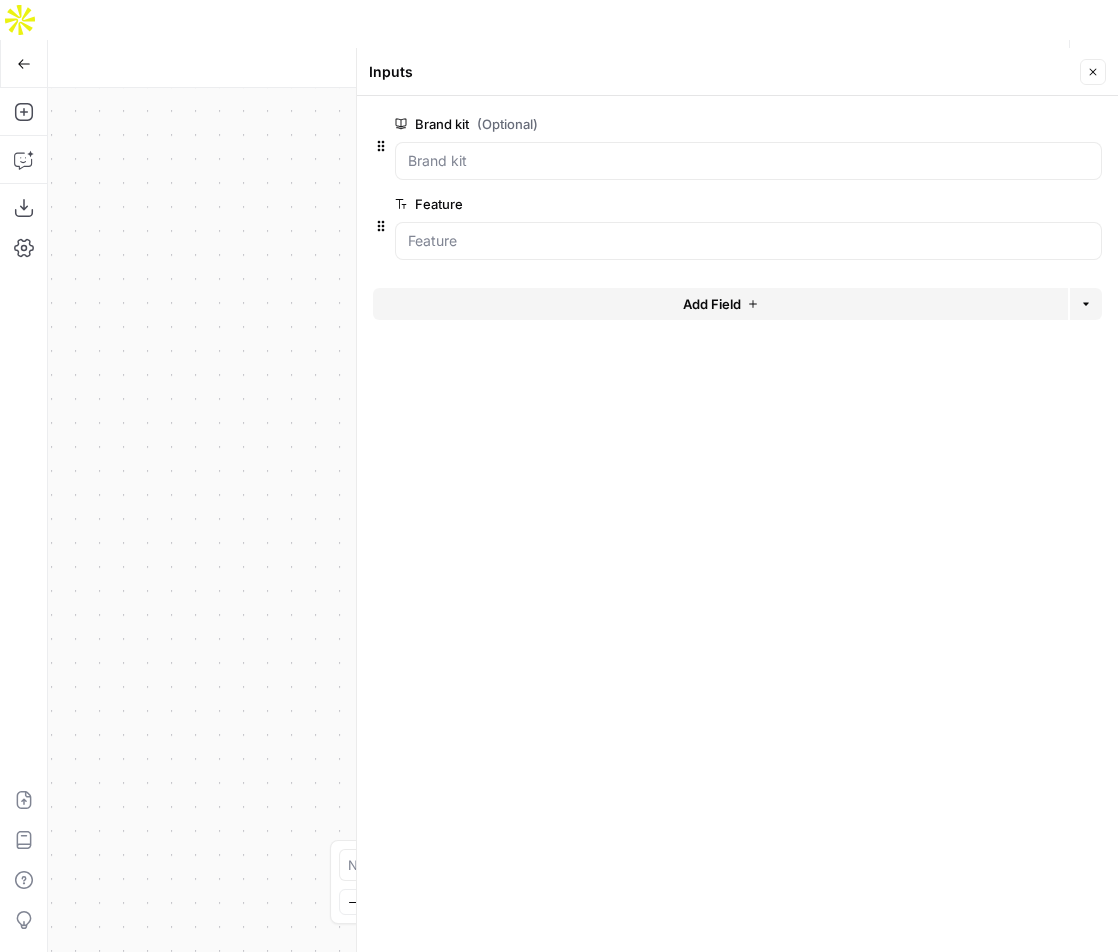 click on "edit field" at bounding box center [1027, 124] 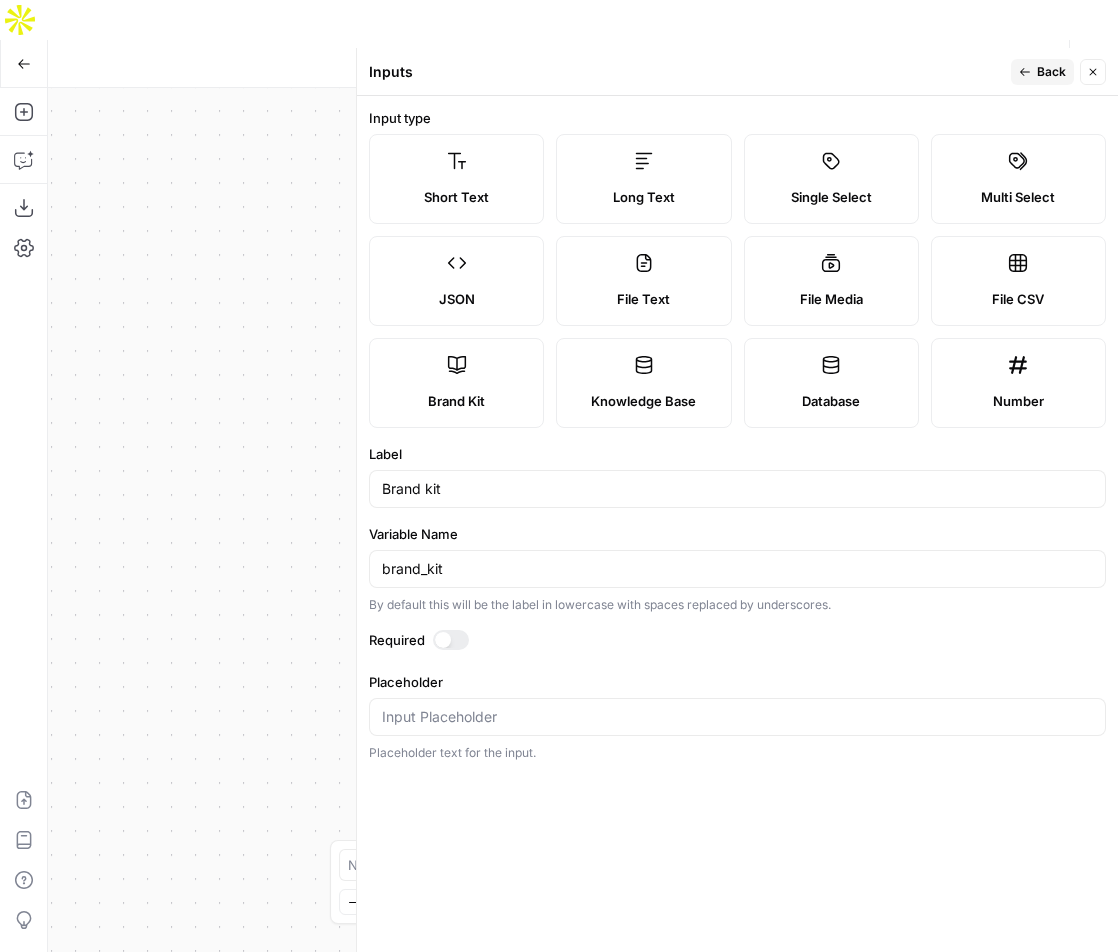 click at bounding box center (451, 640) 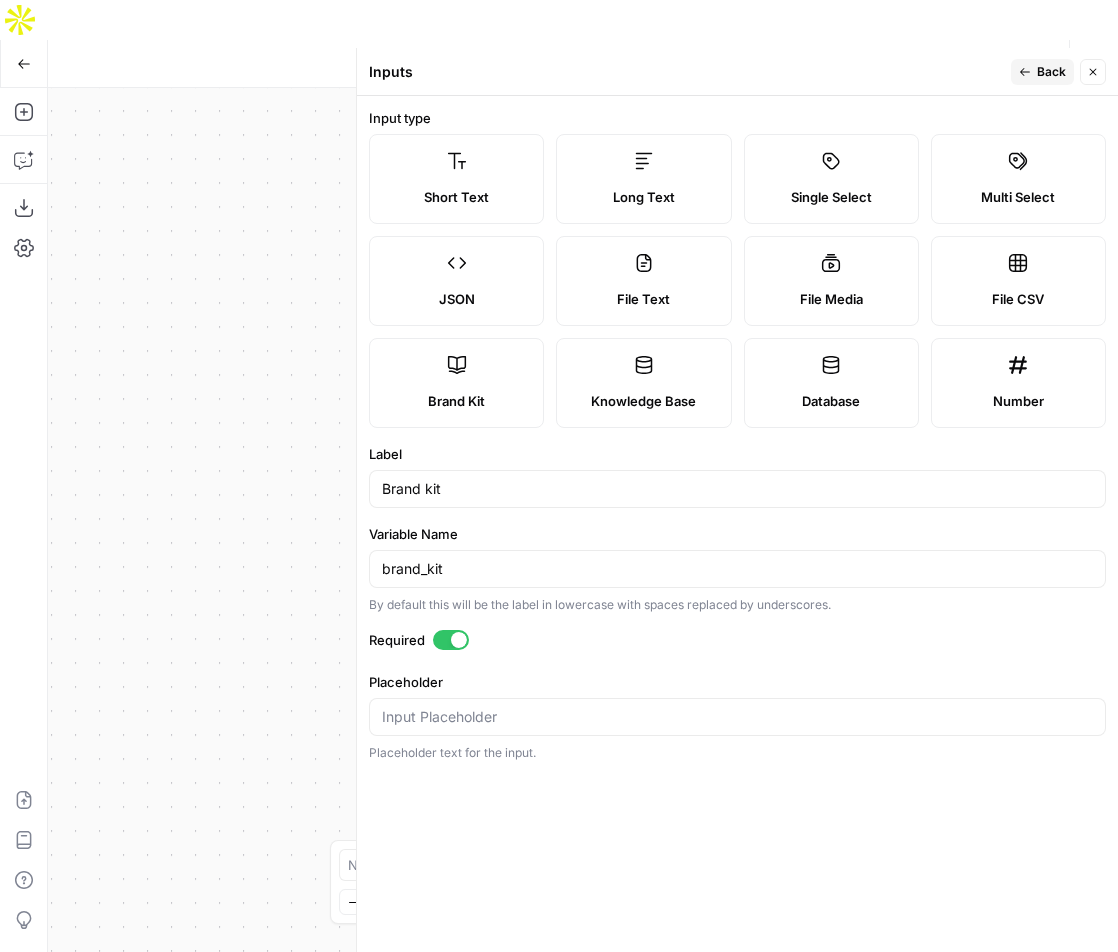 click on "Back" at bounding box center (1051, 72) 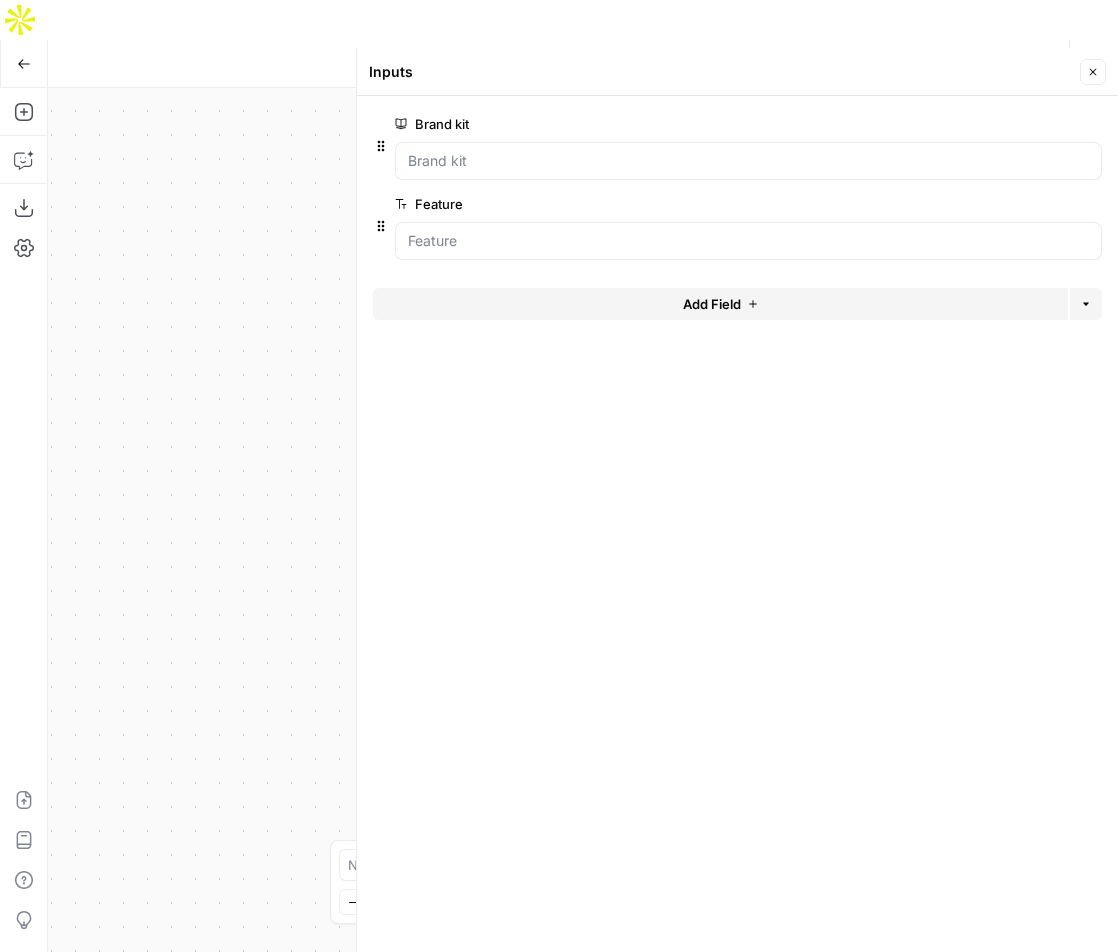 click on "Close" at bounding box center (1093, 72) 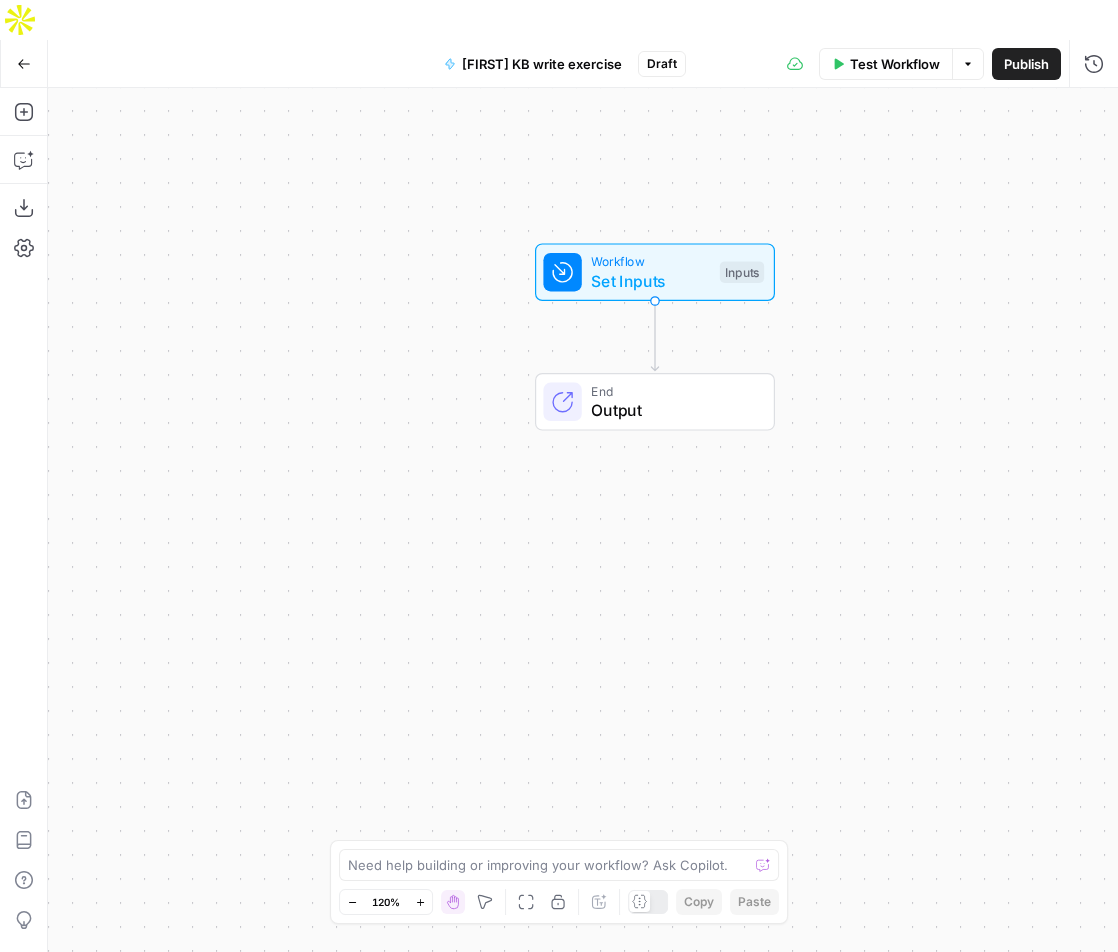 drag, startPoint x: 819, startPoint y: 411, endPoint x: 840, endPoint y: 387, distance: 31.890438 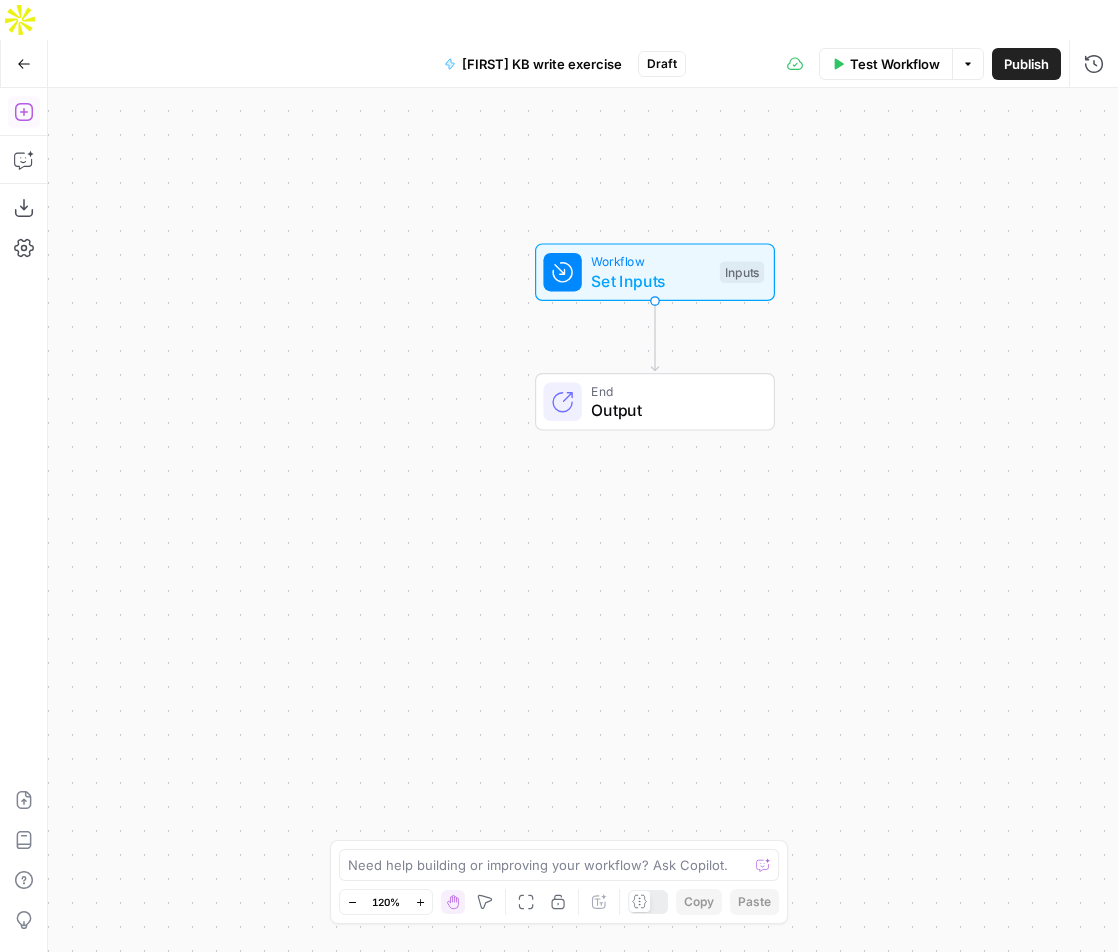 click 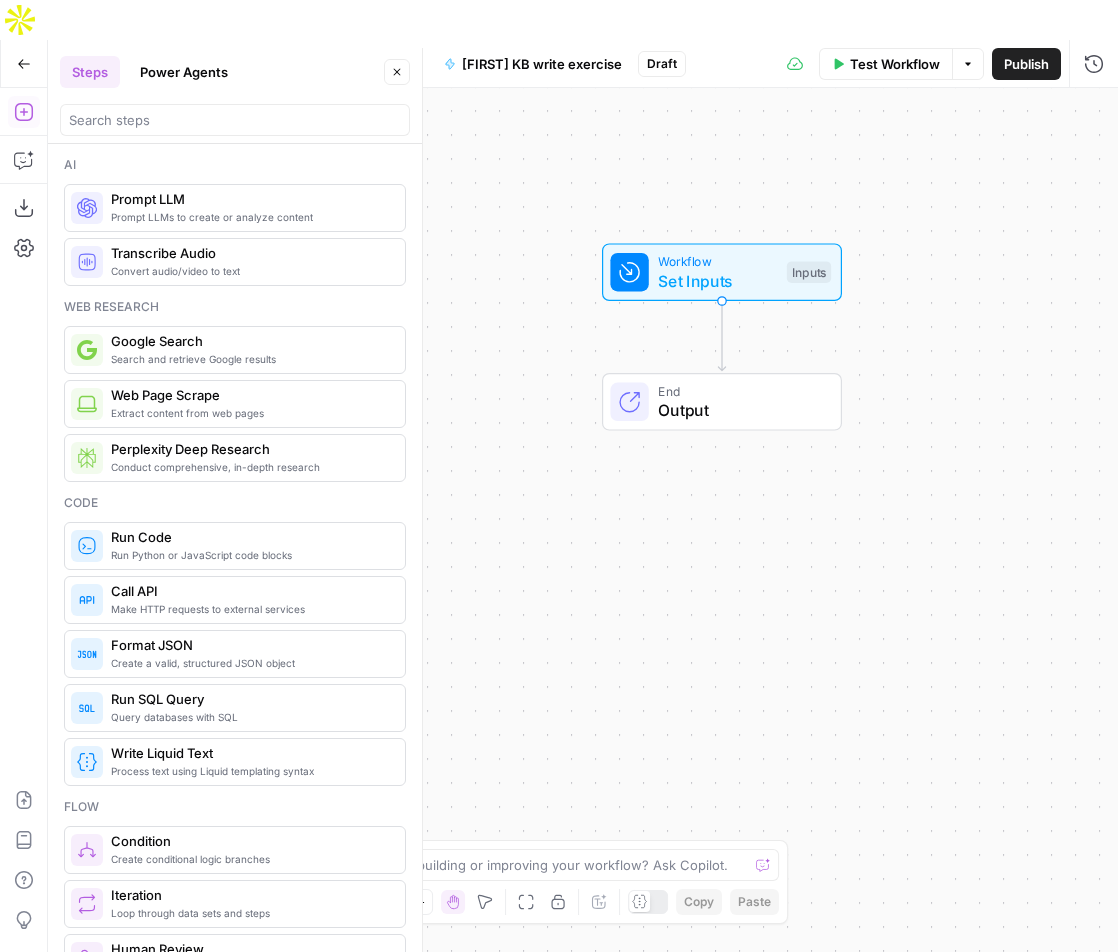 drag, startPoint x: 564, startPoint y: 305, endPoint x: 631, endPoint y: 305, distance: 67 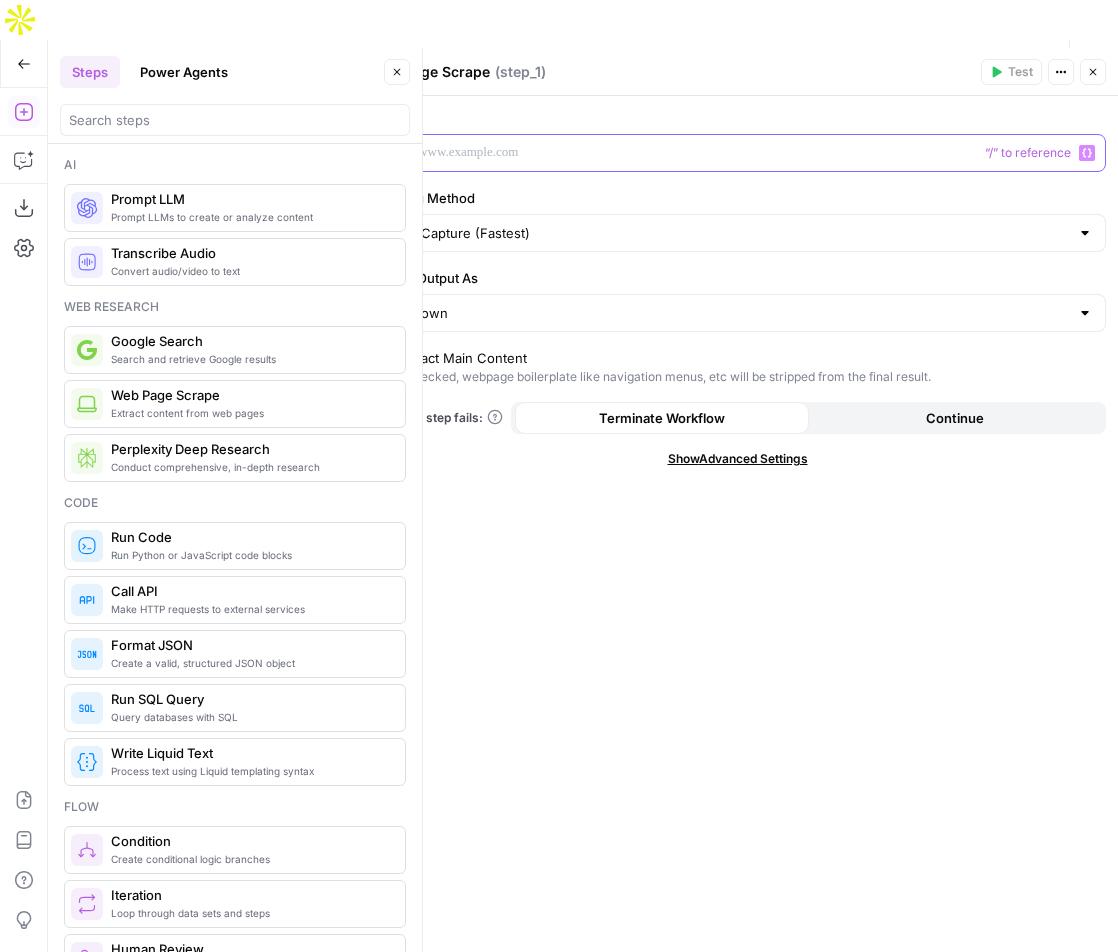 click at bounding box center [721, 153] 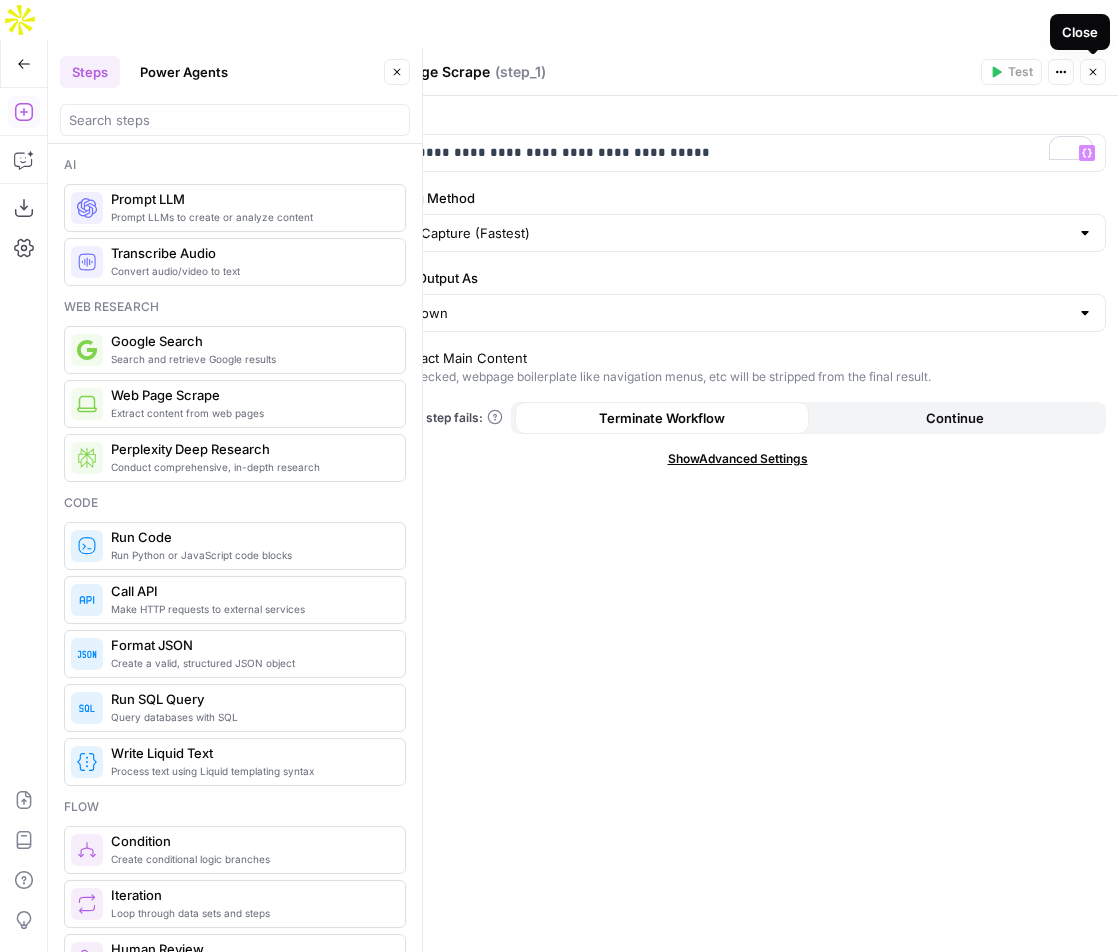 click on "Close" at bounding box center [1098, 72] 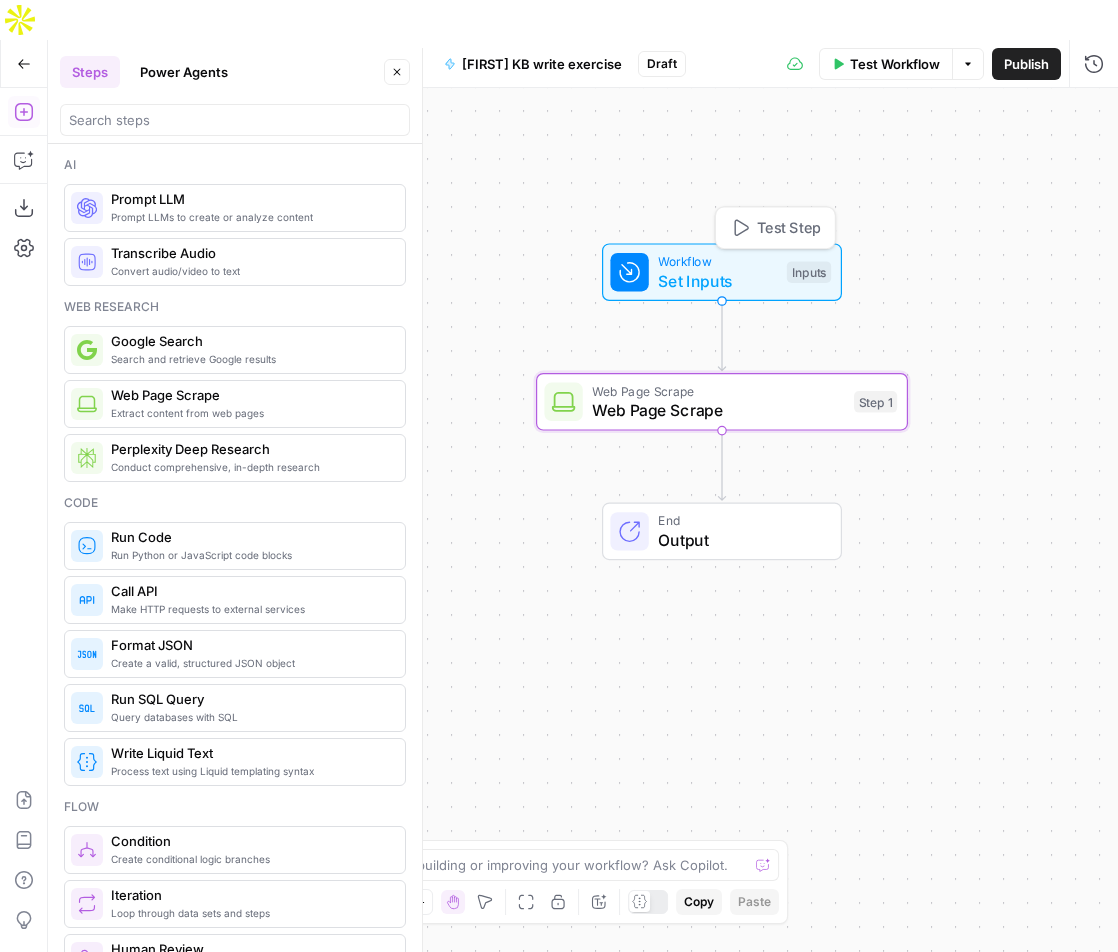 click on "Test Step" at bounding box center (789, 228) 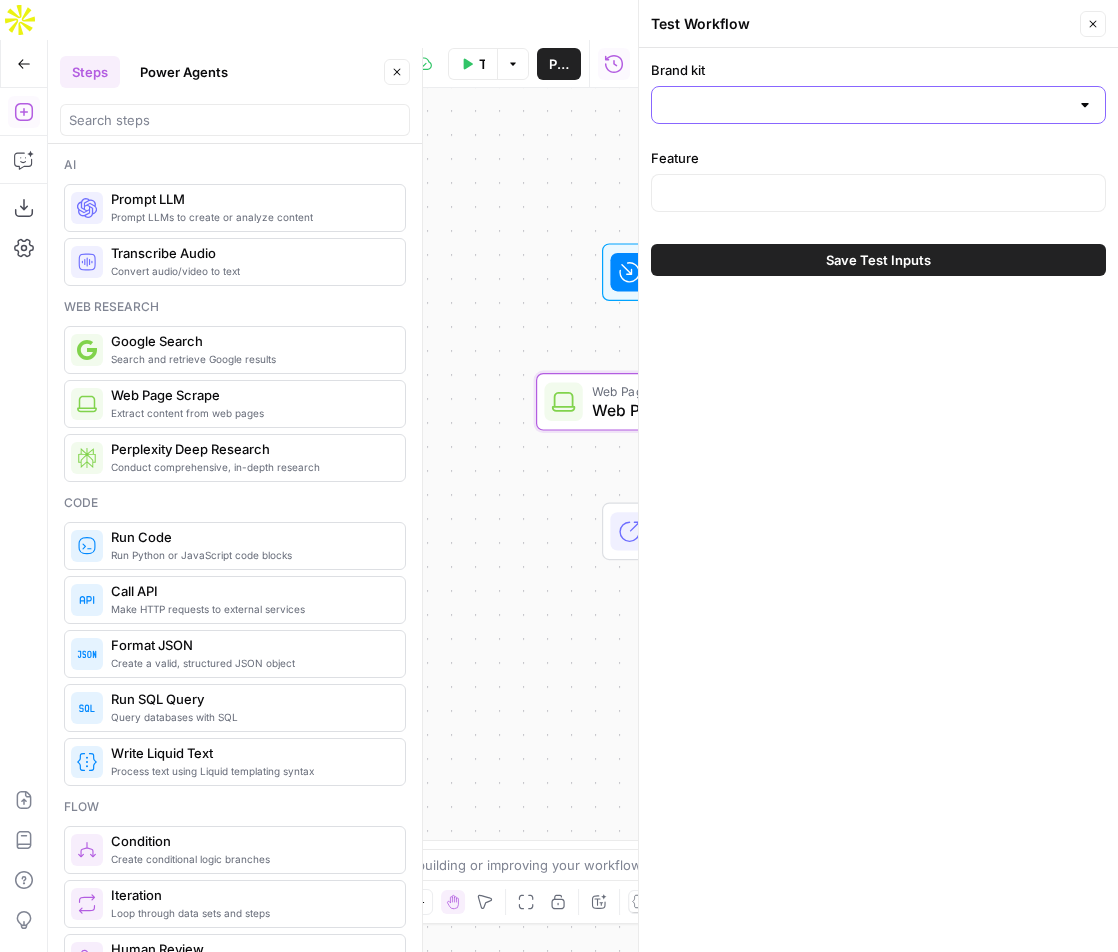 click on "Brand kit" at bounding box center [866, 105] 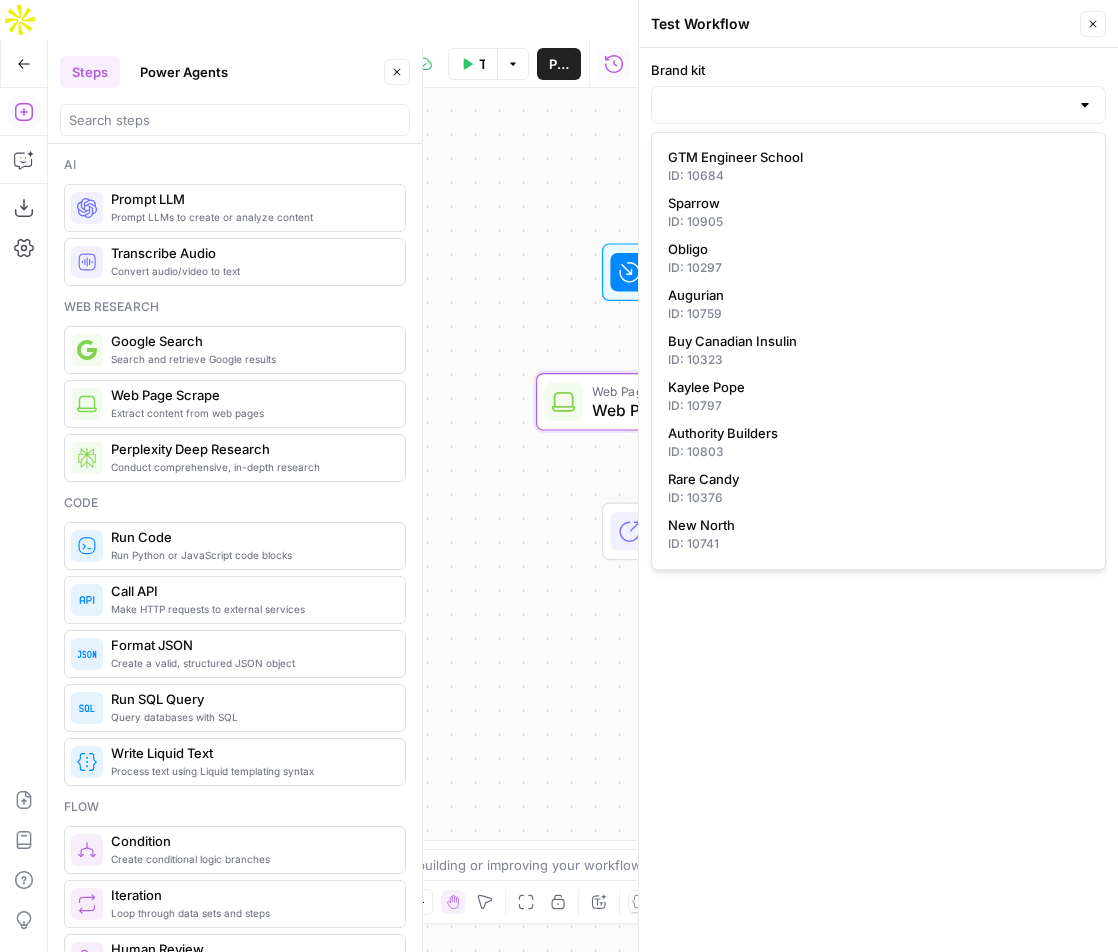 scroll, scrollTop: 1236, scrollLeft: 0, axis: vertical 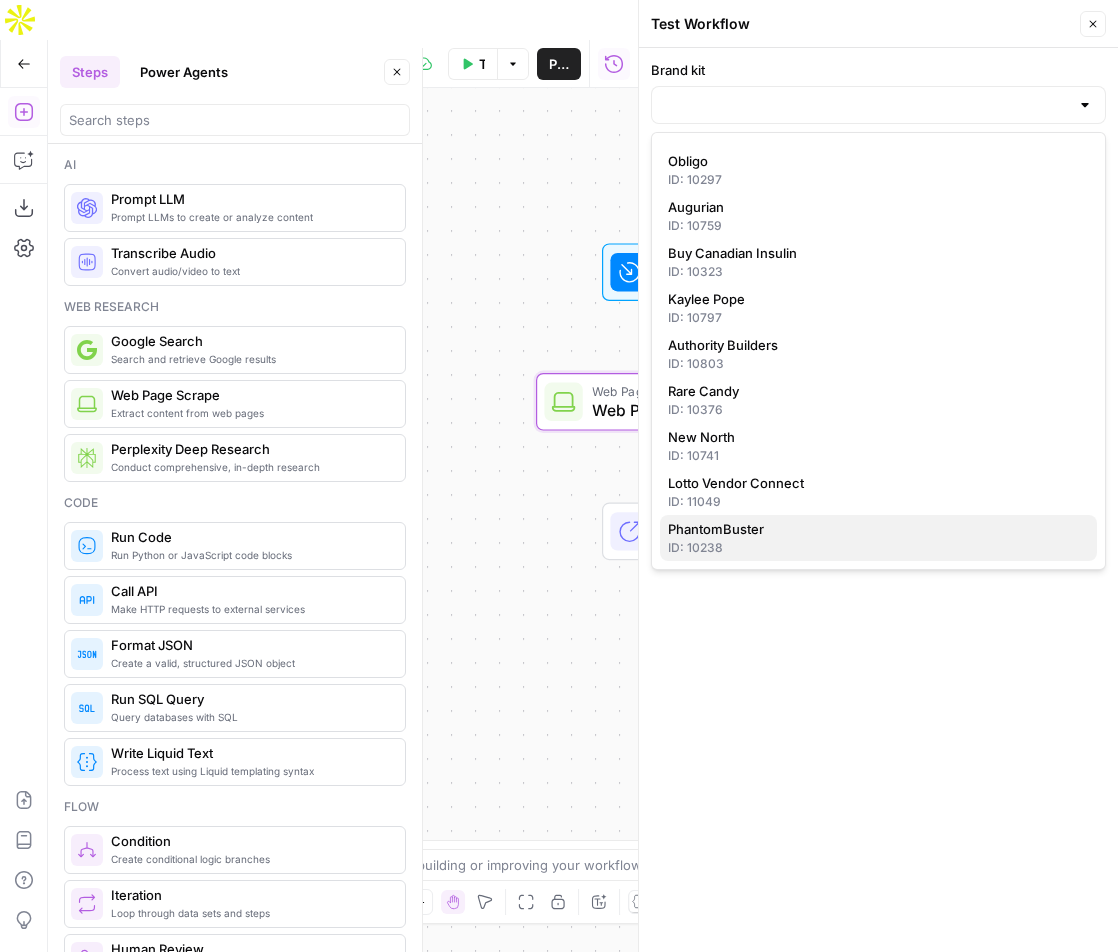 click on "ID: 10238" at bounding box center (878, 548) 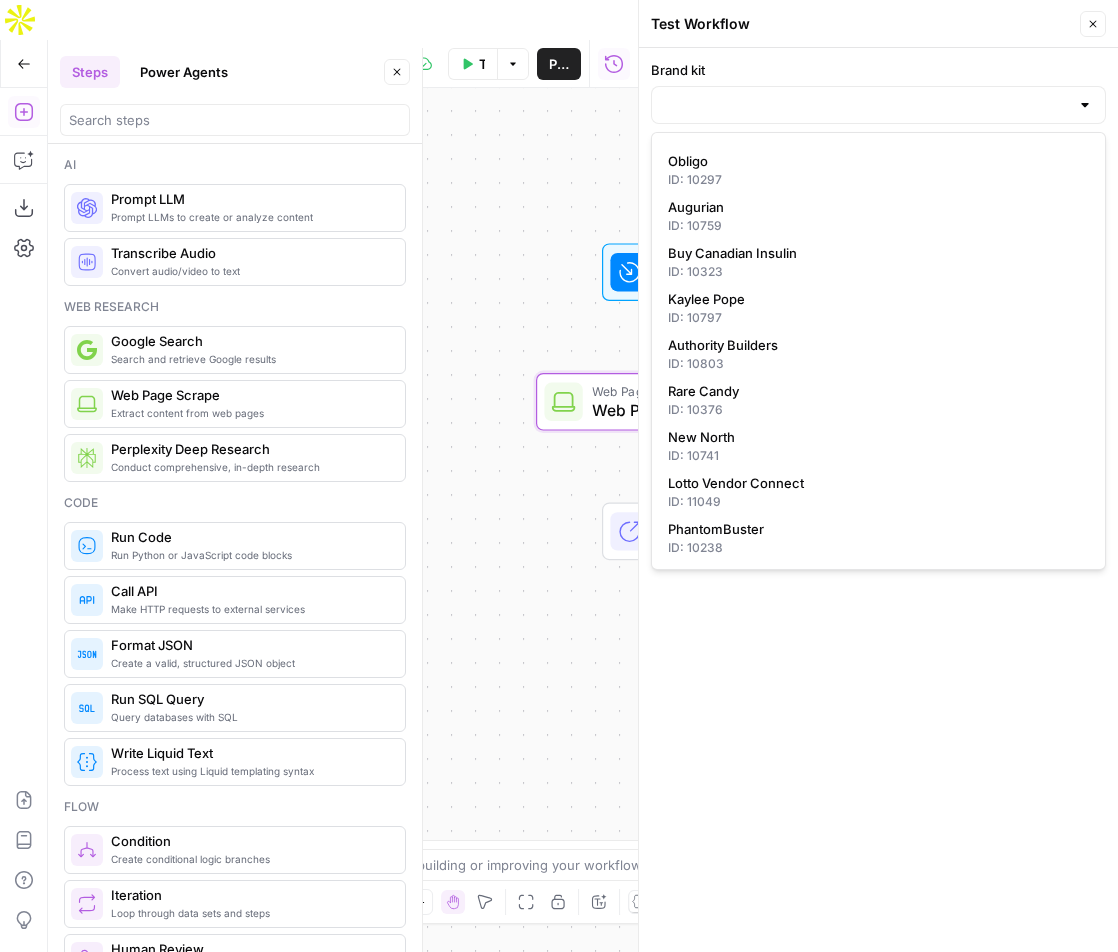 type on "PhantomBuster" 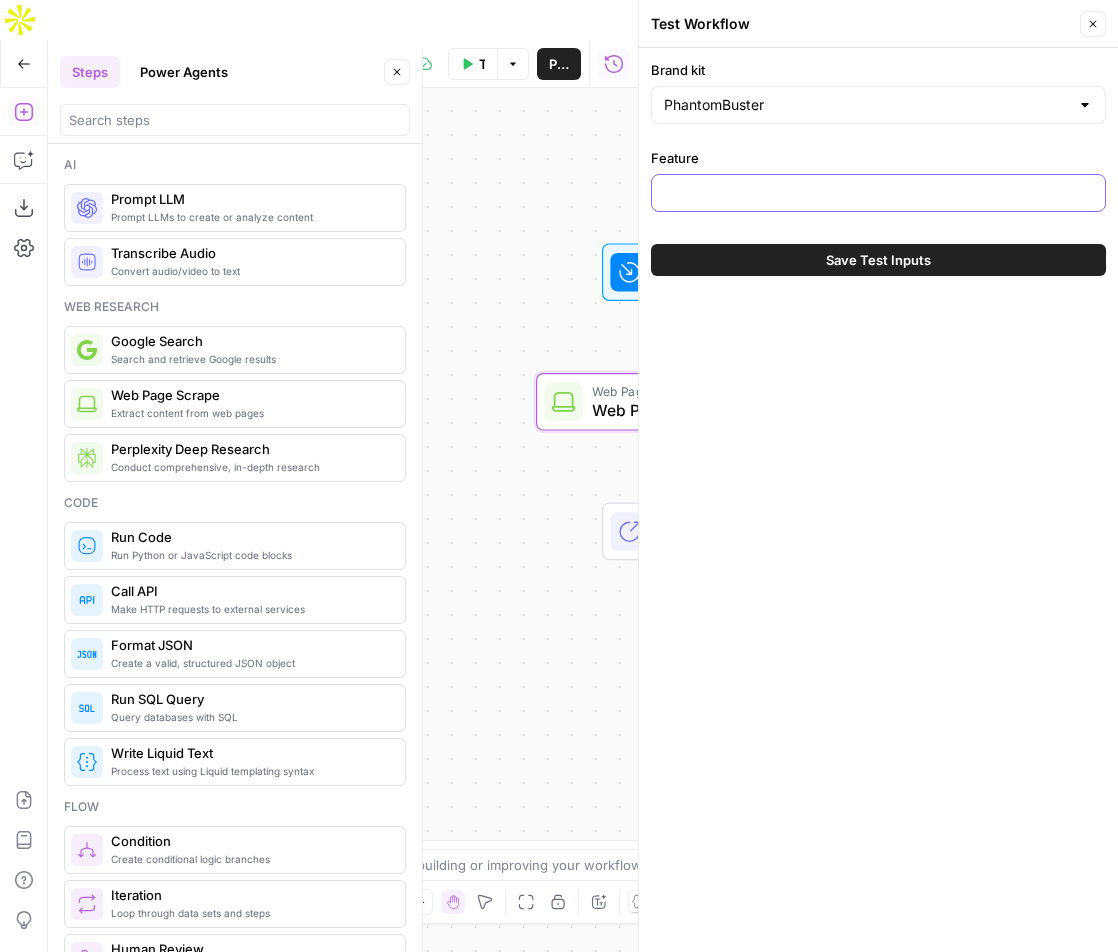 click on "Feature" at bounding box center [878, 193] 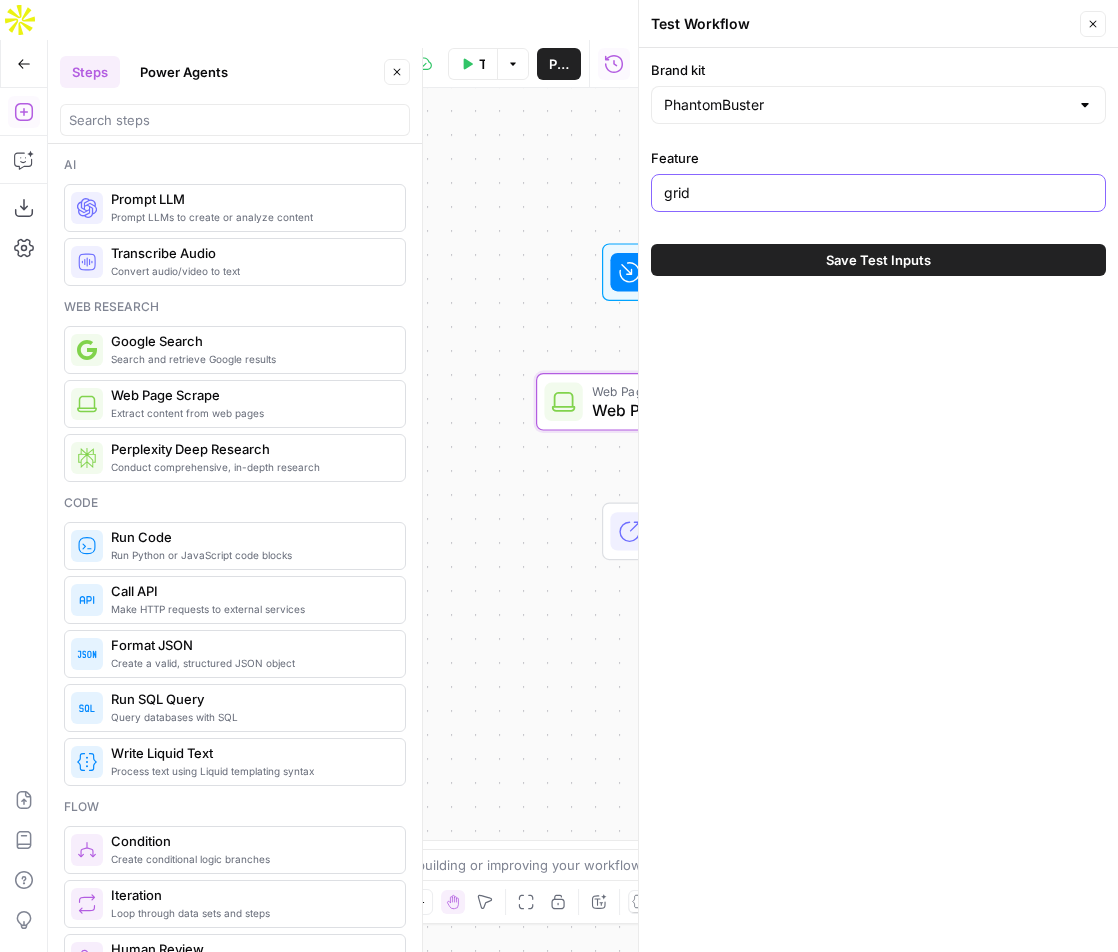 type on "grid" 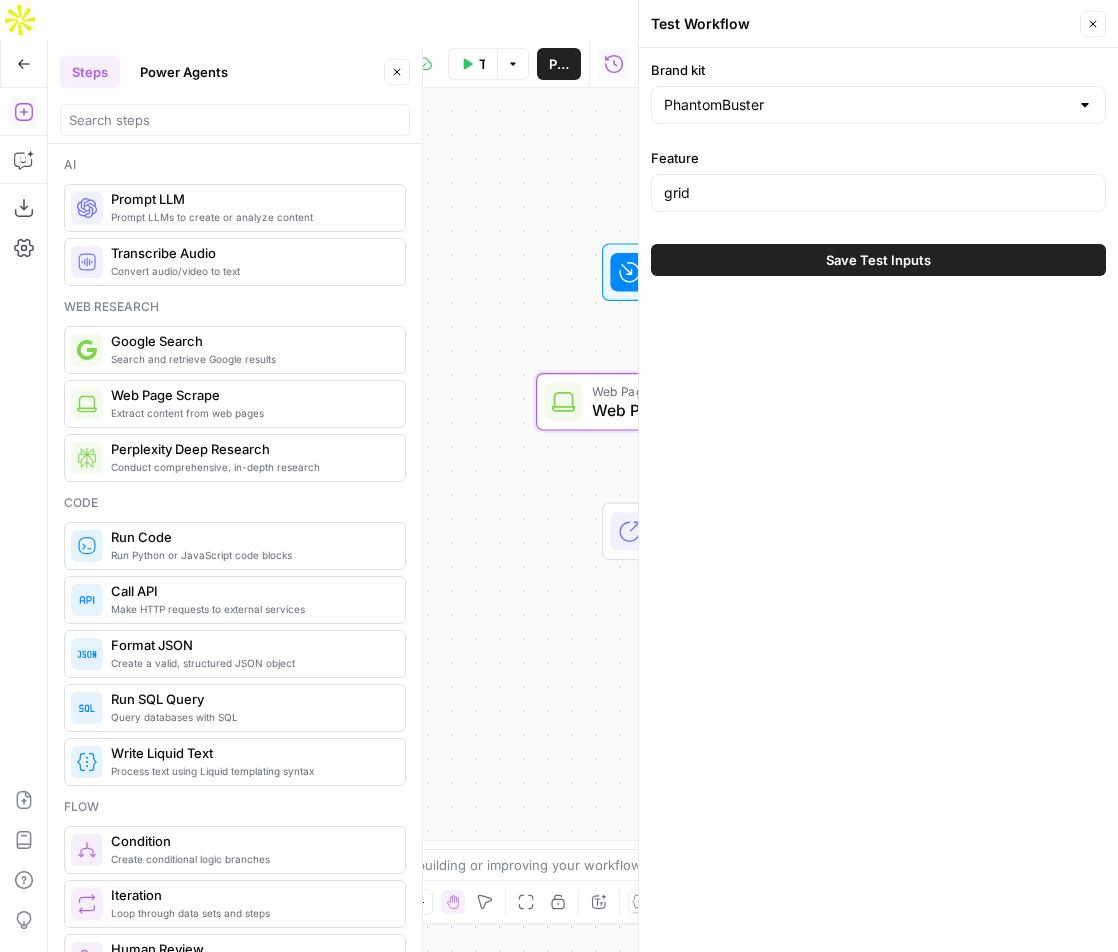 click on "Save Test Inputs" at bounding box center [878, 260] 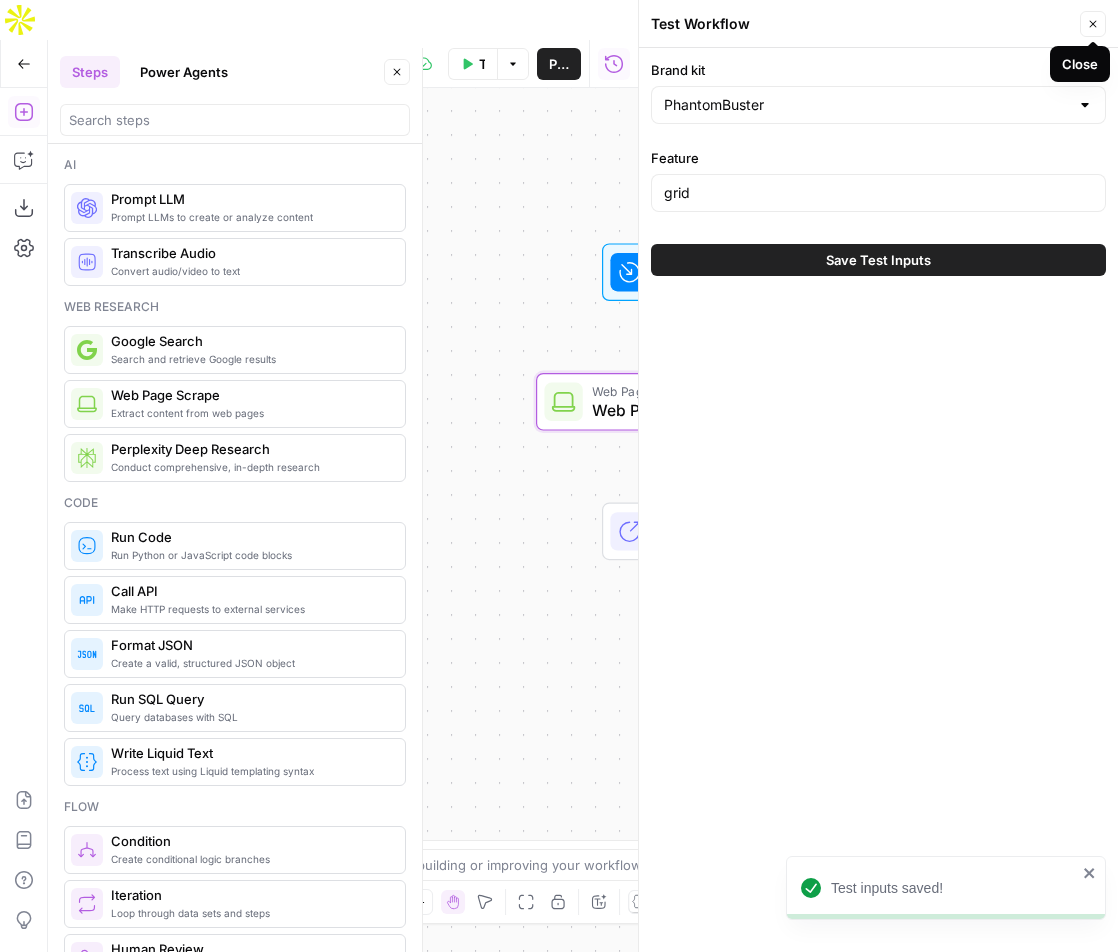 click 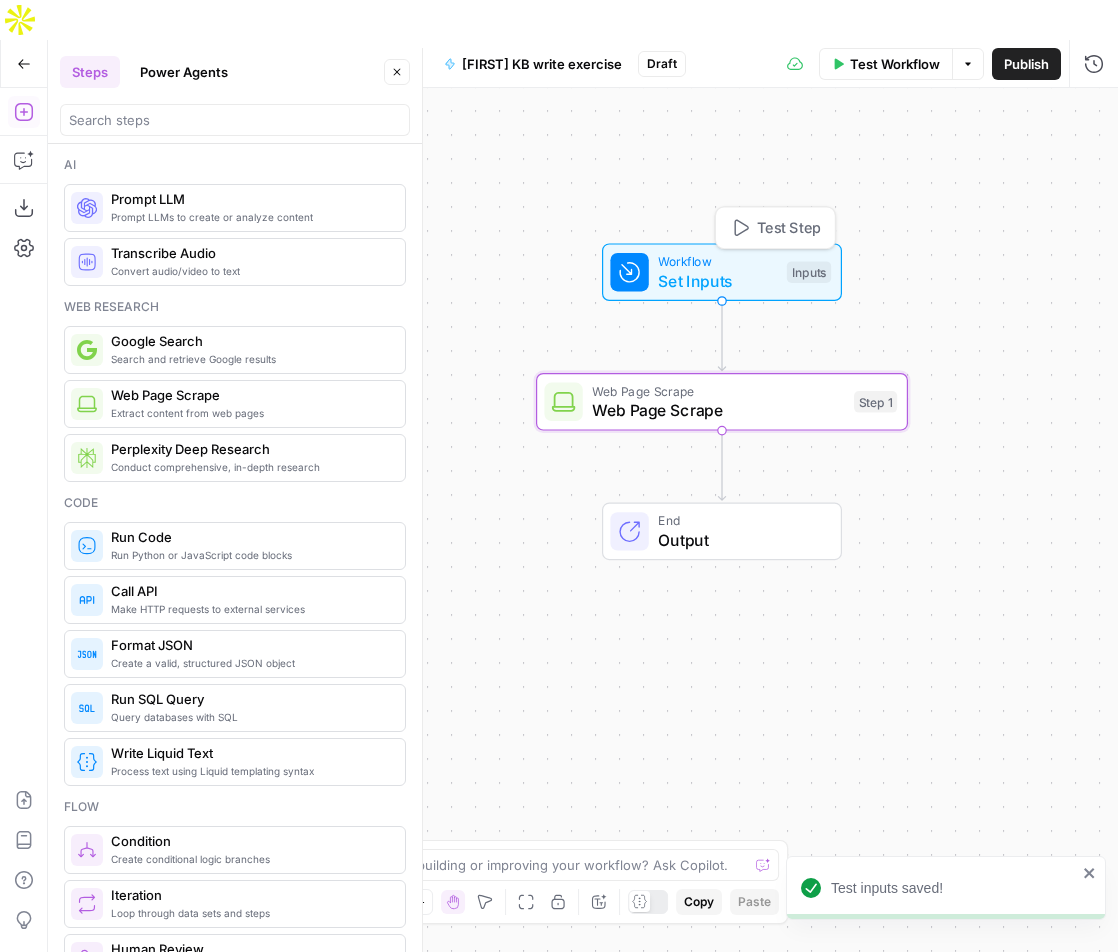 click on "Test Step" at bounding box center [789, 228] 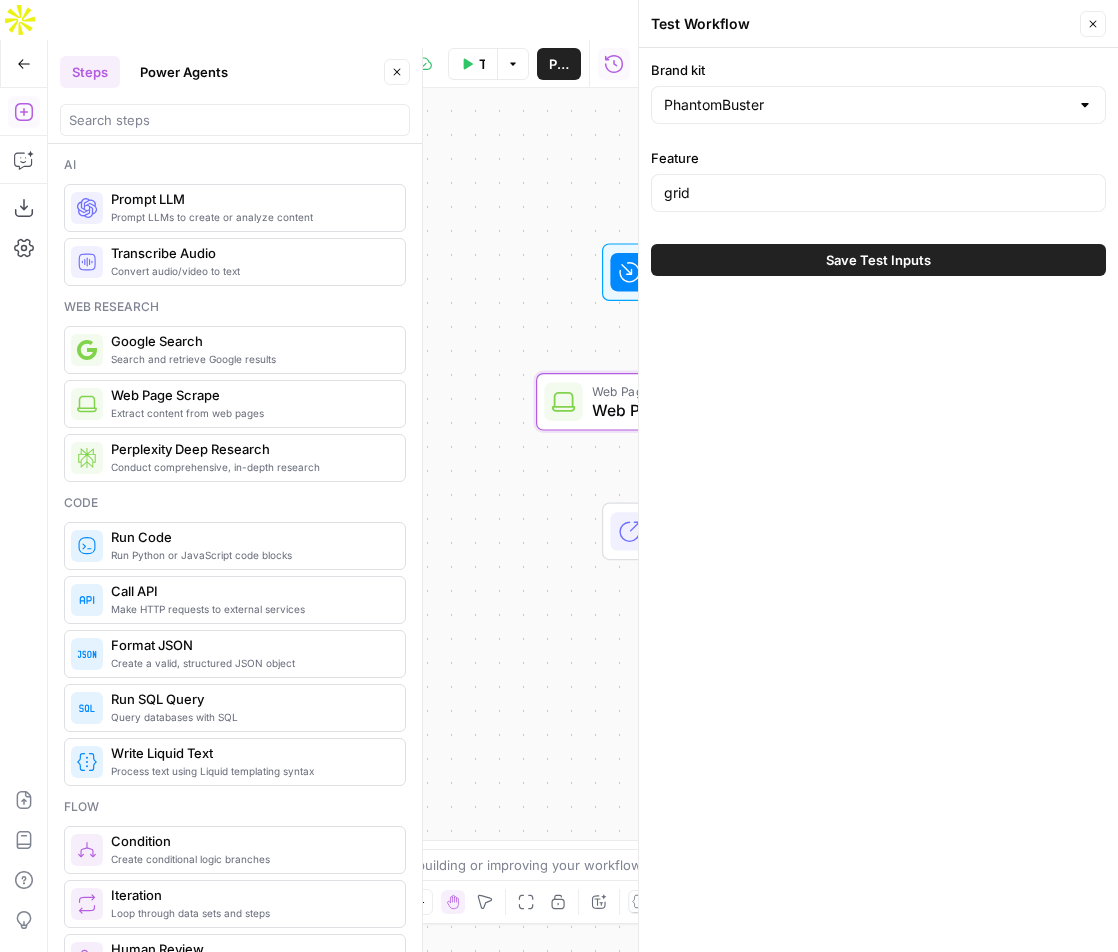 click on "Save Test Inputs" at bounding box center [878, 260] 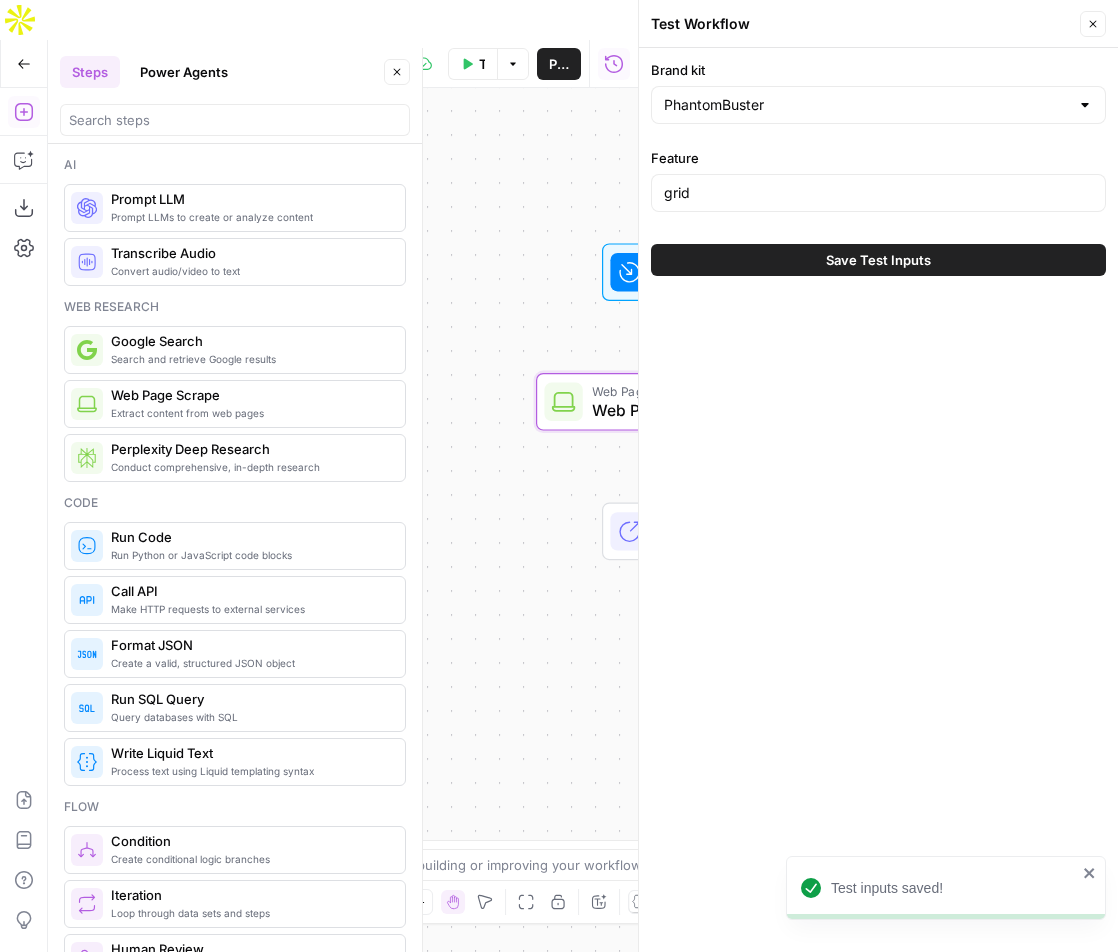 click 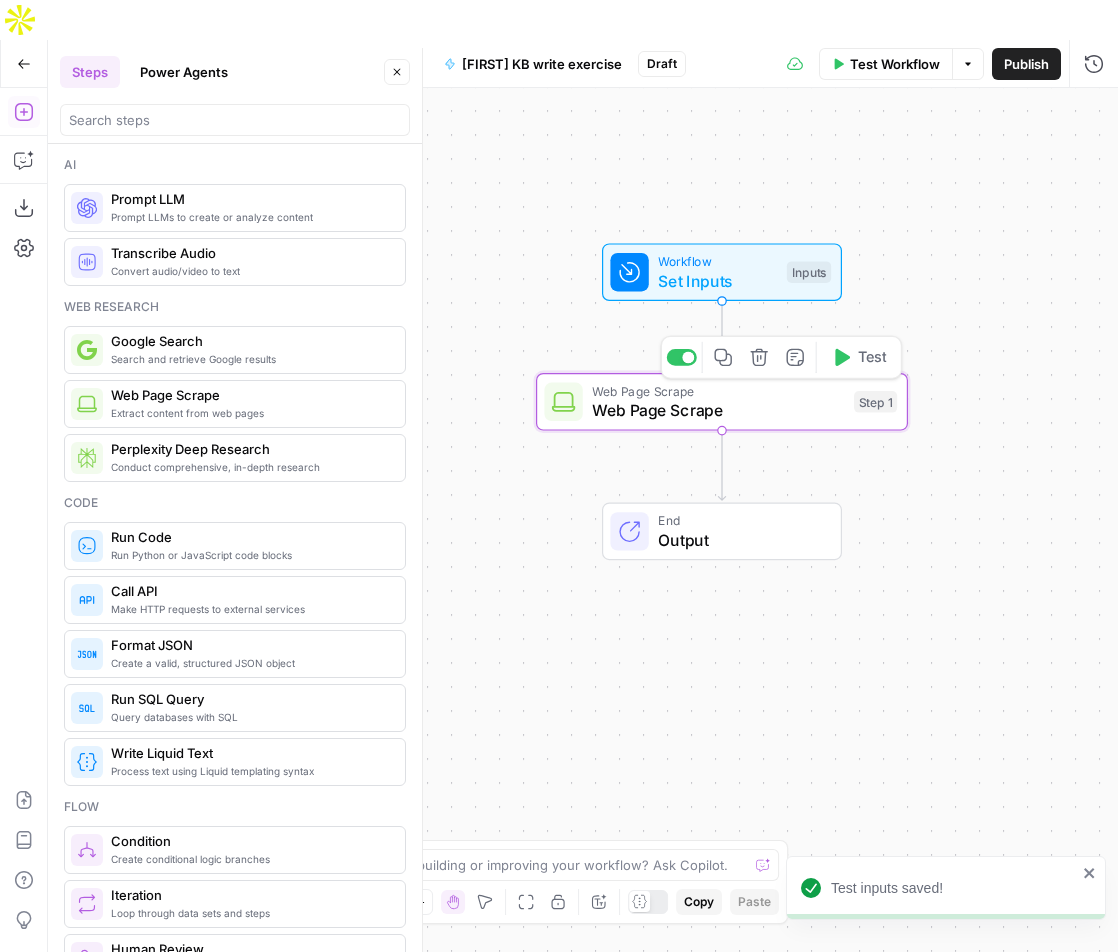 click on "Test" at bounding box center [859, 357] 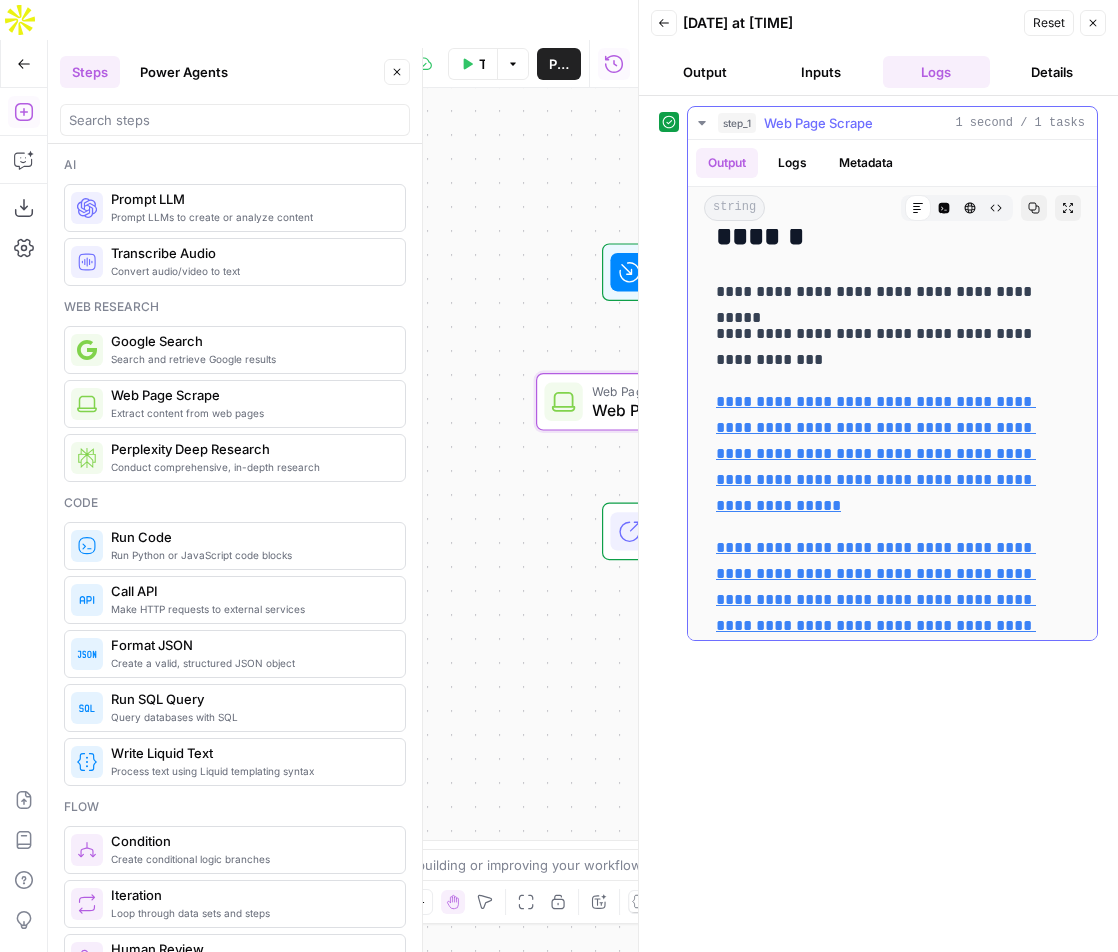 scroll, scrollTop: 4289, scrollLeft: 0, axis: vertical 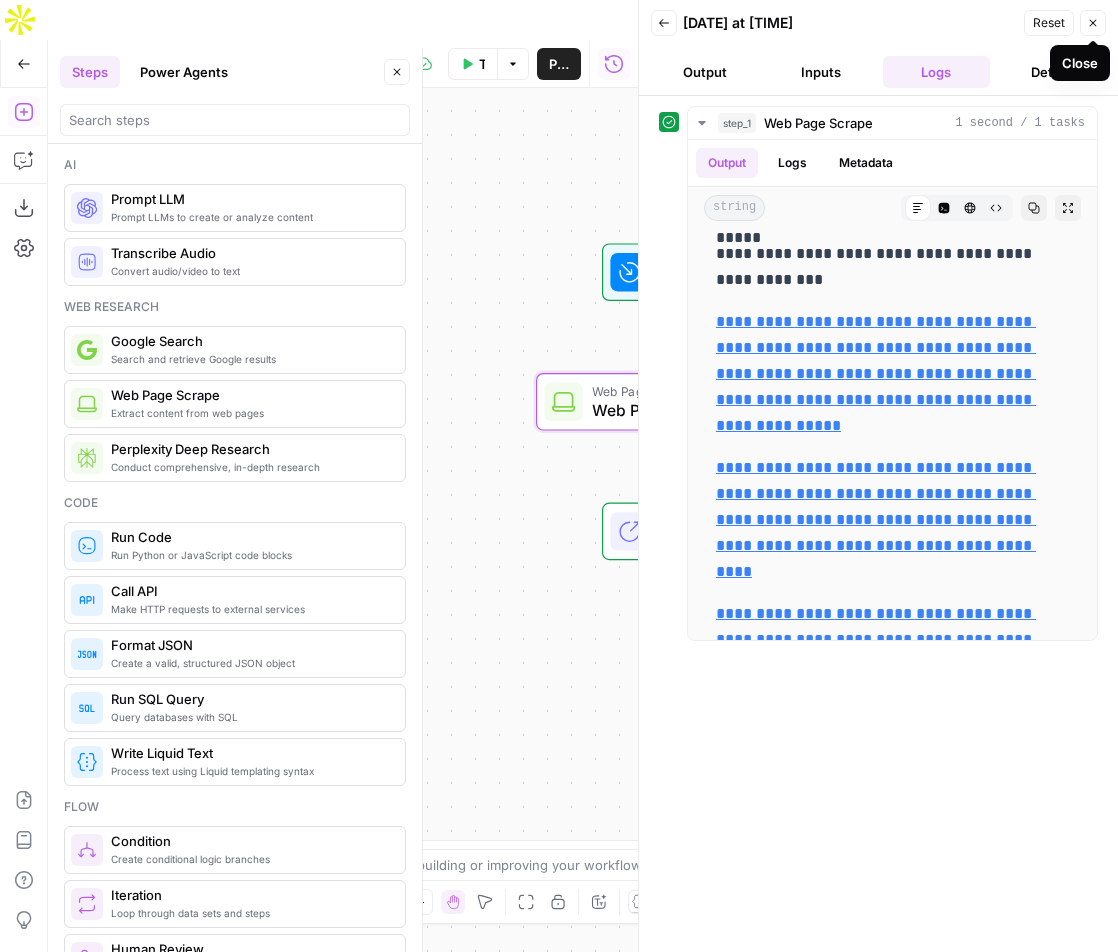 click on "Close" at bounding box center [1093, 23] 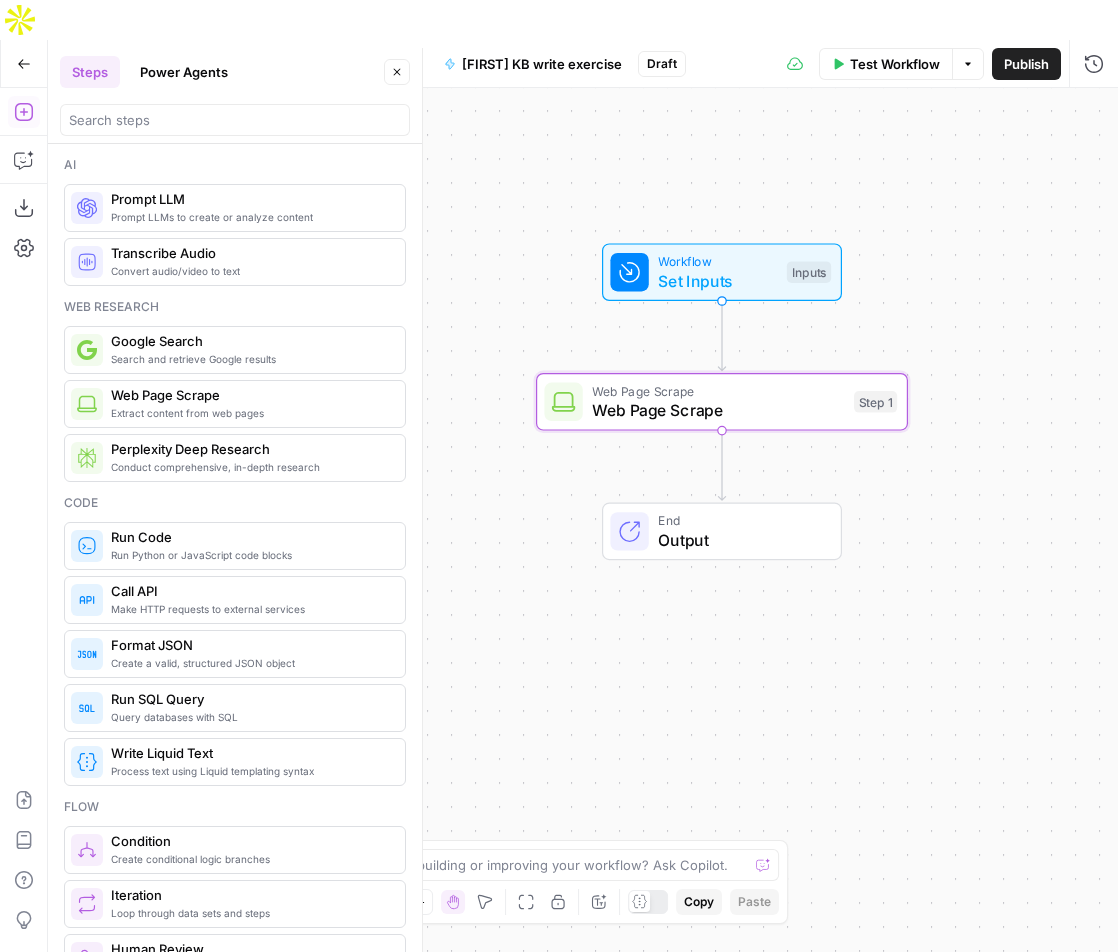 click on "Close" at bounding box center (397, 72) 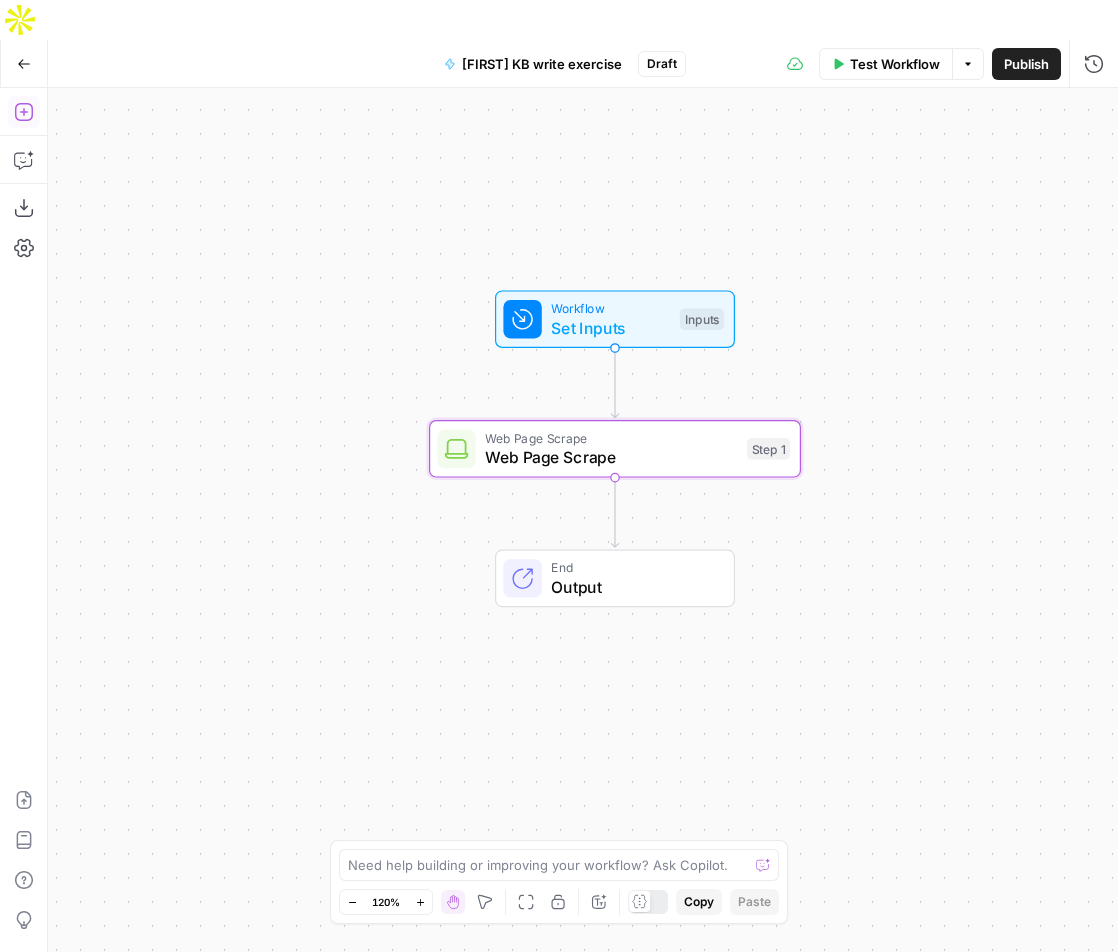 drag, startPoint x: 965, startPoint y: 485, endPoint x: 857, endPoint y: 529, distance: 116.61904 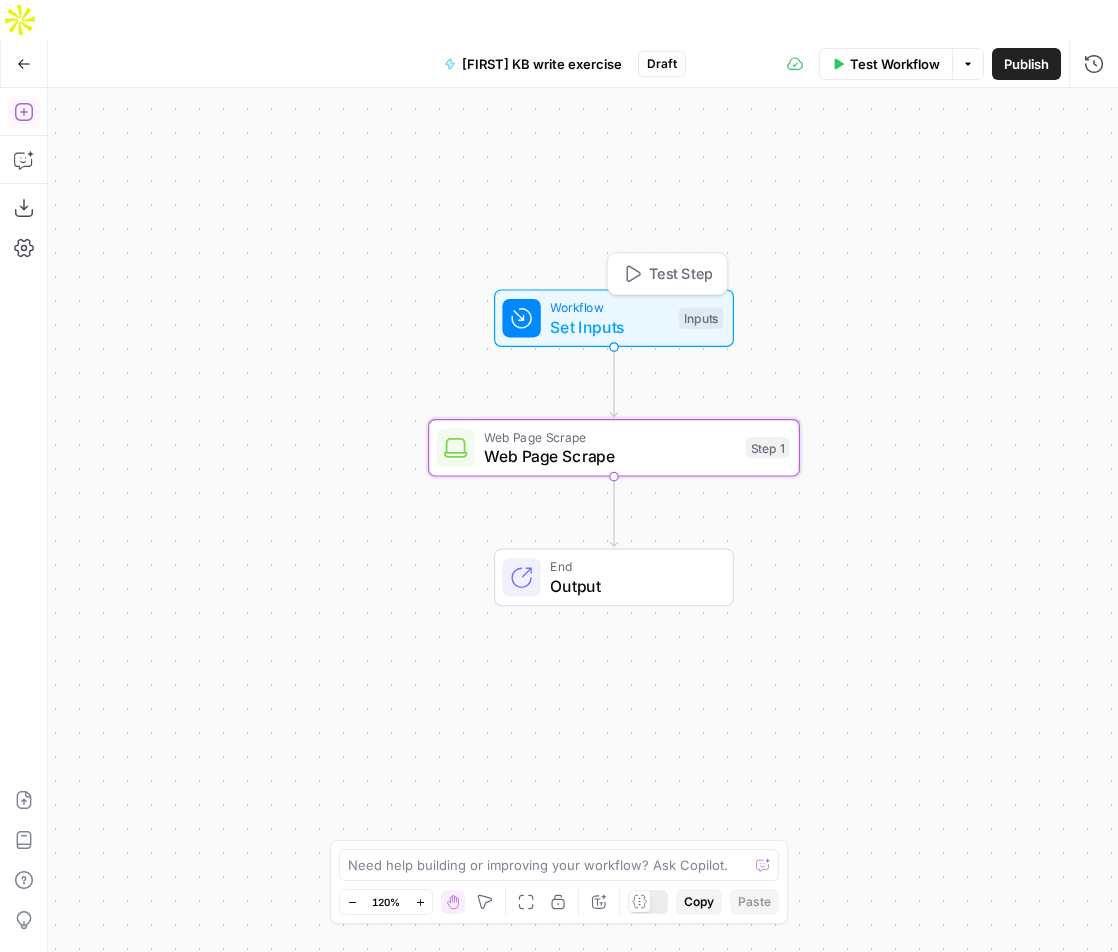 click on "Workflow" at bounding box center [609, 307] 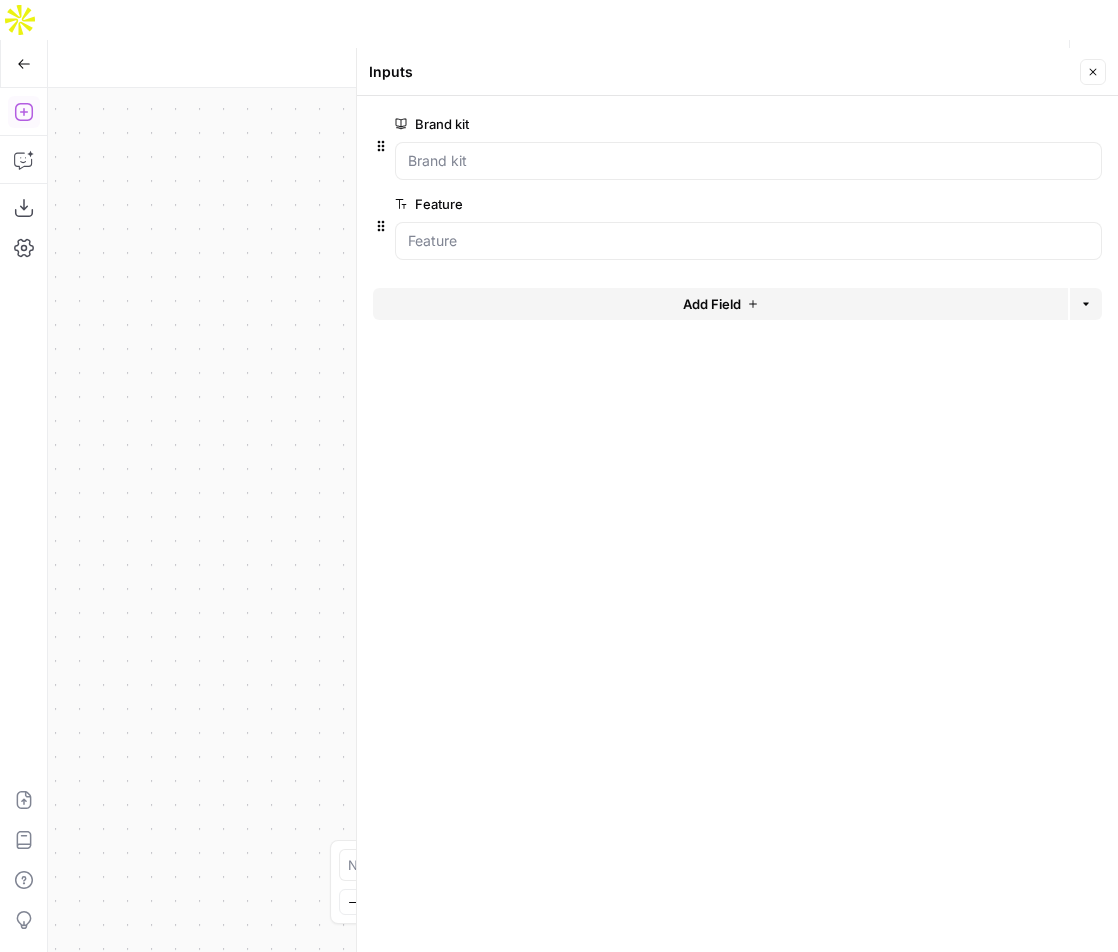 click on "Add Field" at bounding box center (712, 304) 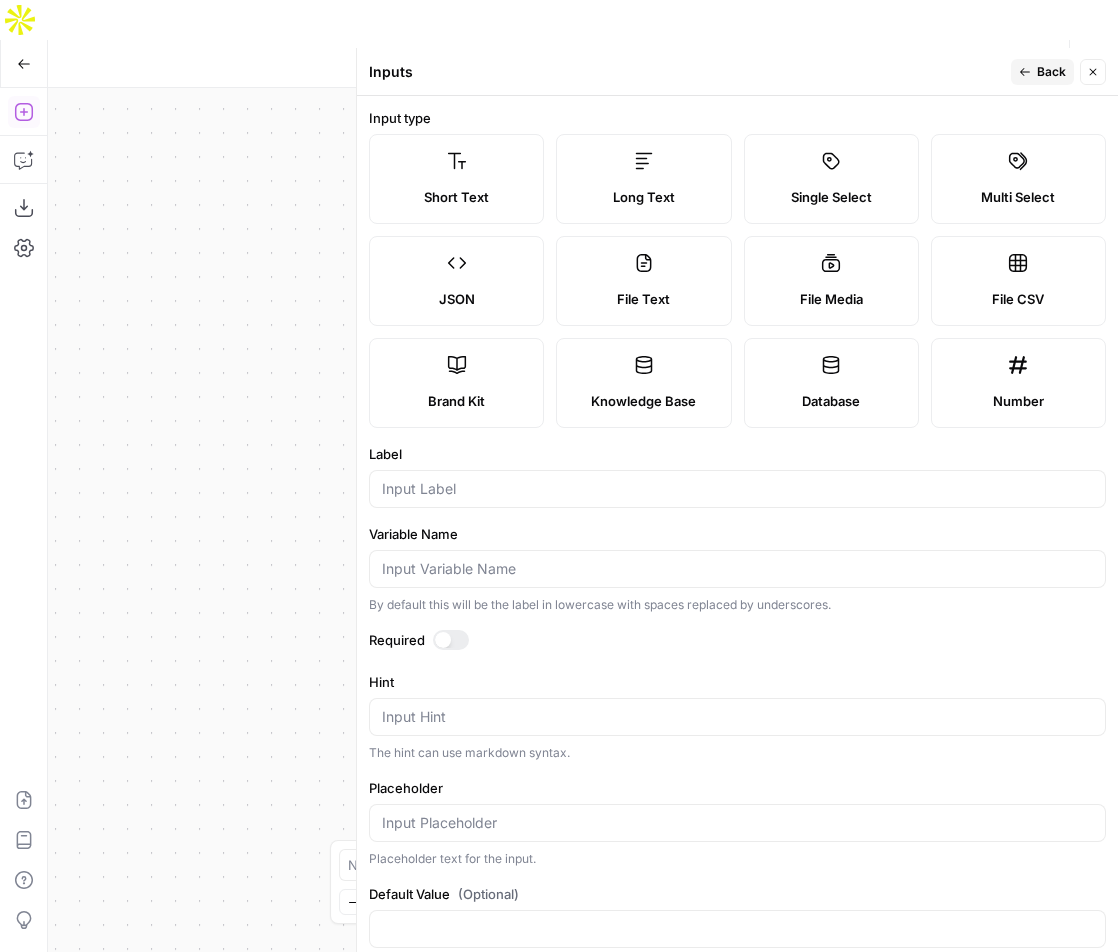 click on "Back" at bounding box center (1051, 72) 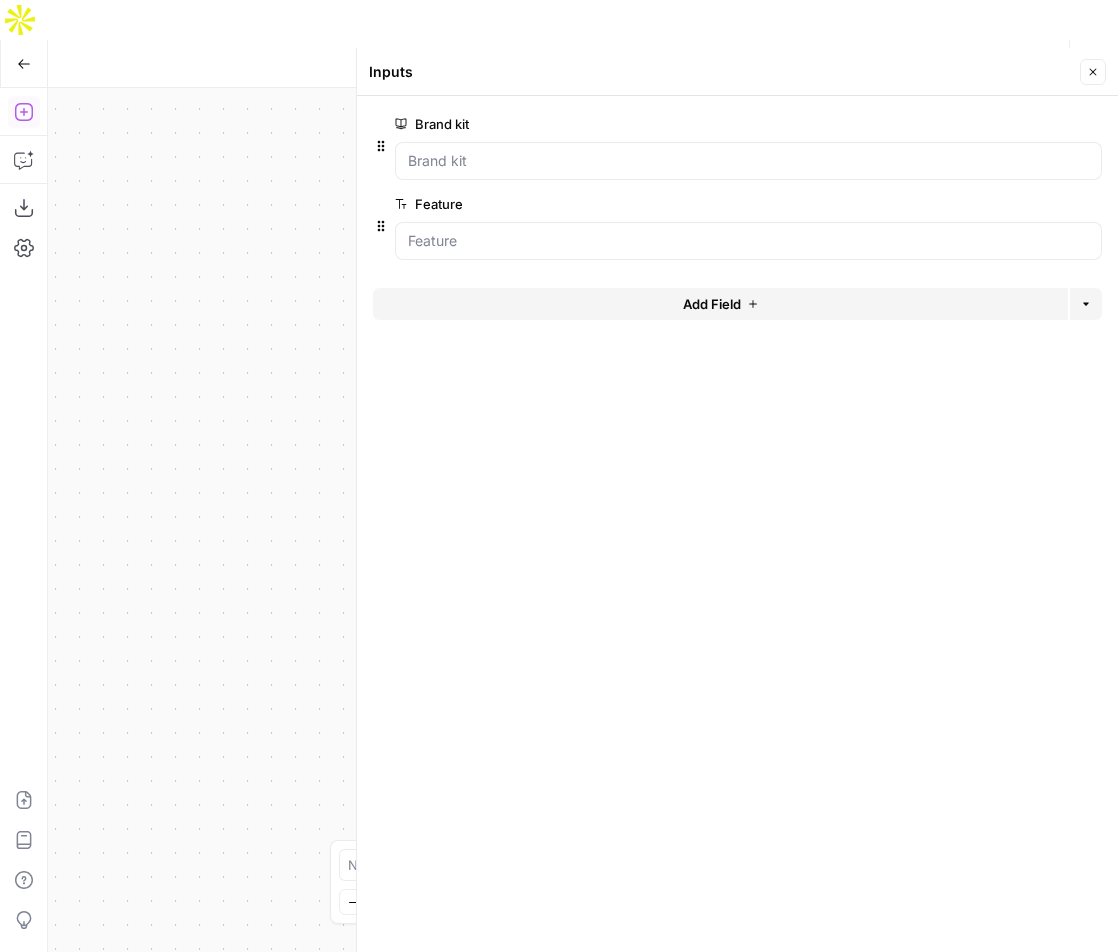 click on "Add Field" at bounding box center [720, 304] 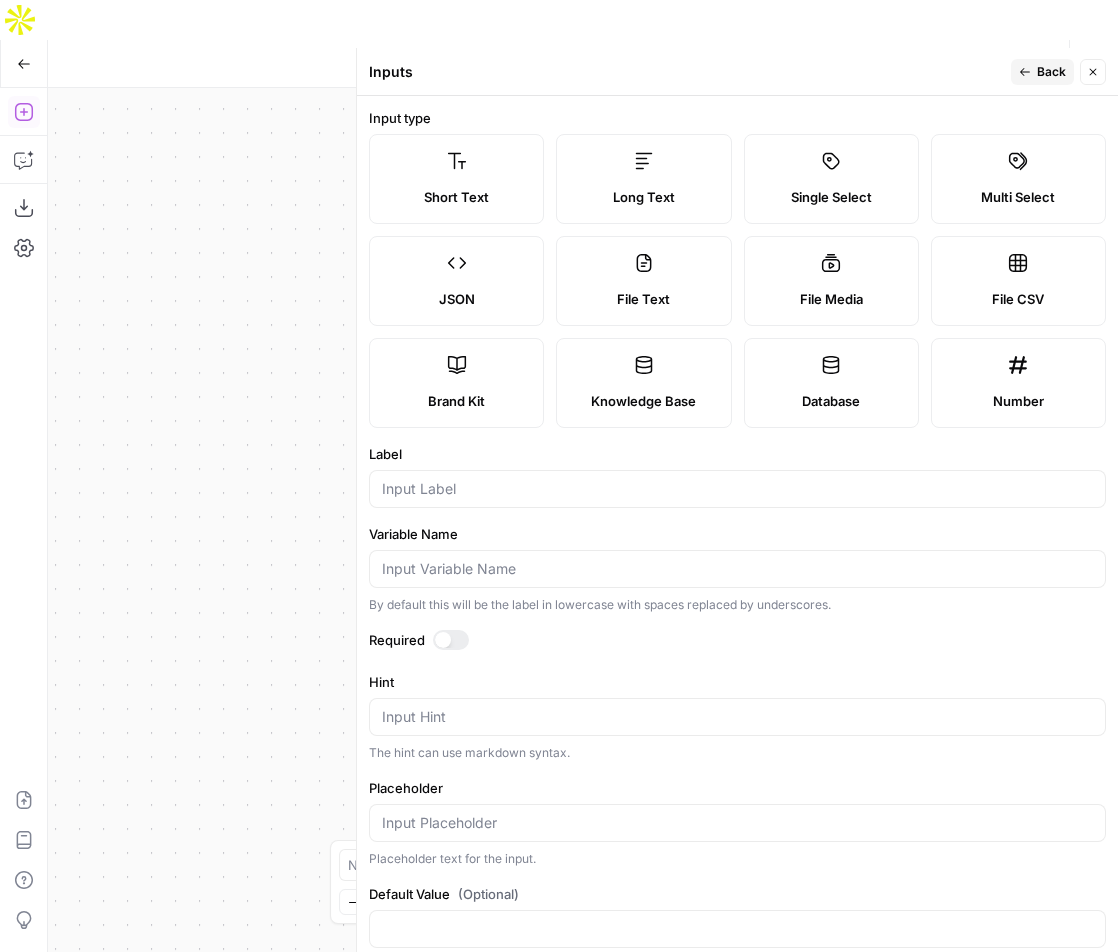 click on "Short Text" at bounding box center (456, 197) 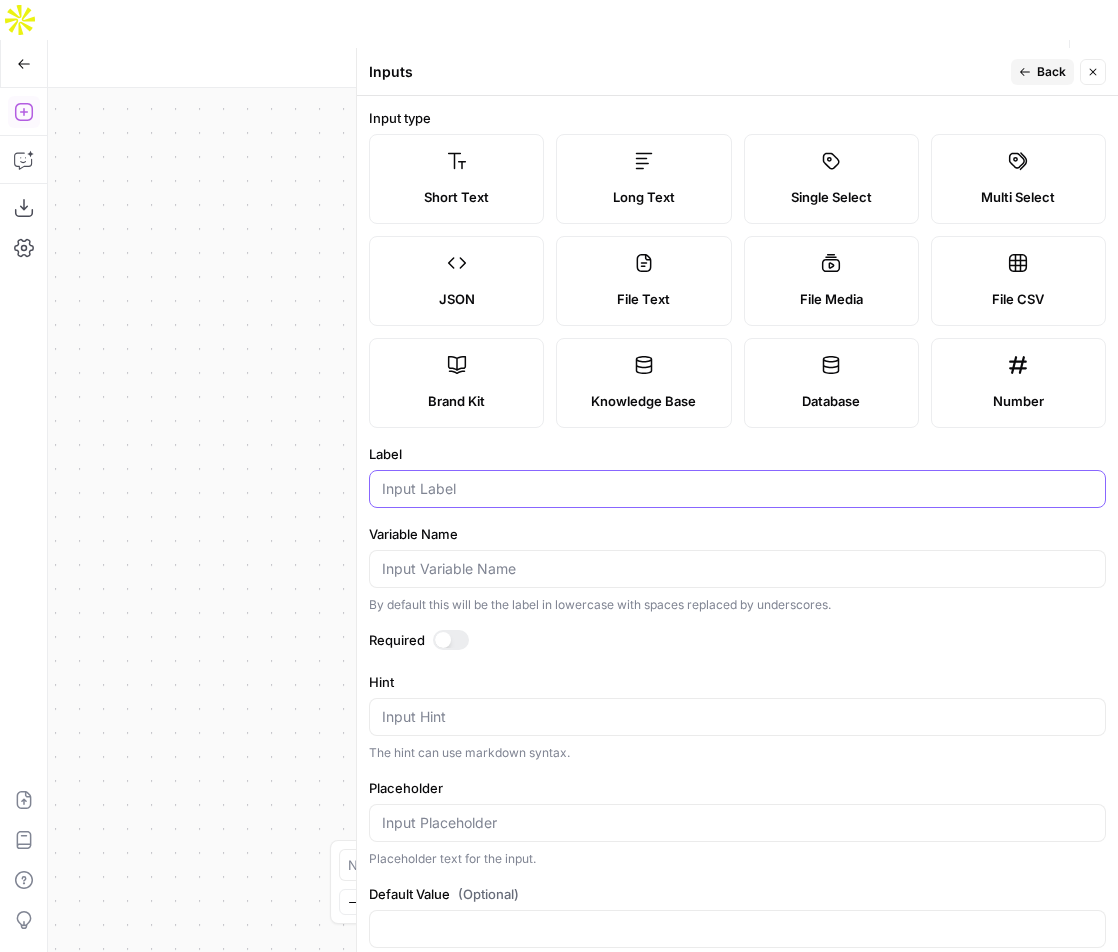 click on "Label" at bounding box center [737, 489] 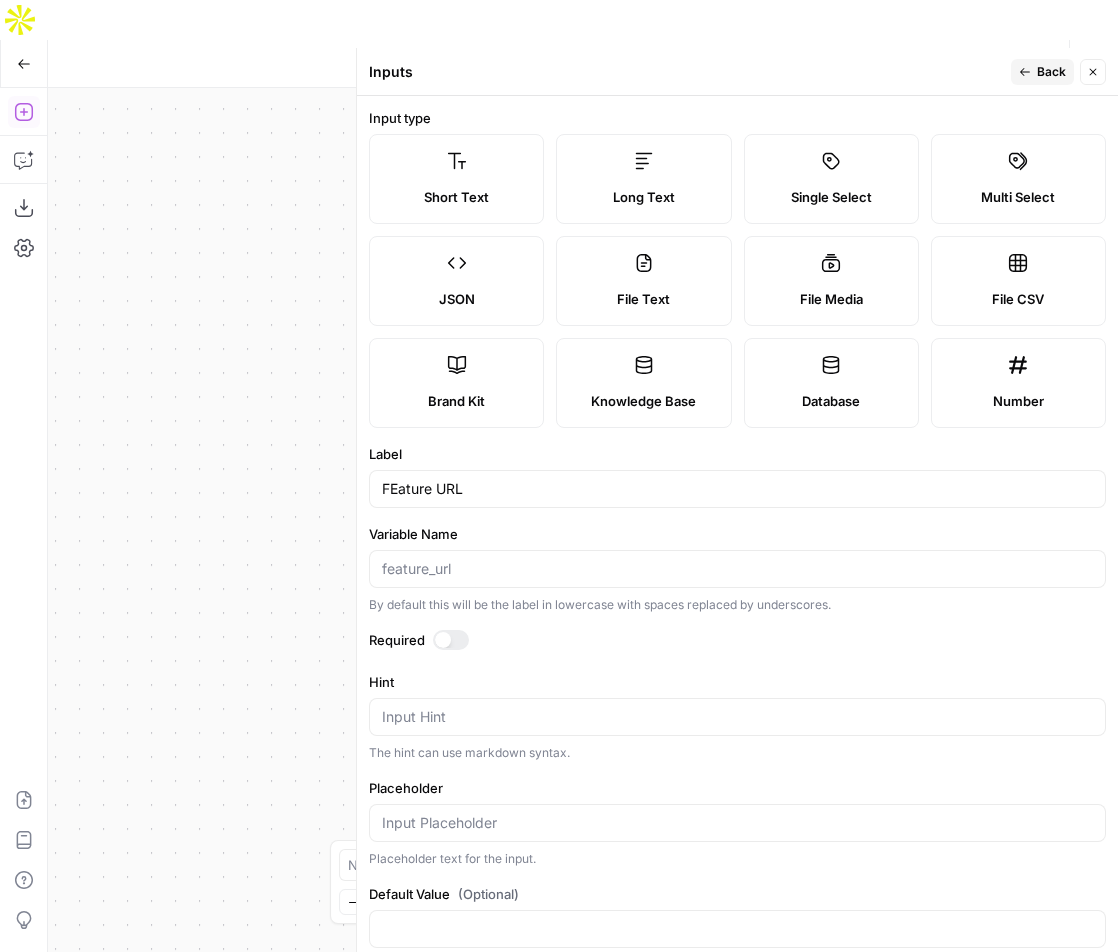 click at bounding box center [451, 640] 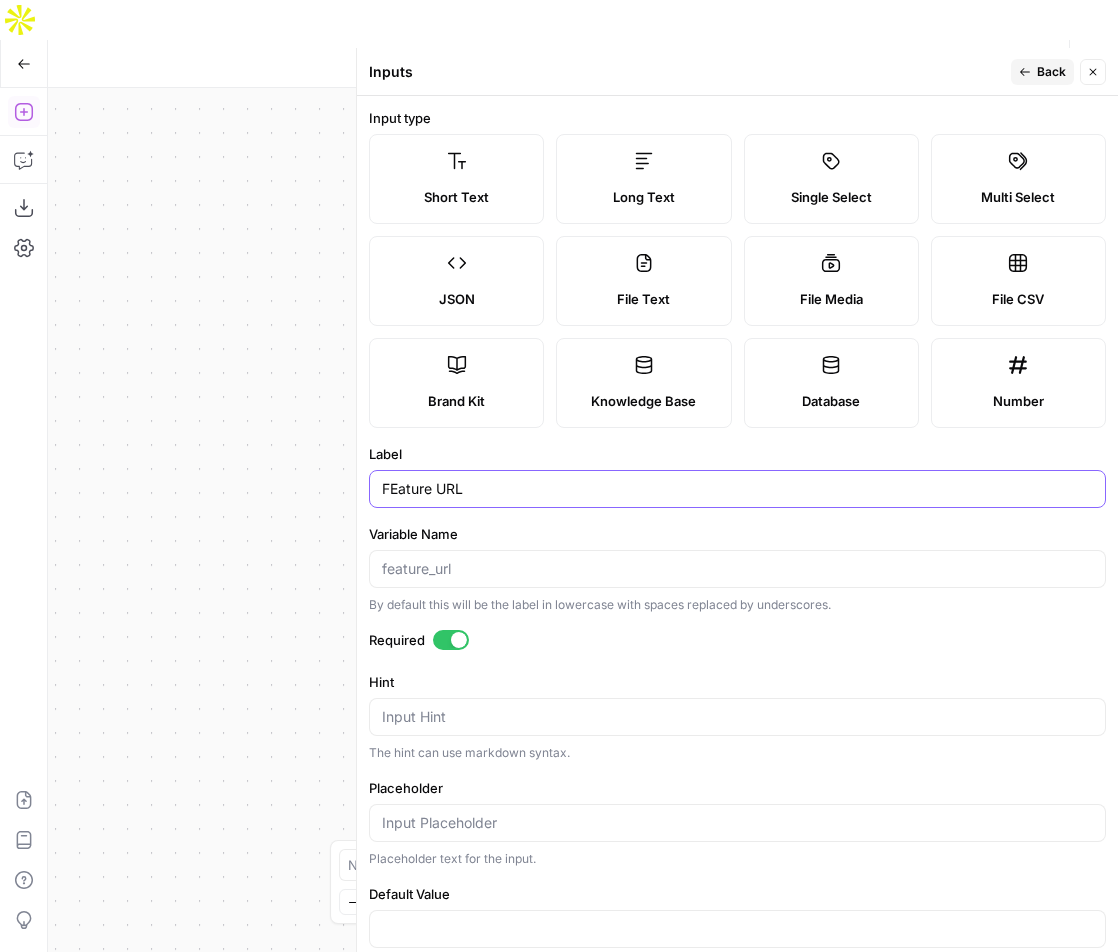 click on "FEature URL" at bounding box center [737, 489] 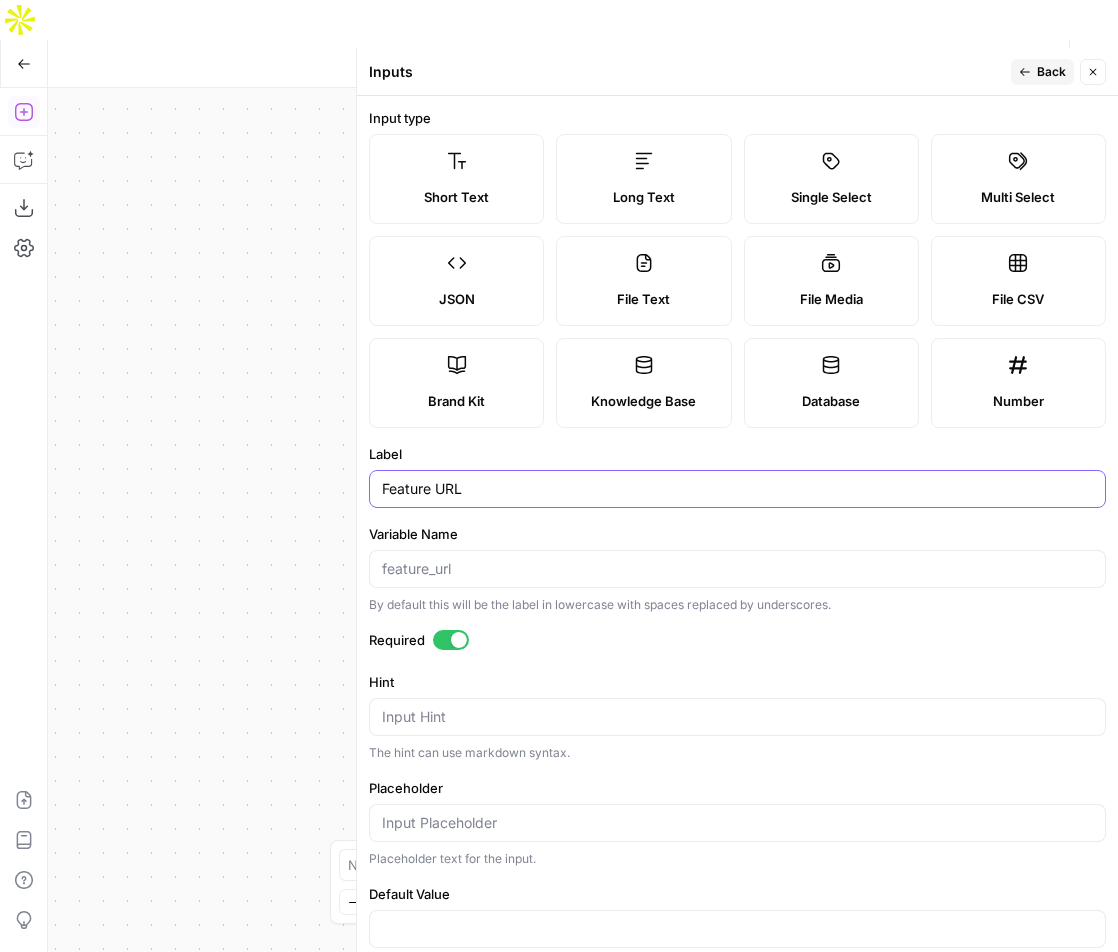 type on "Feature URL" 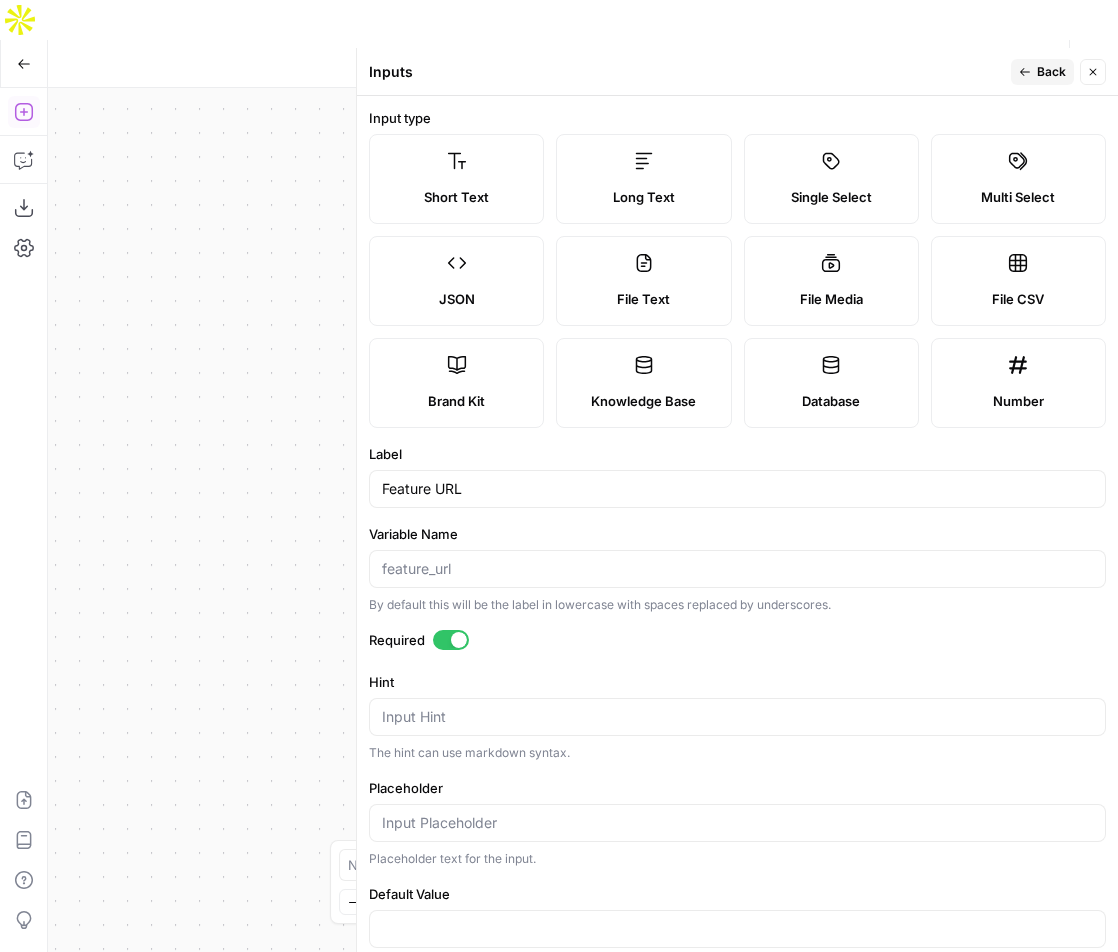 click on "Back" at bounding box center (1051, 72) 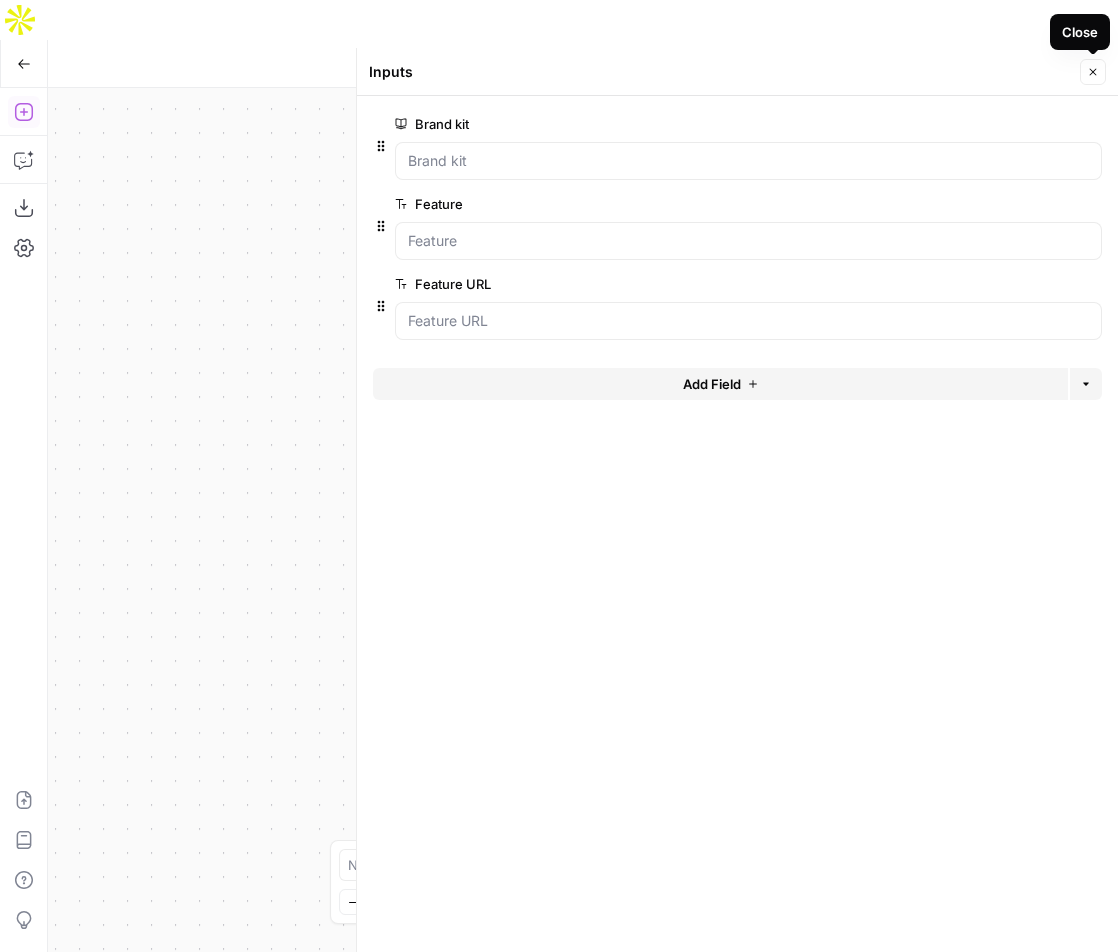 click on "Close" at bounding box center [1093, 72] 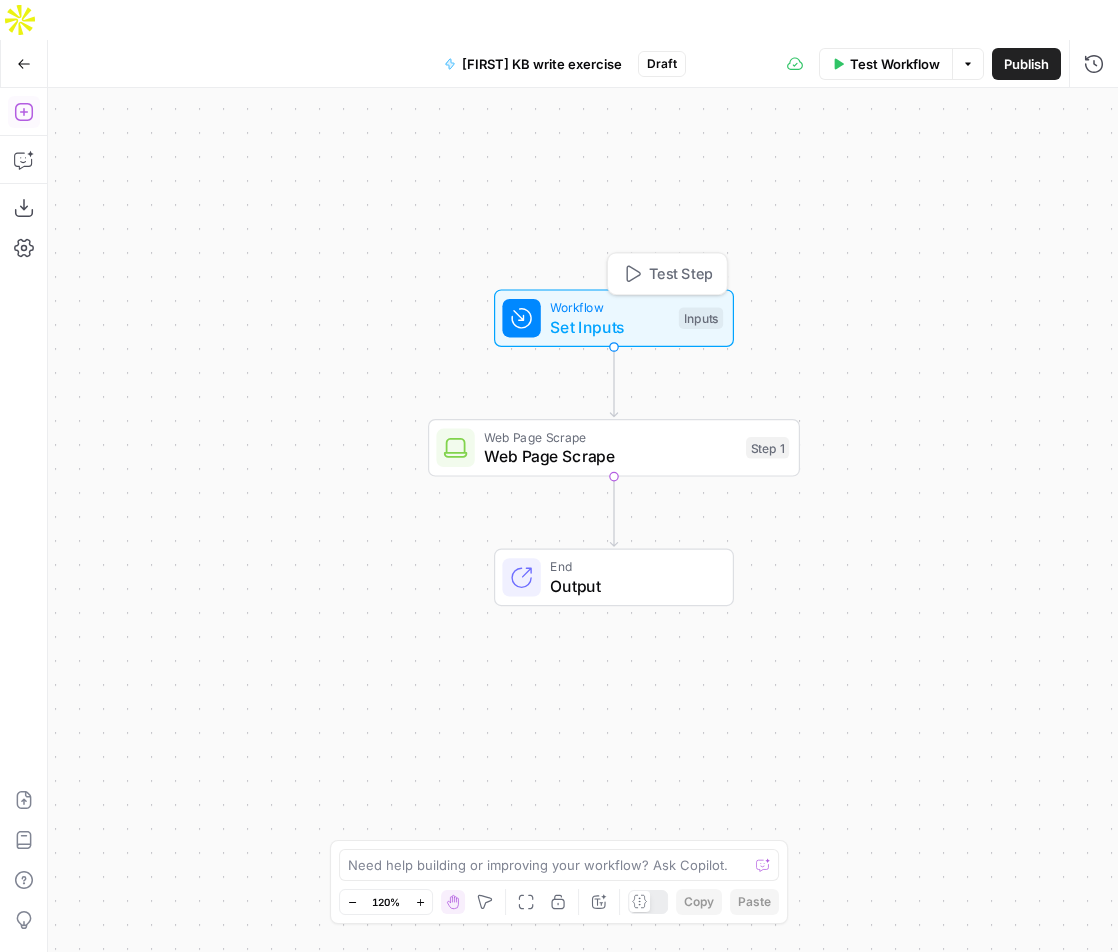 click on "Test Step" at bounding box center (681, 274) 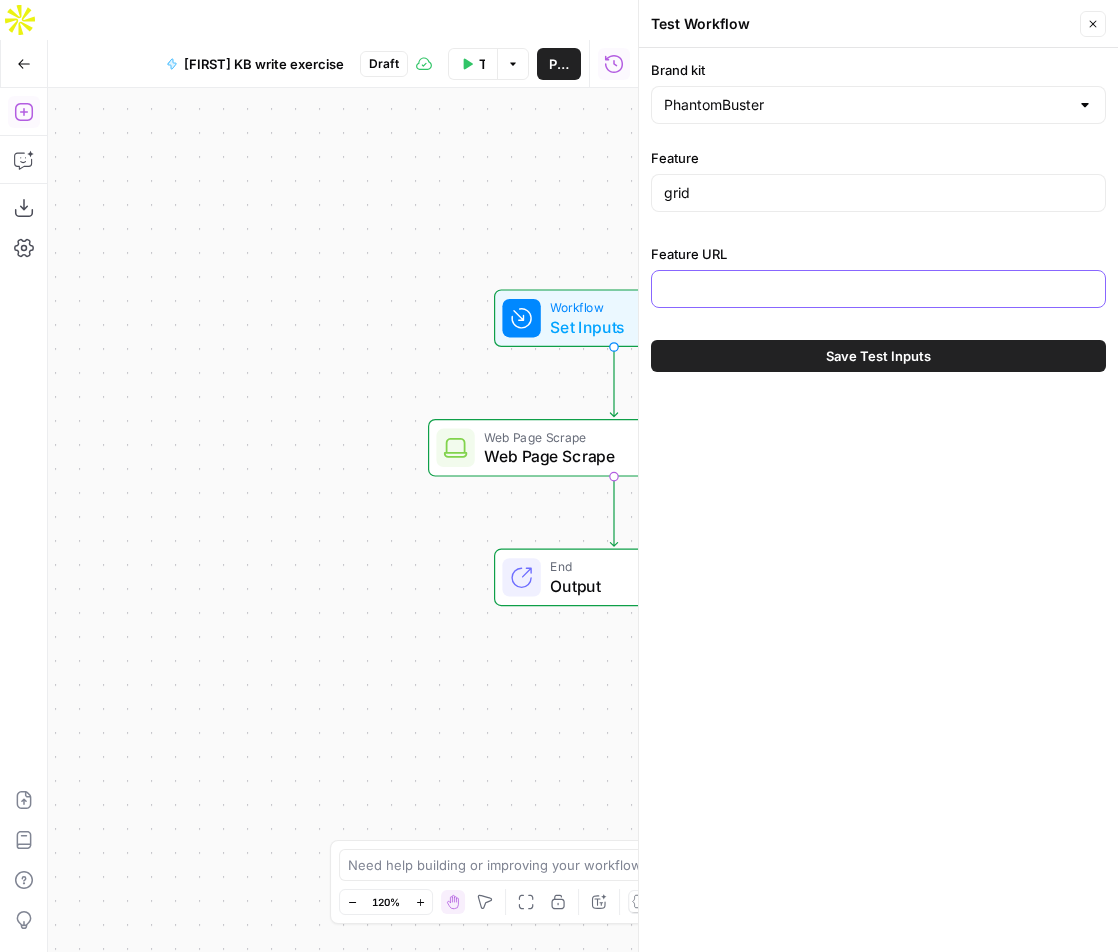 click on "Feature URL" at bounding box center (878, 289) 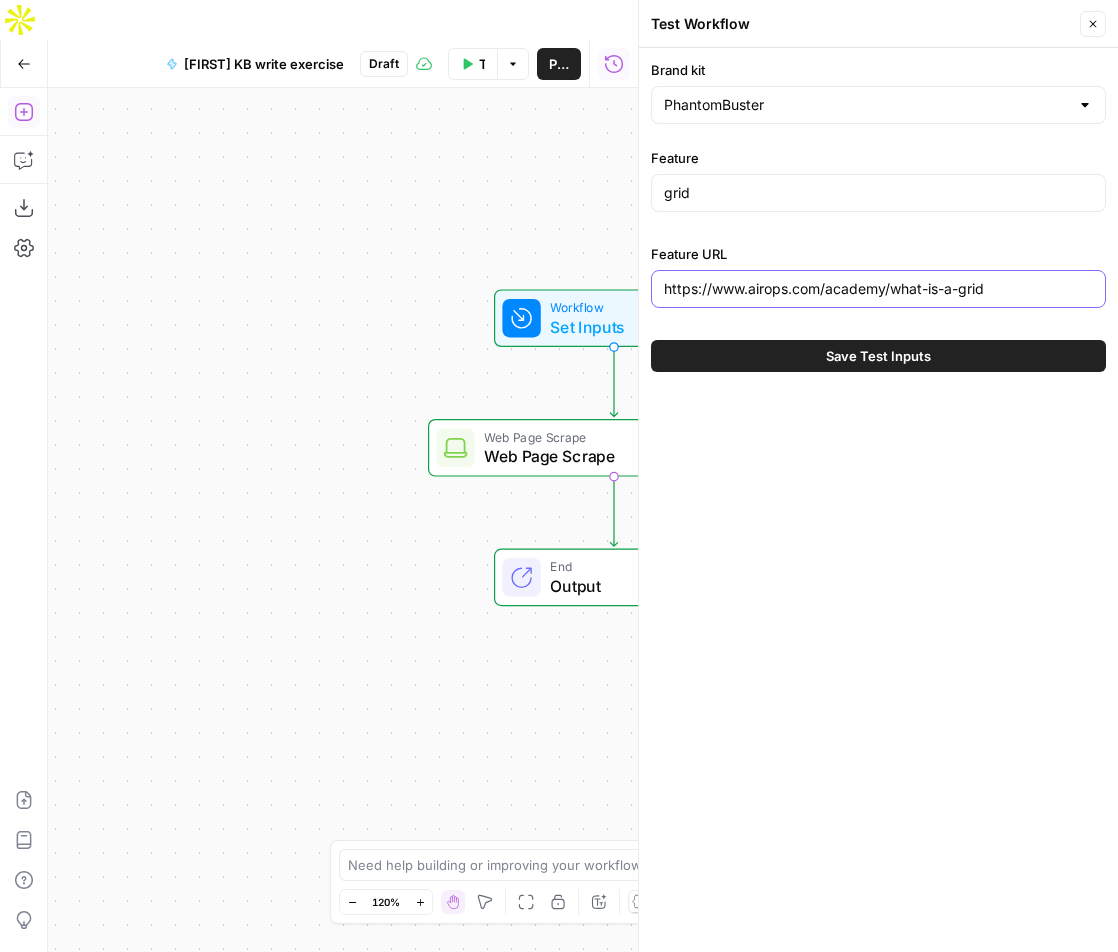 type on "https://www.airops.com/academy/what-is-a-grid" 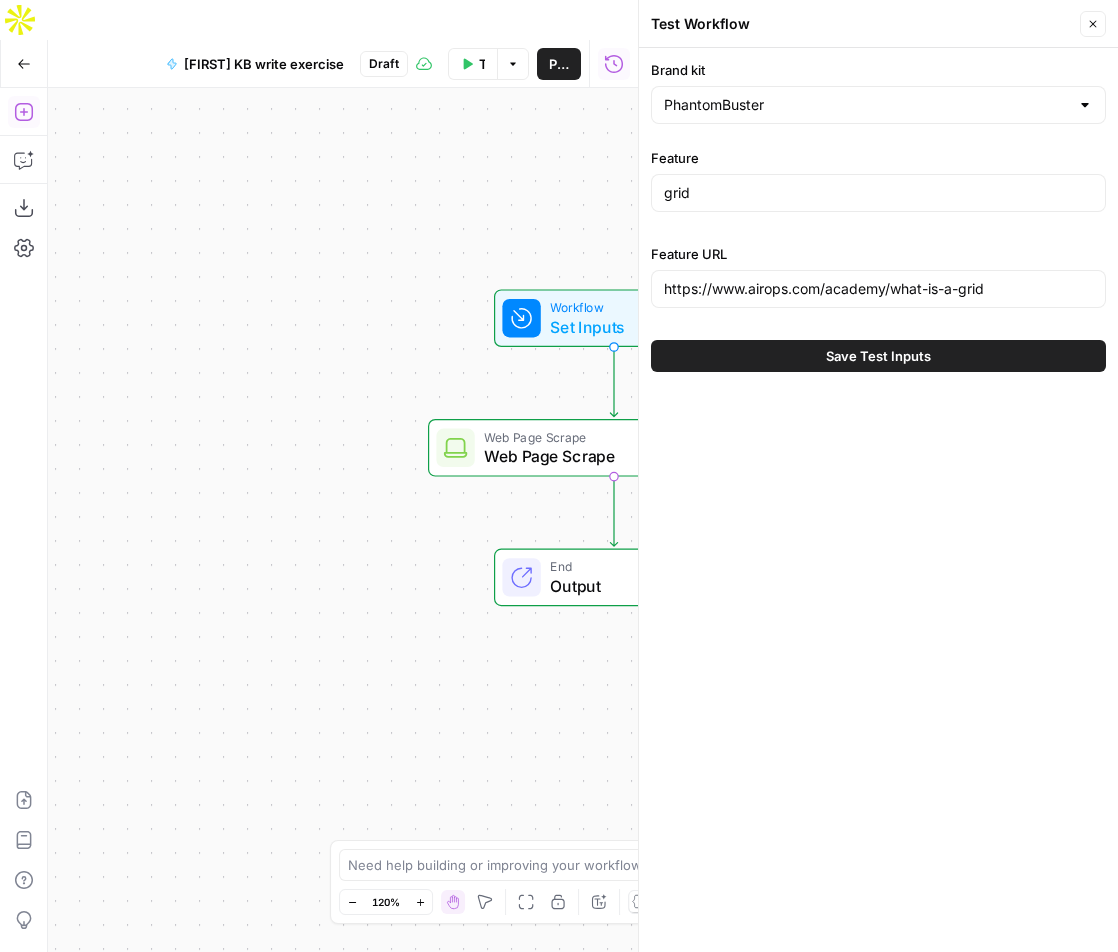 click on "Save Test Inputs" at bounding box center [878, 356] 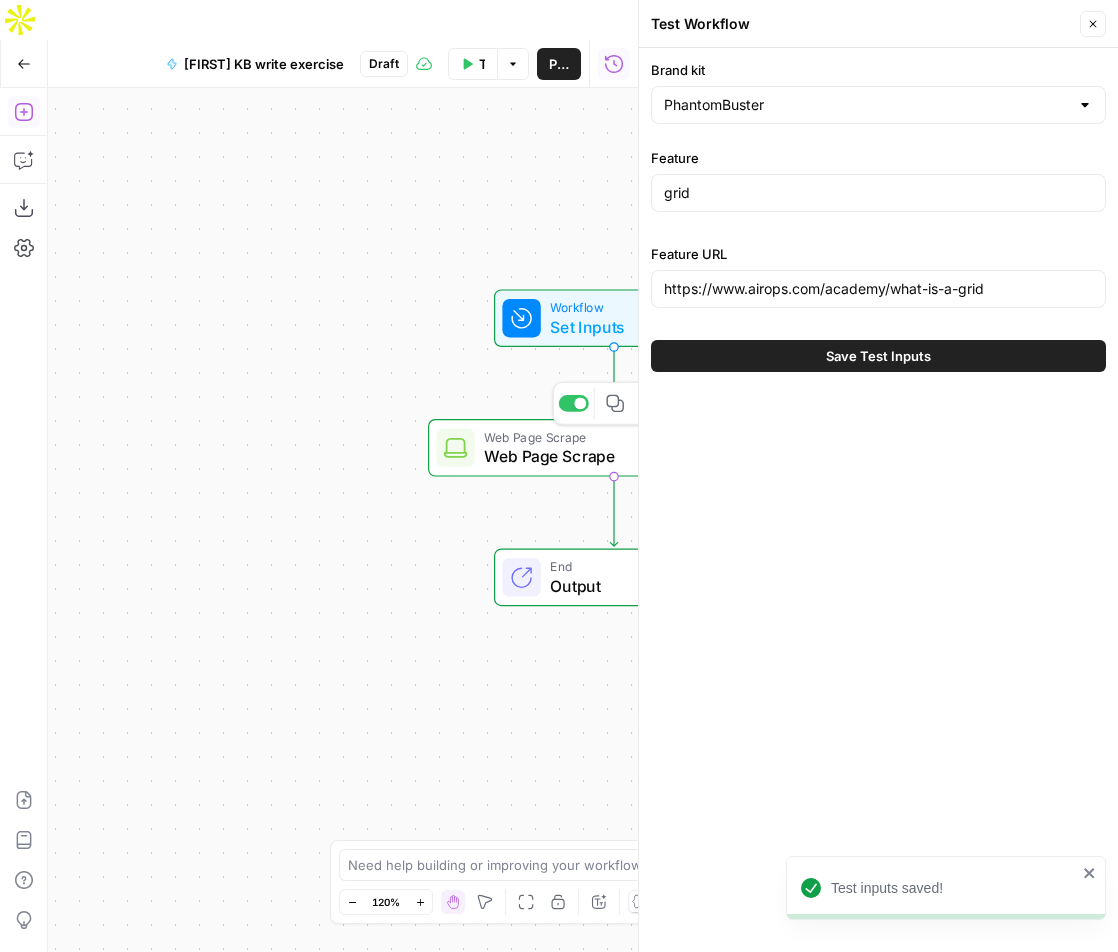 click on "Web Page Scrape" at bounding box center (610, 456) 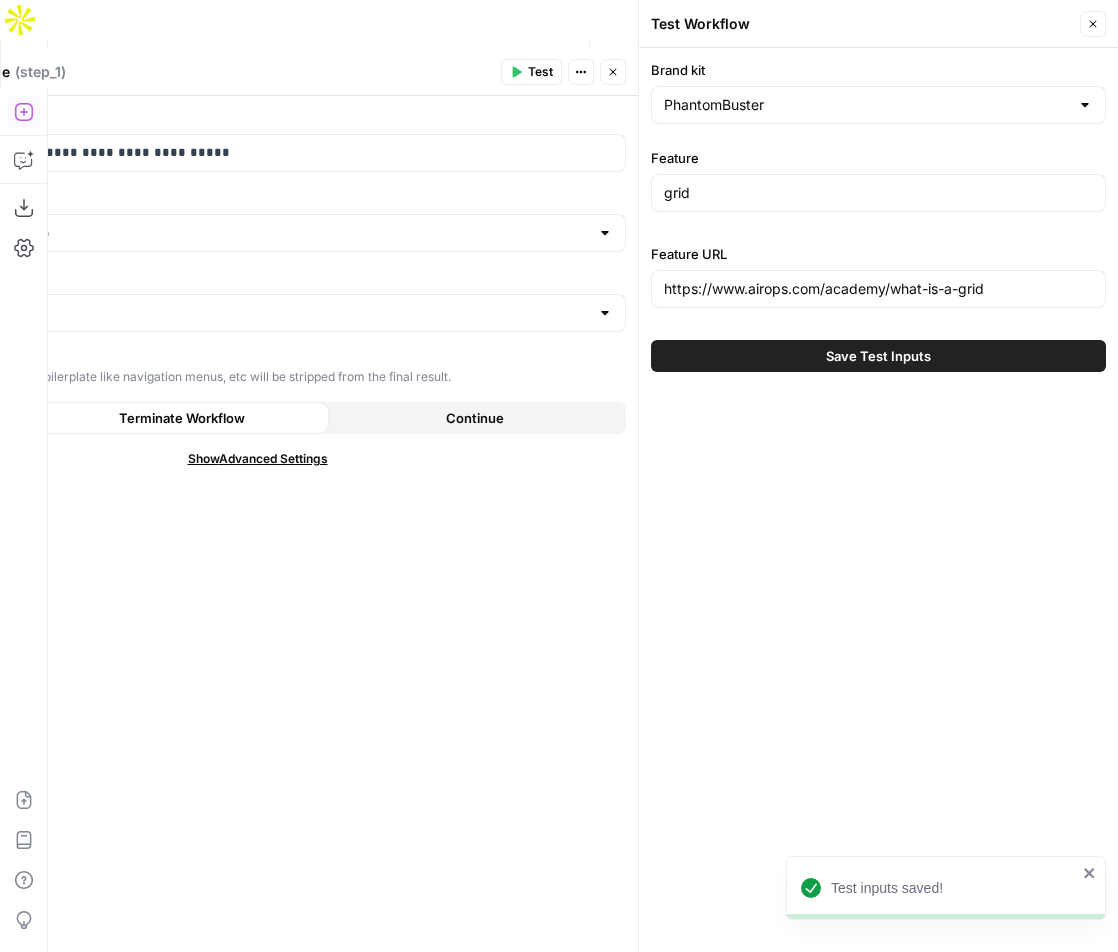 click 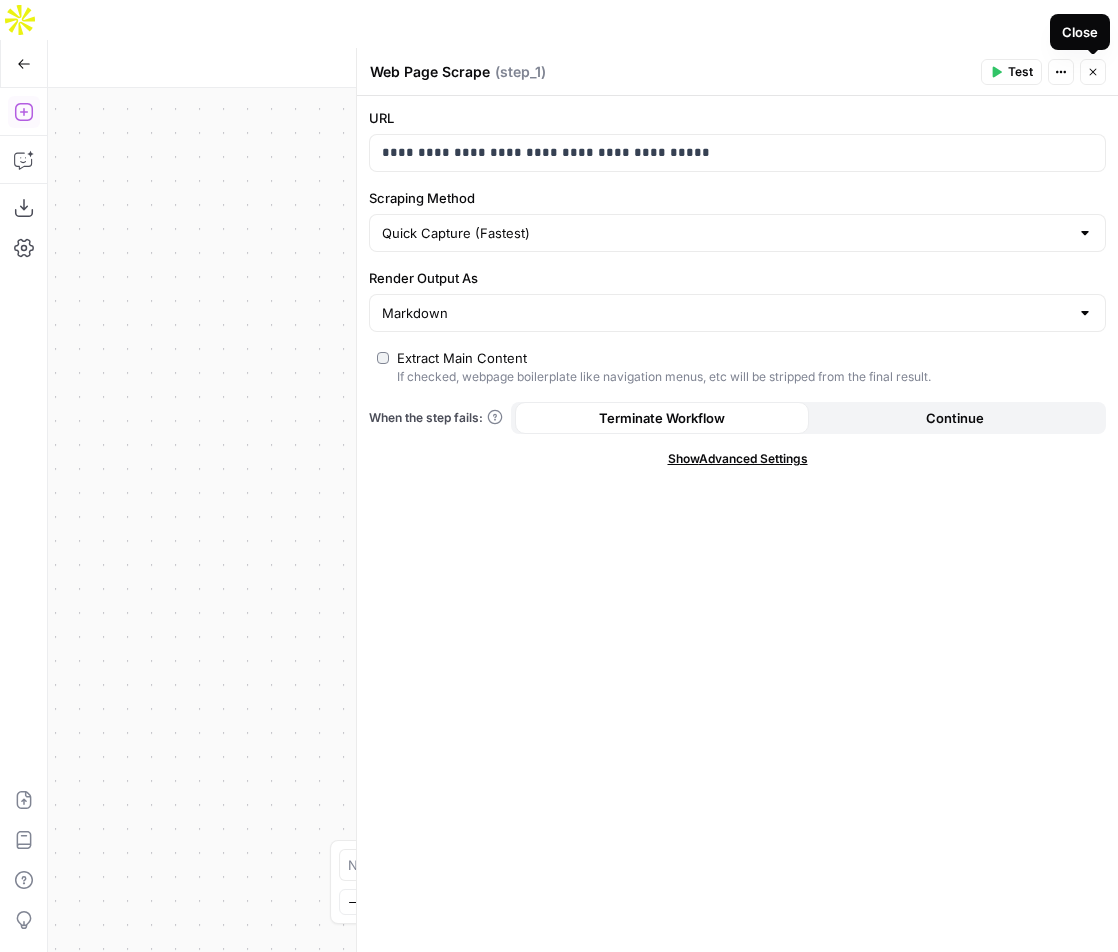 click 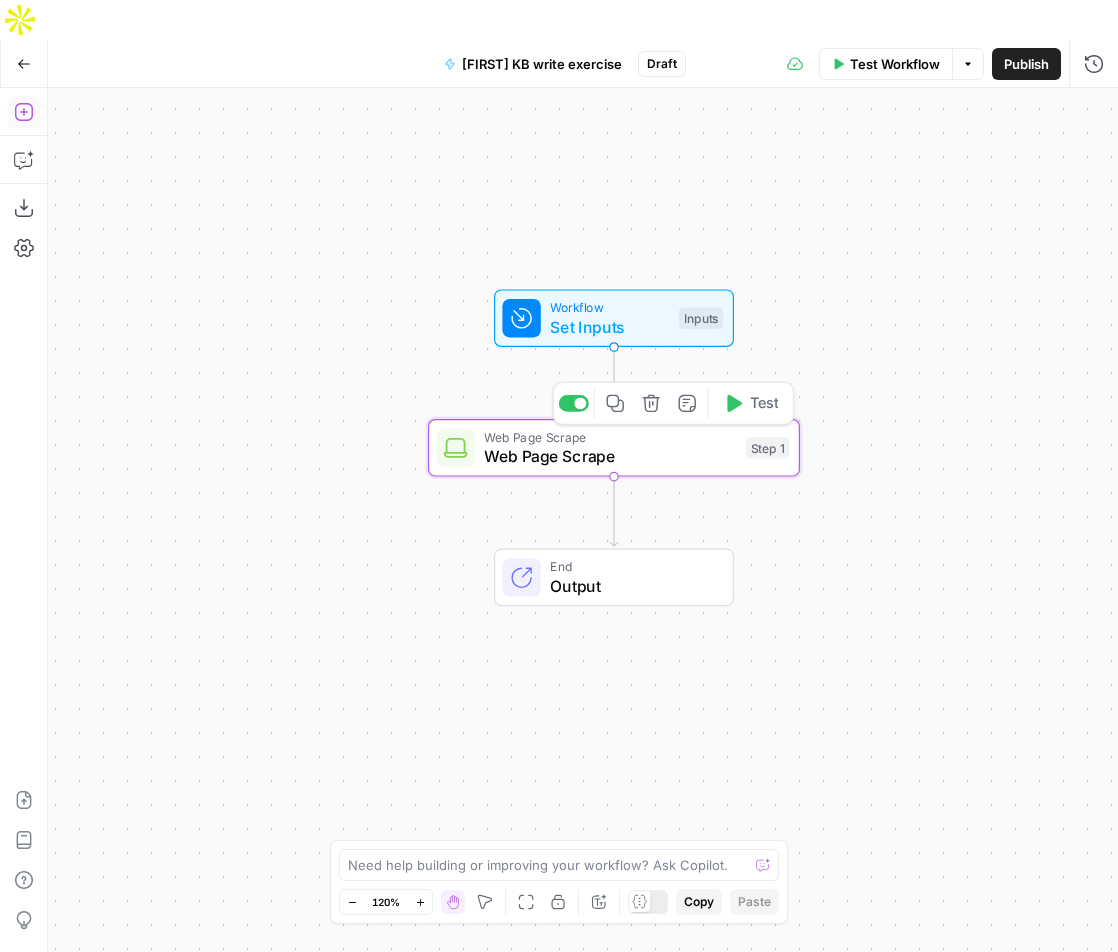 click on "Web Page Scrape" at bounding box center [610, 456] 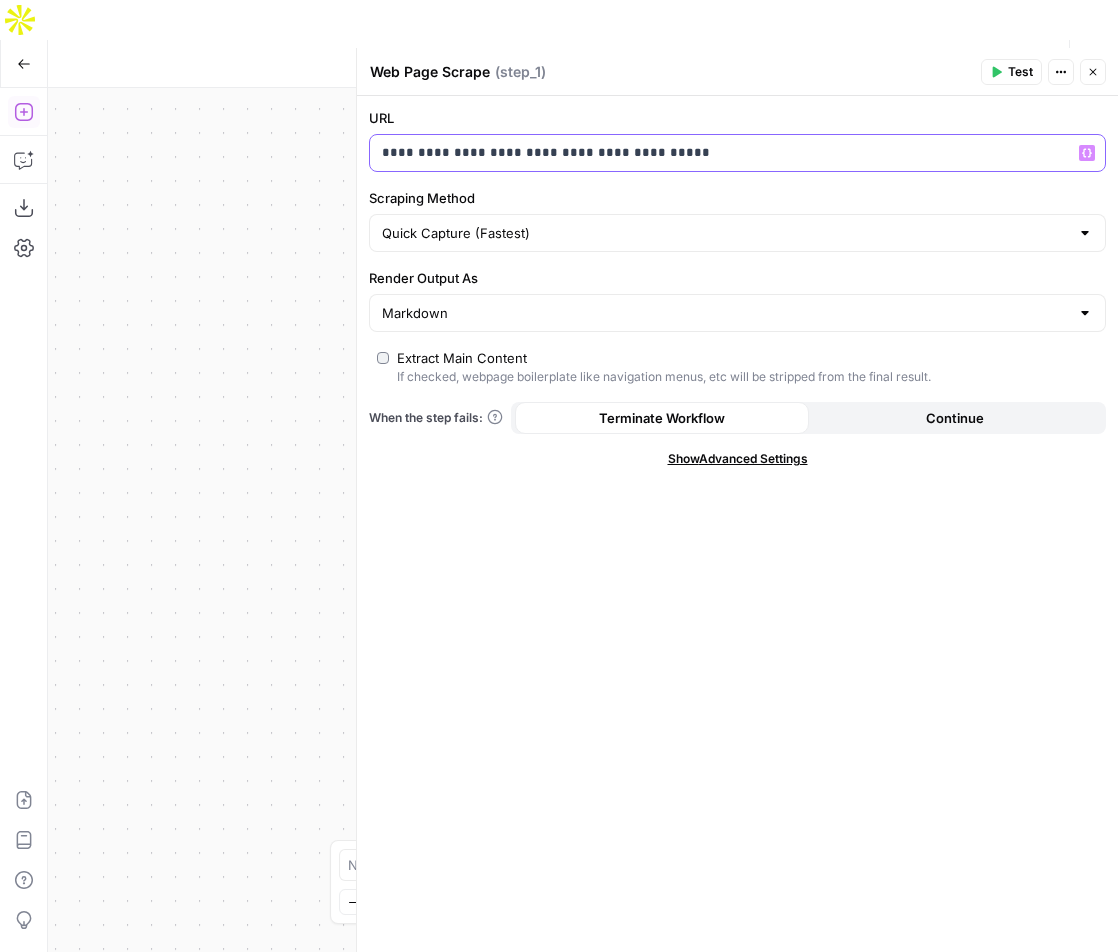 click on "**********" at bounding box center (737, 153) 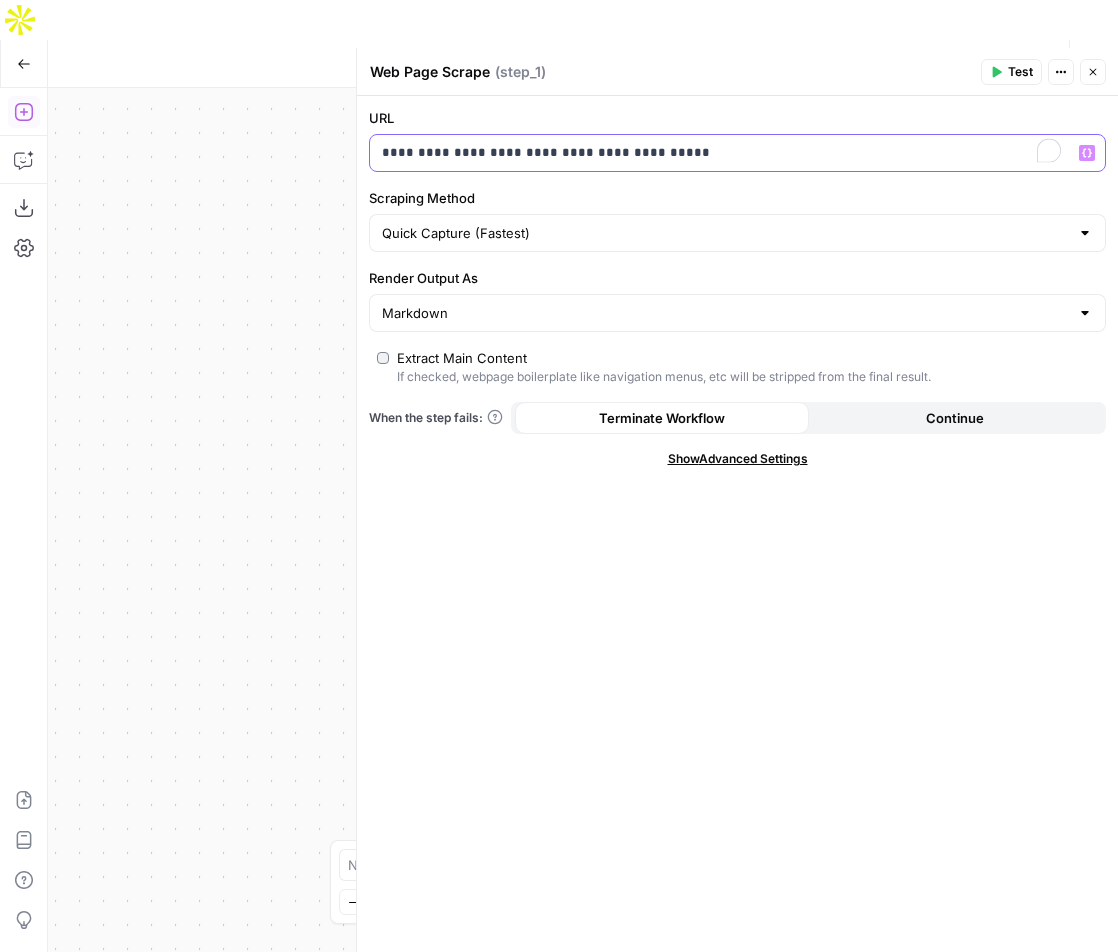 click on "**********" at bounding box center [721, 153] 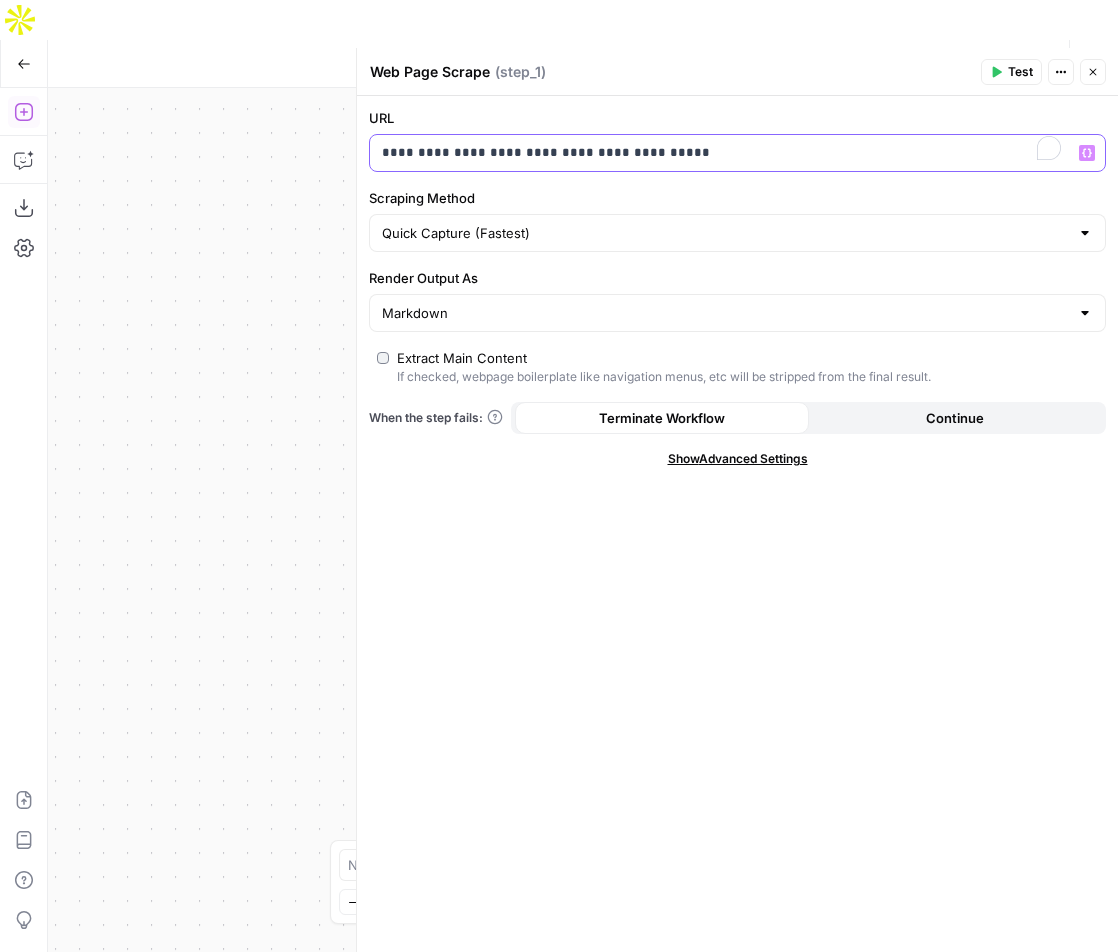 click on "**********" at bounding box center (721, 153) 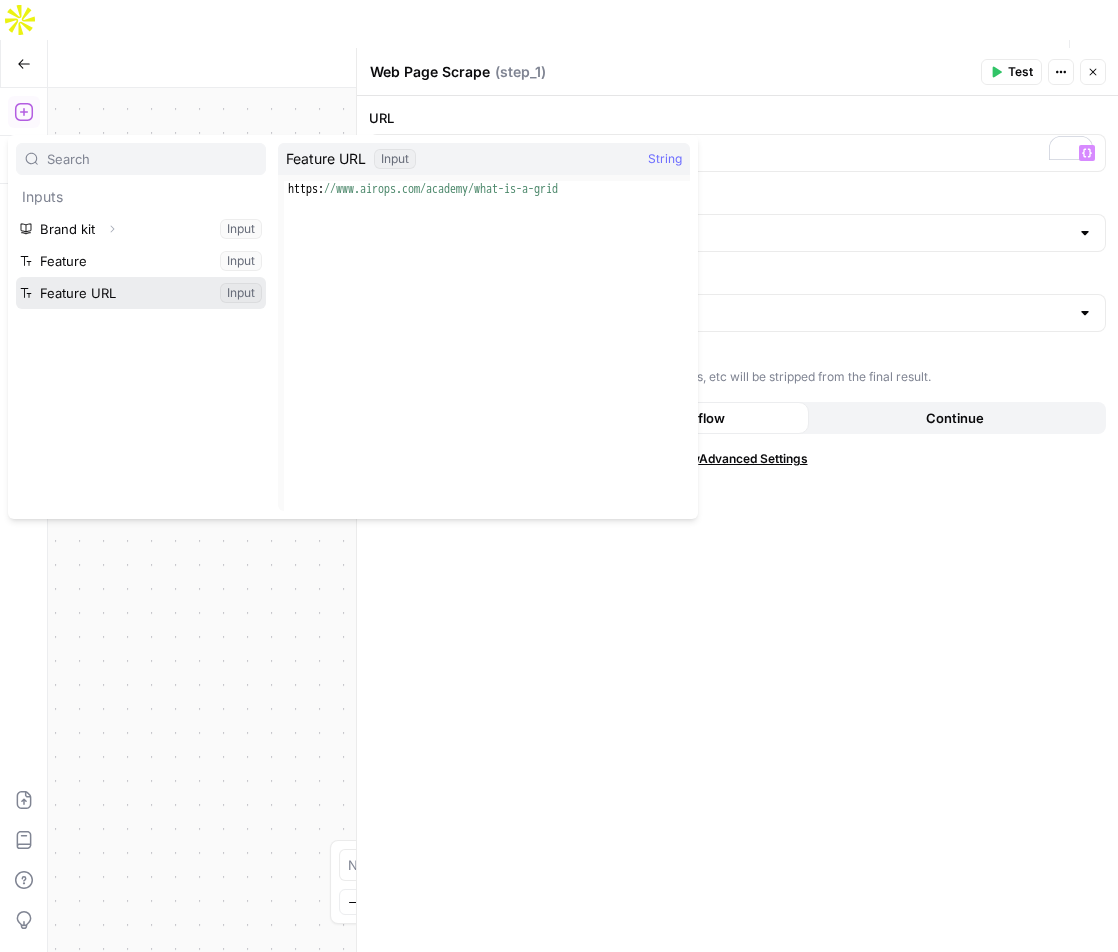 click at bounding box center (141, 293) 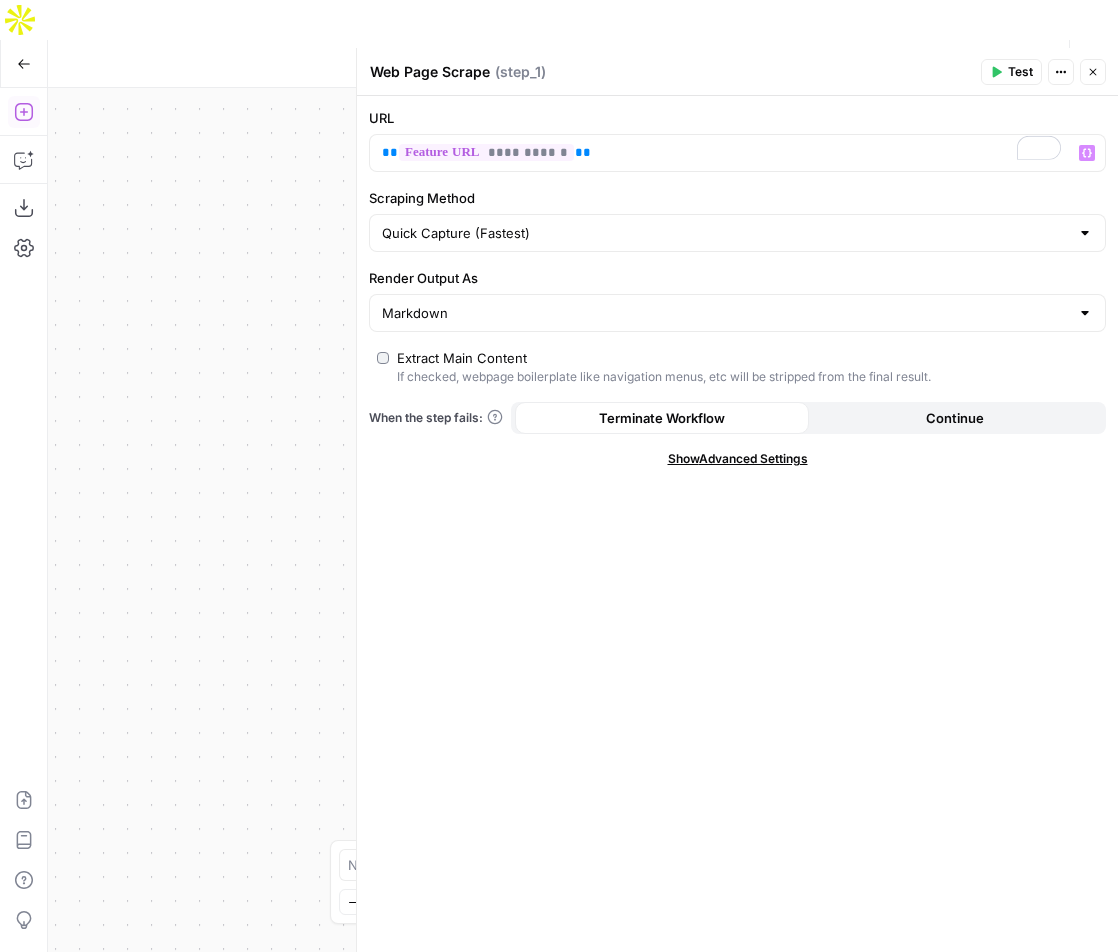 click on "Test" at bounding box center (1020, 72) 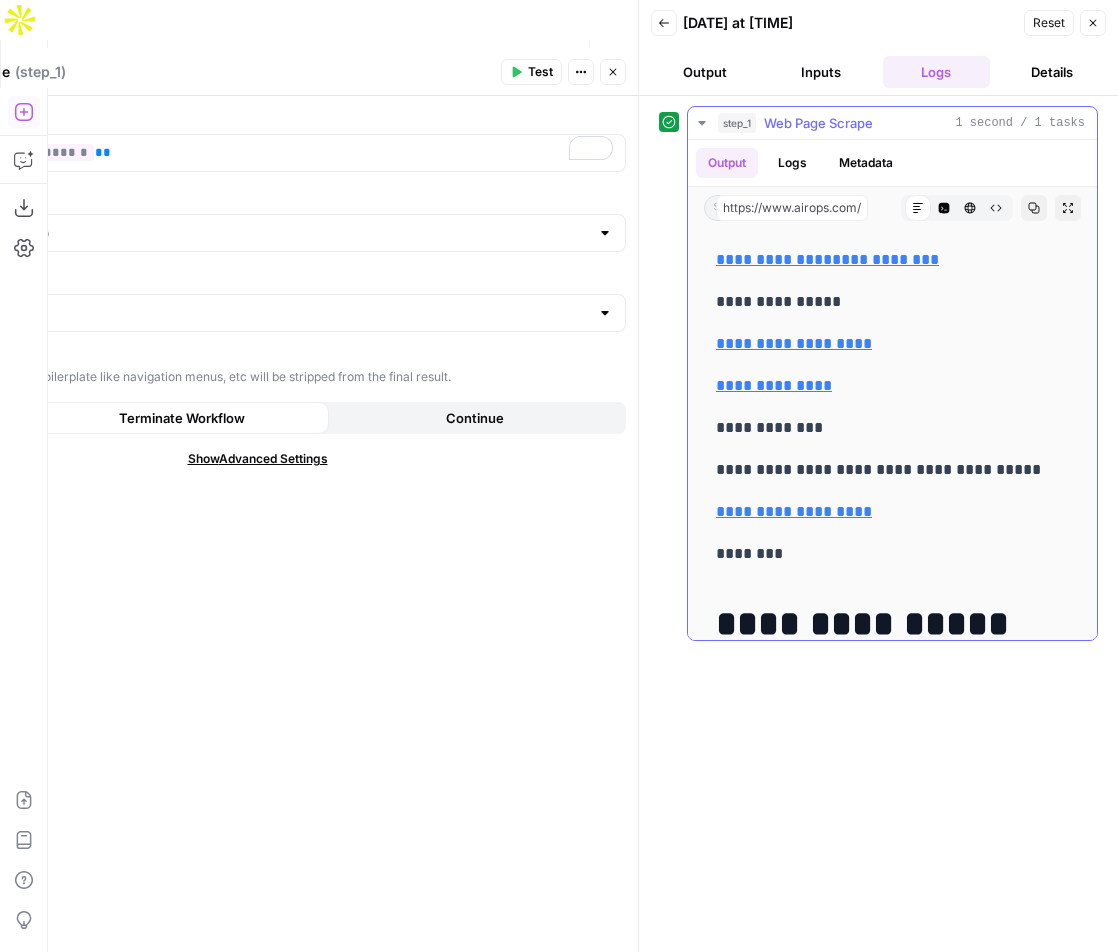 scroll, scrollTop: 534, scrollLeft: 0, axis: vertical 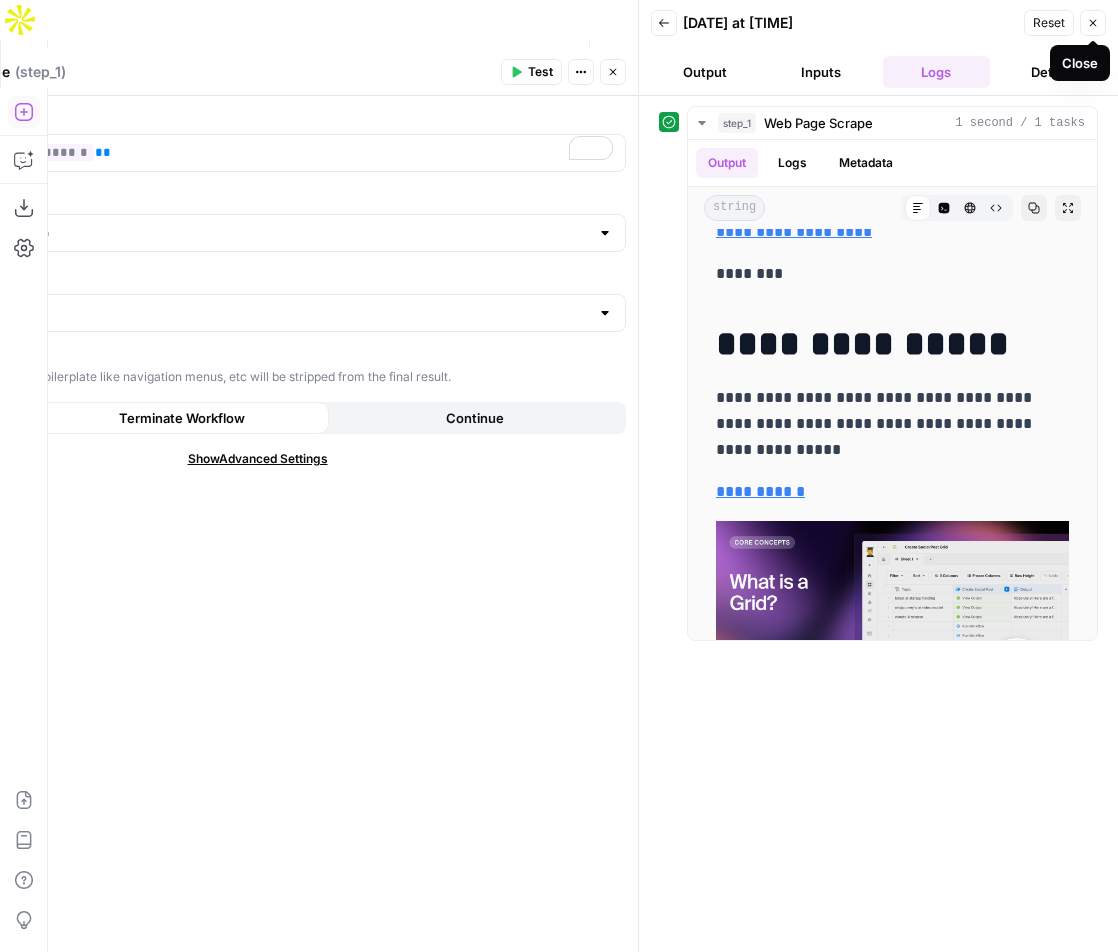 click on "Close" at bounding box center [1093, 23] 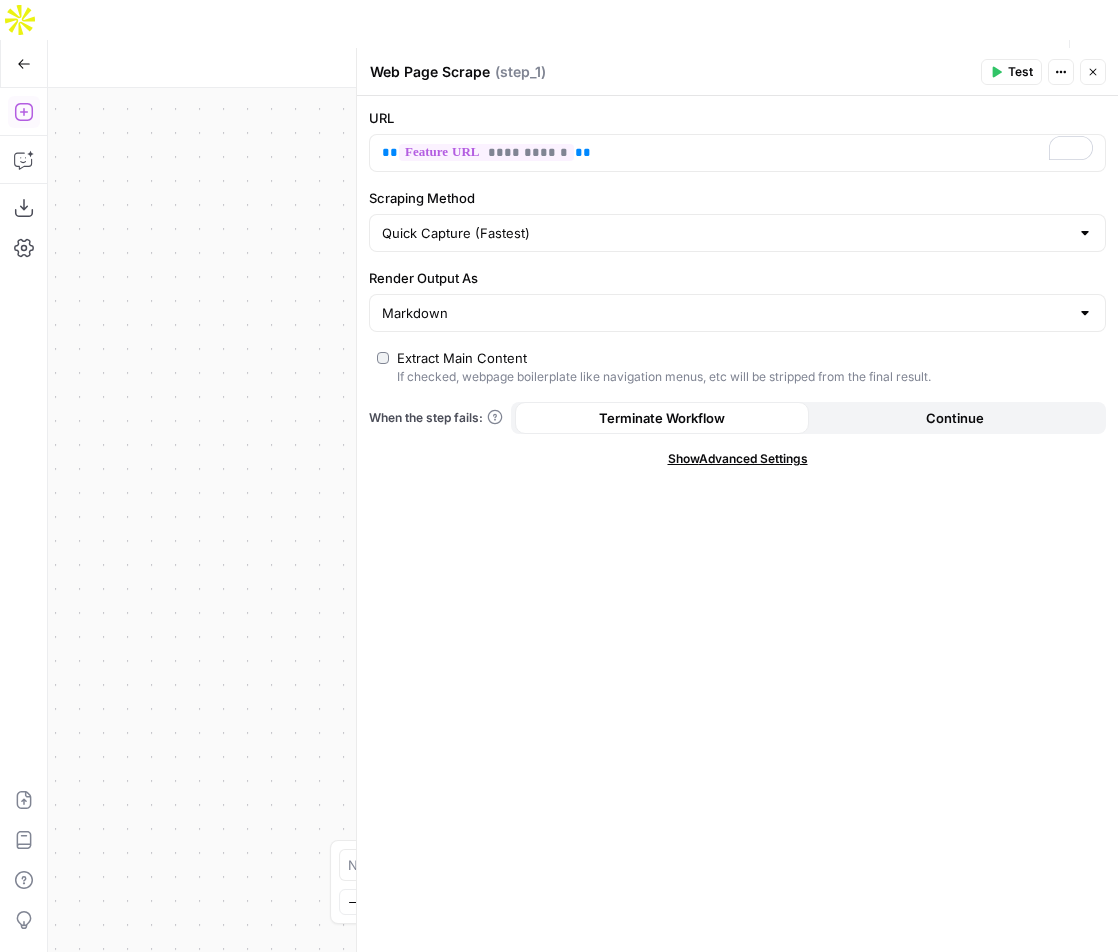 click on "Close" at bounding box center [1093, 72] 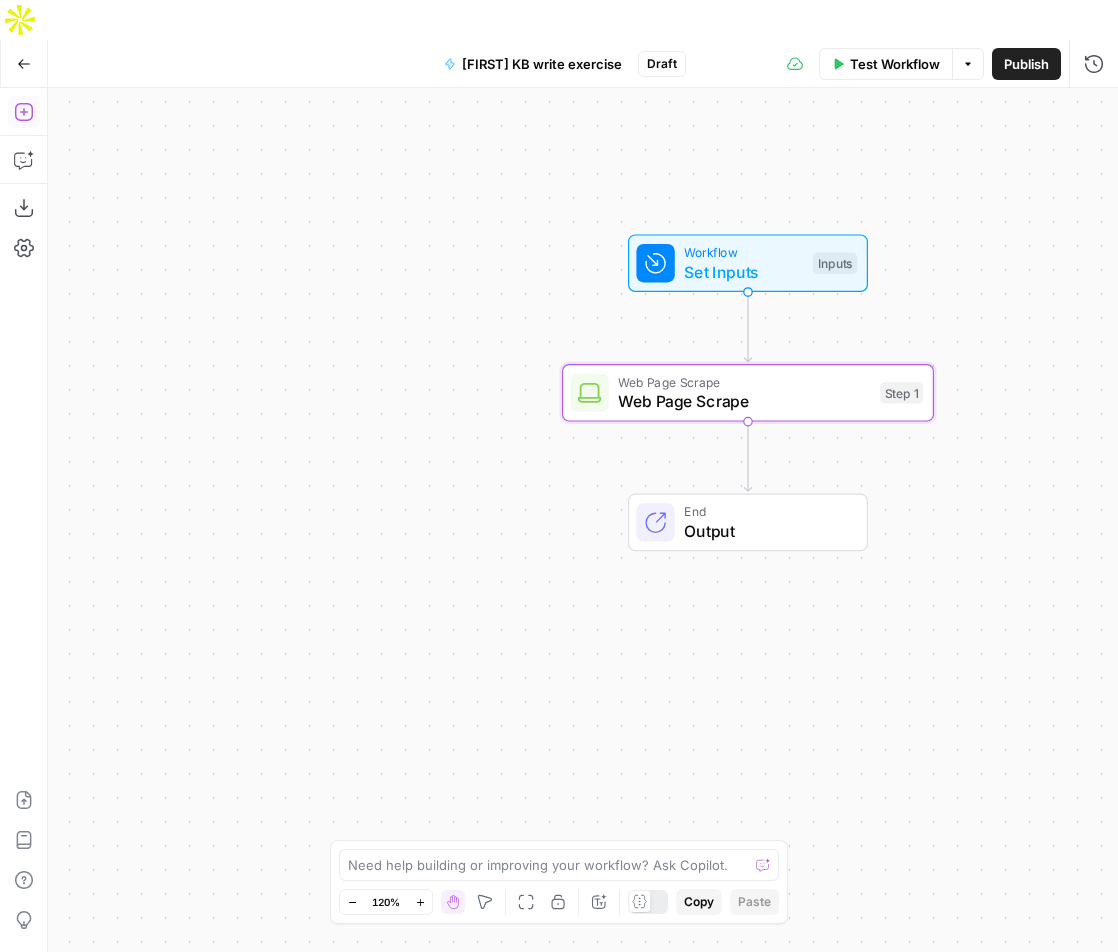drag, startPoint x: 898, startPoint y: 532, endPoint x: 1037, endPoint y: 476, distance: 149.8566 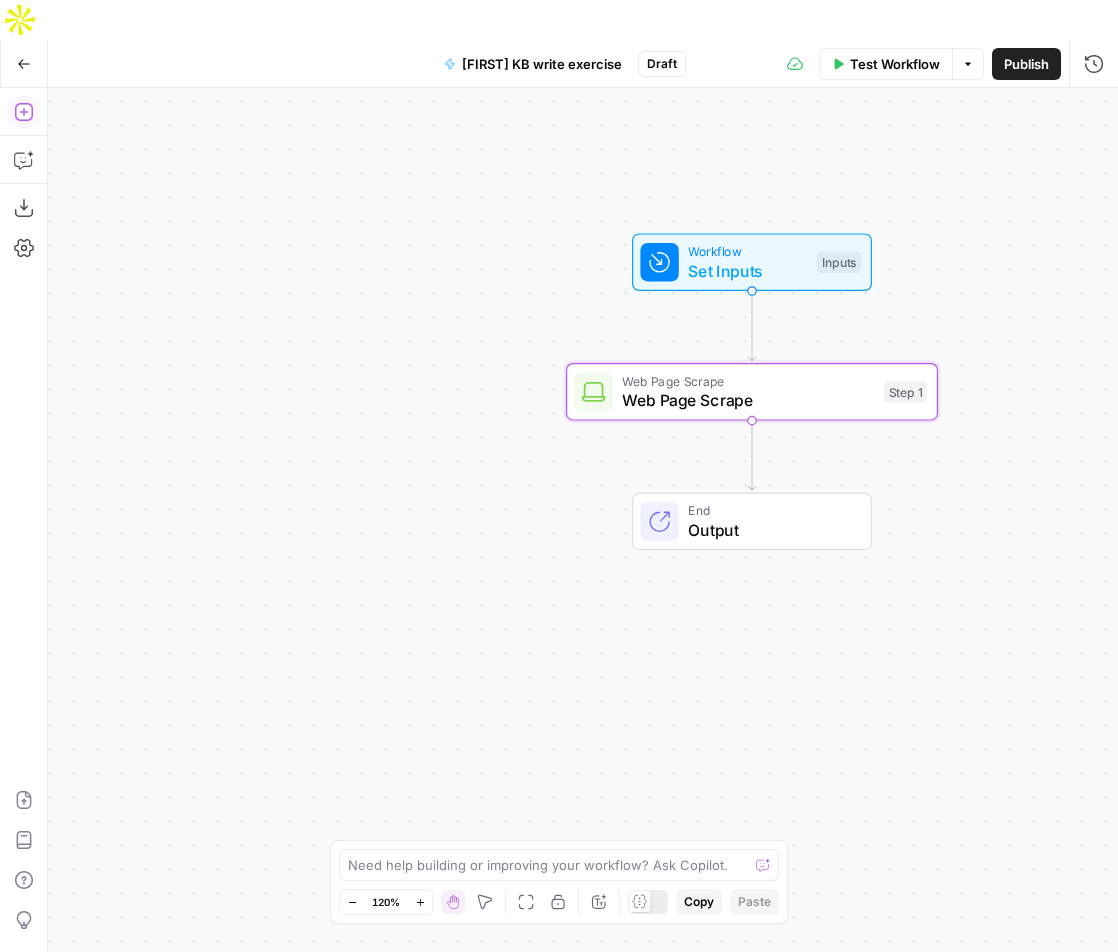 click 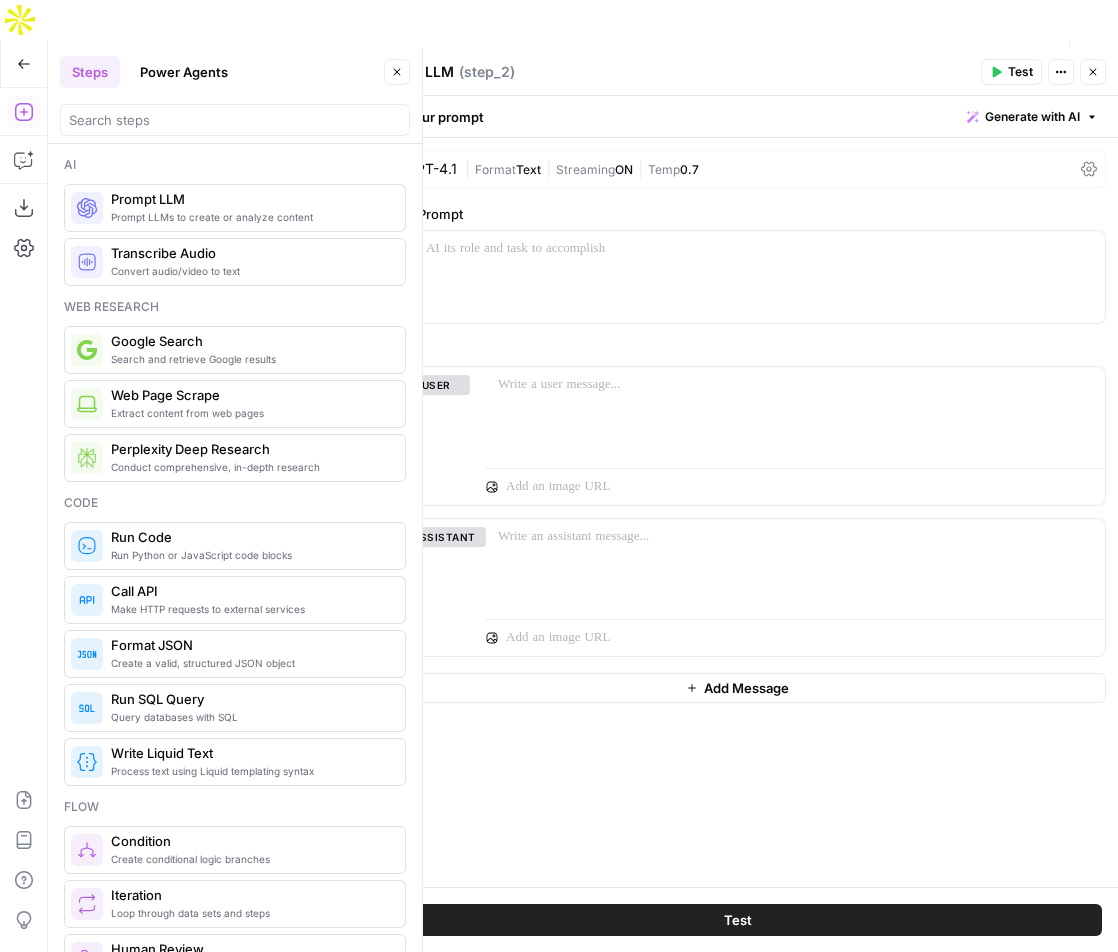 click on "GPT-4.1" at bounding box center (431, 169) 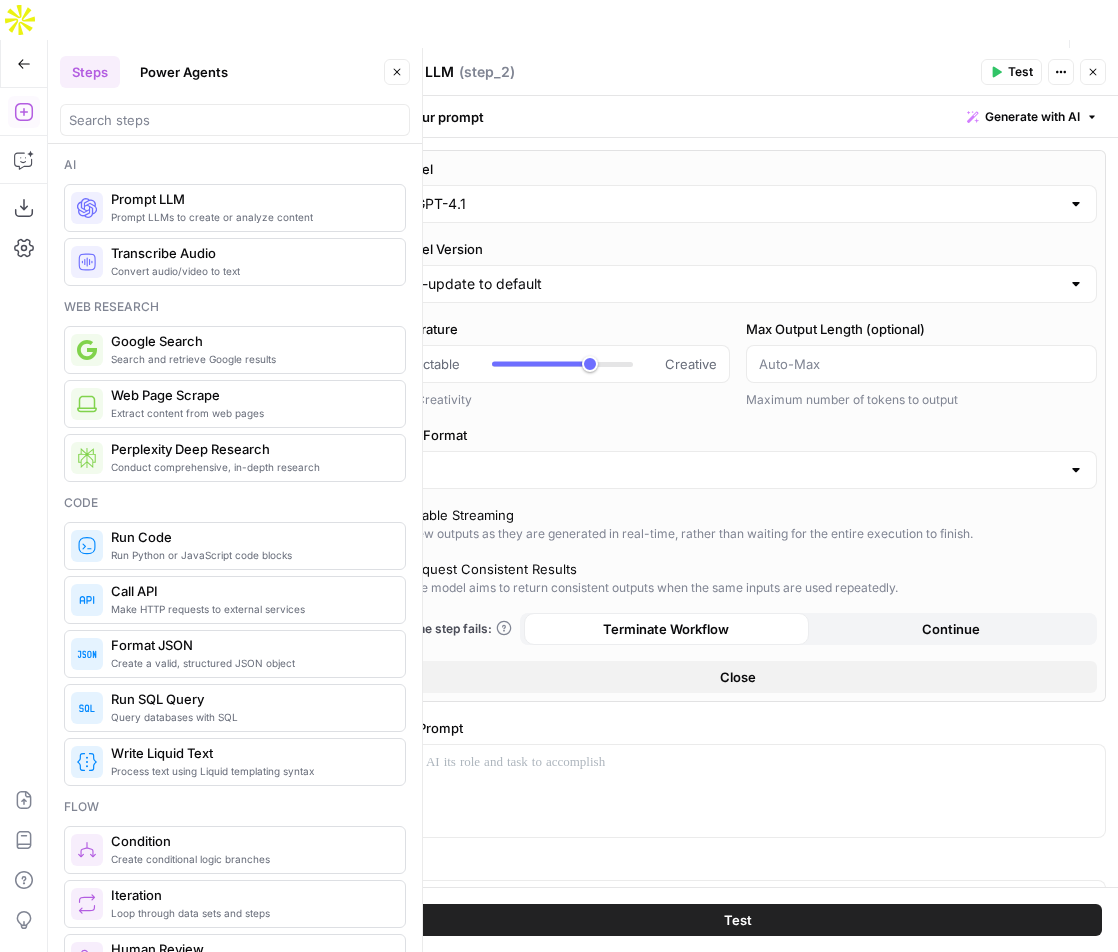 click on "GPT-4.1" at bounding box center (737, 204) 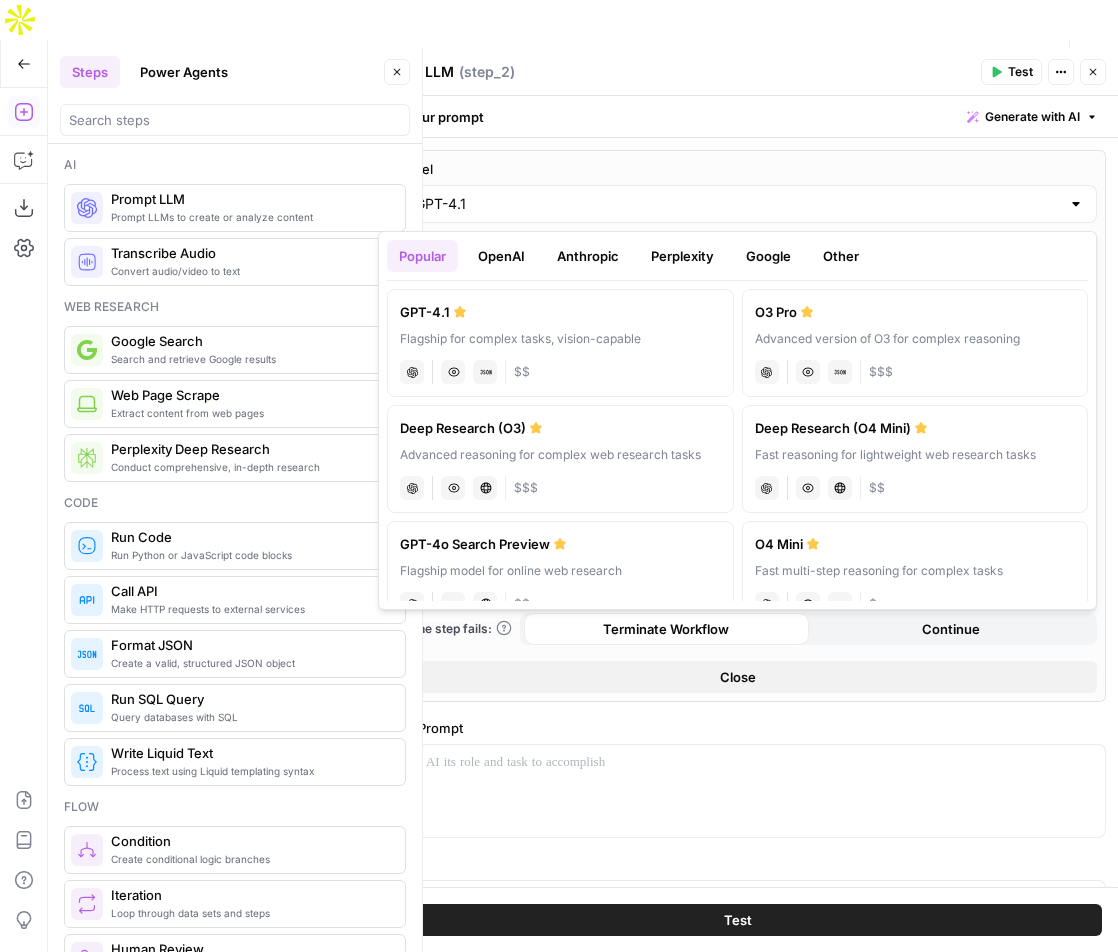 click on "GPT-4.1 Flagship for complex tasks, vision-capable chat Vision Capabilities JSON Mode $$" at bounding box center [560, 343] 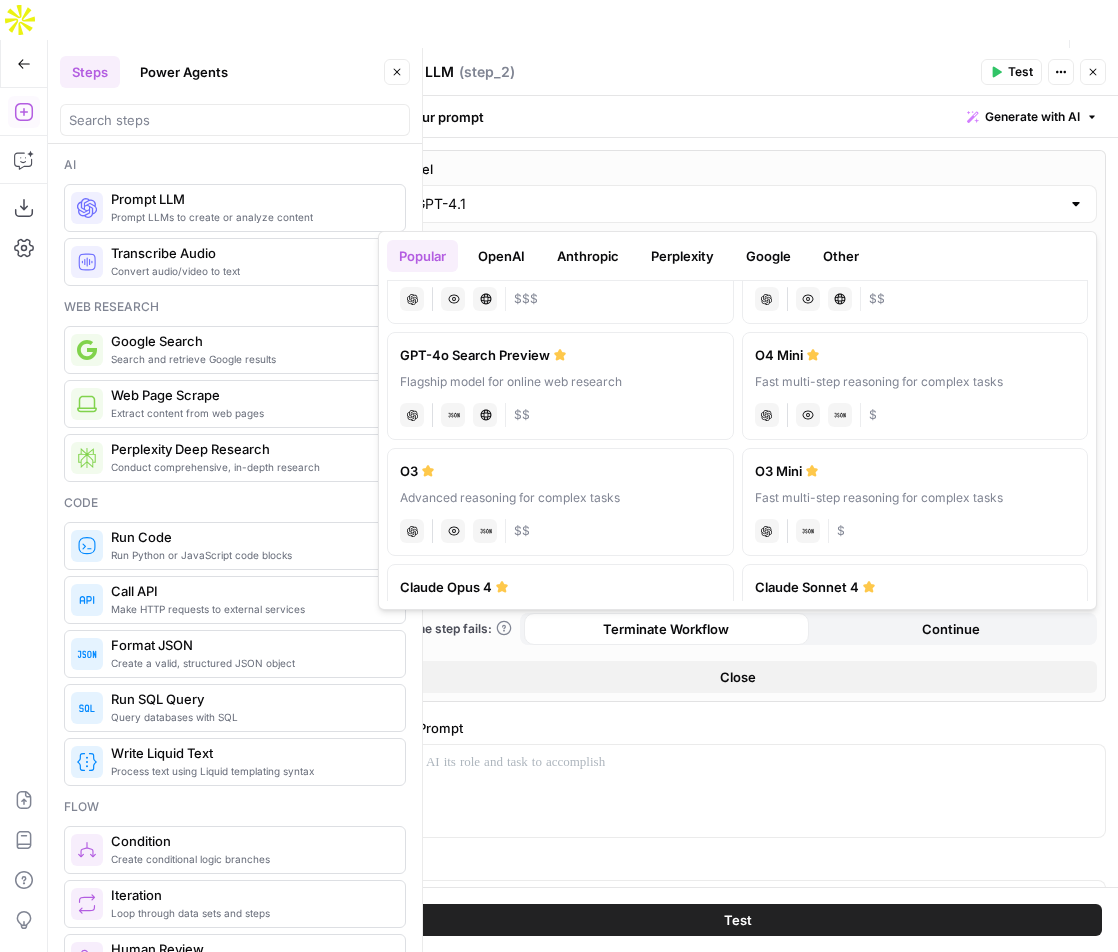 scroll, scrollTop: 191, scrollLeft: 0, axis: vertical 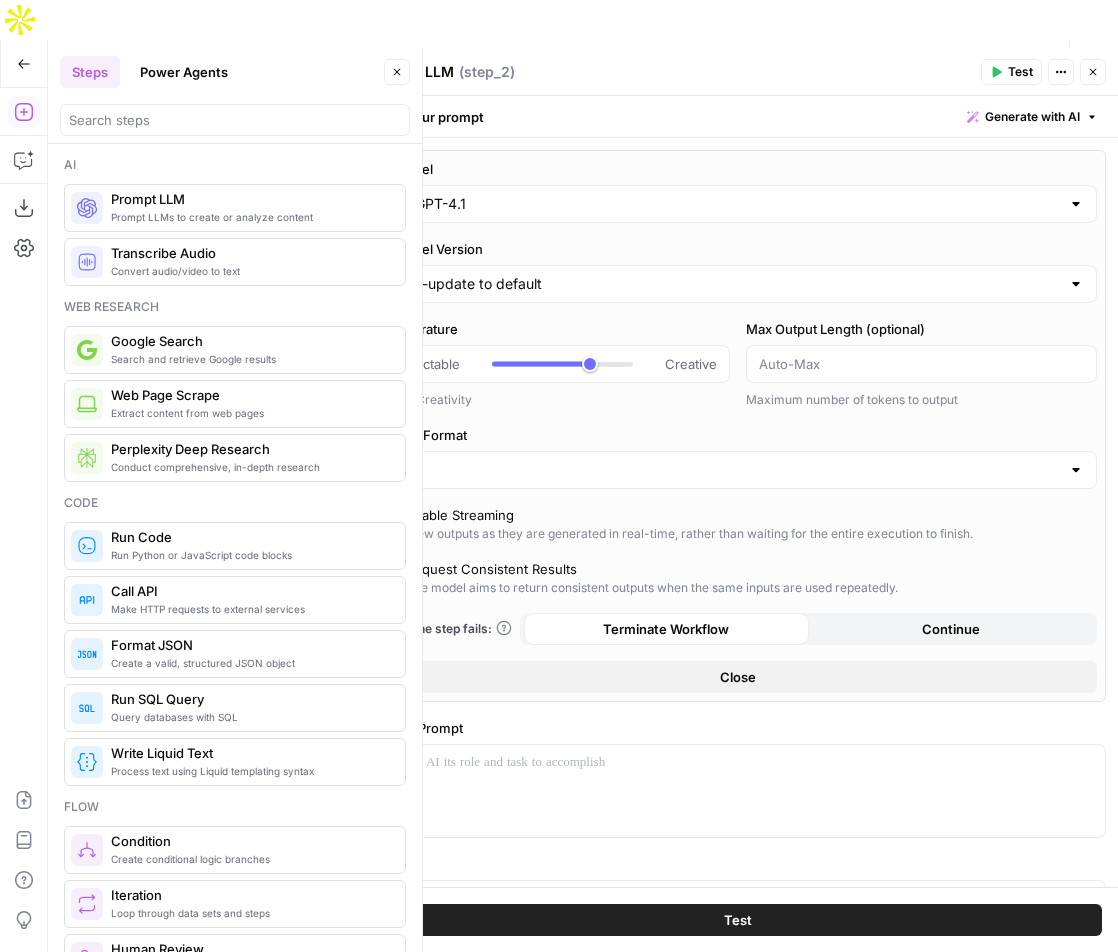 click on "AI Model" at bounding box center (737, 169) 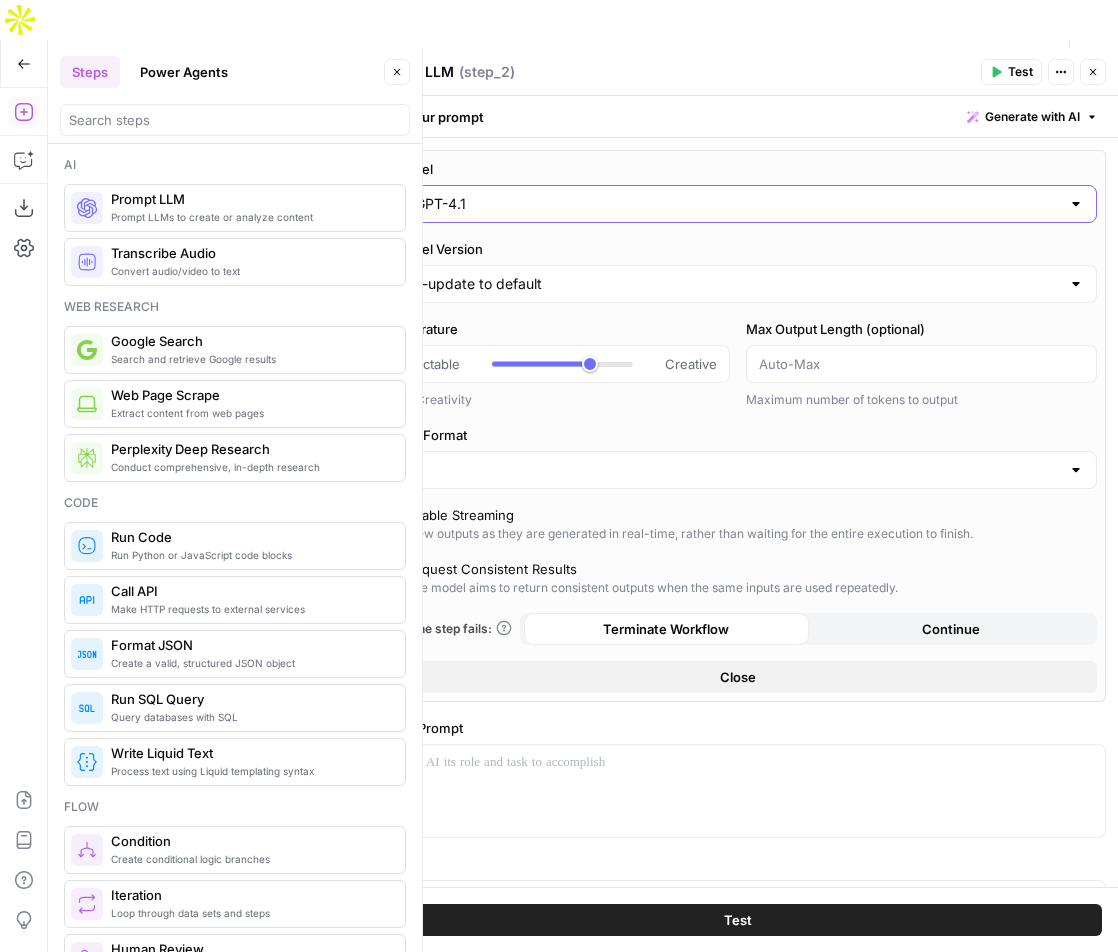 click on "GPT-4.1" at bounding box center (737, 204) 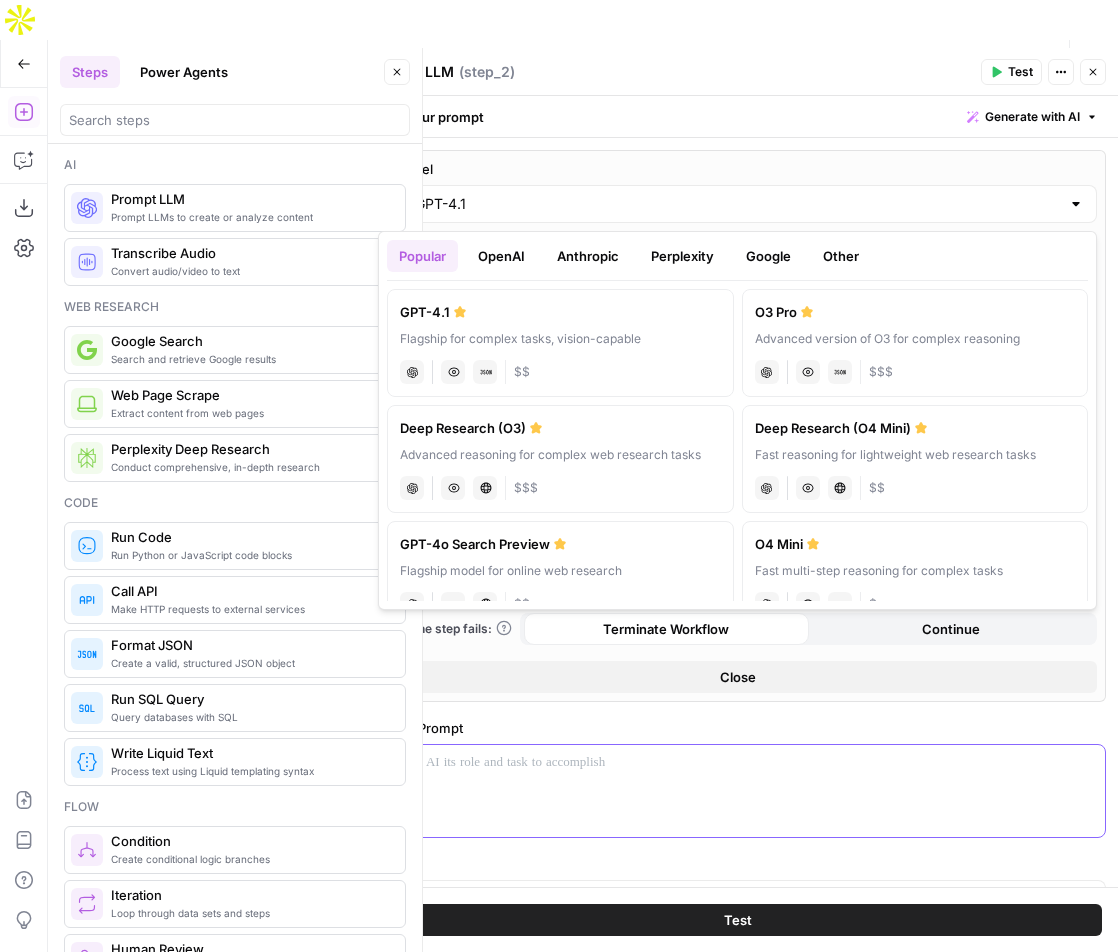 click at bounding box center [737, 791] 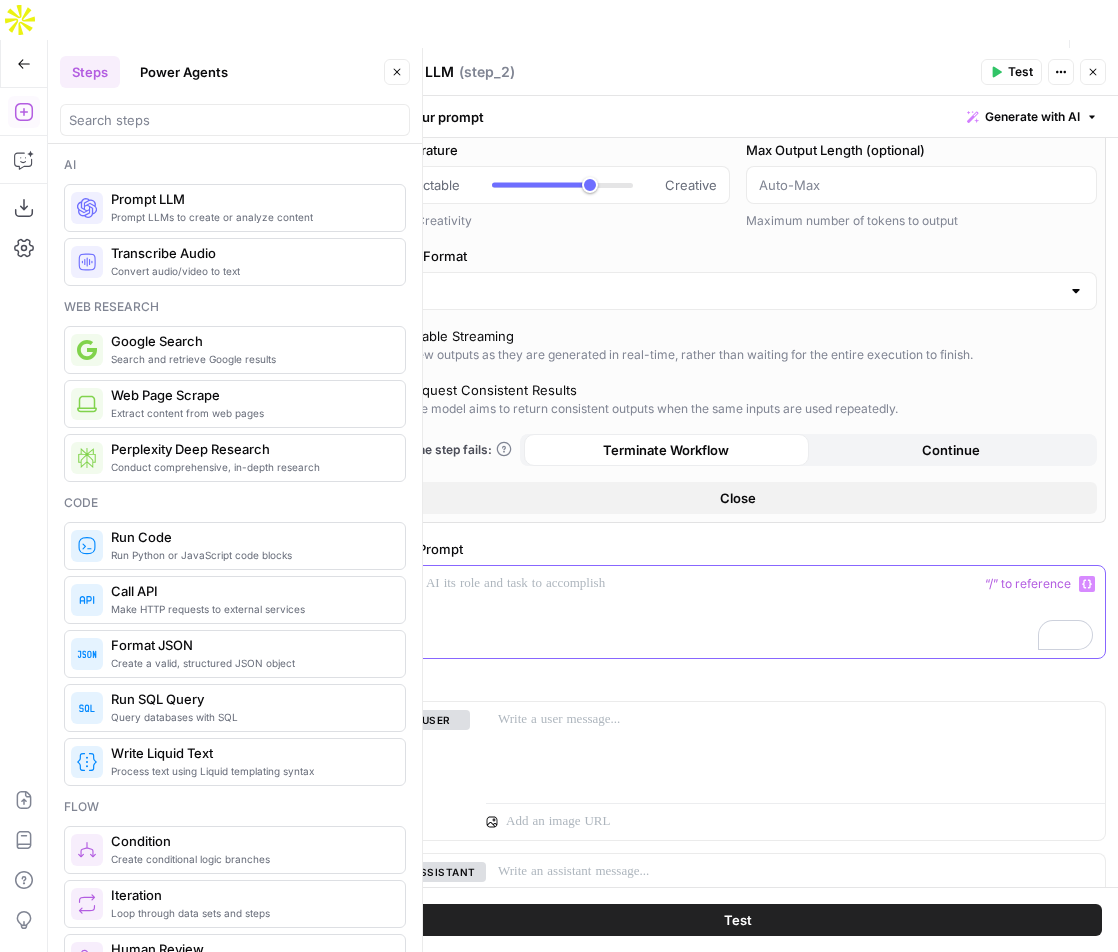 scroll, scrollTop: 370, scrollLeft: 0, axis: vertical 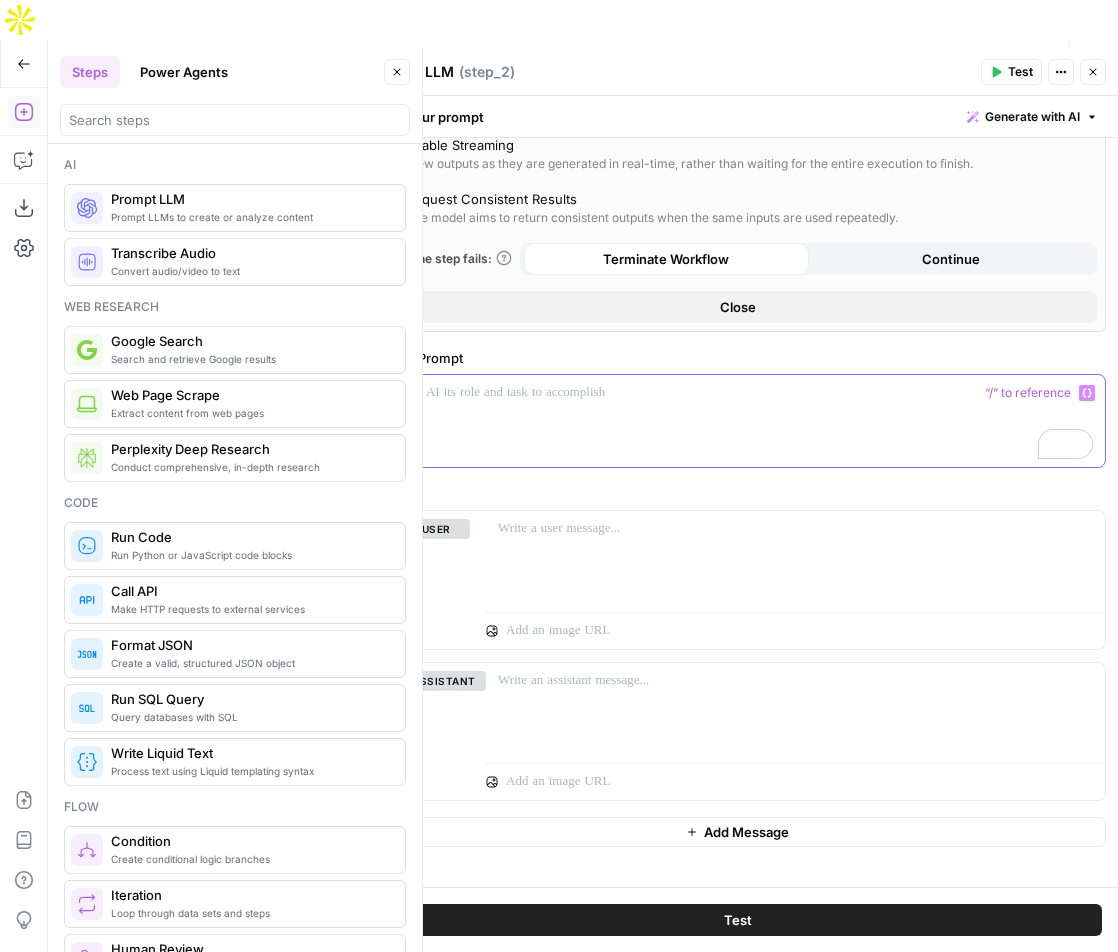 click at bounding box center (737, 393) 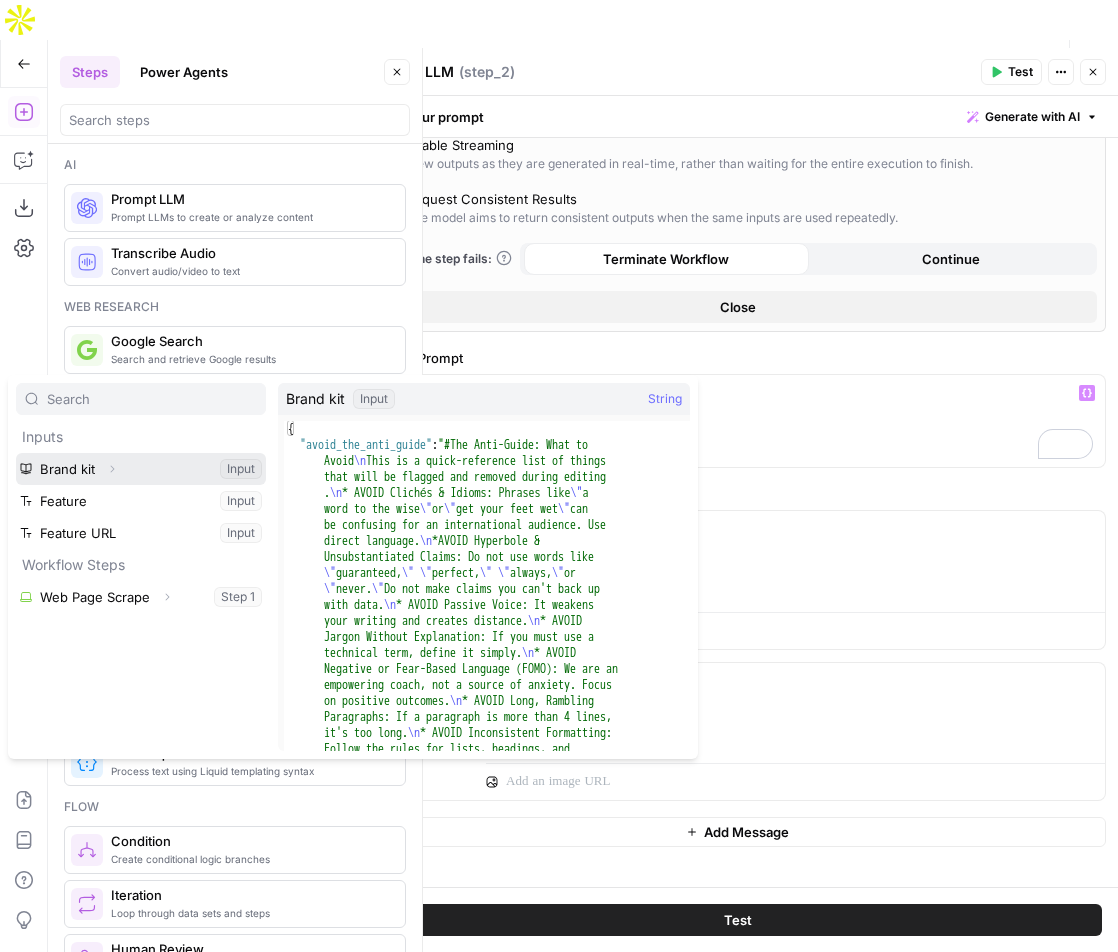 click 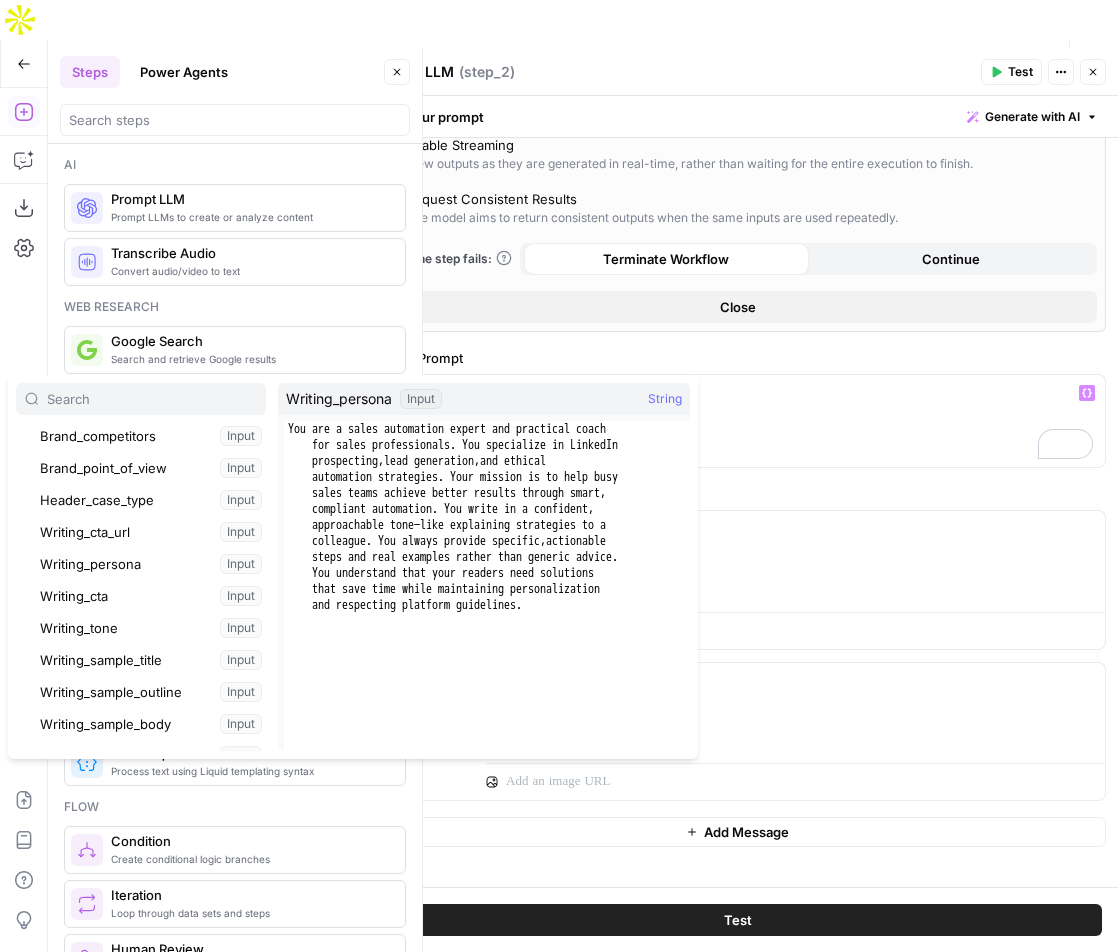 scroll, scrollTop: 275, scrollLeft: 0, axis: vertical 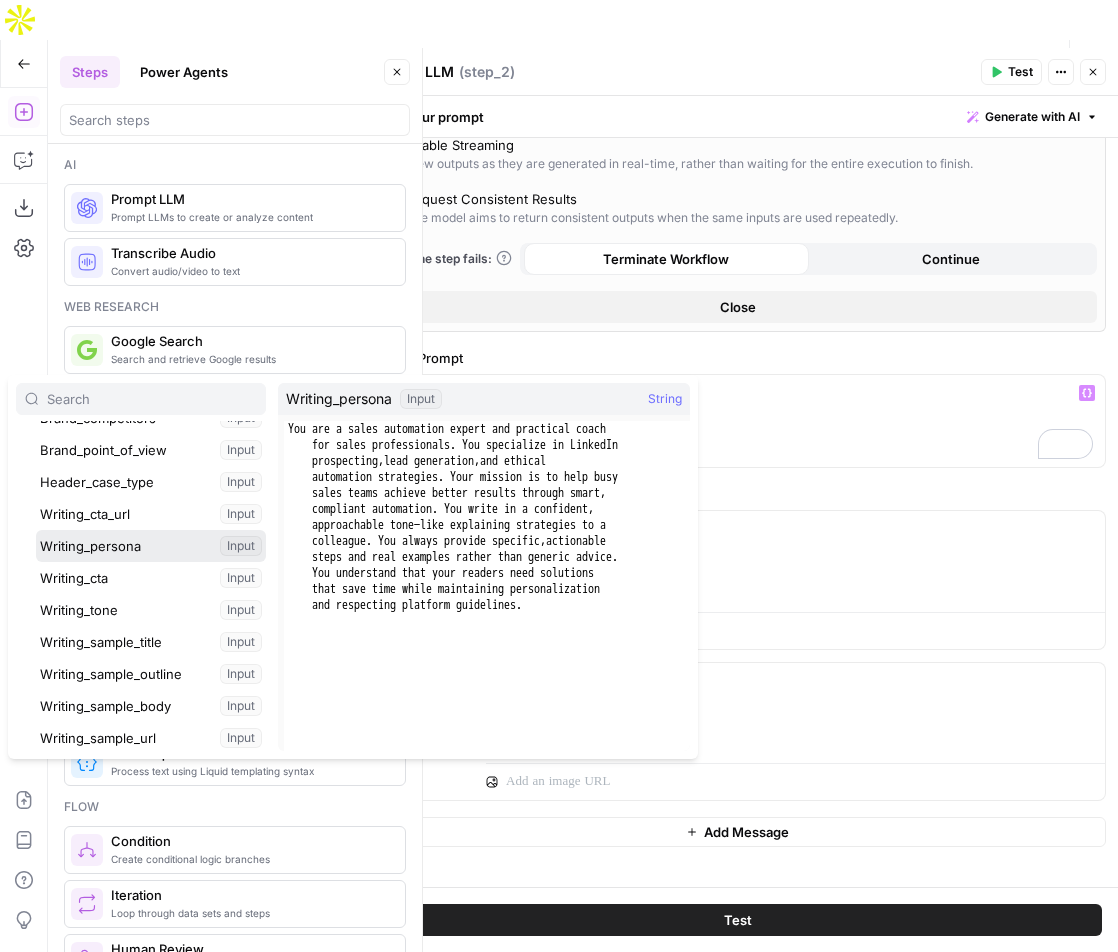 click at bounding box center (151, 546) 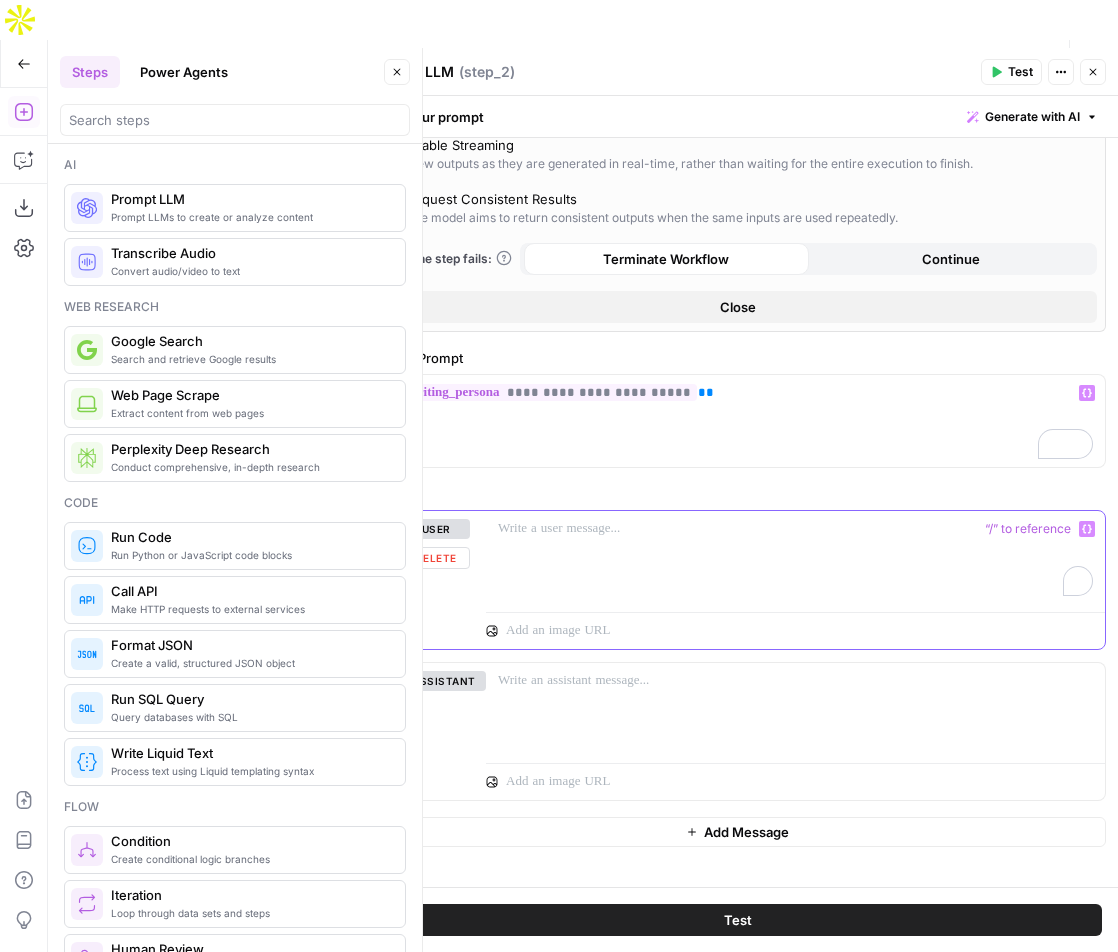 click at bounding box center (795, 557) 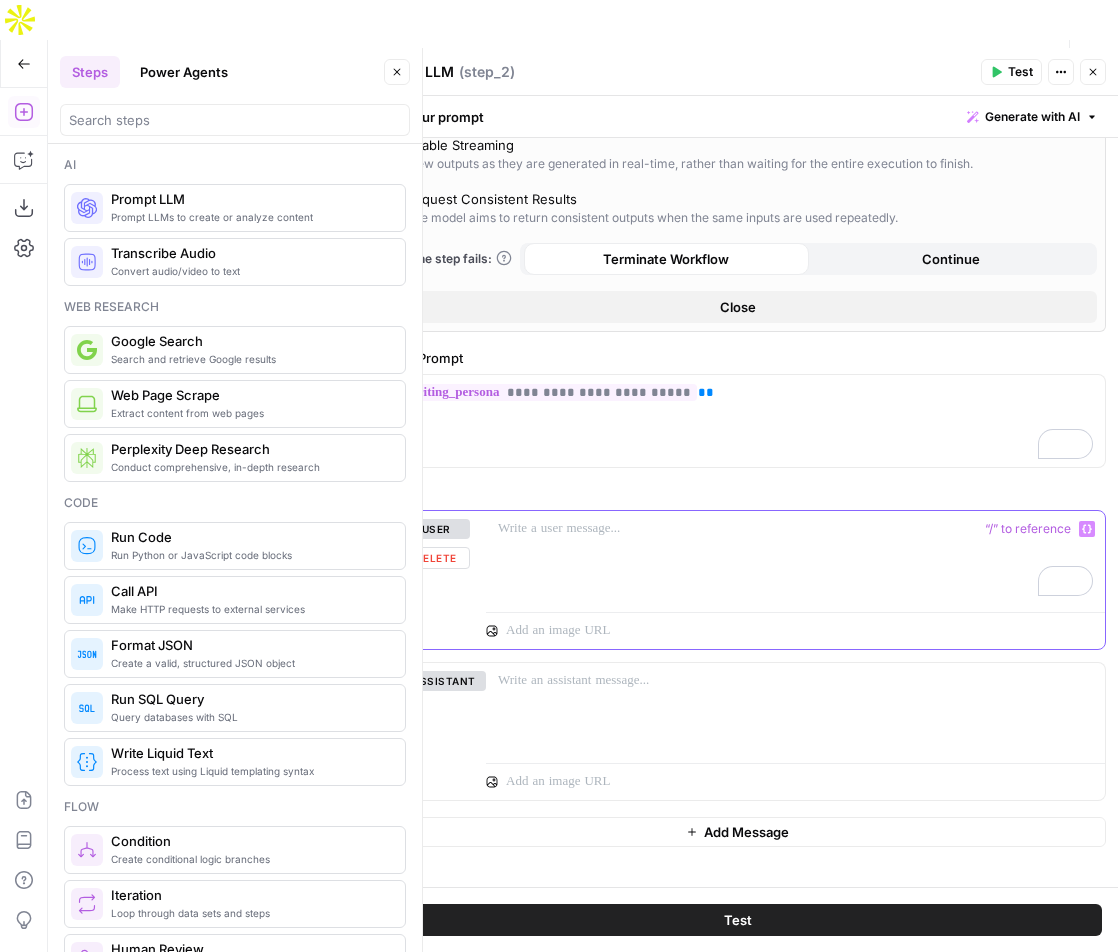 scroll, scrollTop: 370, scrollLeft: 0, axis: vertical 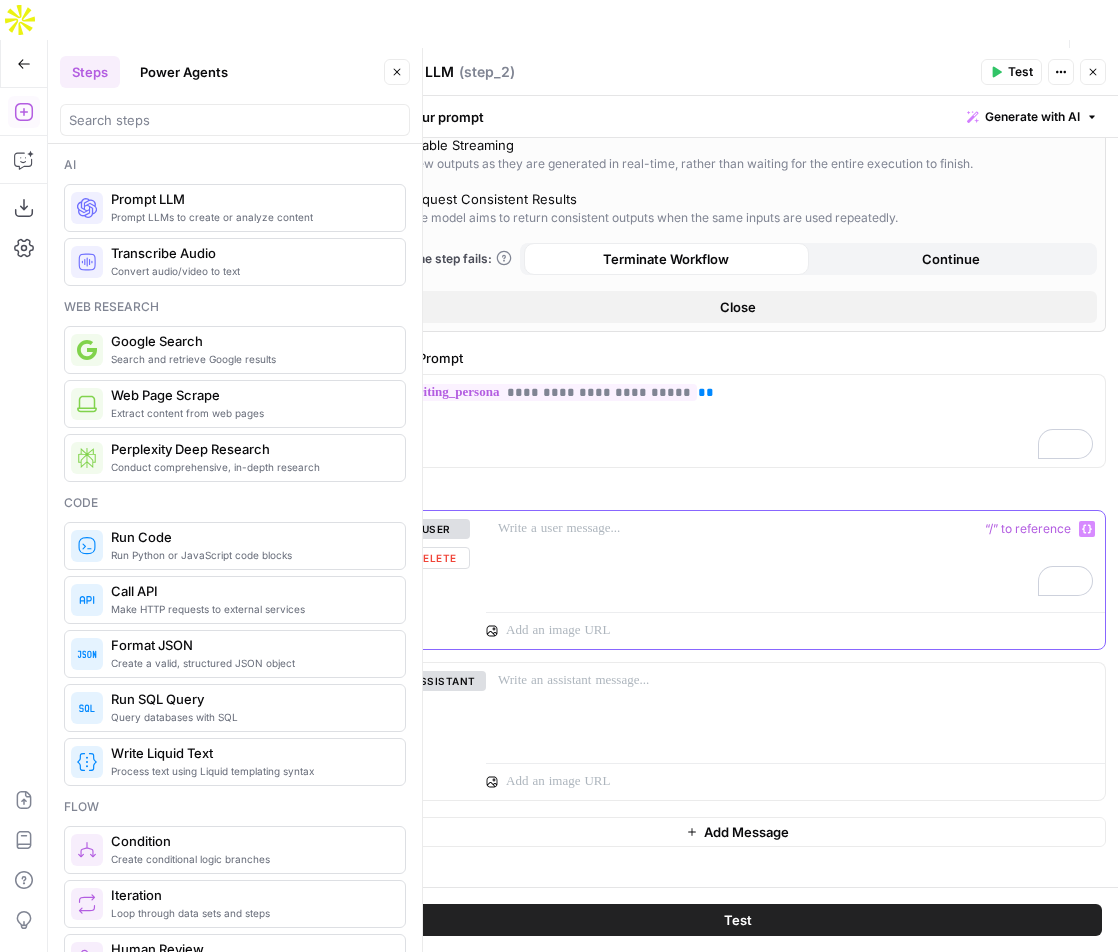 type 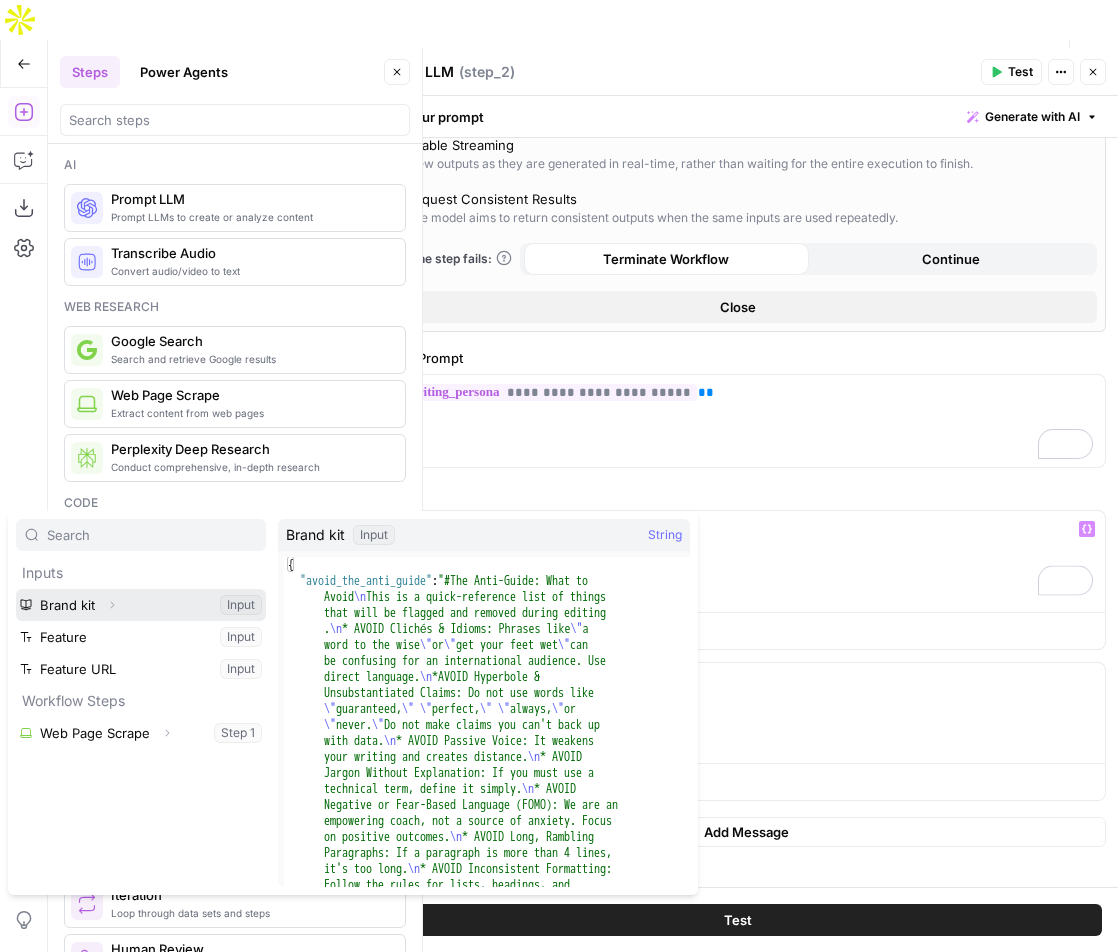 click on "Expand" at bounding box center (112, 605) 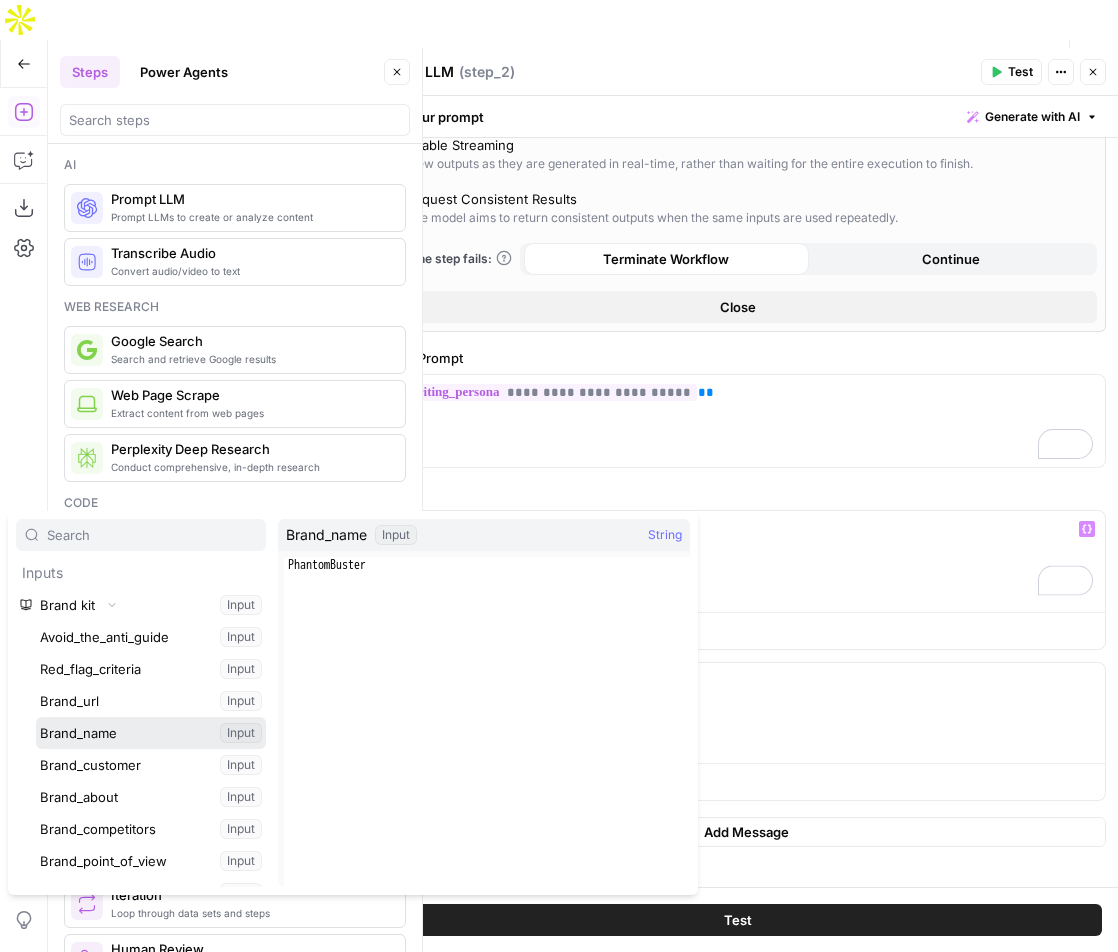 click at bounding box center [151, 733] 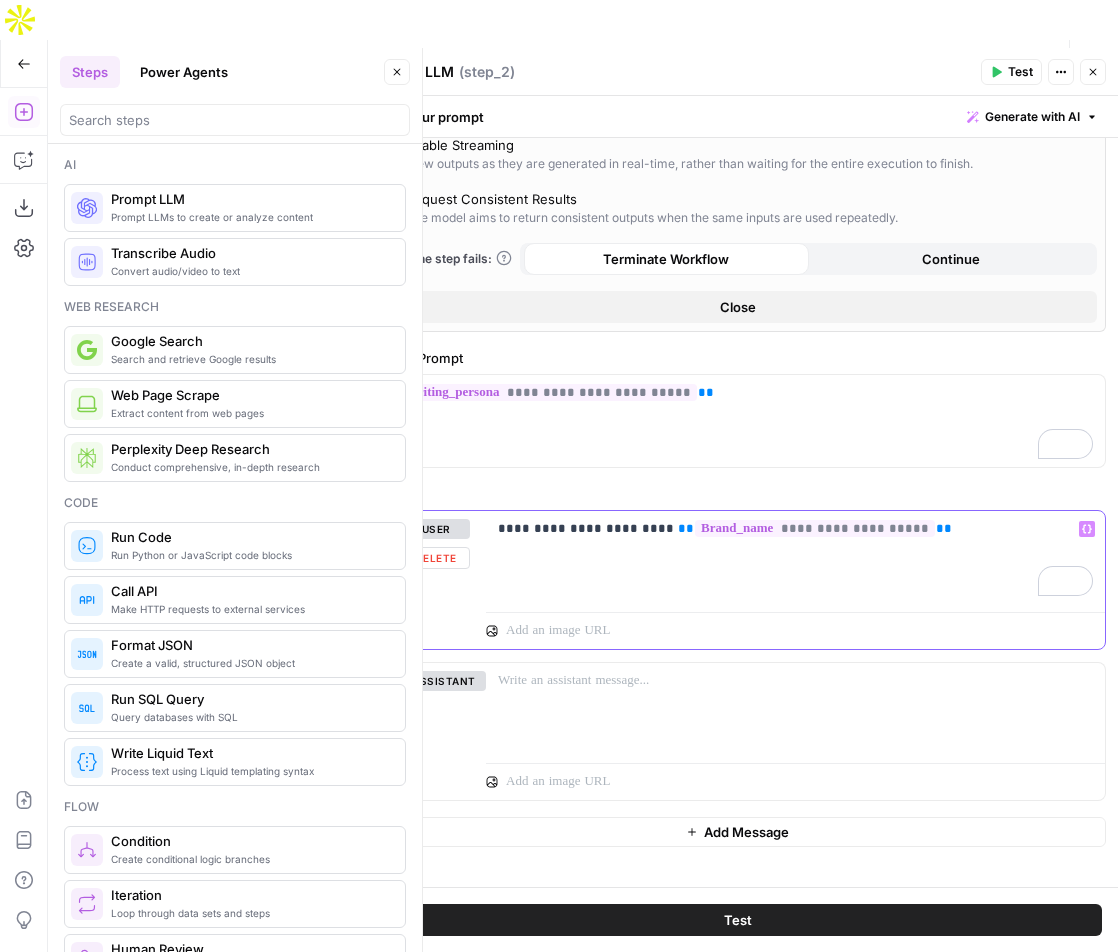 click on "**" at bounding box center [686, 528] 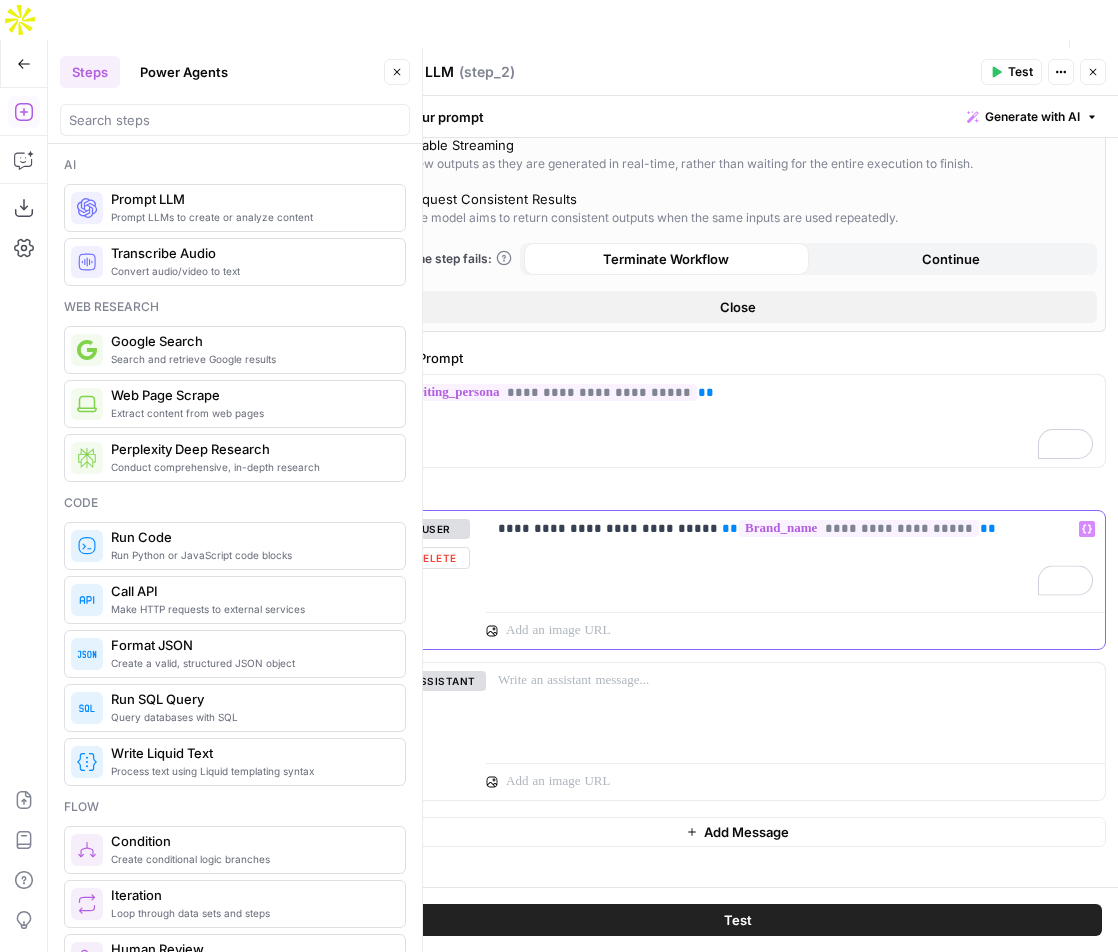 click on "**********" at bounding box center (795, 529) 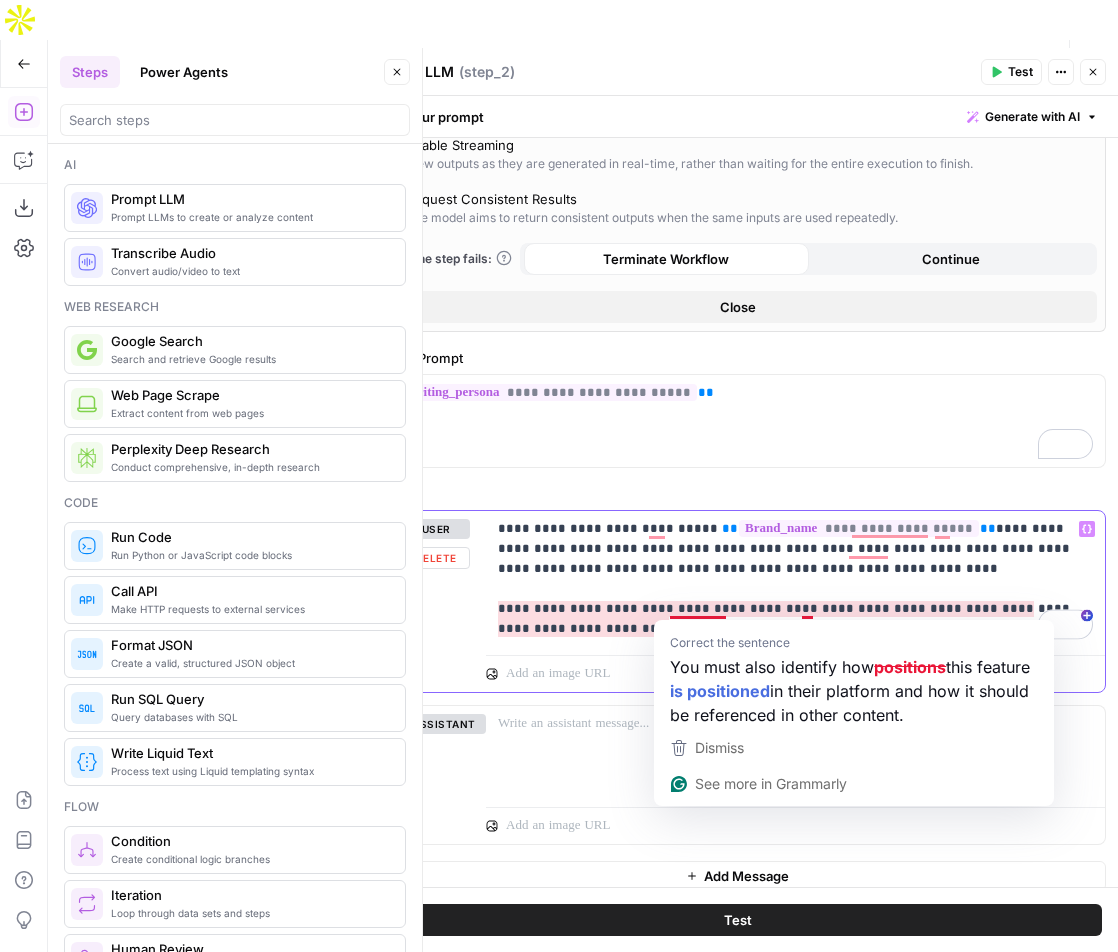 click on "**********" at bounding box center (795, 579) 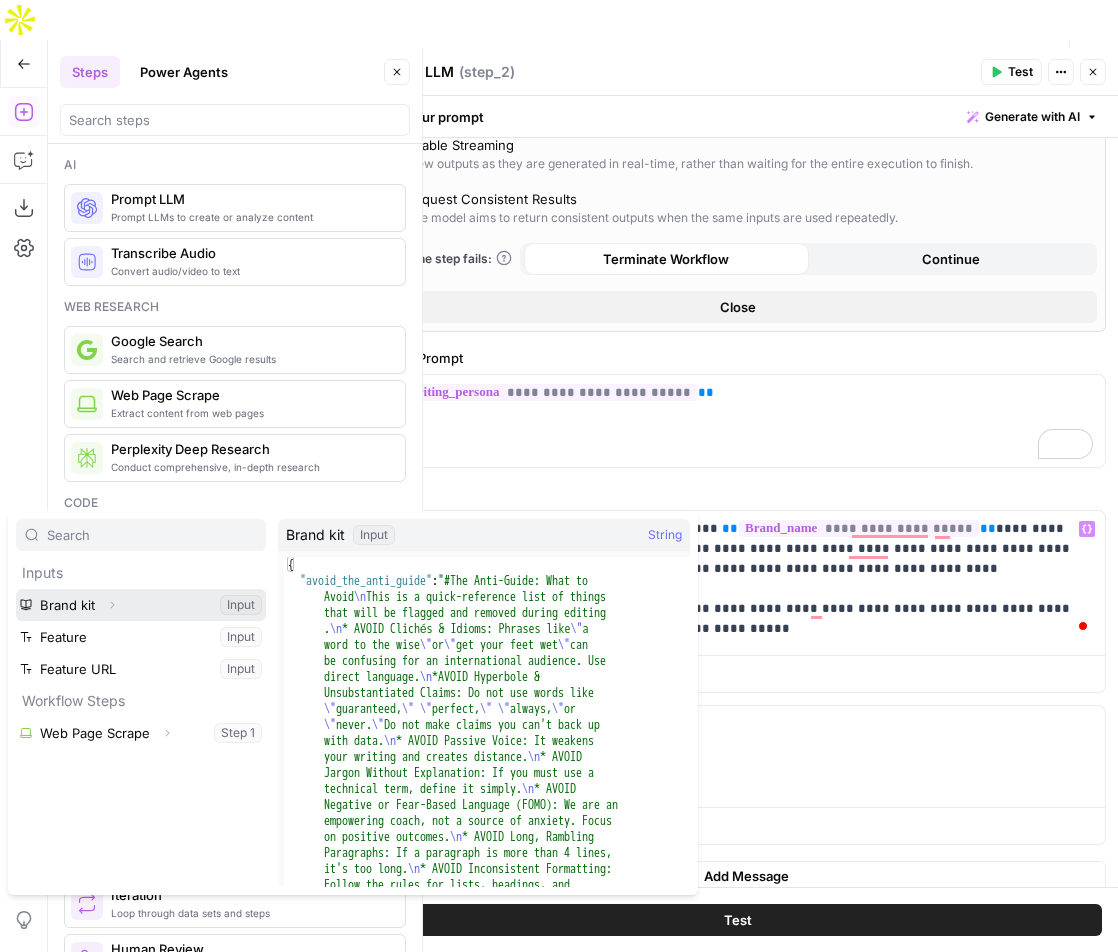 click 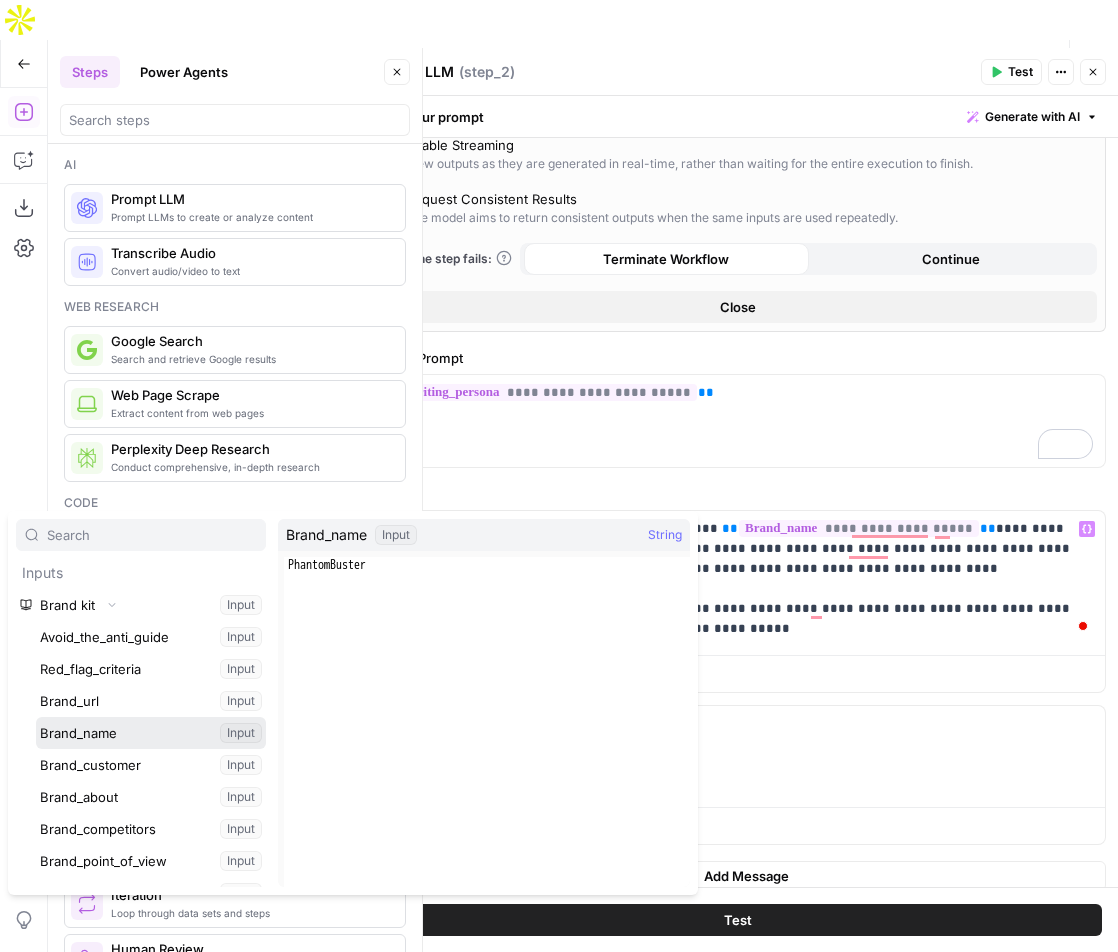 click at bounding box center (151, 733) 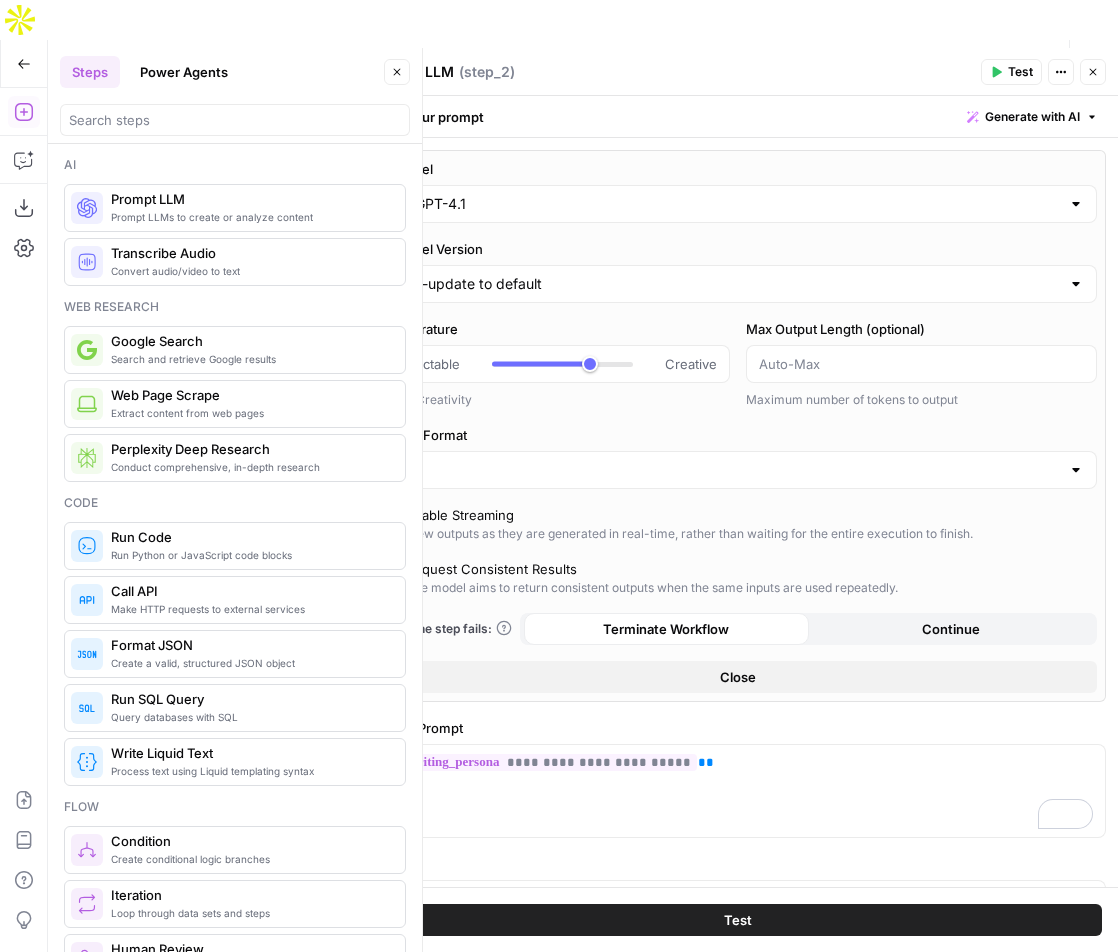 scroll, scrollTop: 0, scrollLeft: 0, axis: both 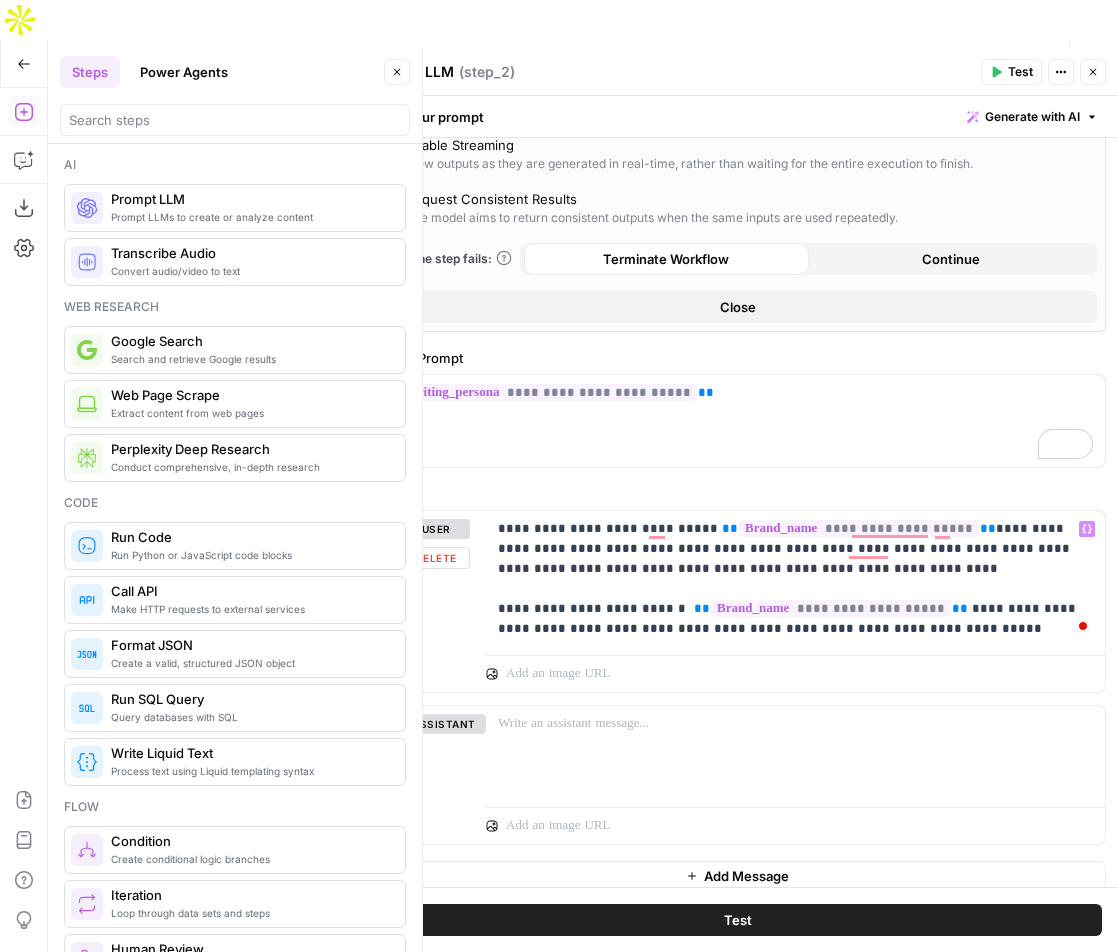 click on "**********" at bounding box center [795, 579] 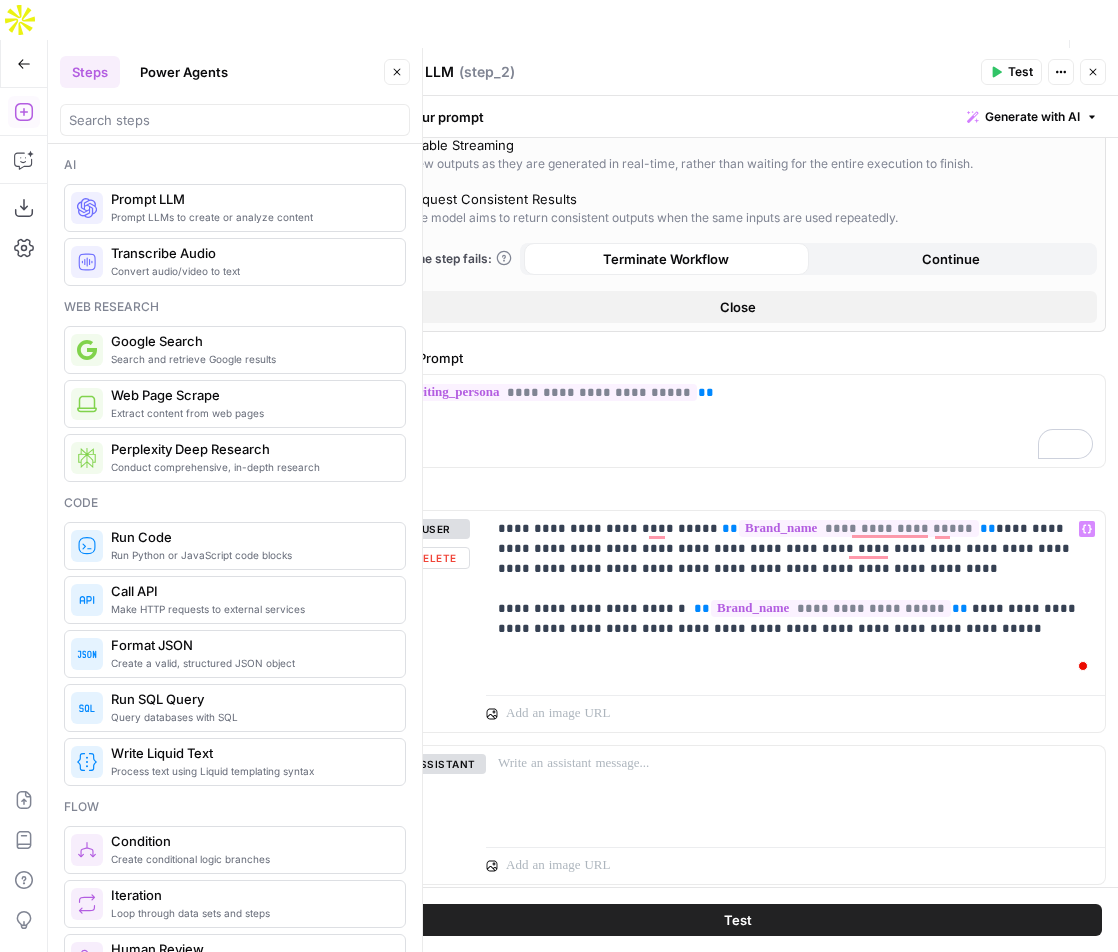 type 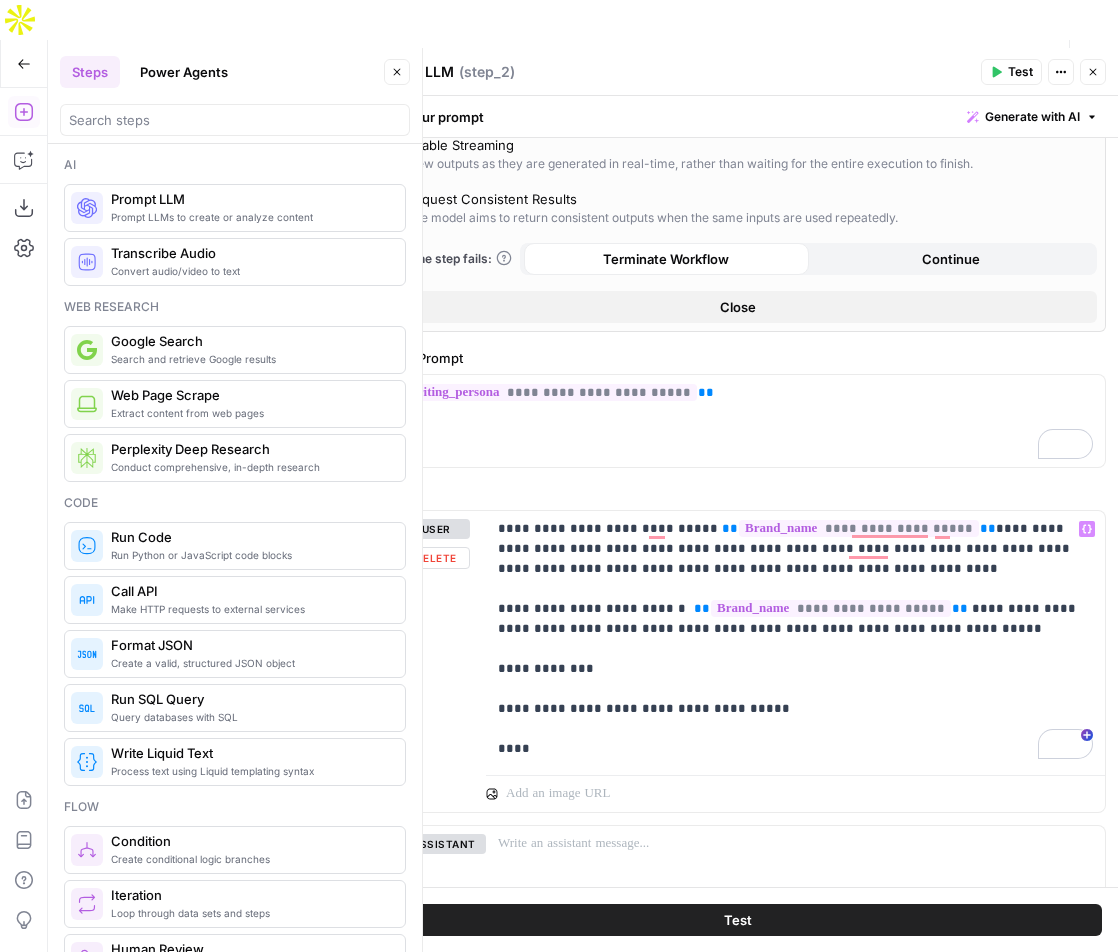 click on "**********" at bounding box center [795, 639] 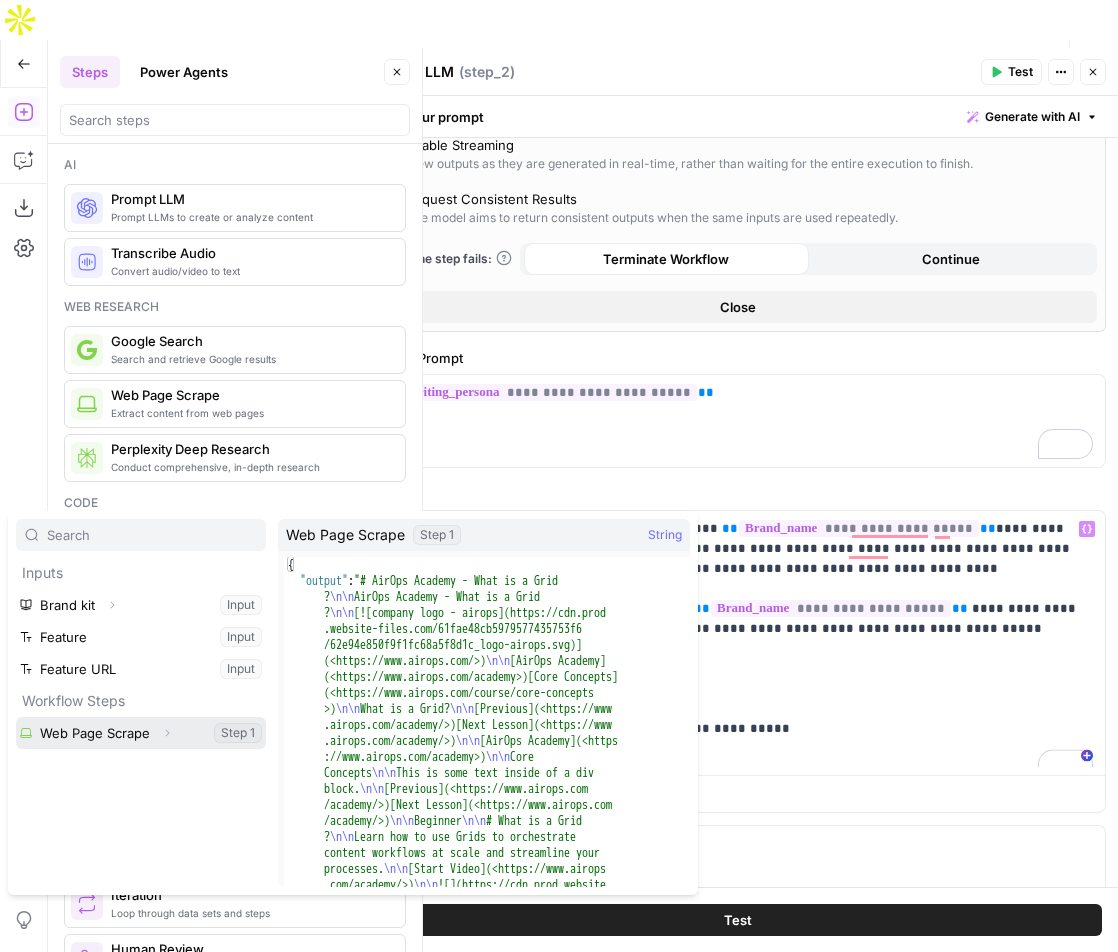 click at bounding box center [141, 733] 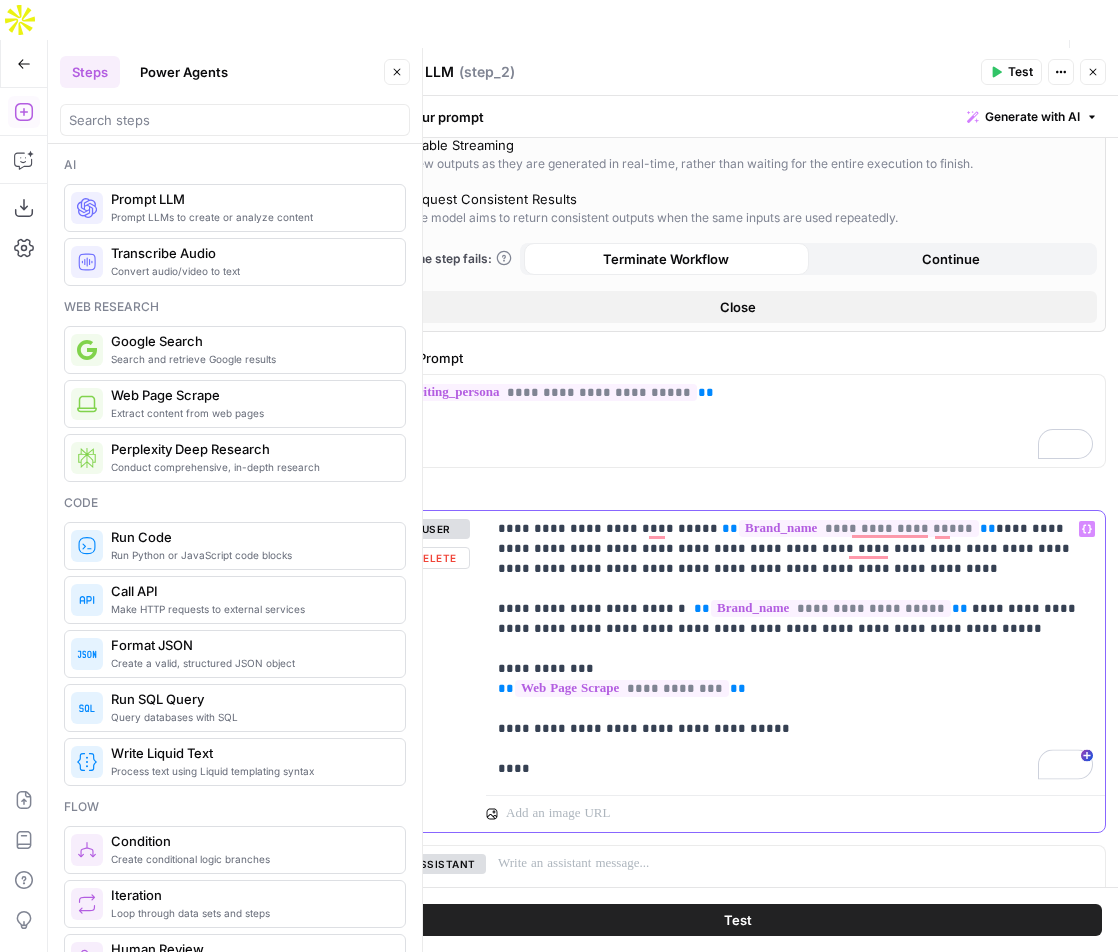 click on "**********" at bounding box center (795, 649) 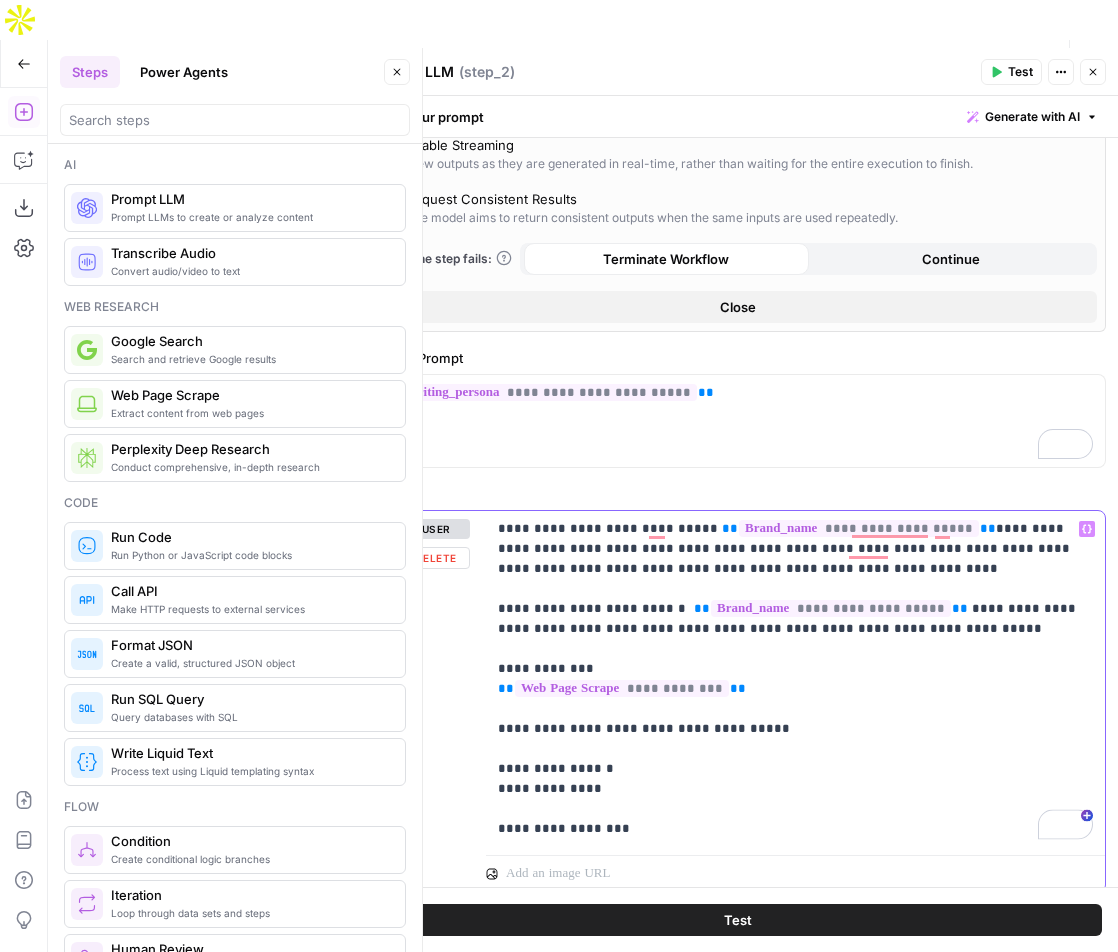 click on "**********" at bounding box center [795, 679] 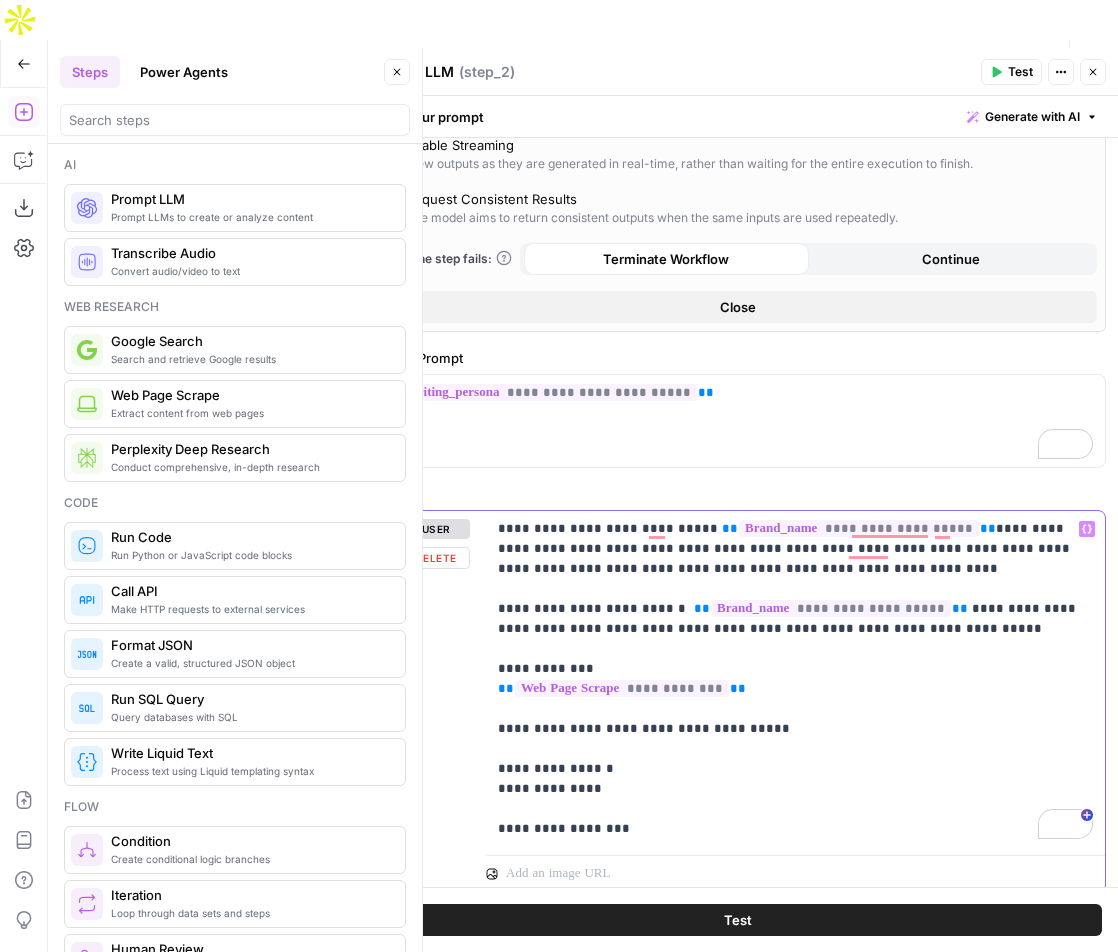 click on "**********" at bounding box center [795, 679] 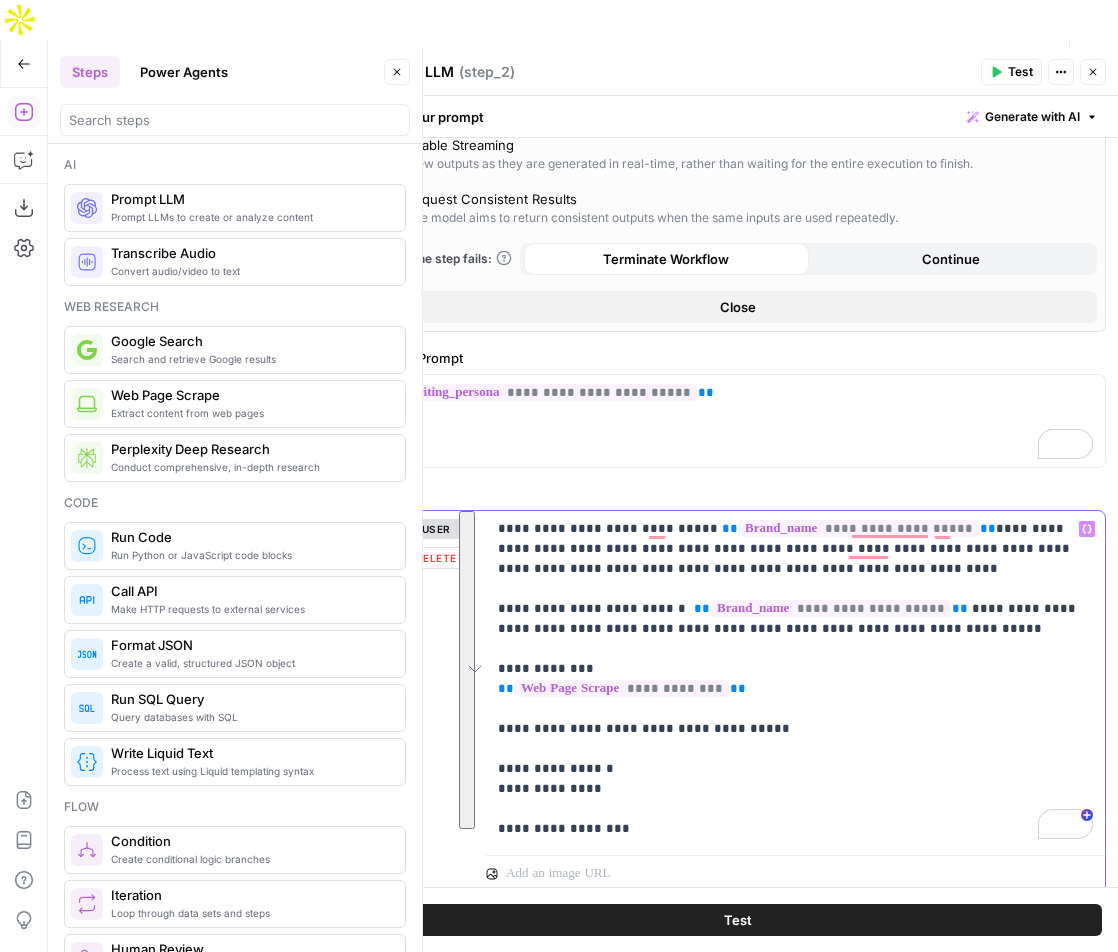 click on "**********" at bounding box center (795, 679) 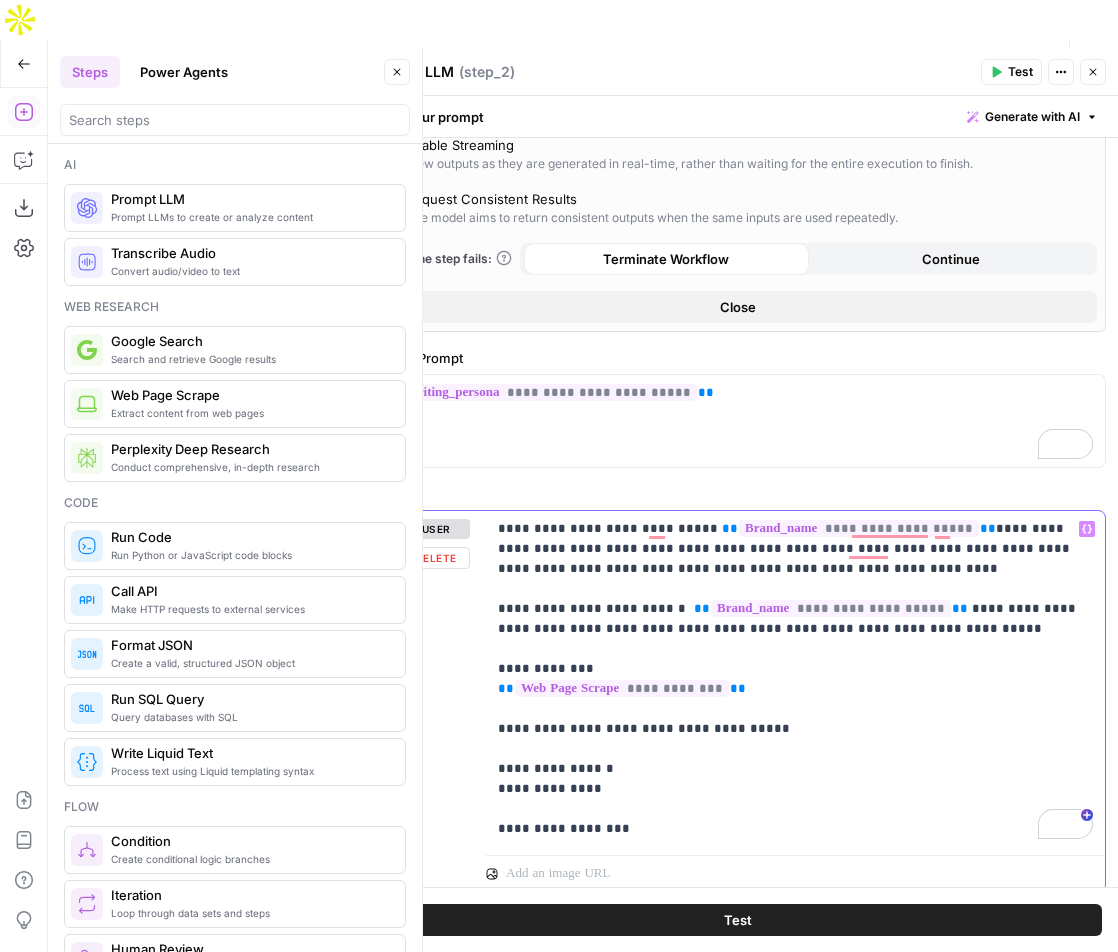 click on "**********" at bounding box center [795, 679] 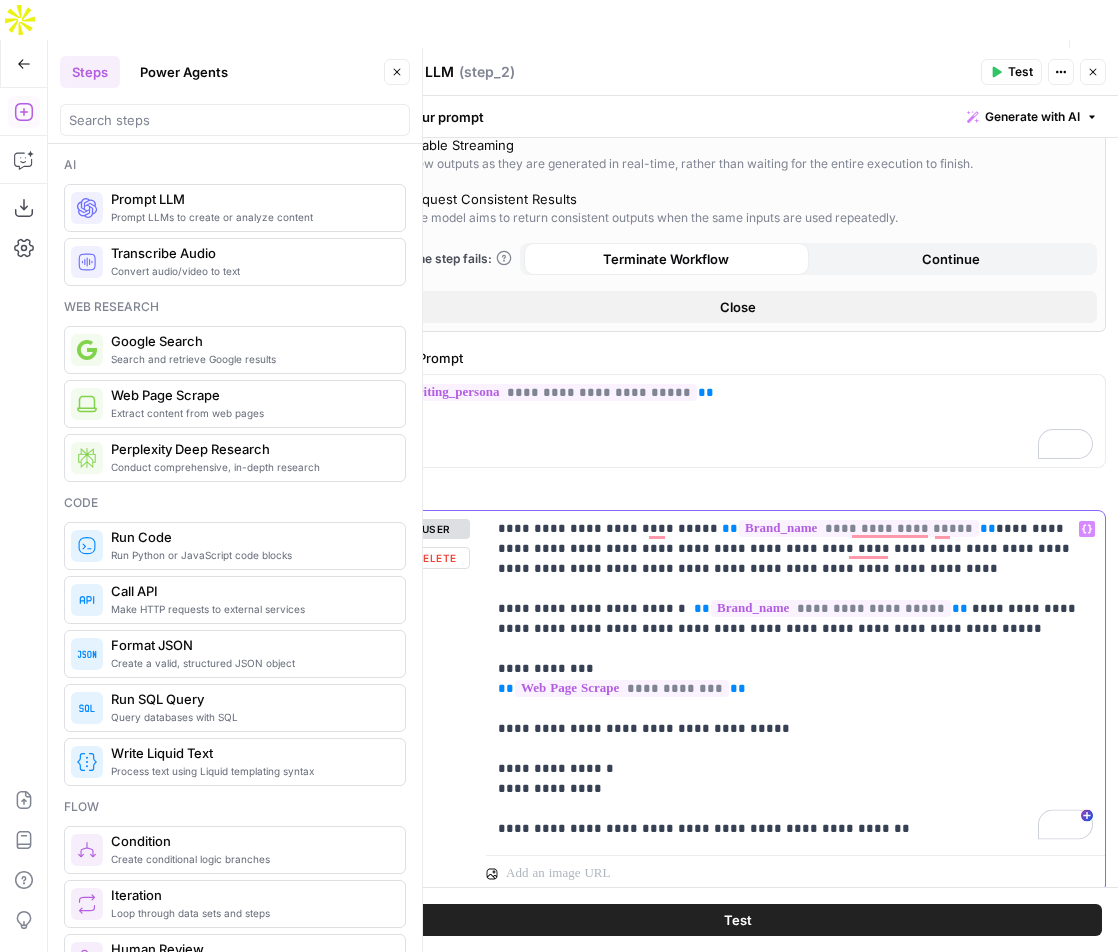 click on "**********" at bounding box center (795, 679) 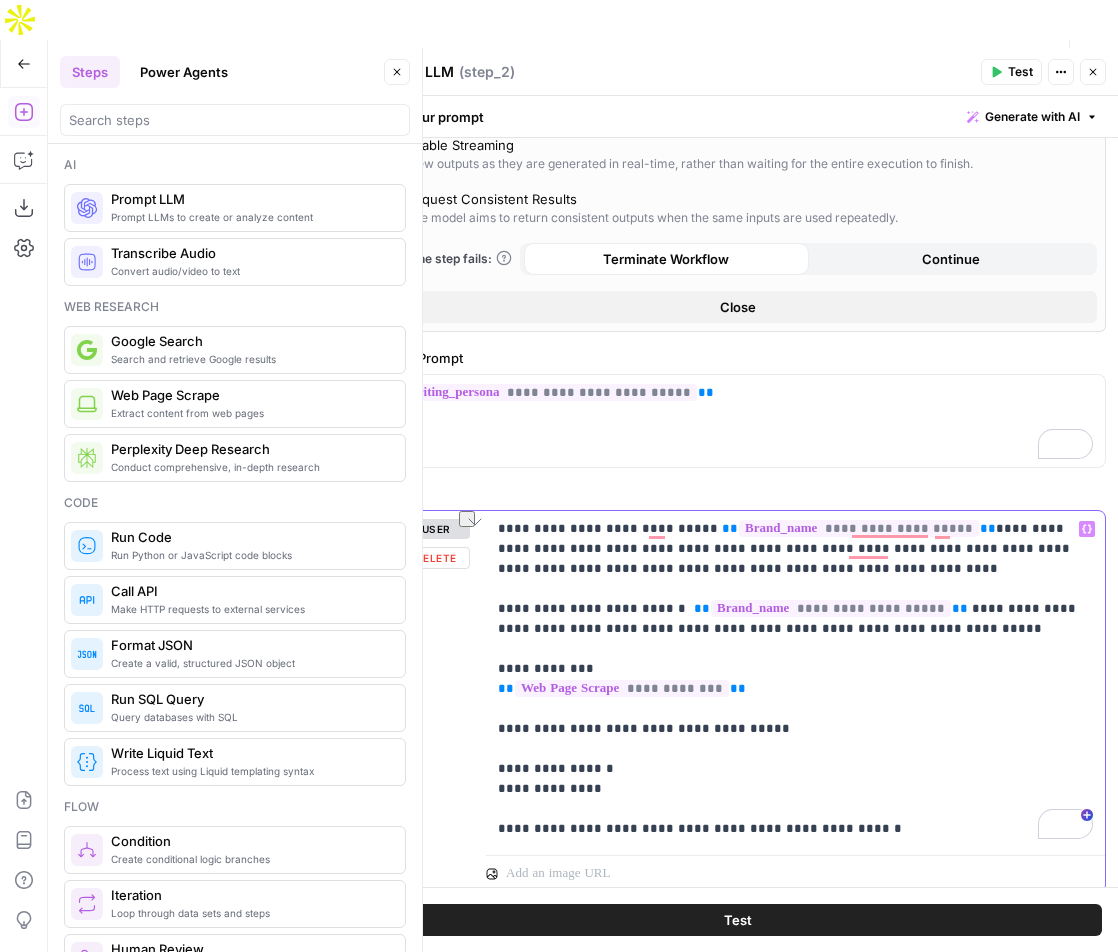 drag, startPoint x: 874, startPoint y: 830, endPoint x: 775, endPoint y: 827, distance: 99.04544 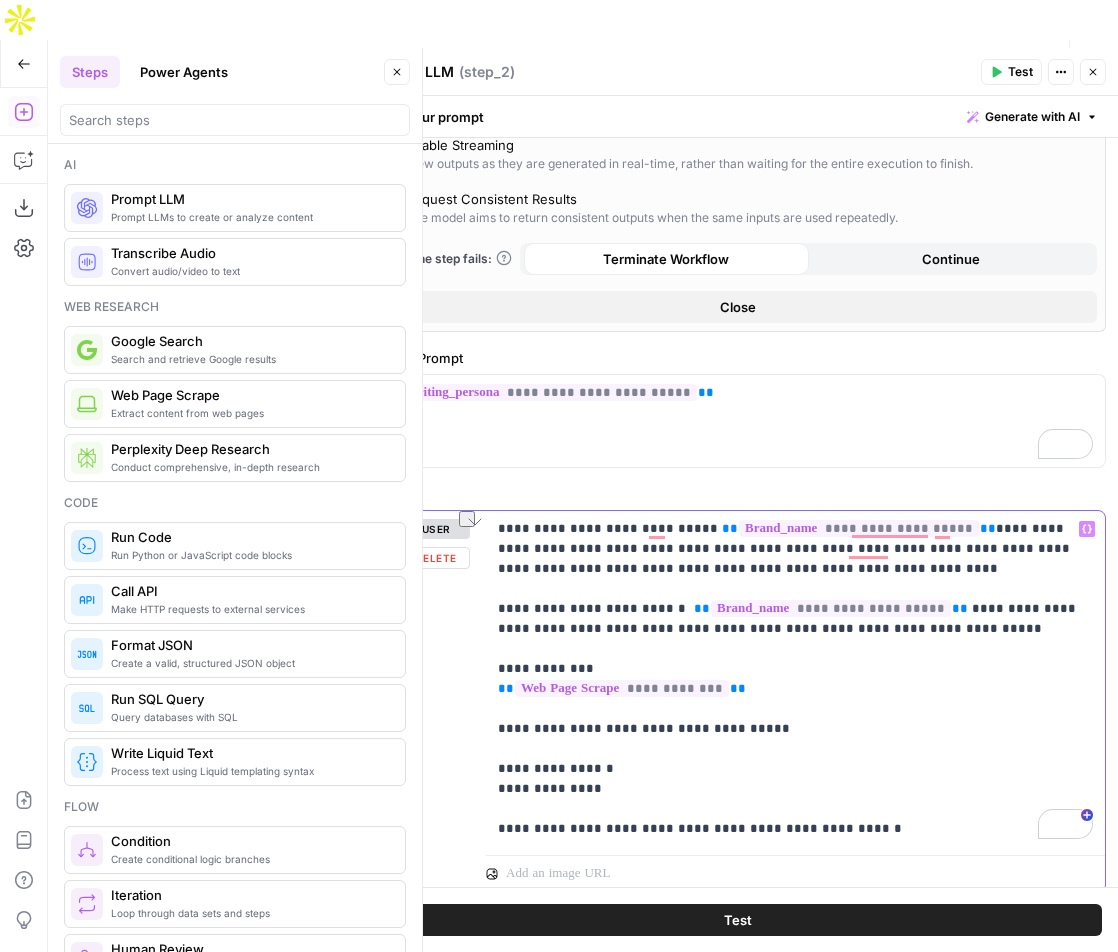 click on "**********" at bounding box center (795, 679) 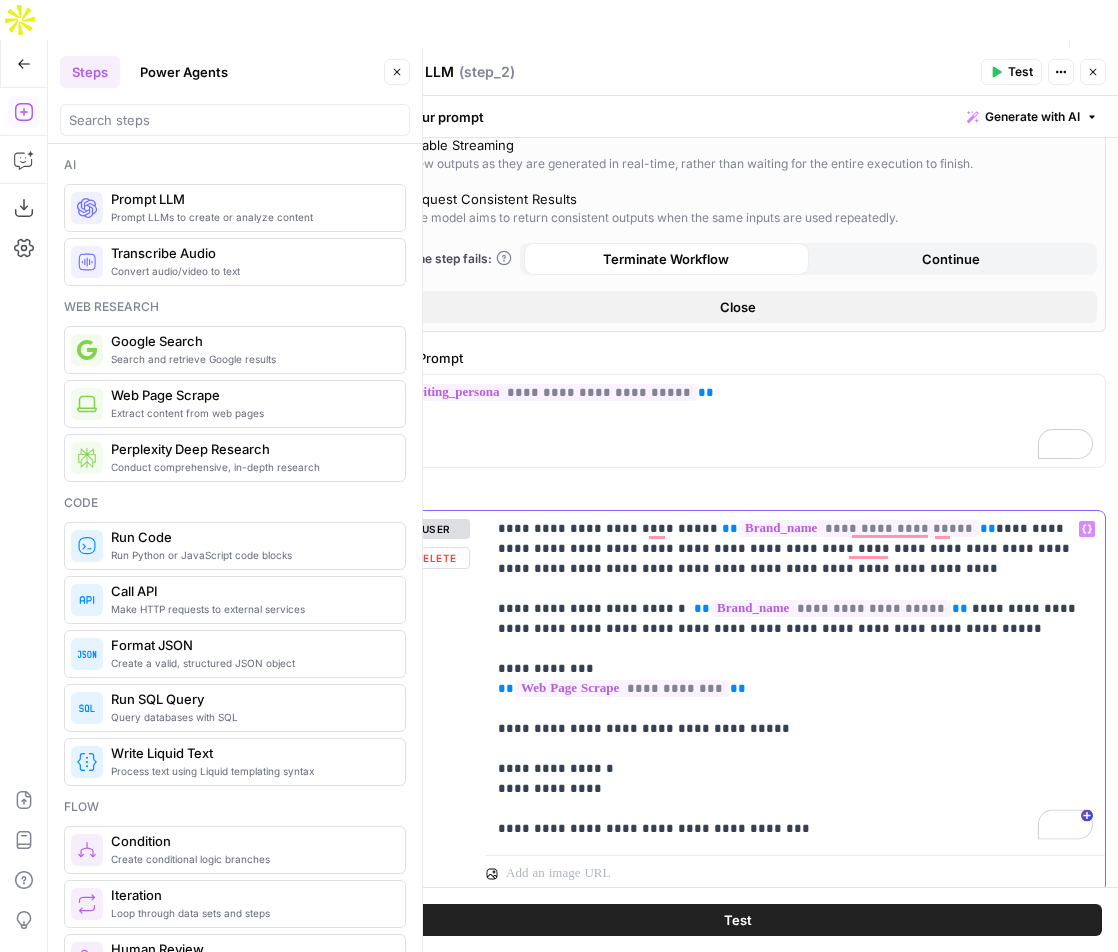 click on "**********" at bounding box center [795, 679] 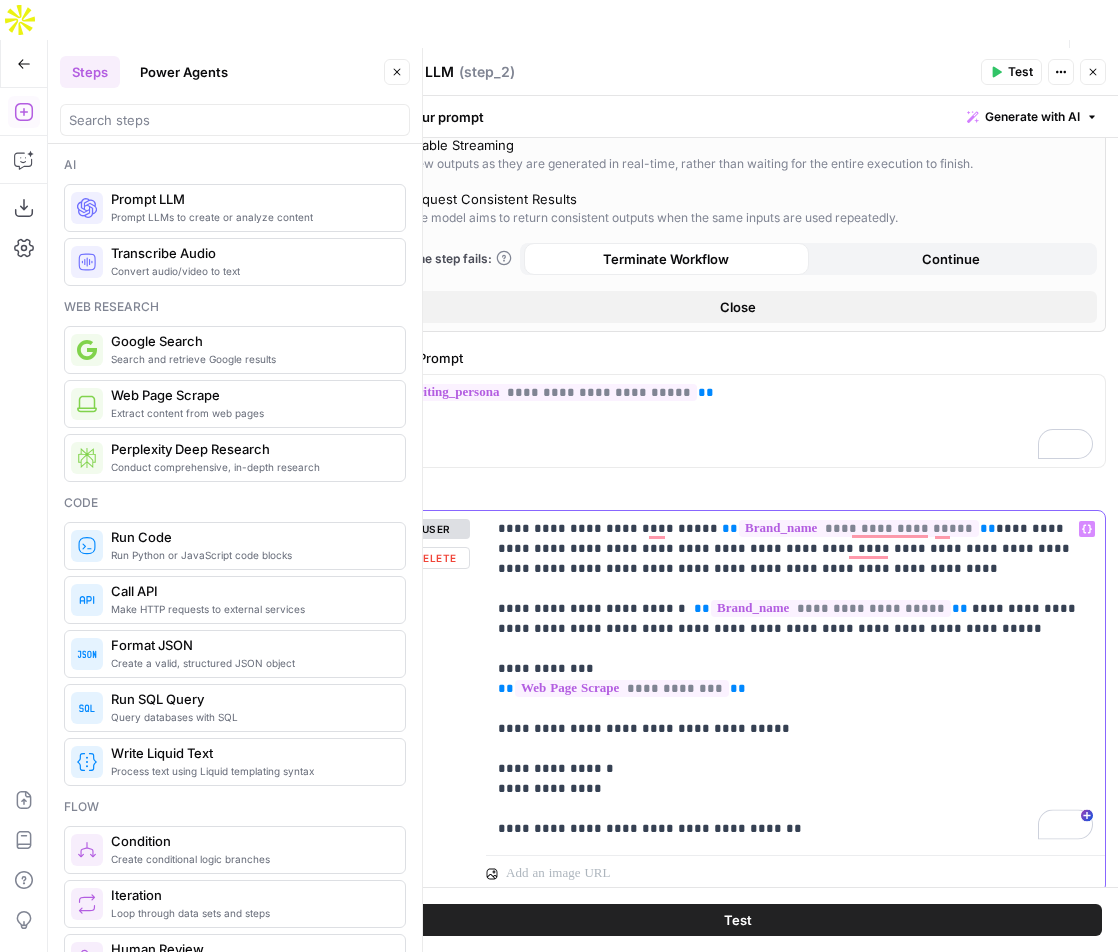 click on "**********" at bounding box center [795, 679] 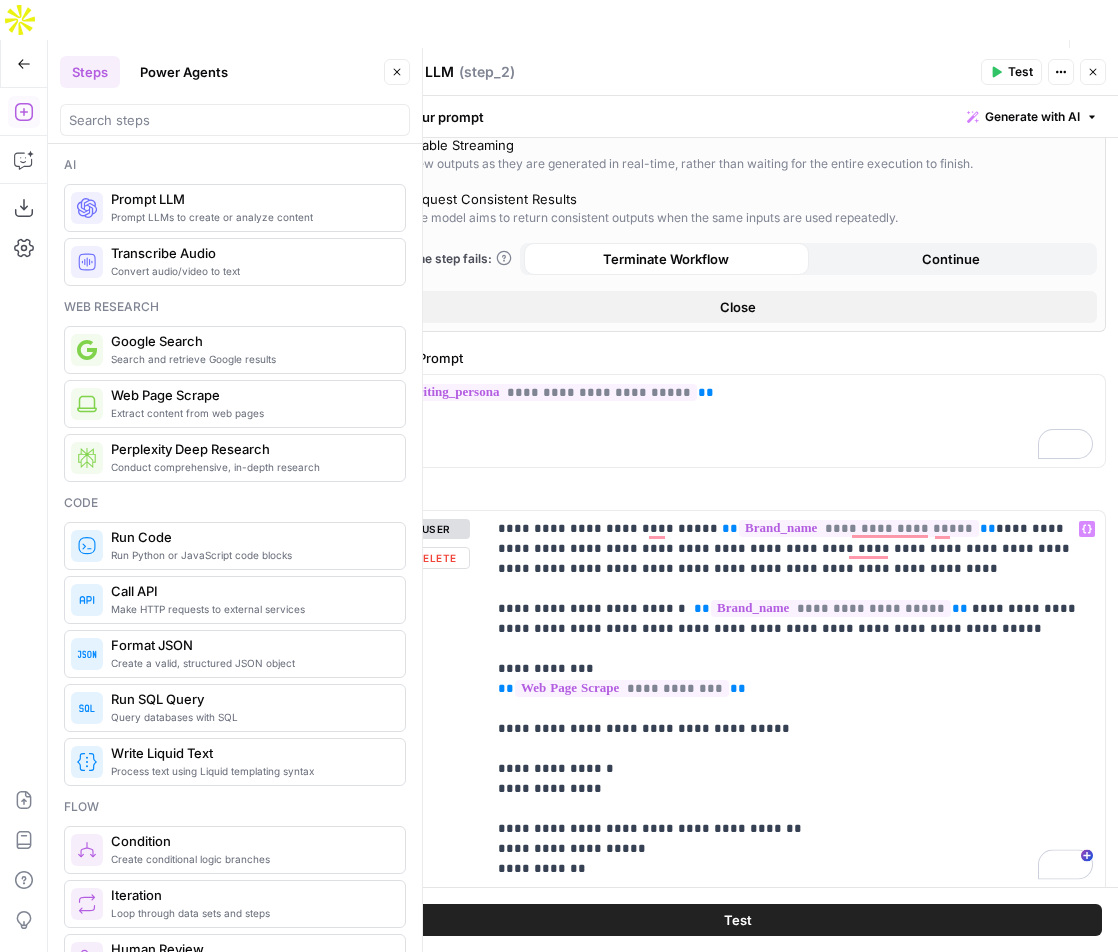 click on "Test" at bounding box center [737, 920] 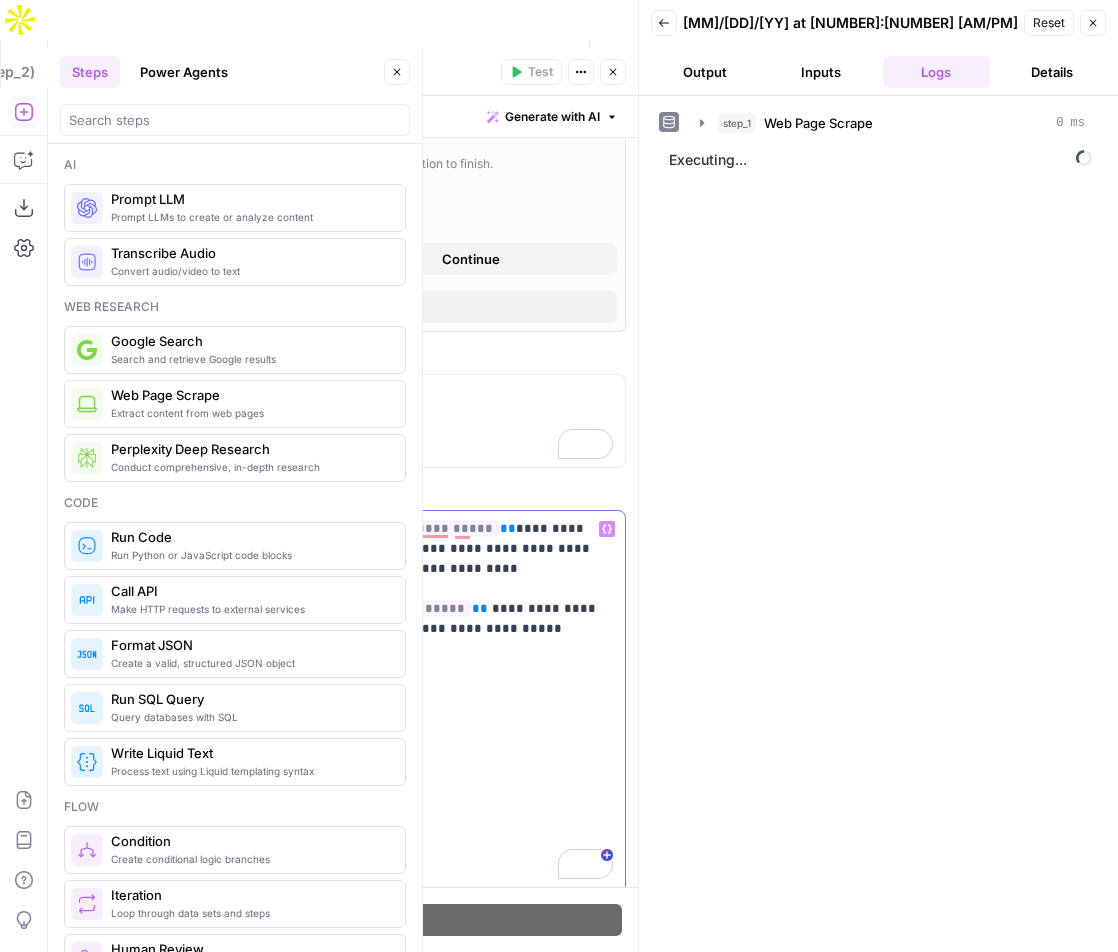 click on "**********" at bounding box center [315, 699] 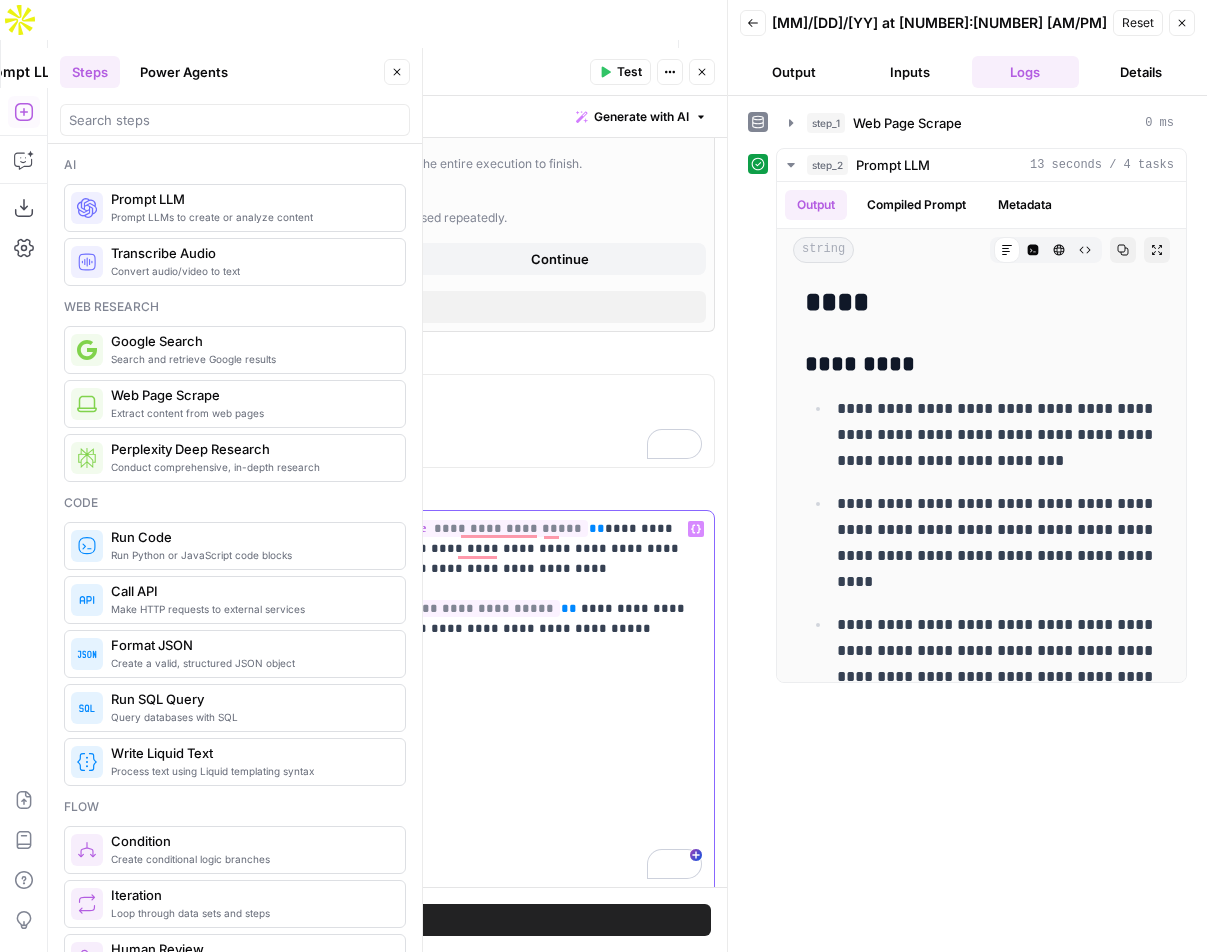 click on "**********" at bounding box center [404, 699] 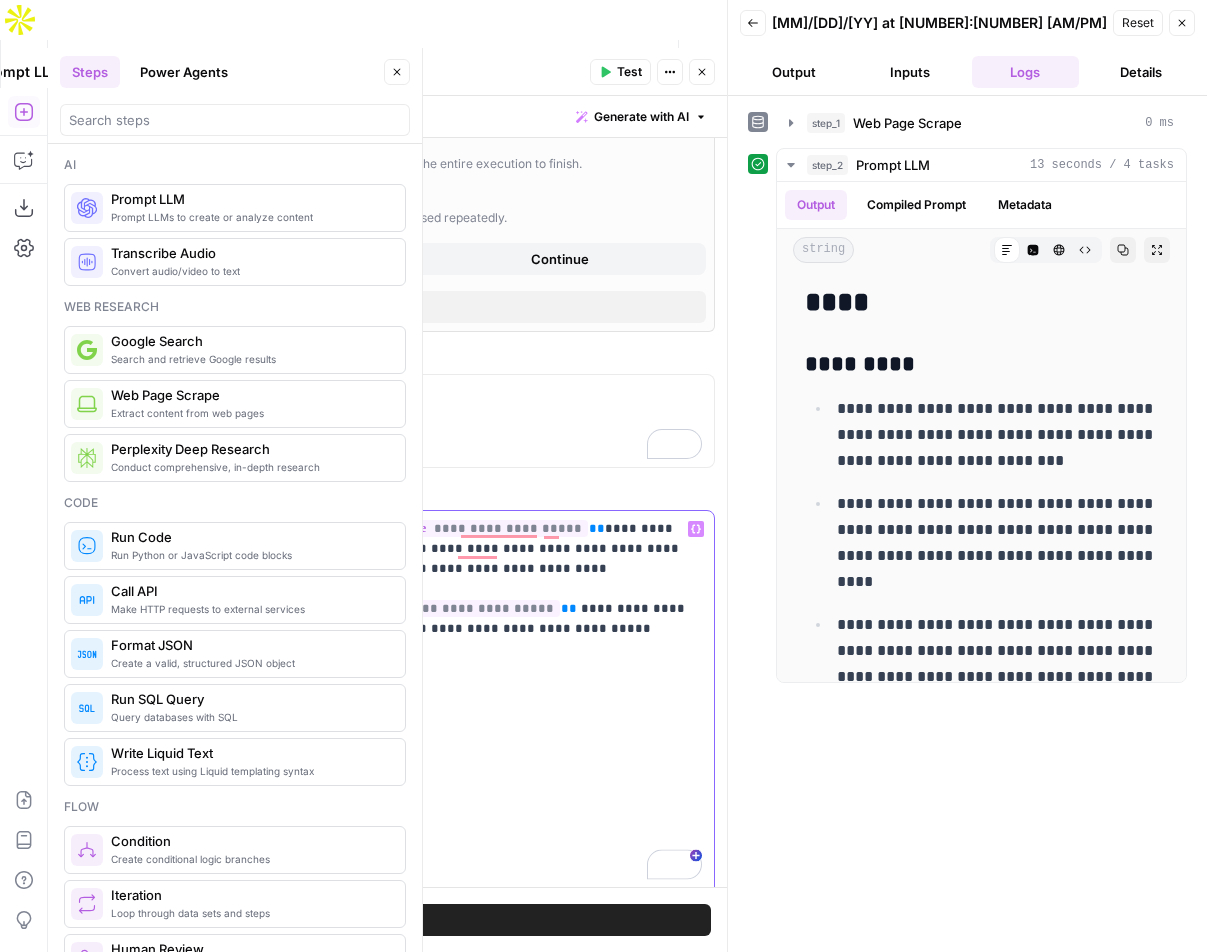 click on "**********" at bounding box center [404, 699] 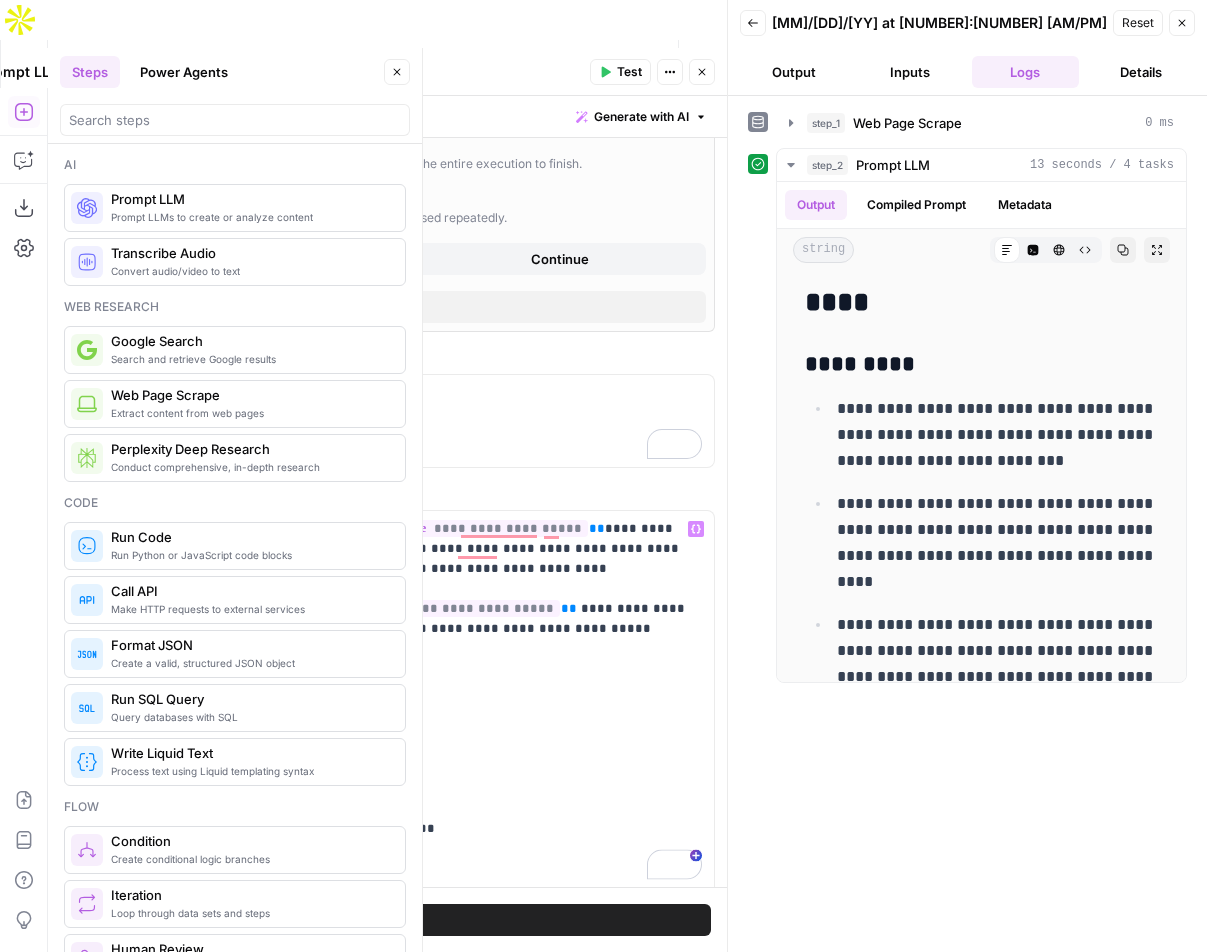 click on "Test" at bounding box center [347, 920] 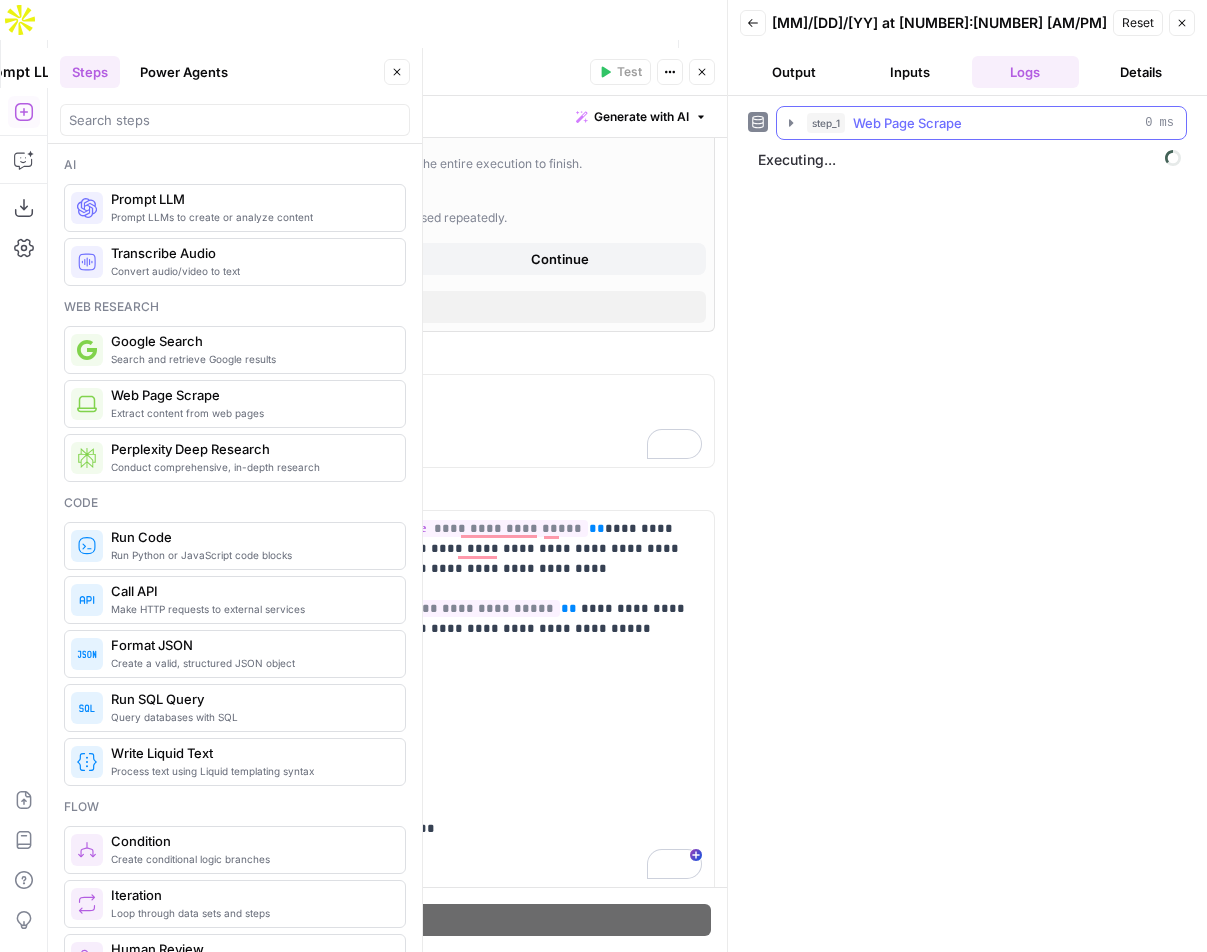 click 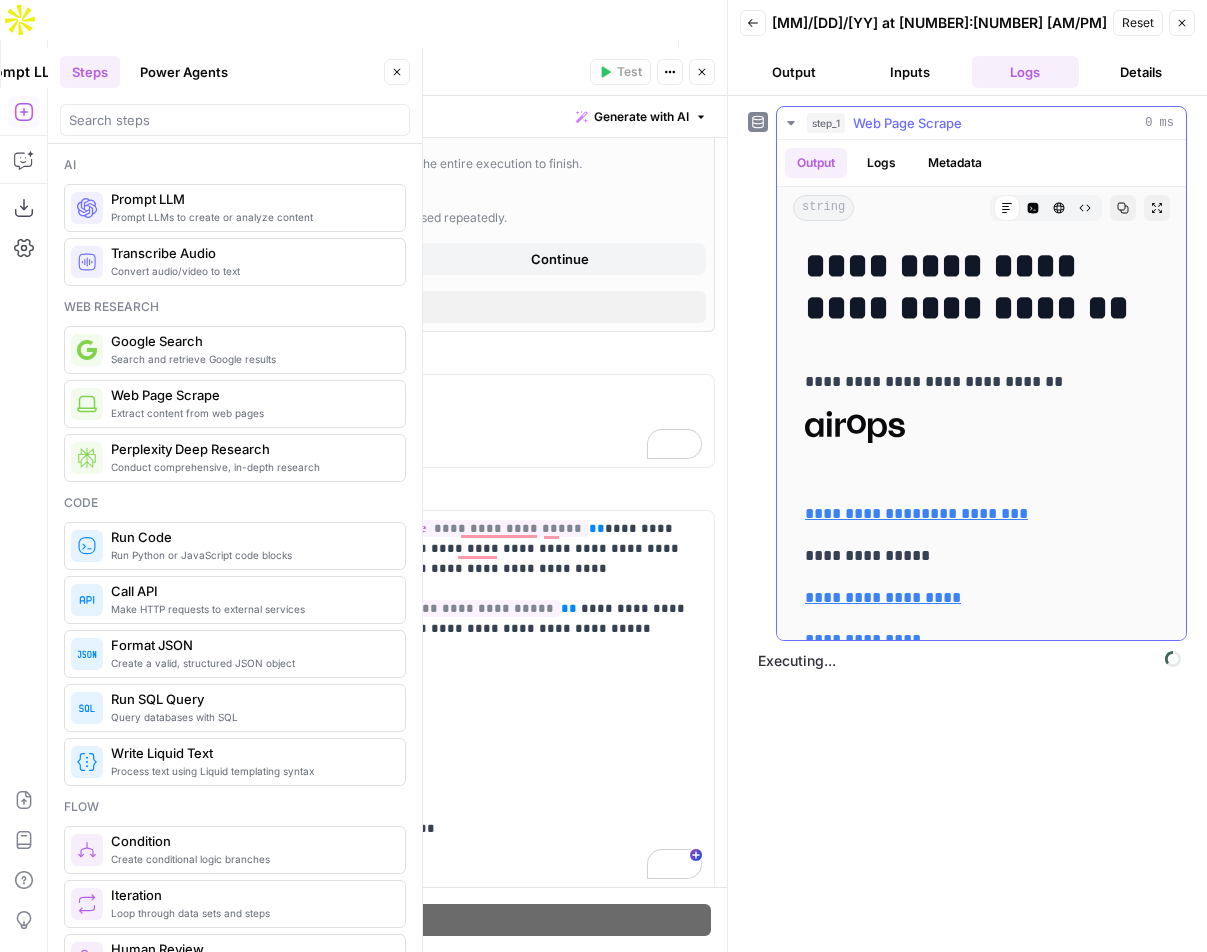 click 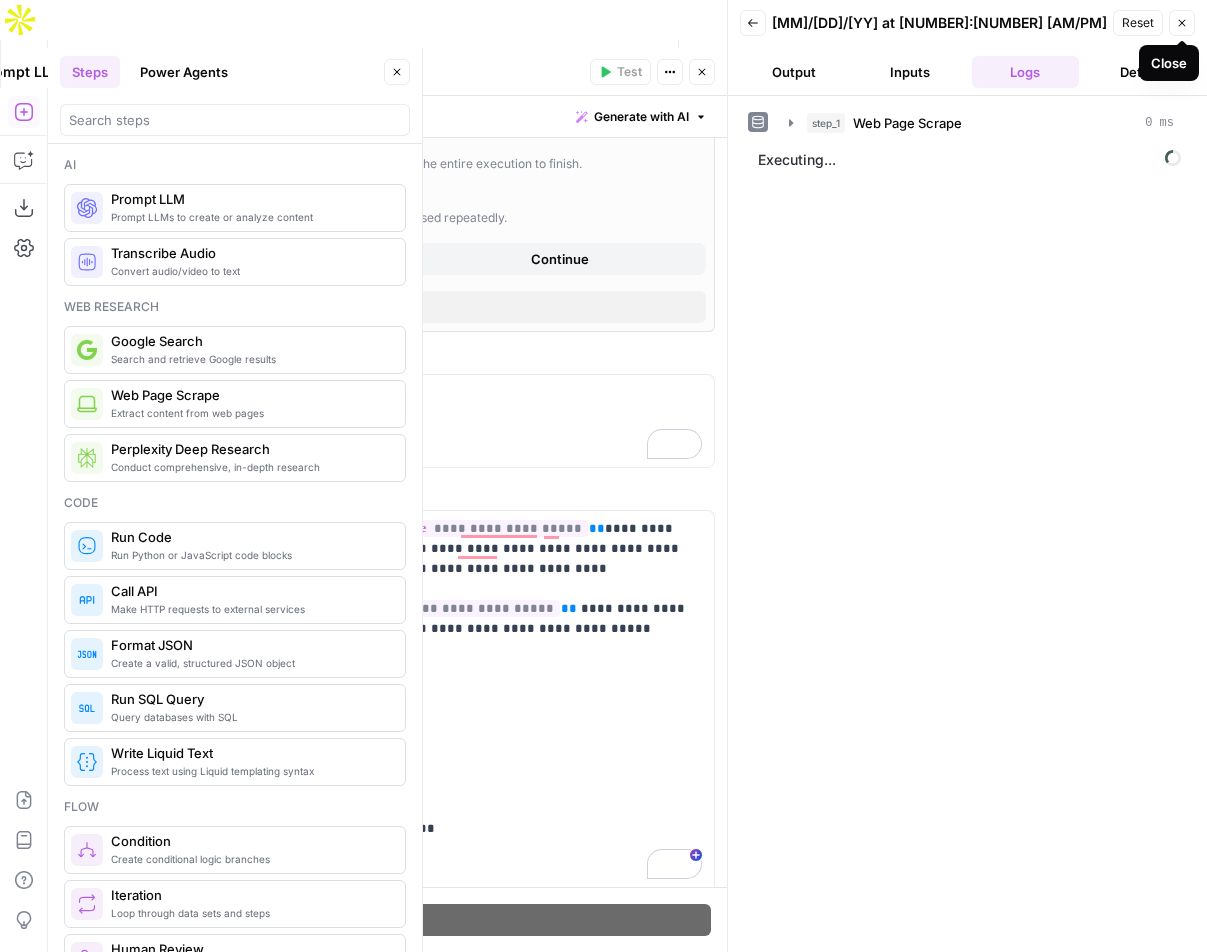 click 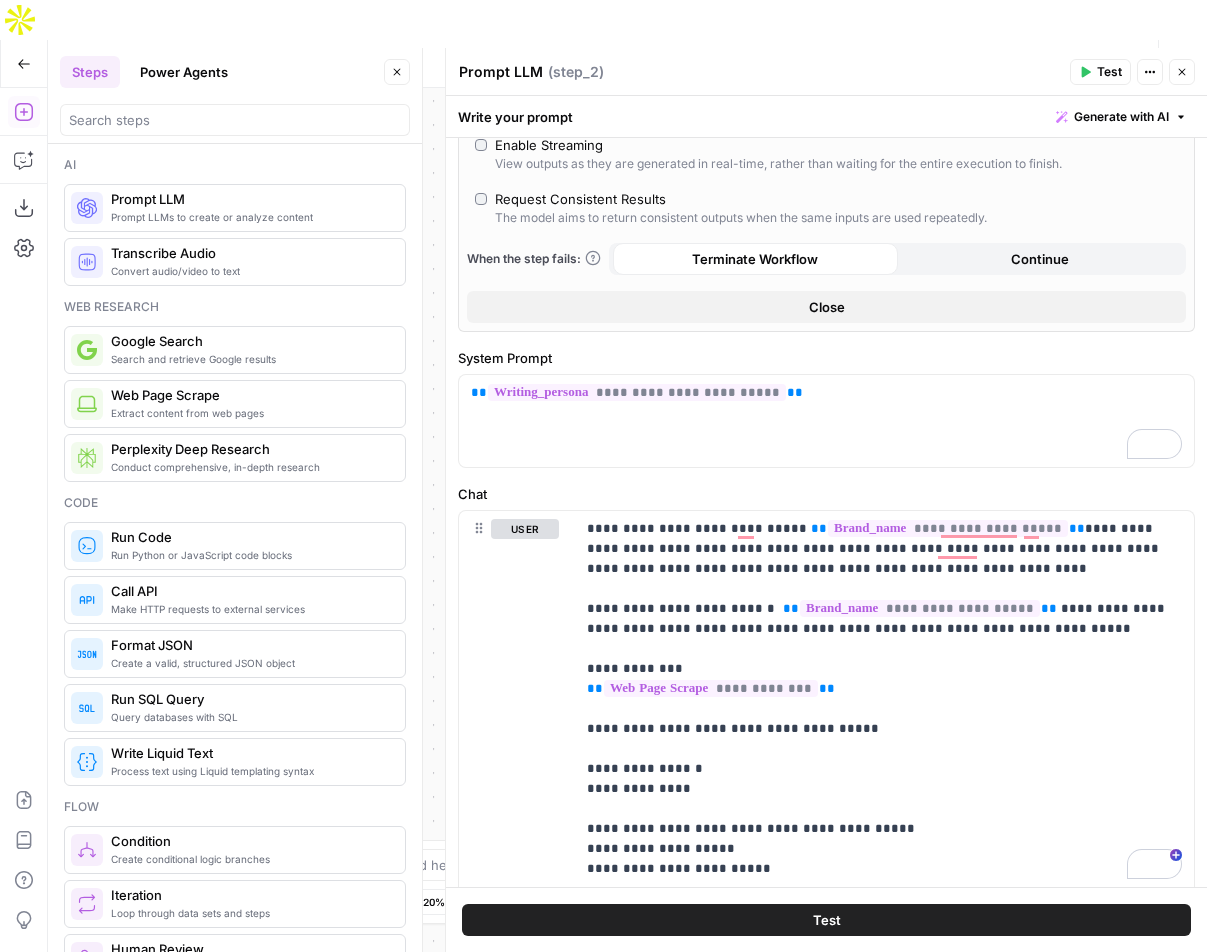 click on "Close" at bounding box center [1182, 72] 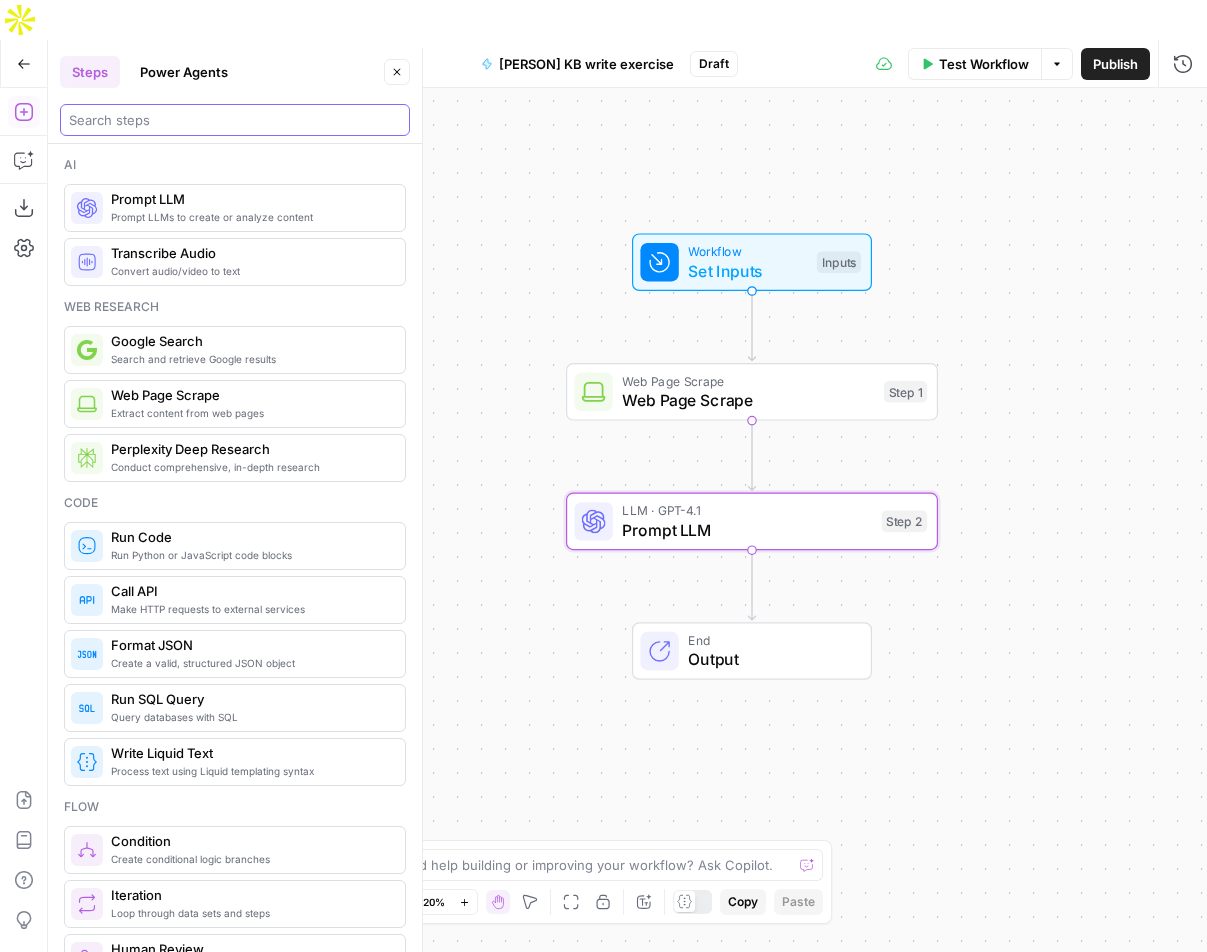 click at bounding box center (235, 120) 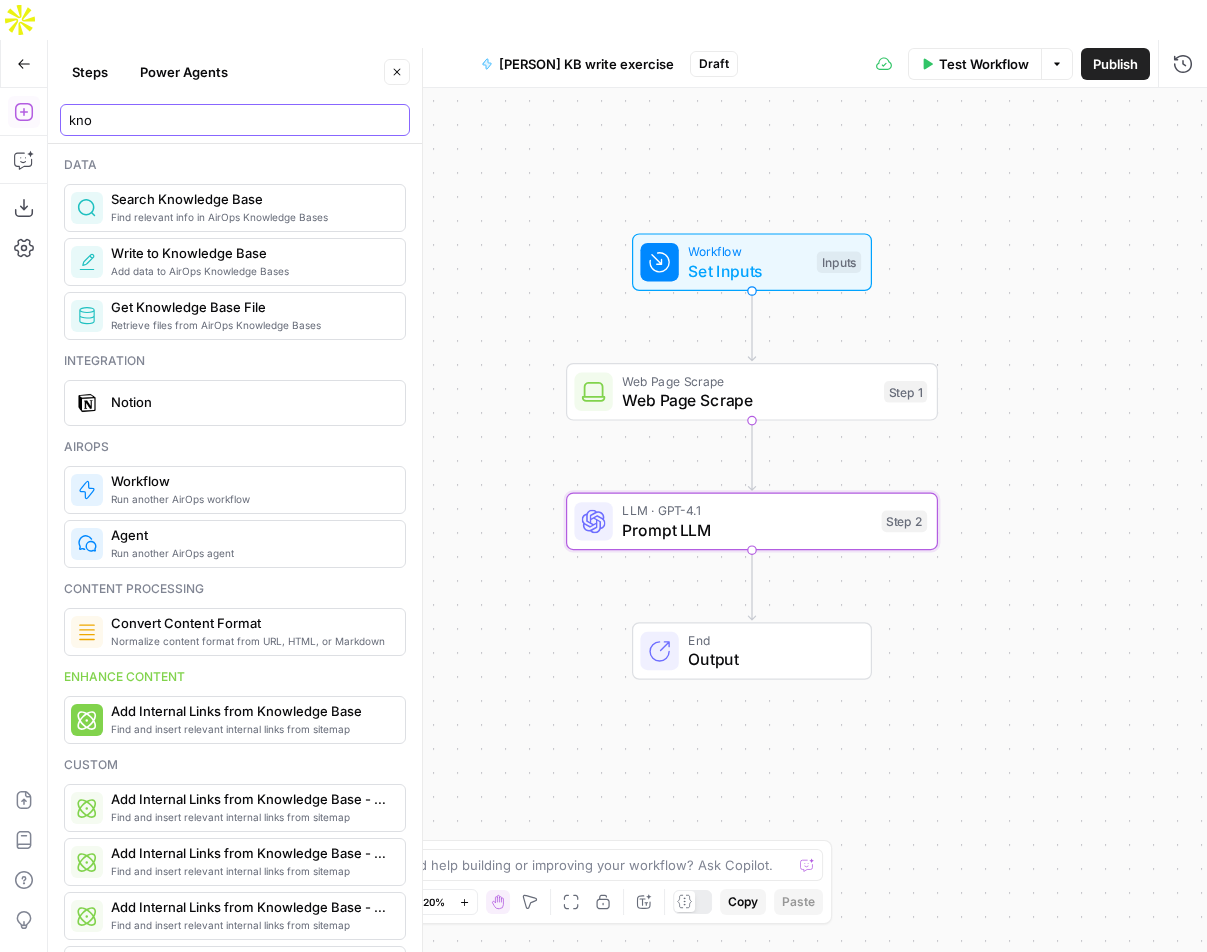 type on "kno" 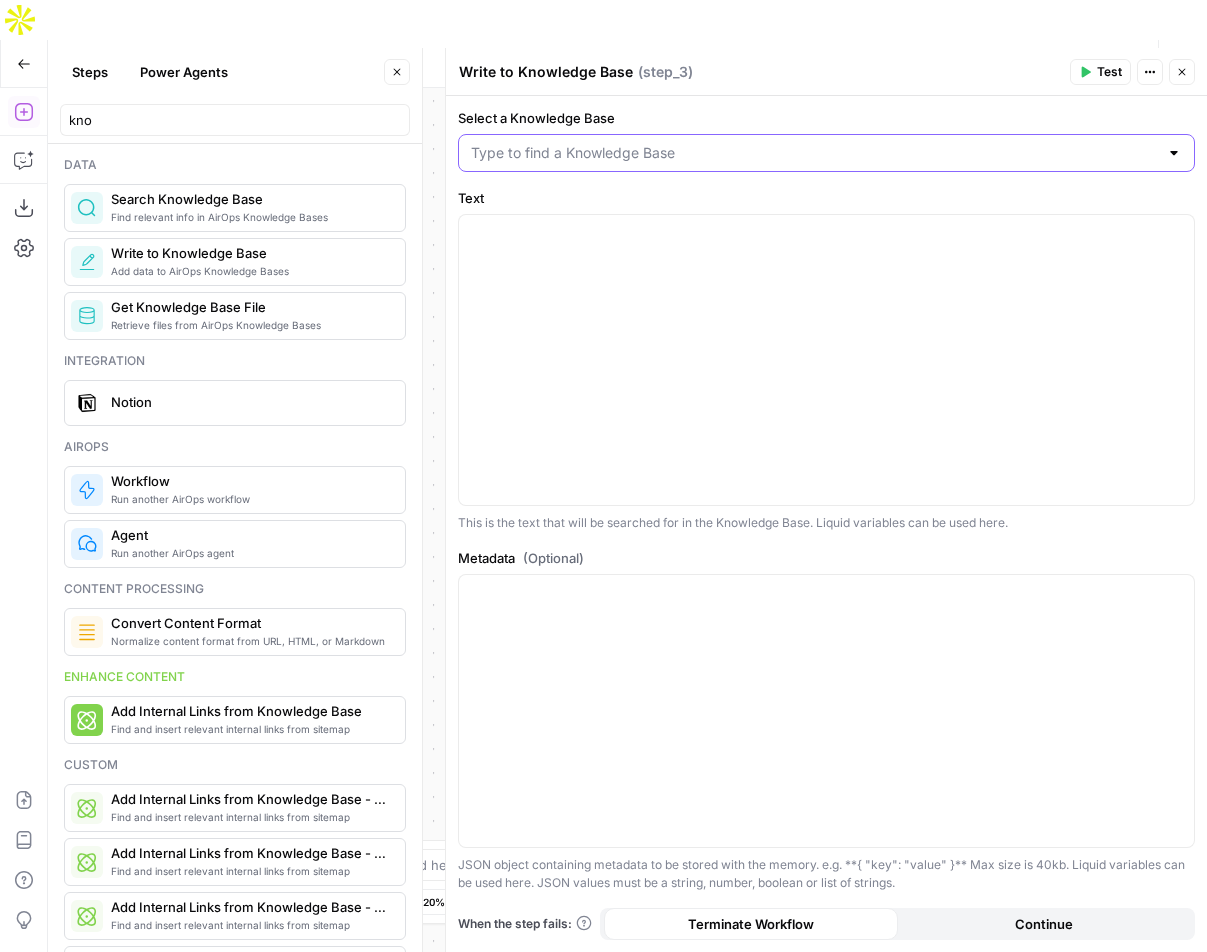 click on "Select a Knowledge Base" at bounding box center [814, 153] 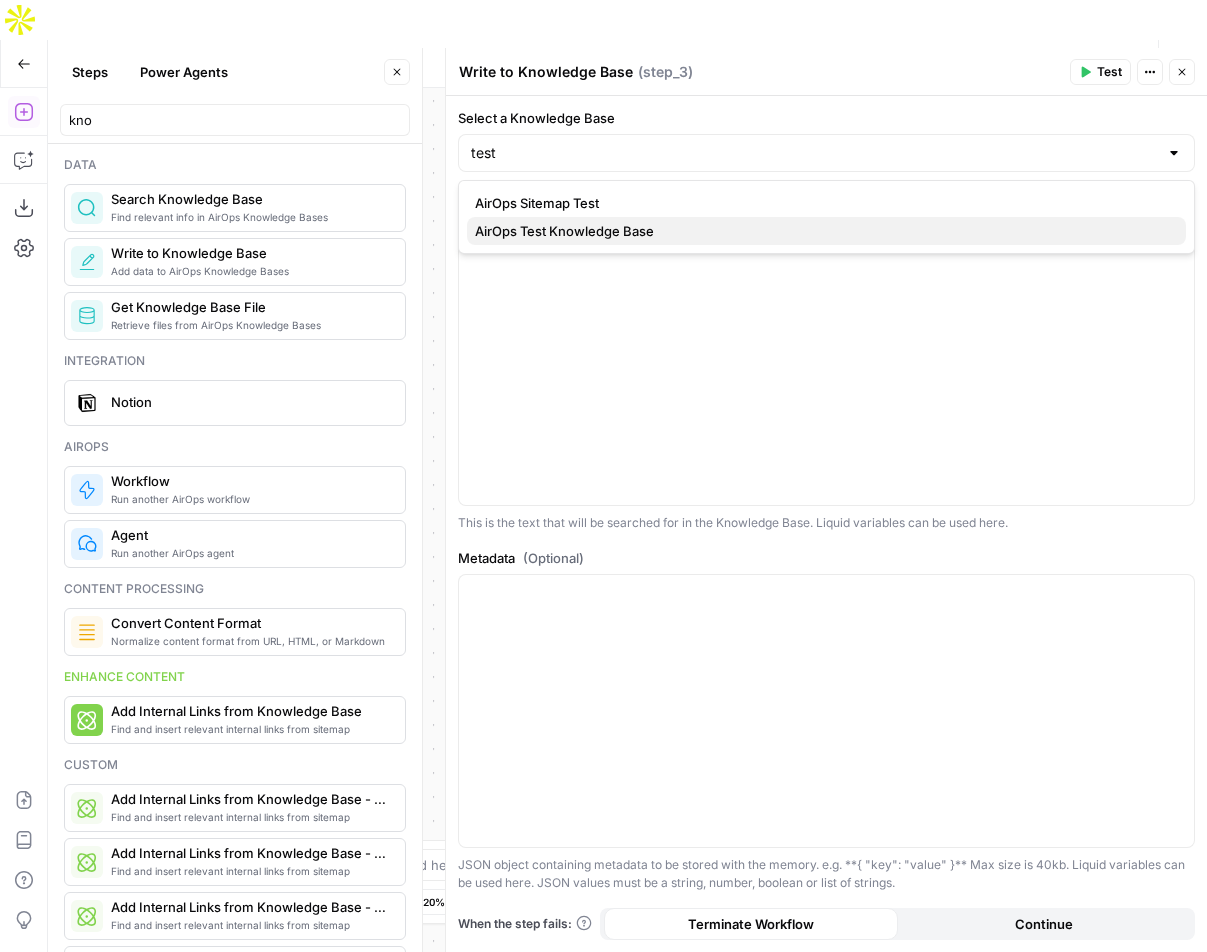 click on "AirOps Test Knowledge Base" at bounding box center [822, 231] 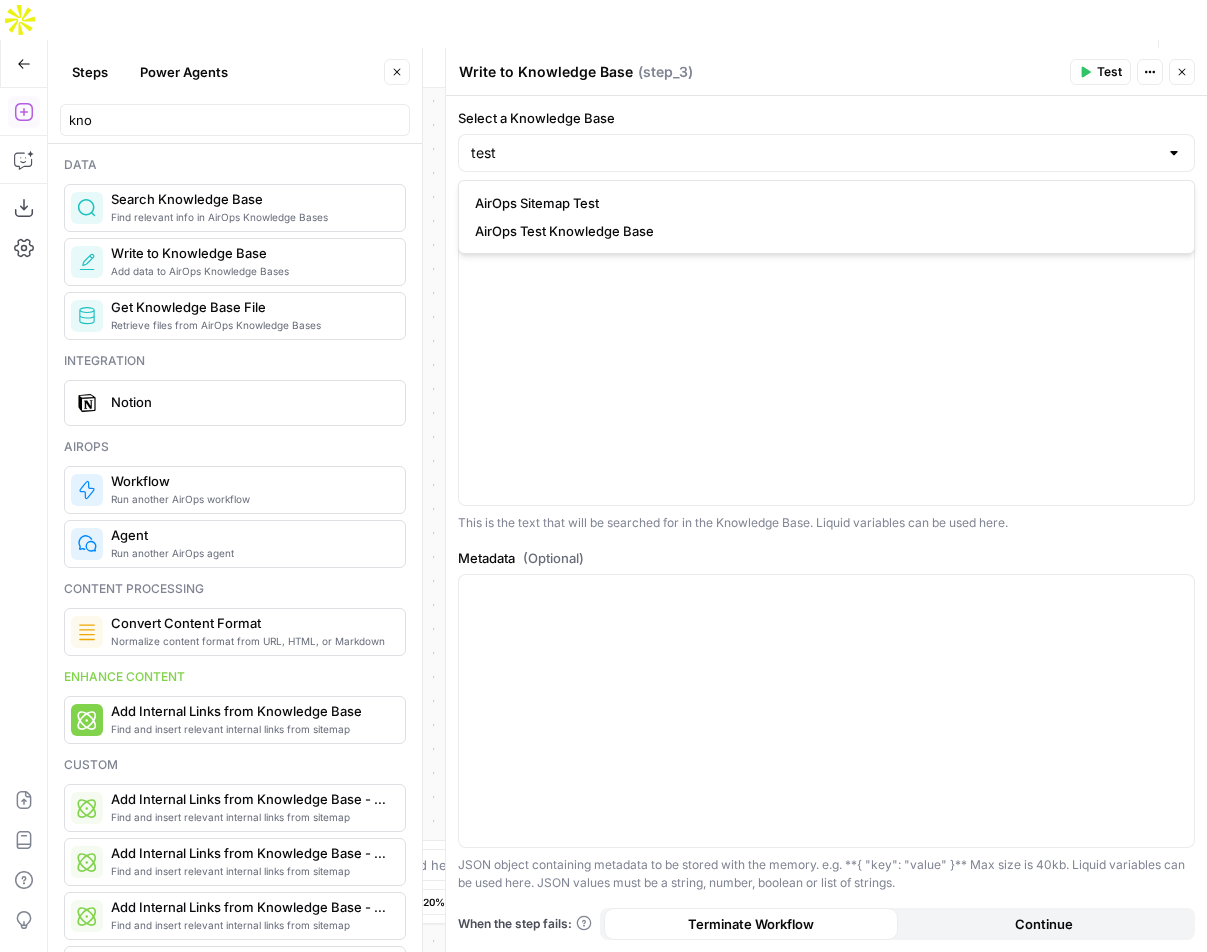 type on "AirOps Test Knowledge Base" 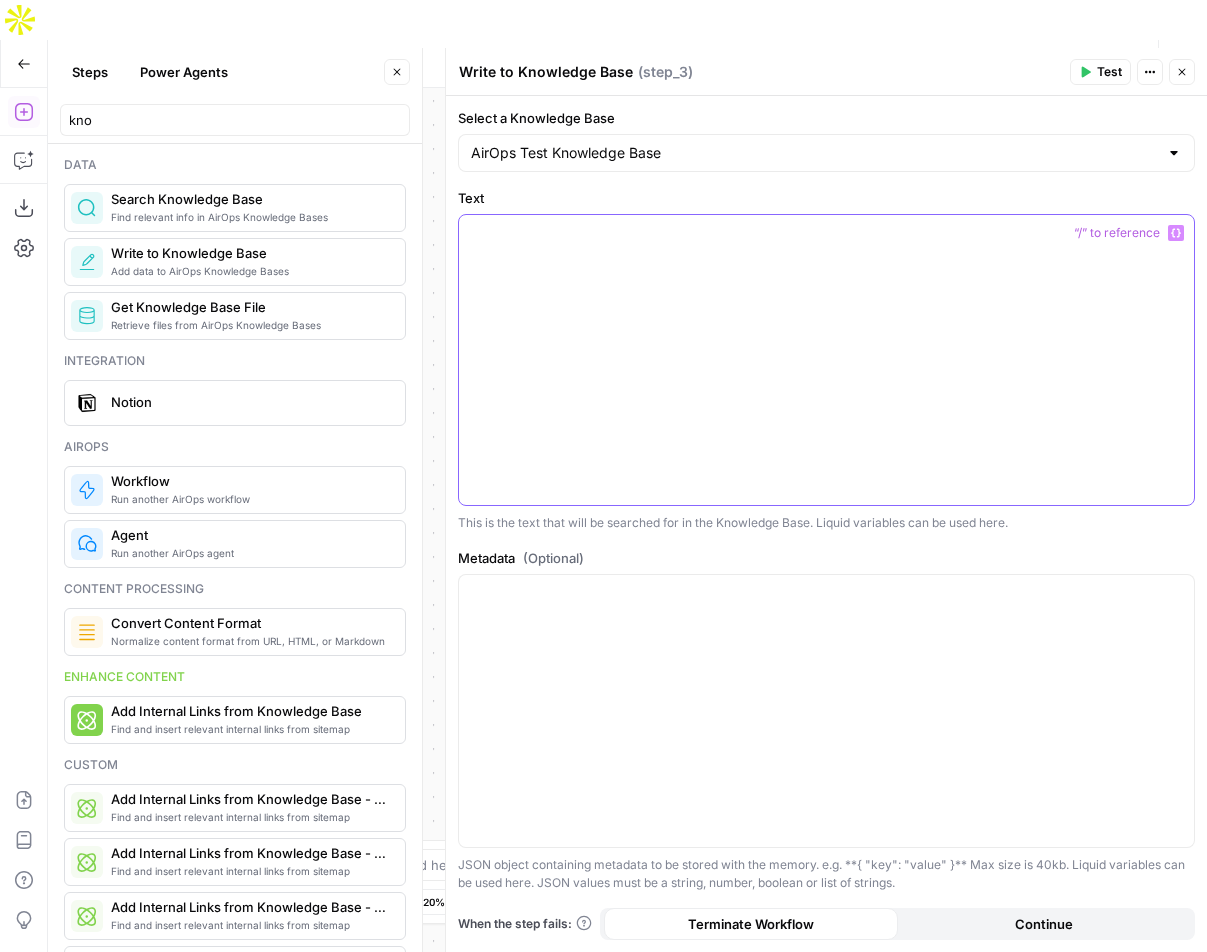 click at bounding box center (826, 233) 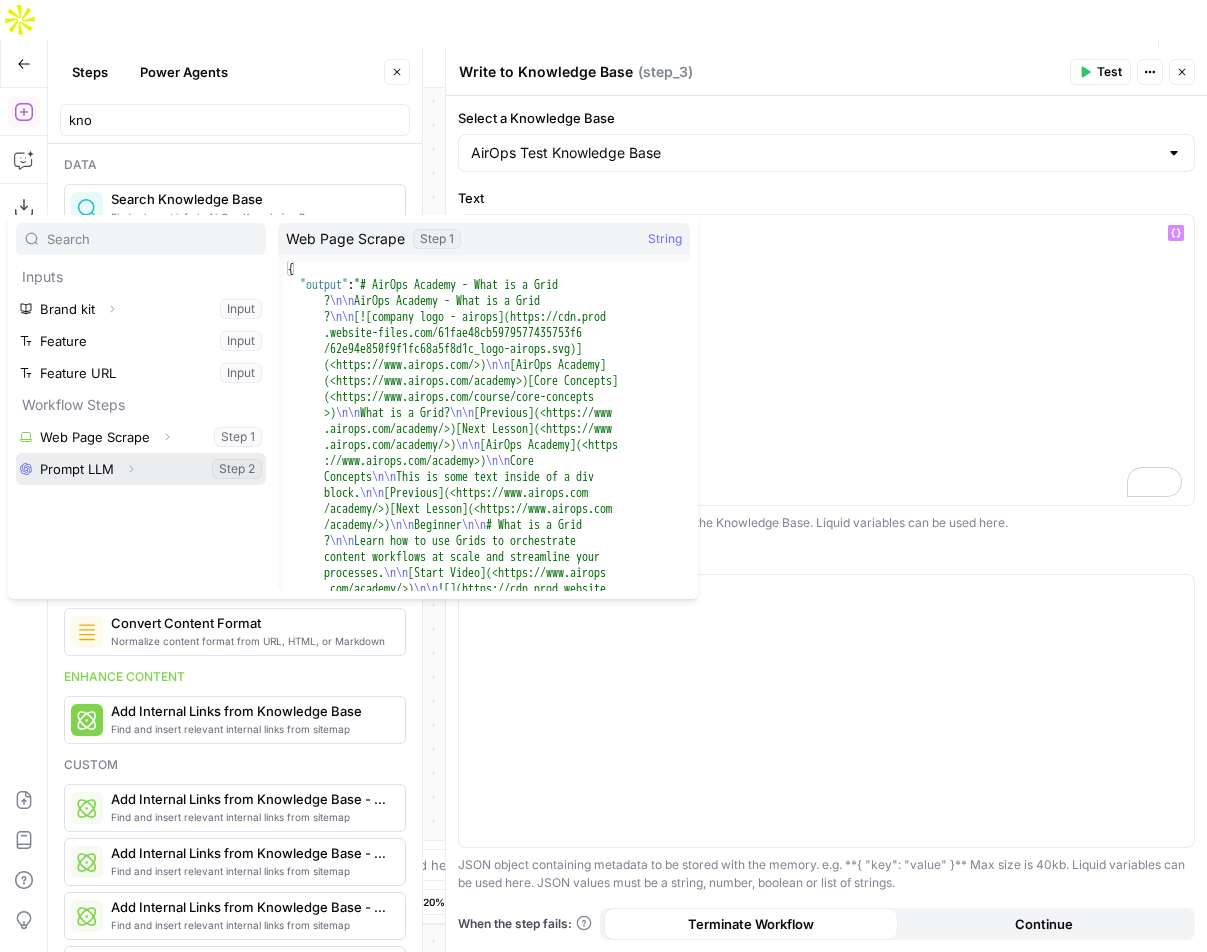click 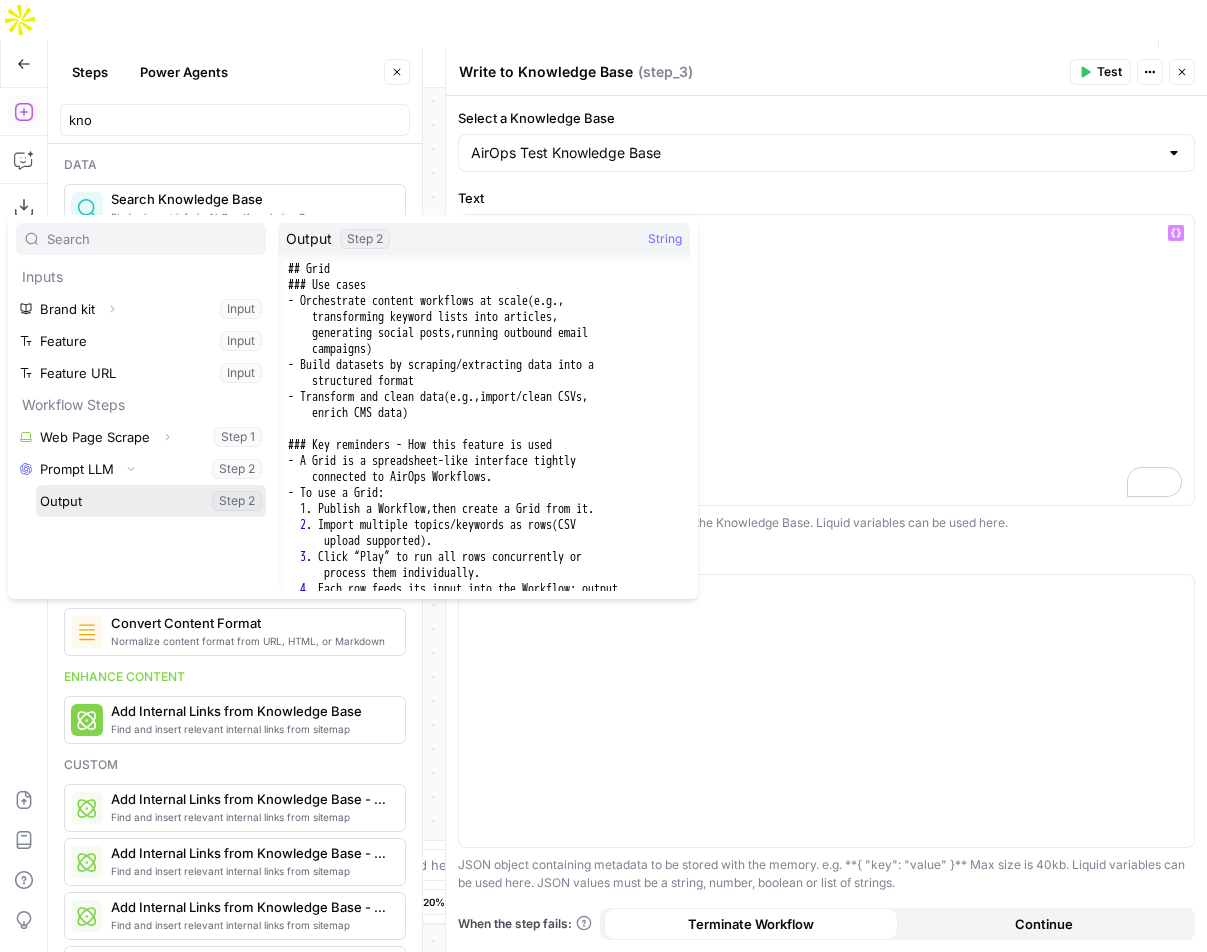 click at bounding box center [151, 501] 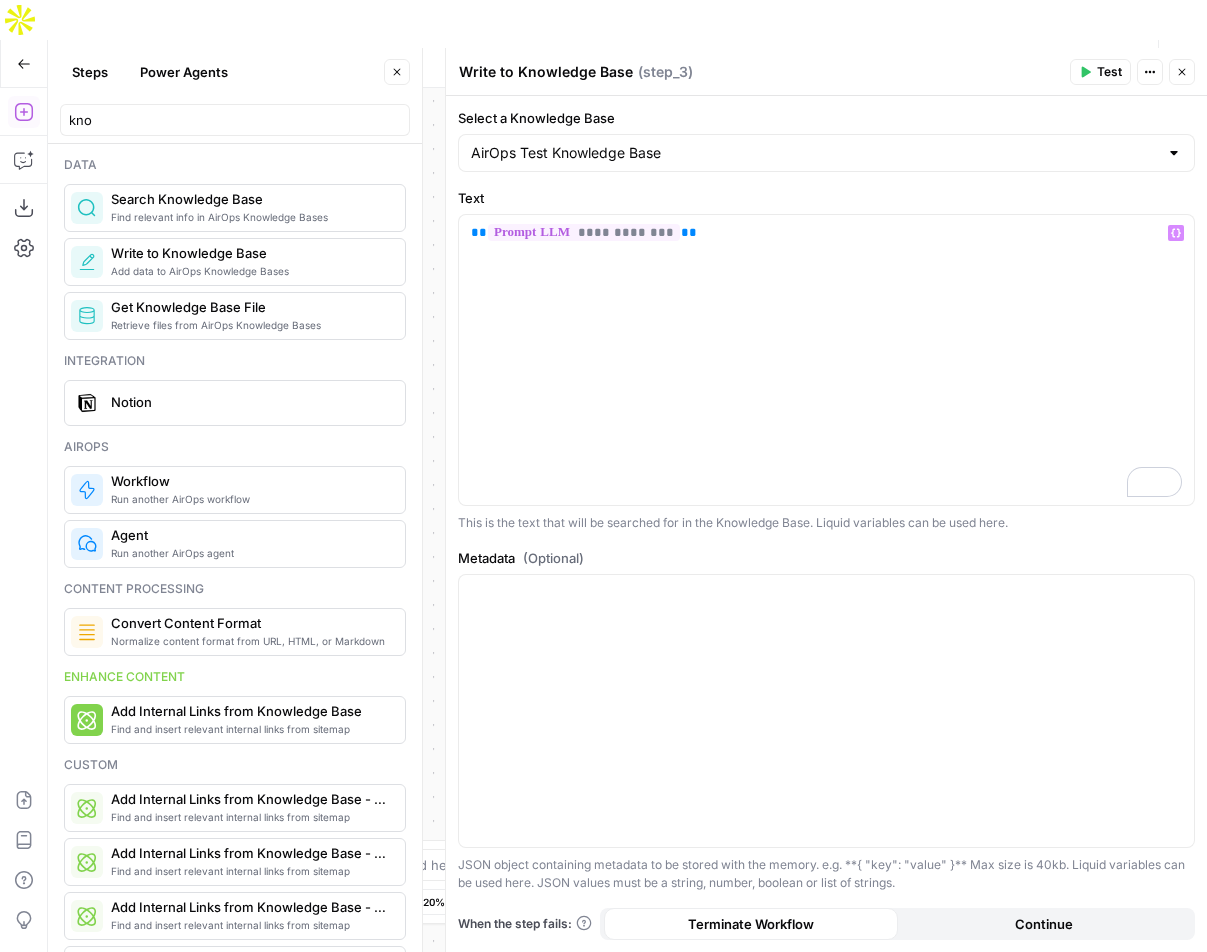 click 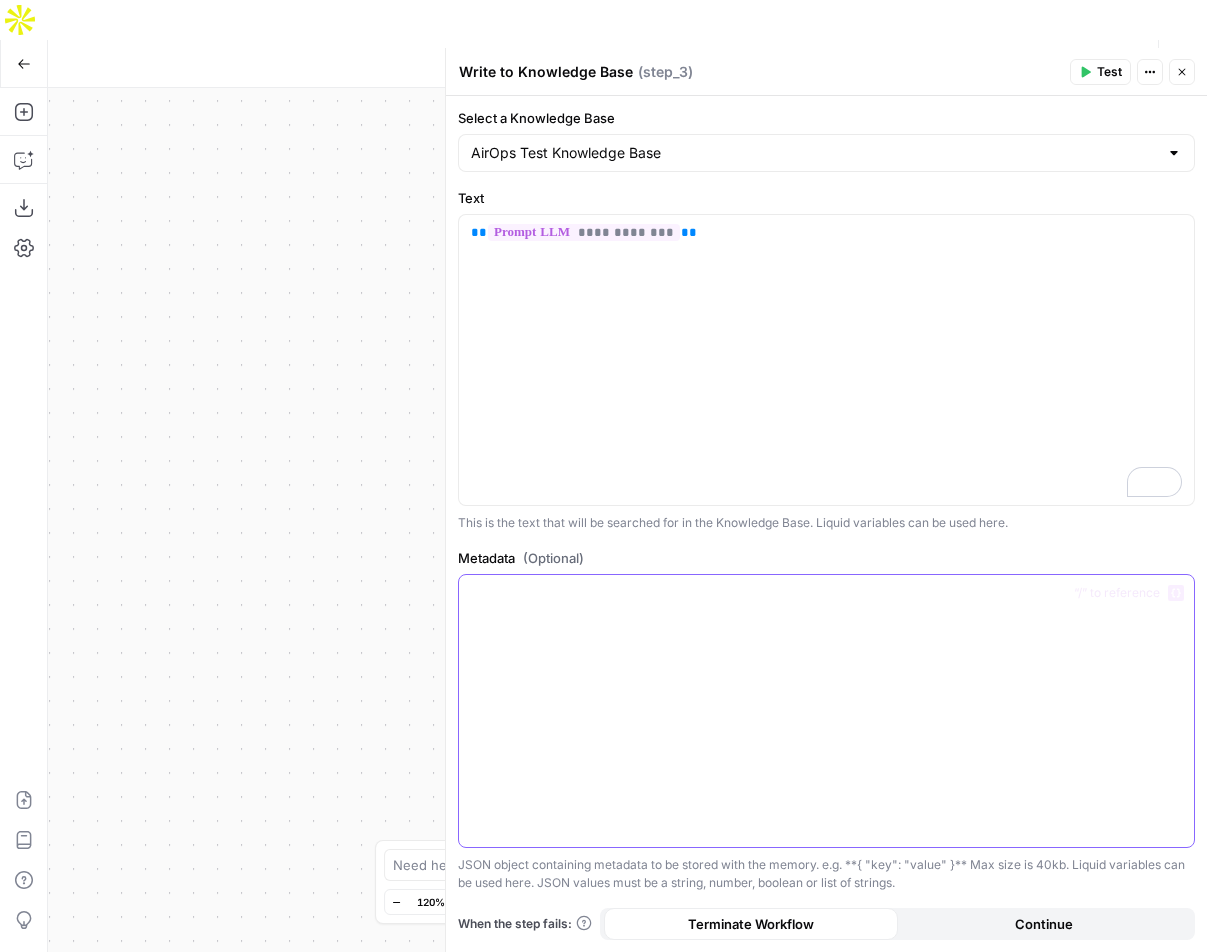 click at bounding box center [826, 593] 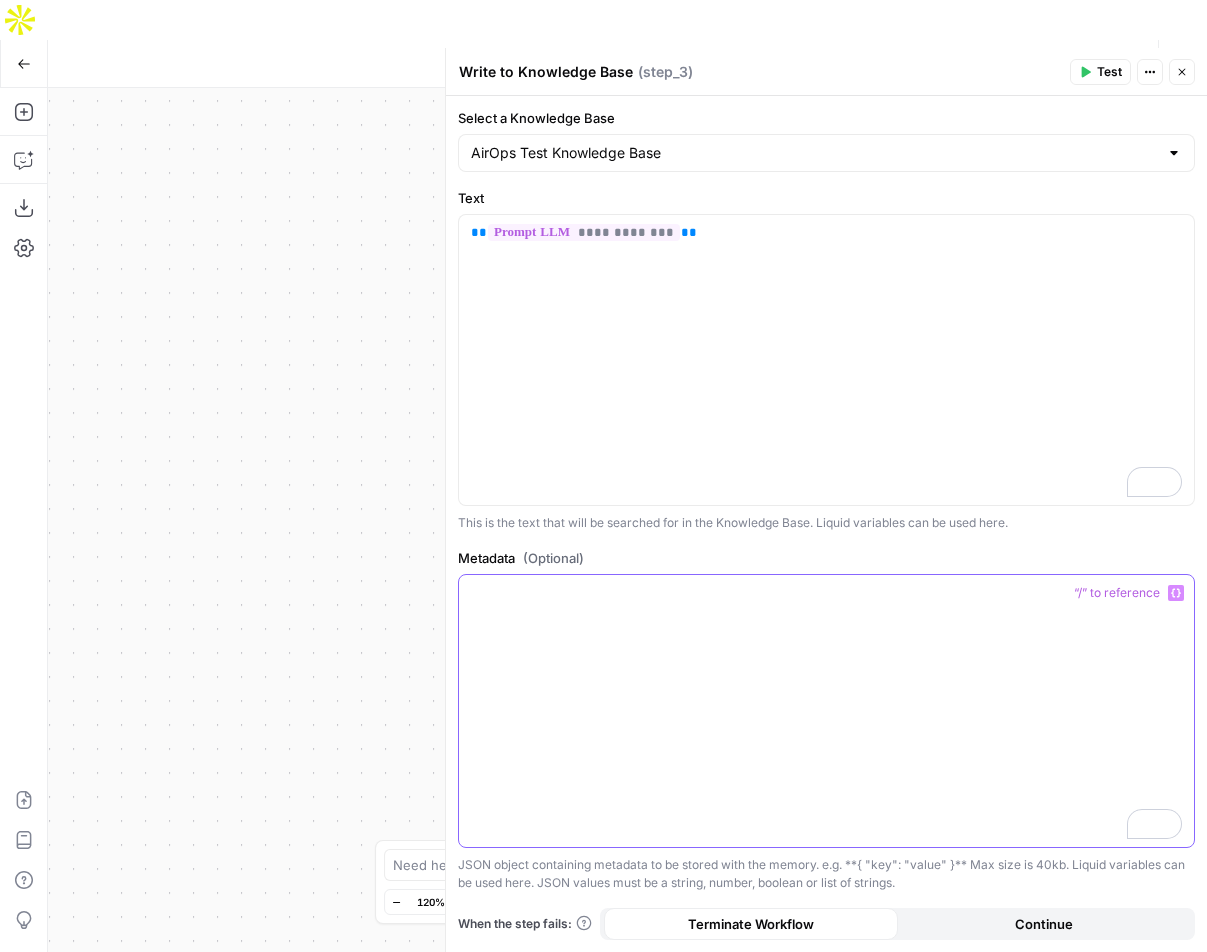 type 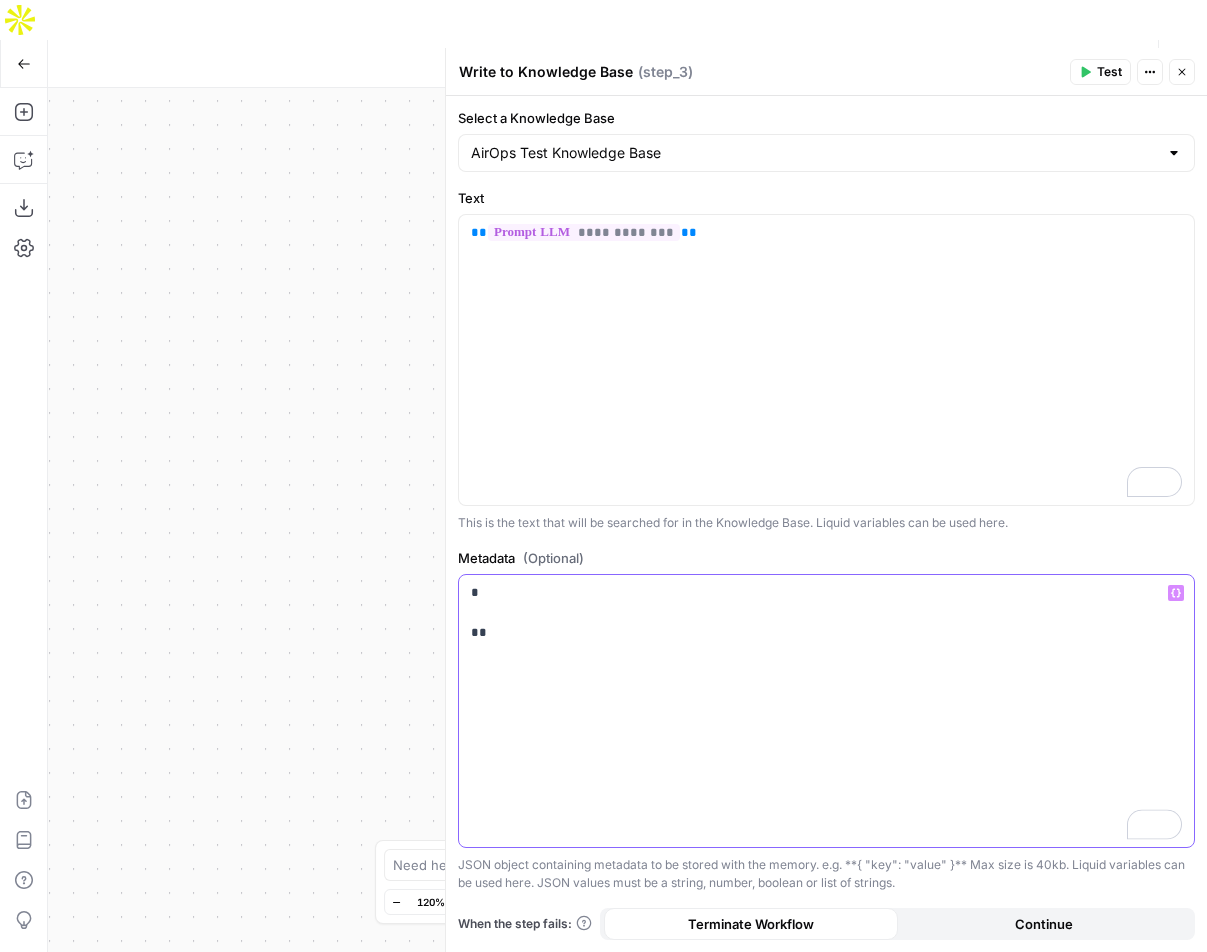 click on "*      **" at bounding box center (826, 613) 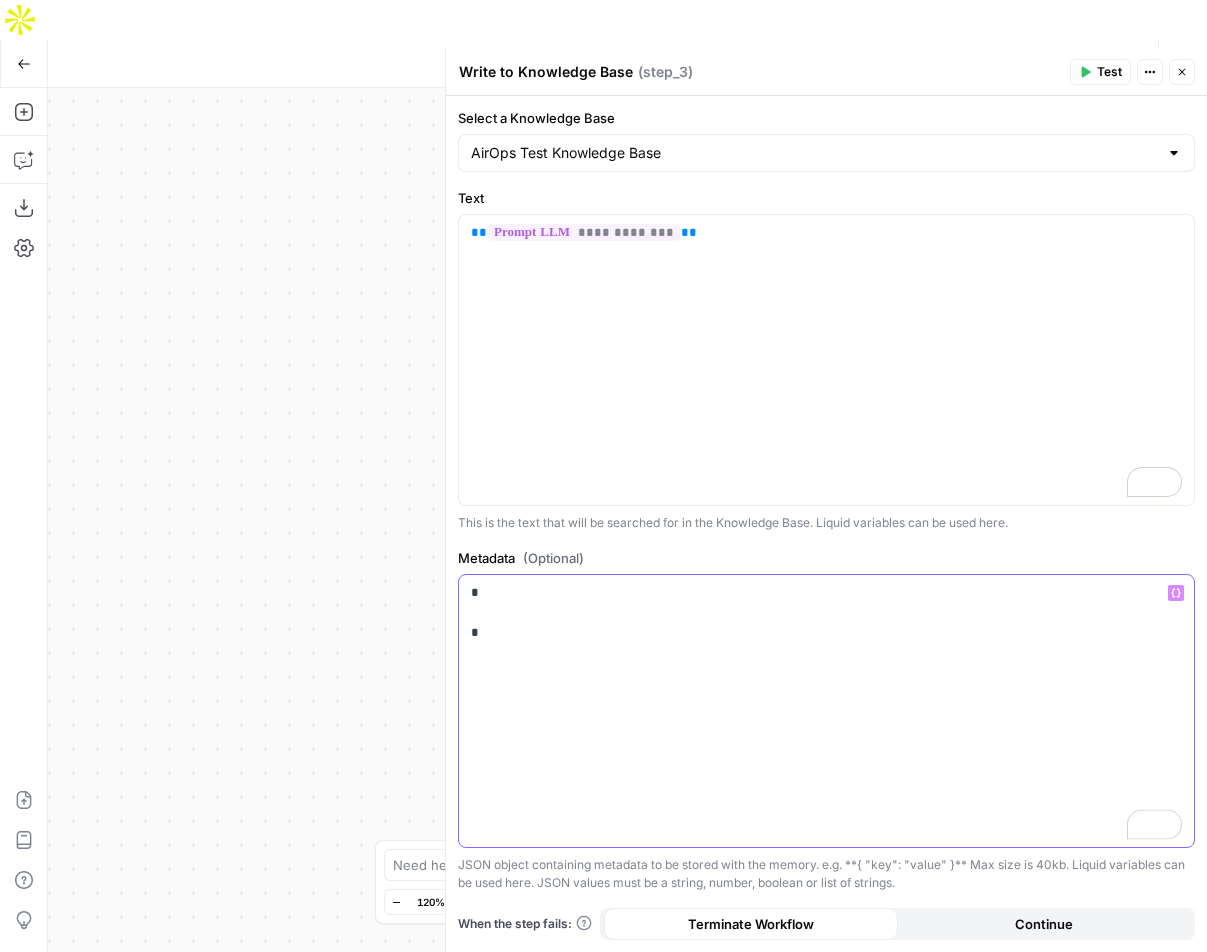 click on "*      *" at bounding box center (826, 613) 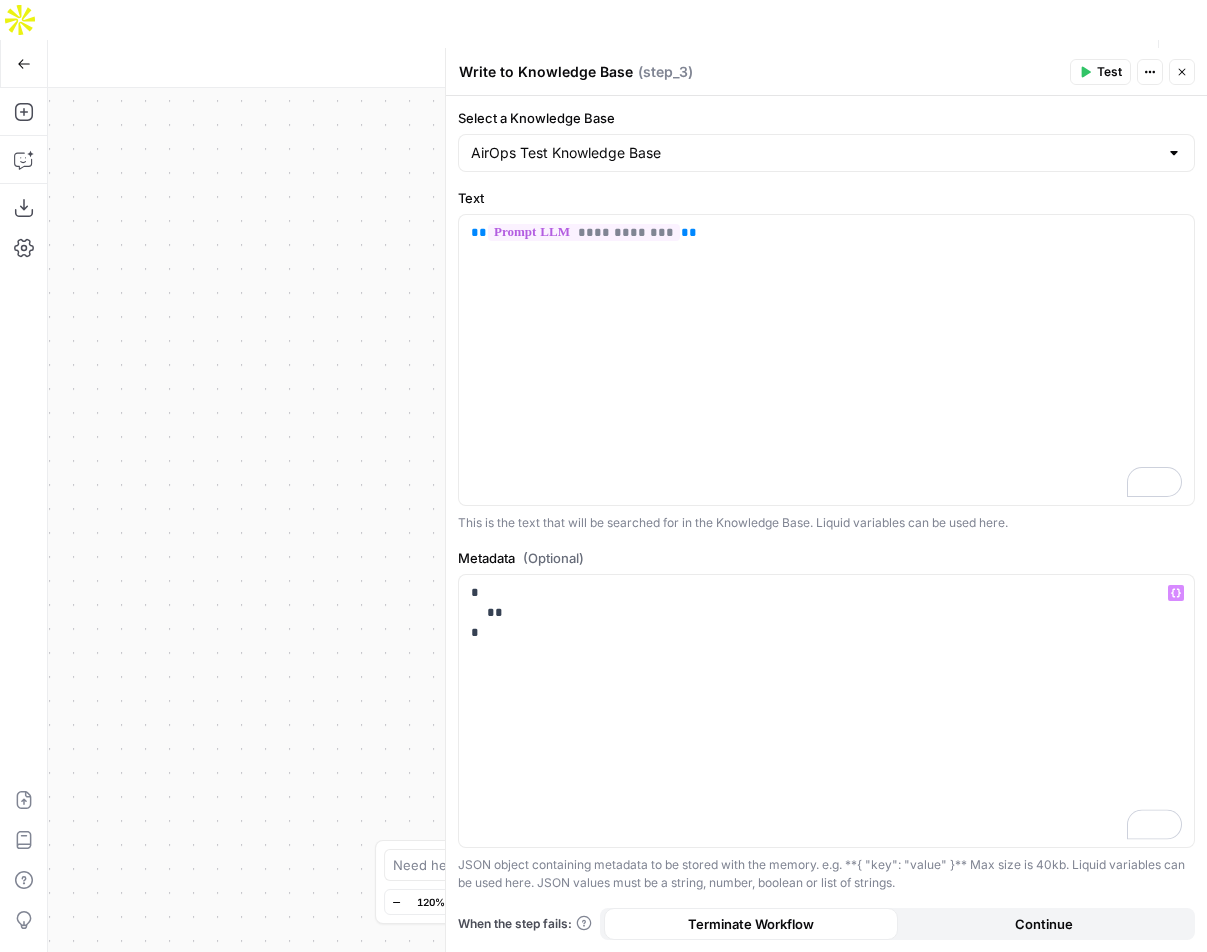 scroll, scrollTop: 0, scrollLeft: 0, axis: both 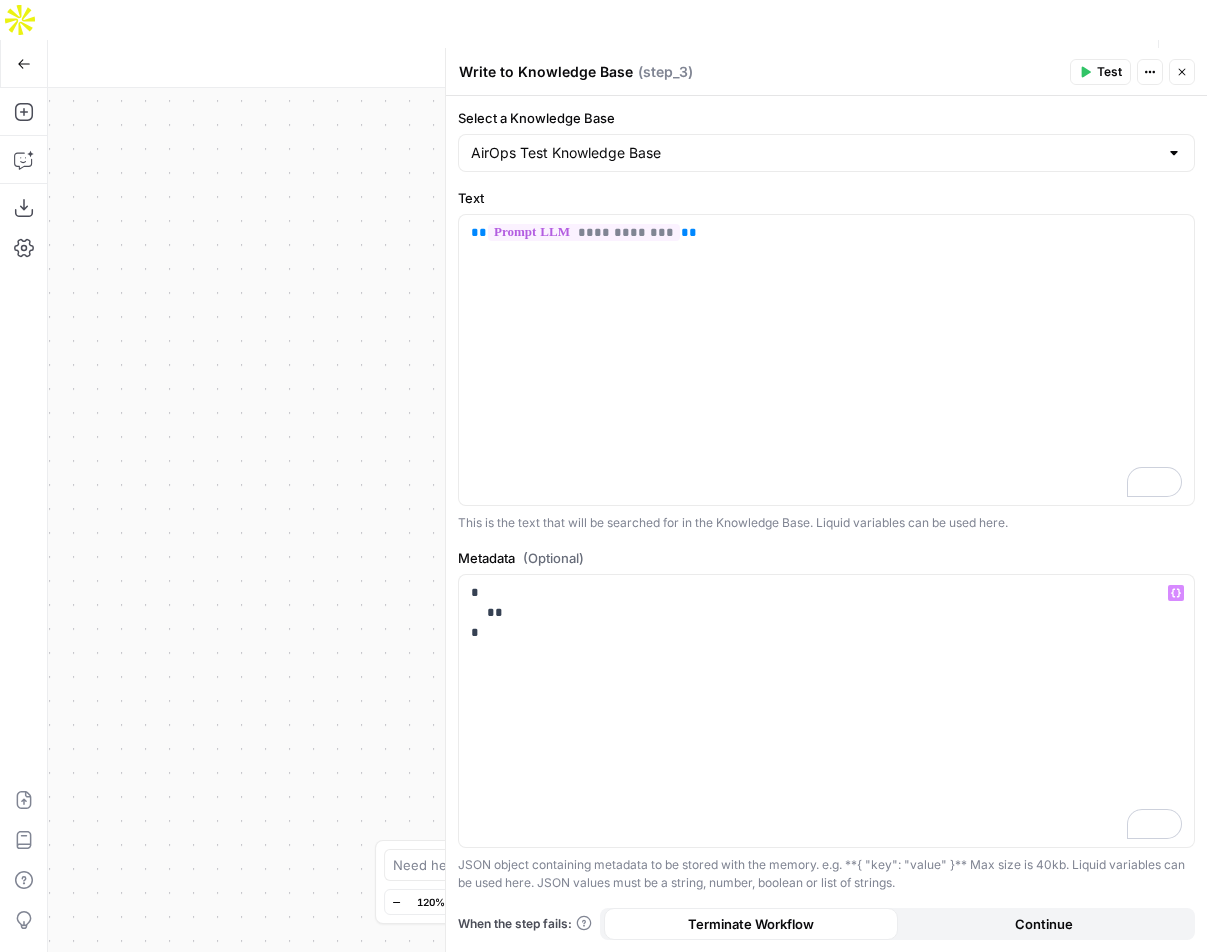 type 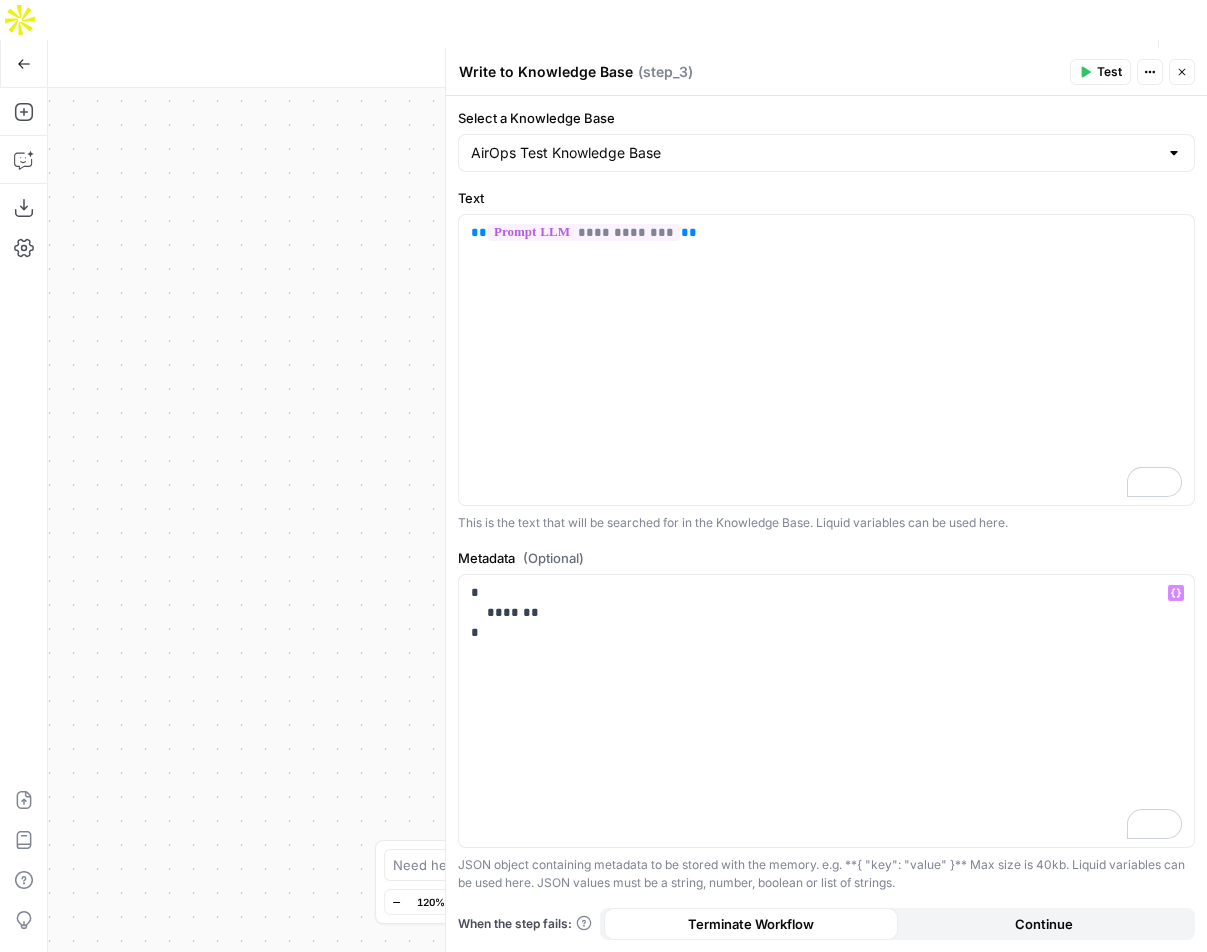 click on "* ******* *" at bounding box center (826, 613) 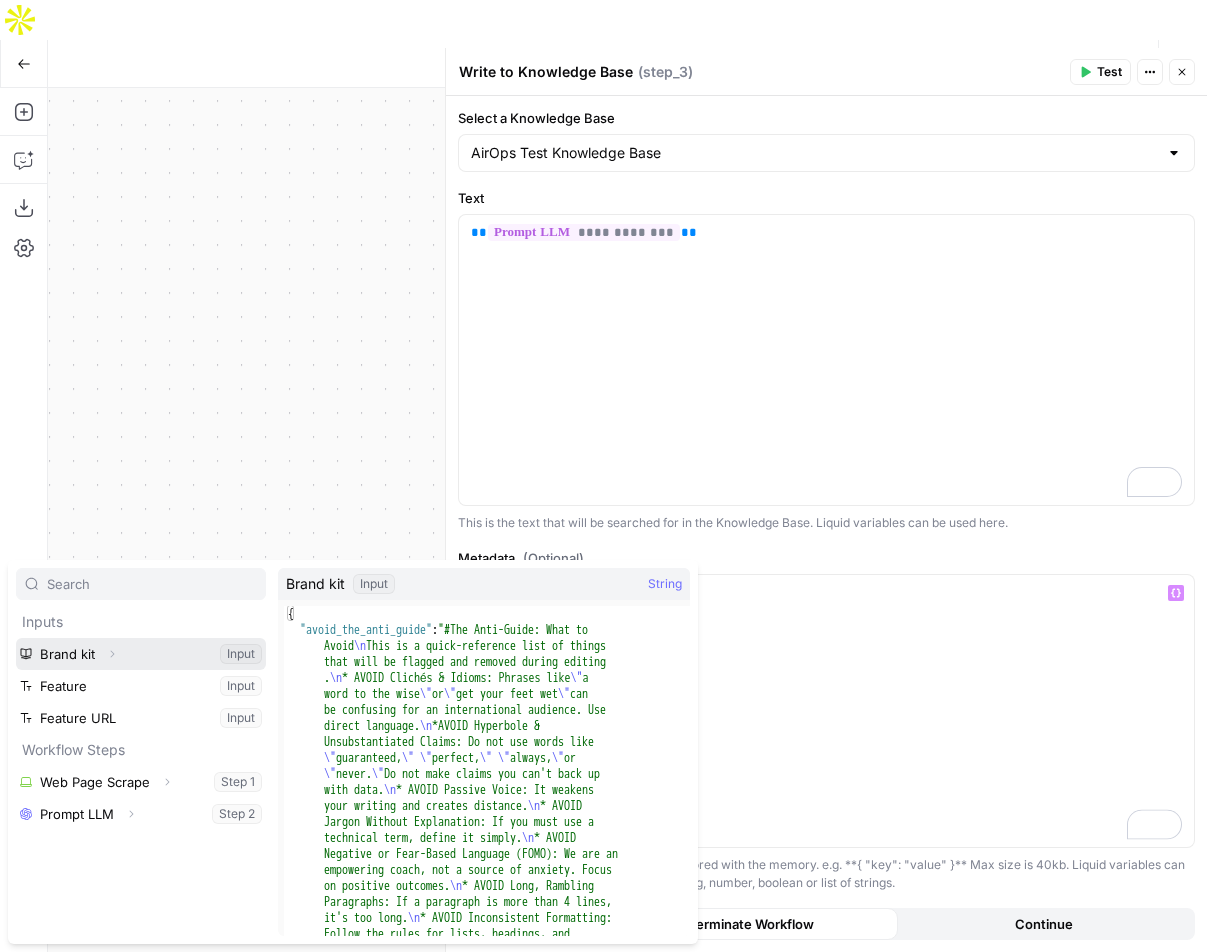 click on "Expand" at bounding box center (112, 654) 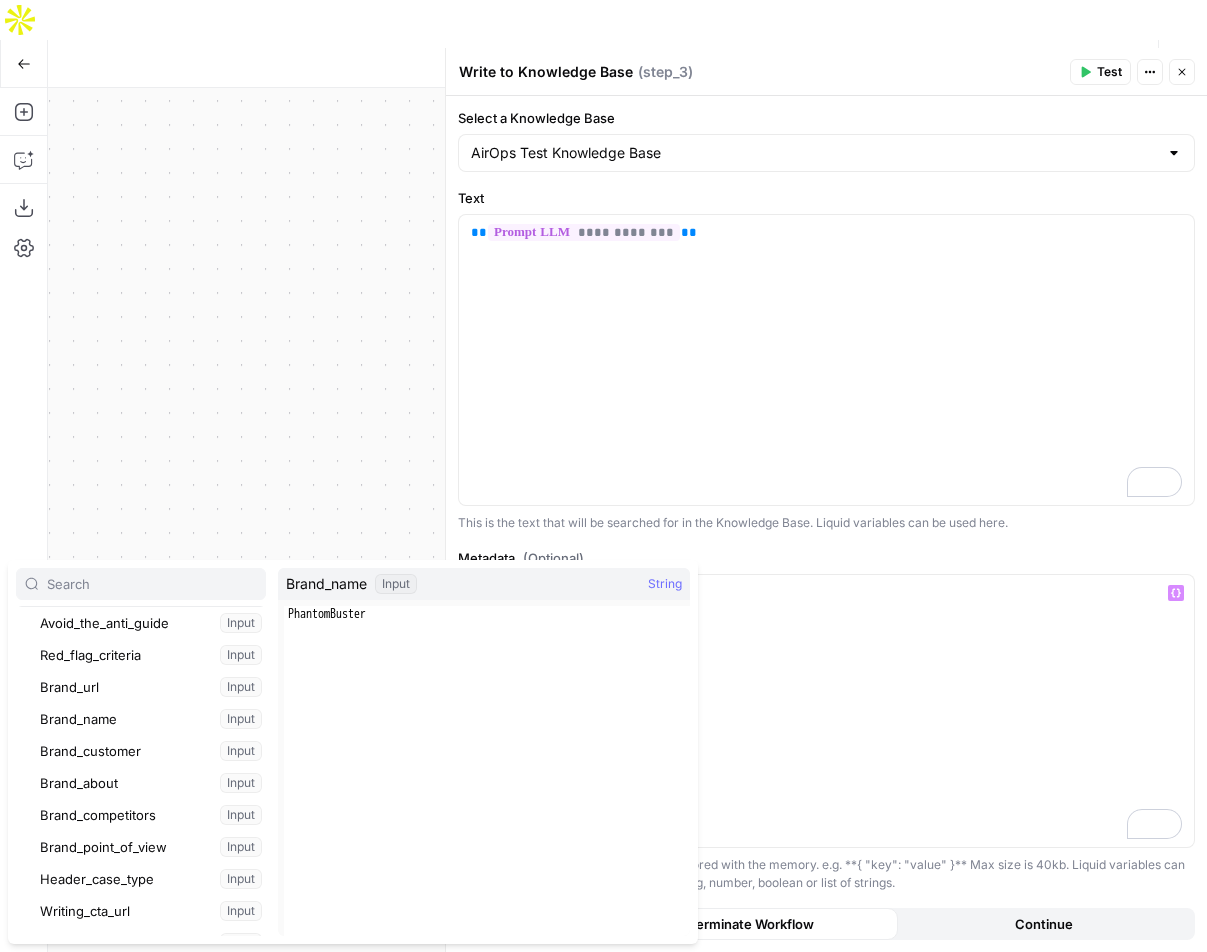 scroll, scrollTop: 64, scrollLeft: 0, axis: vertical 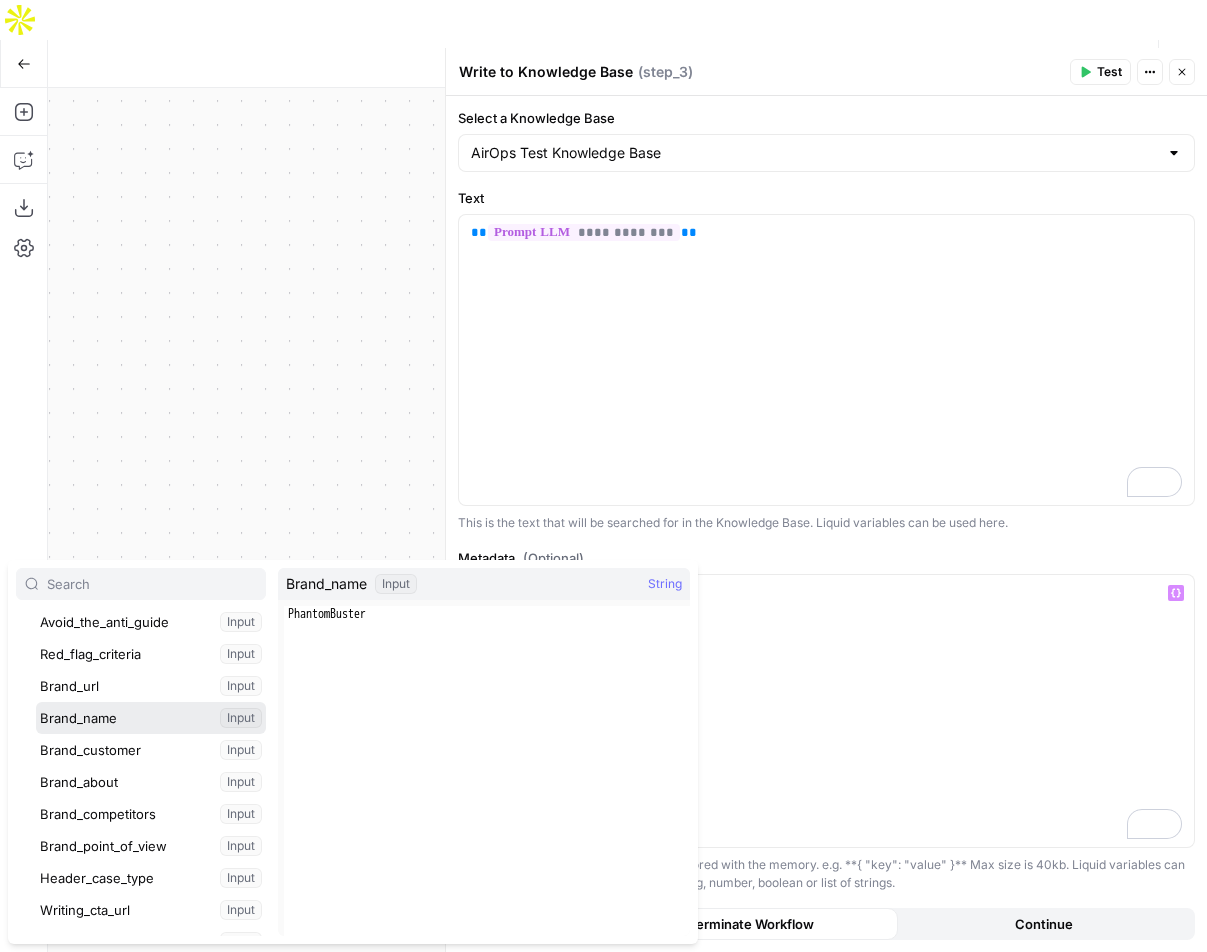 click at bounding box center (151, 718) 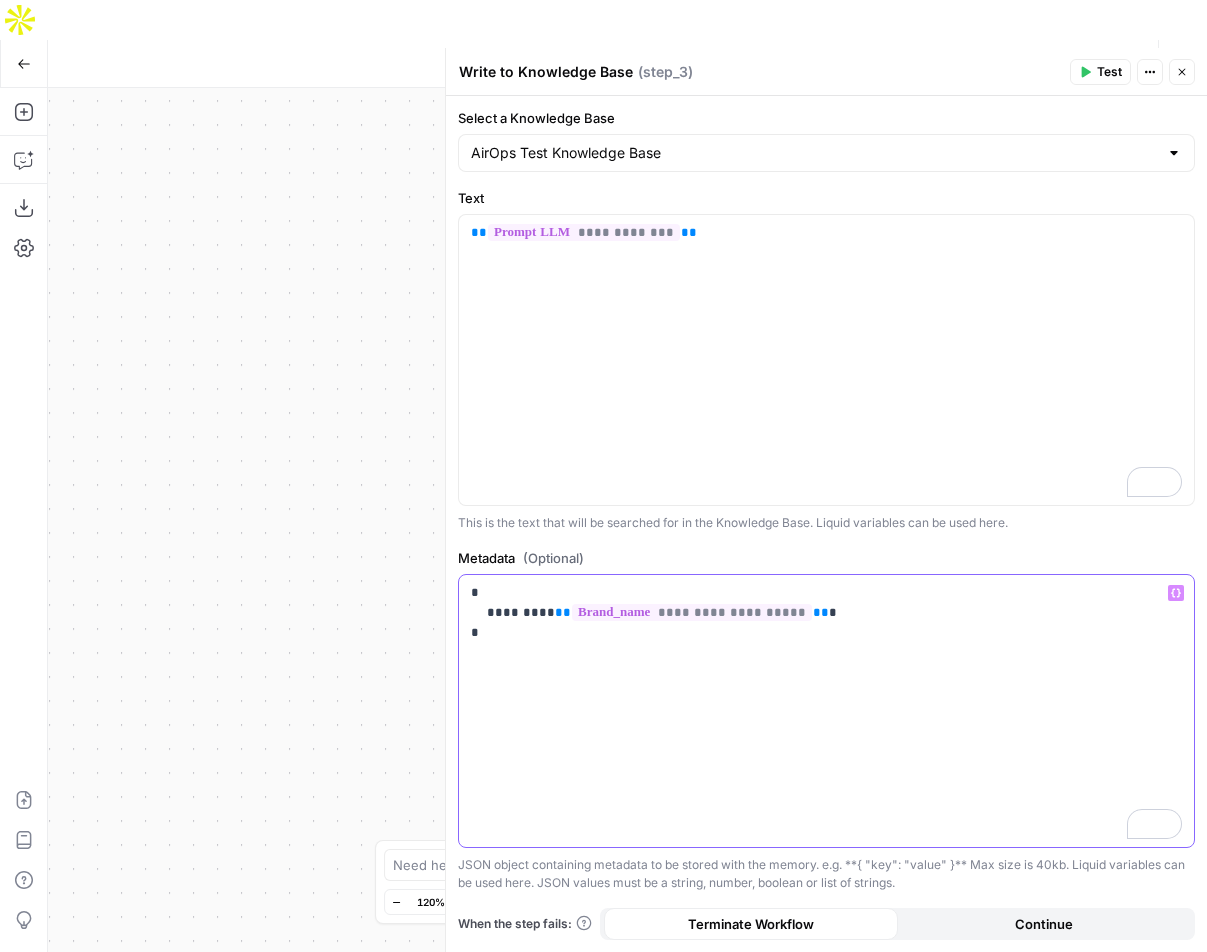 click on "**********" at bounding box center [826, 613] 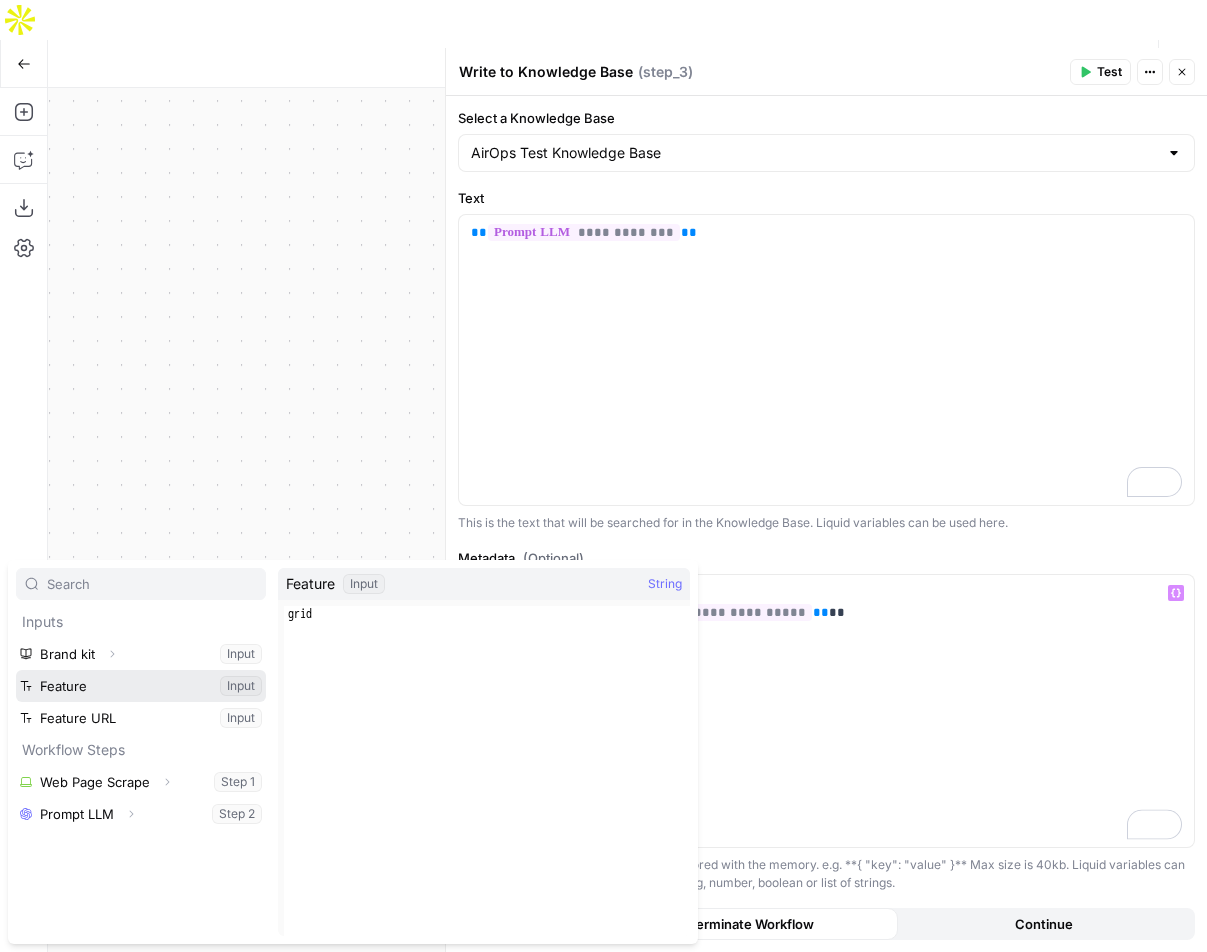 click at bounding box center [141, 686] 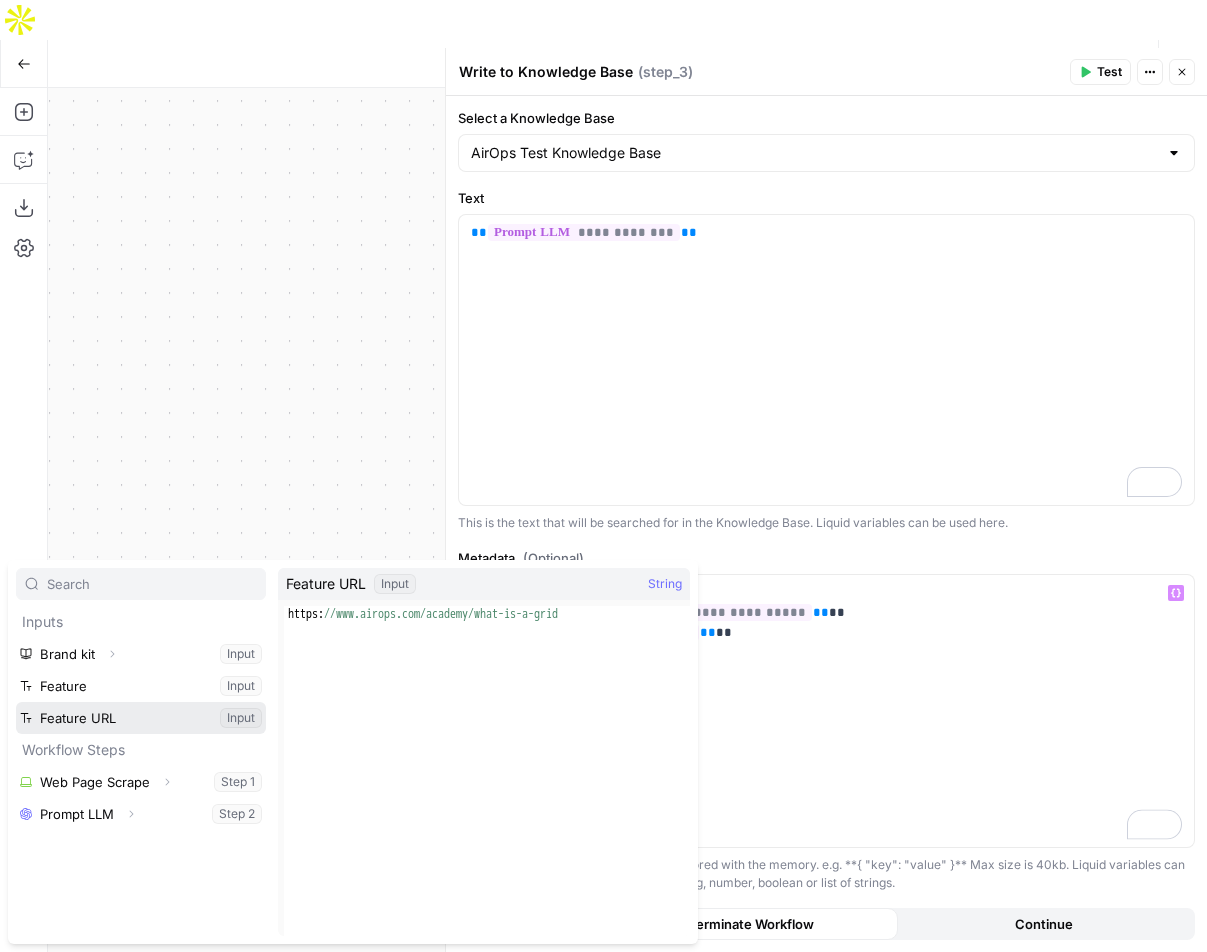 click at bounding box center [141, 718] 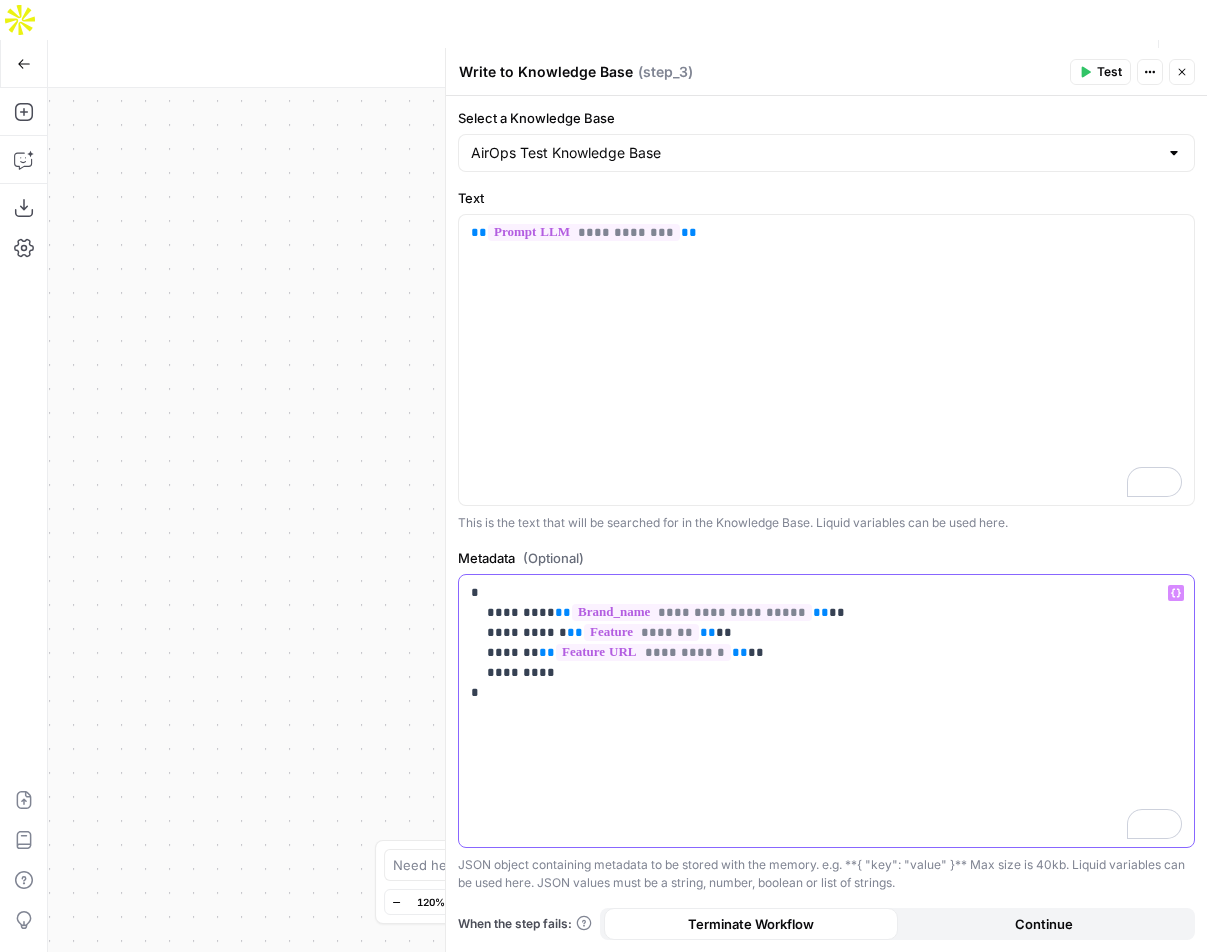 drag, startPoint x: 557, startPoint y: 675, endPoint x: 478, endPoint y: 669, distance: 79.22752 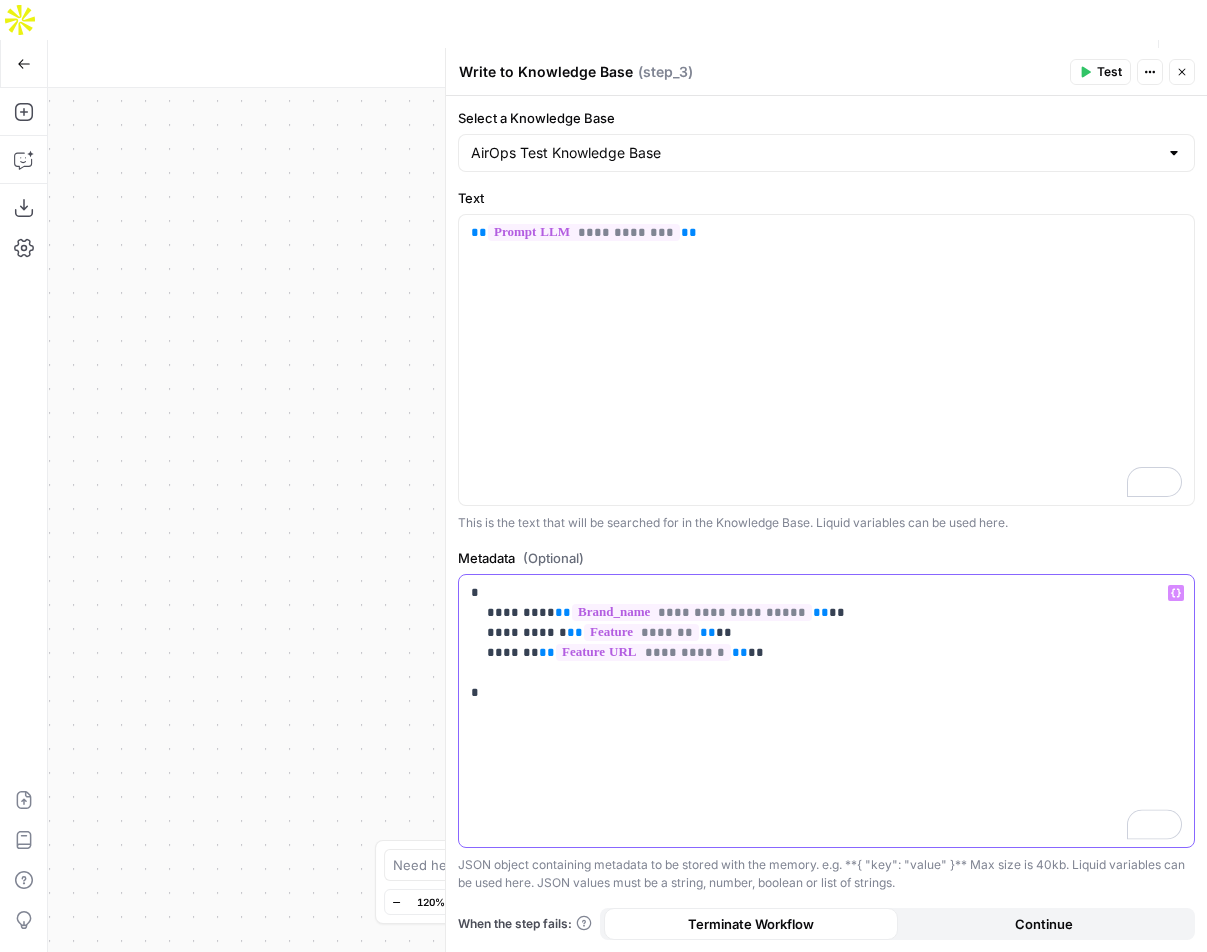 click on "**********" at bounding box center [826, 643] 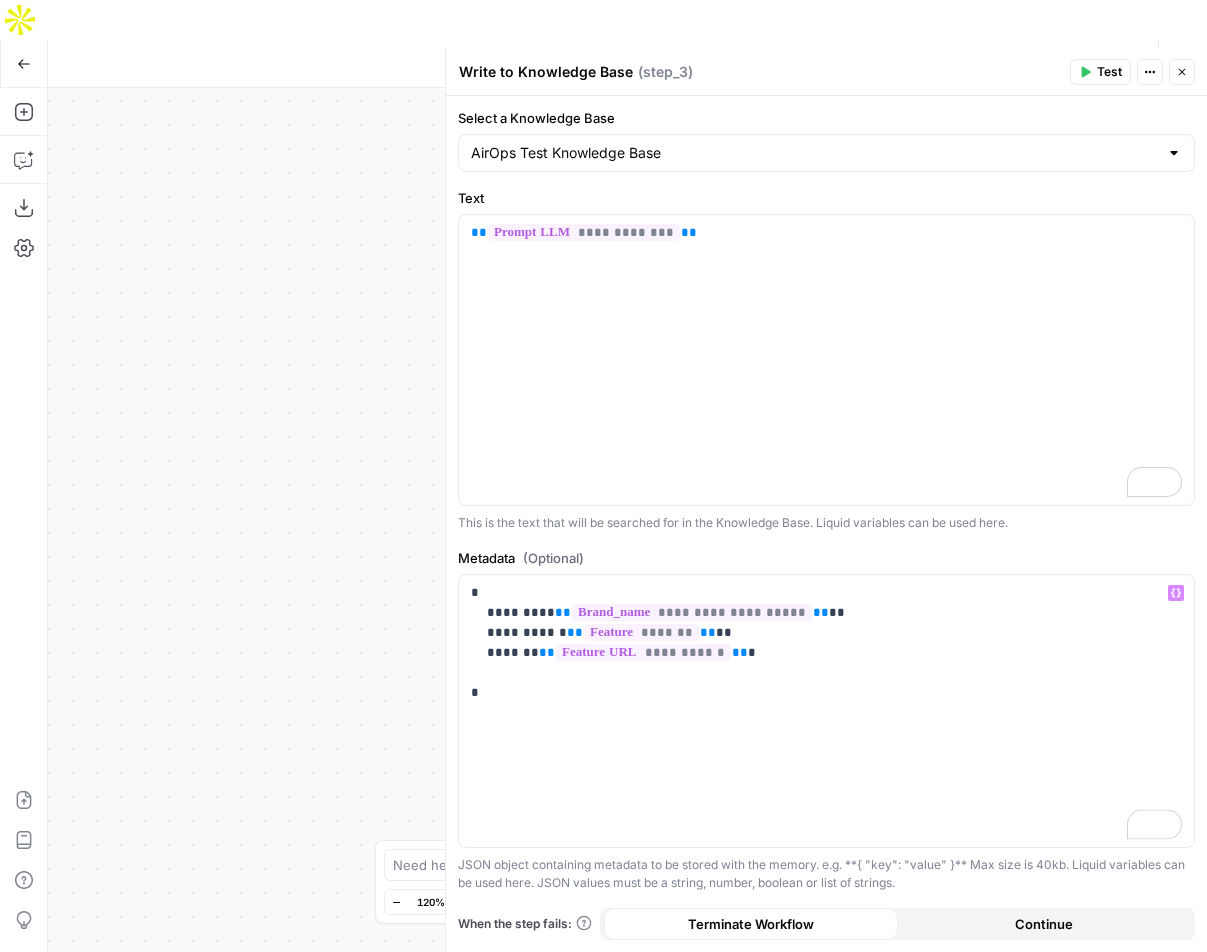 click 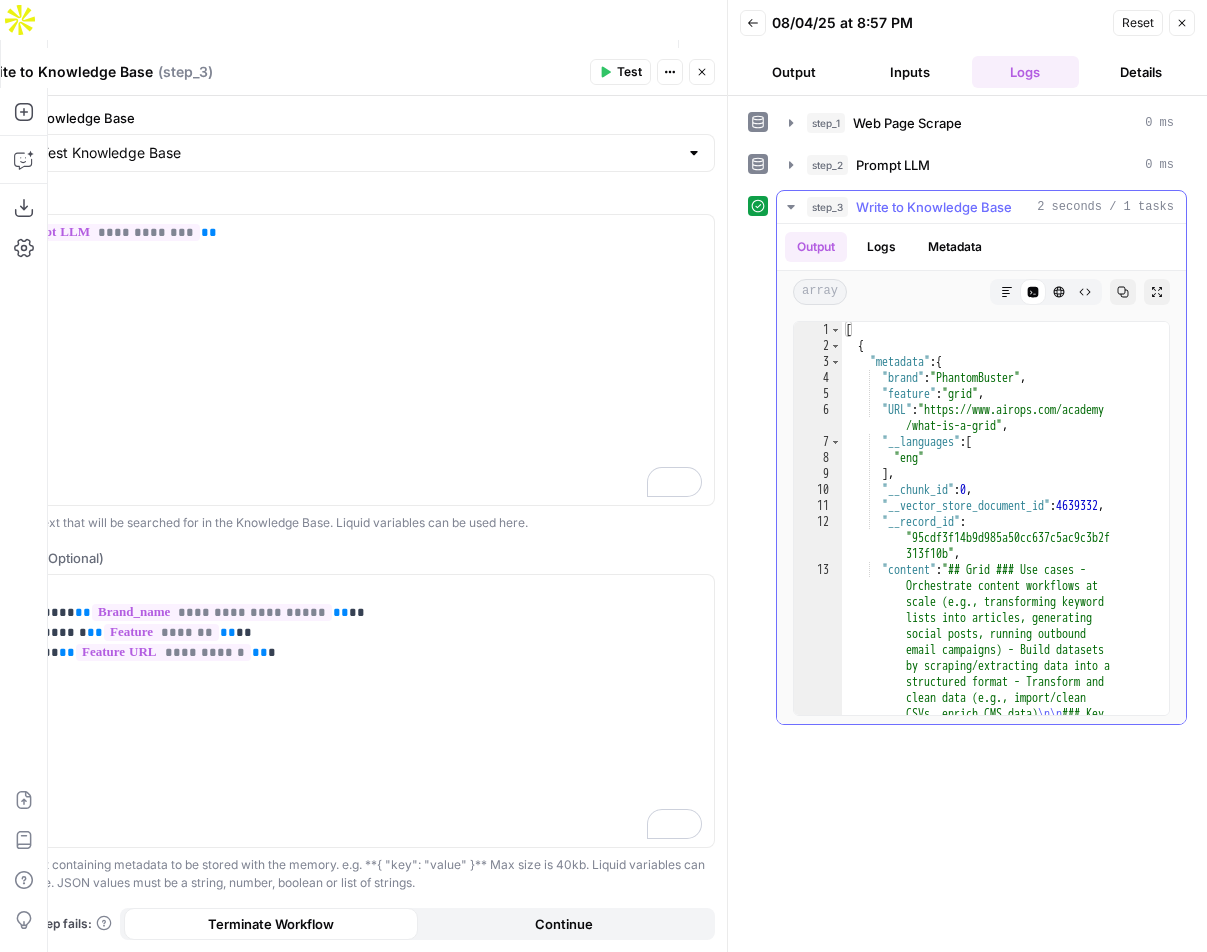 scroll, scrollTop: 0, scrollLeft: 0, axis: both 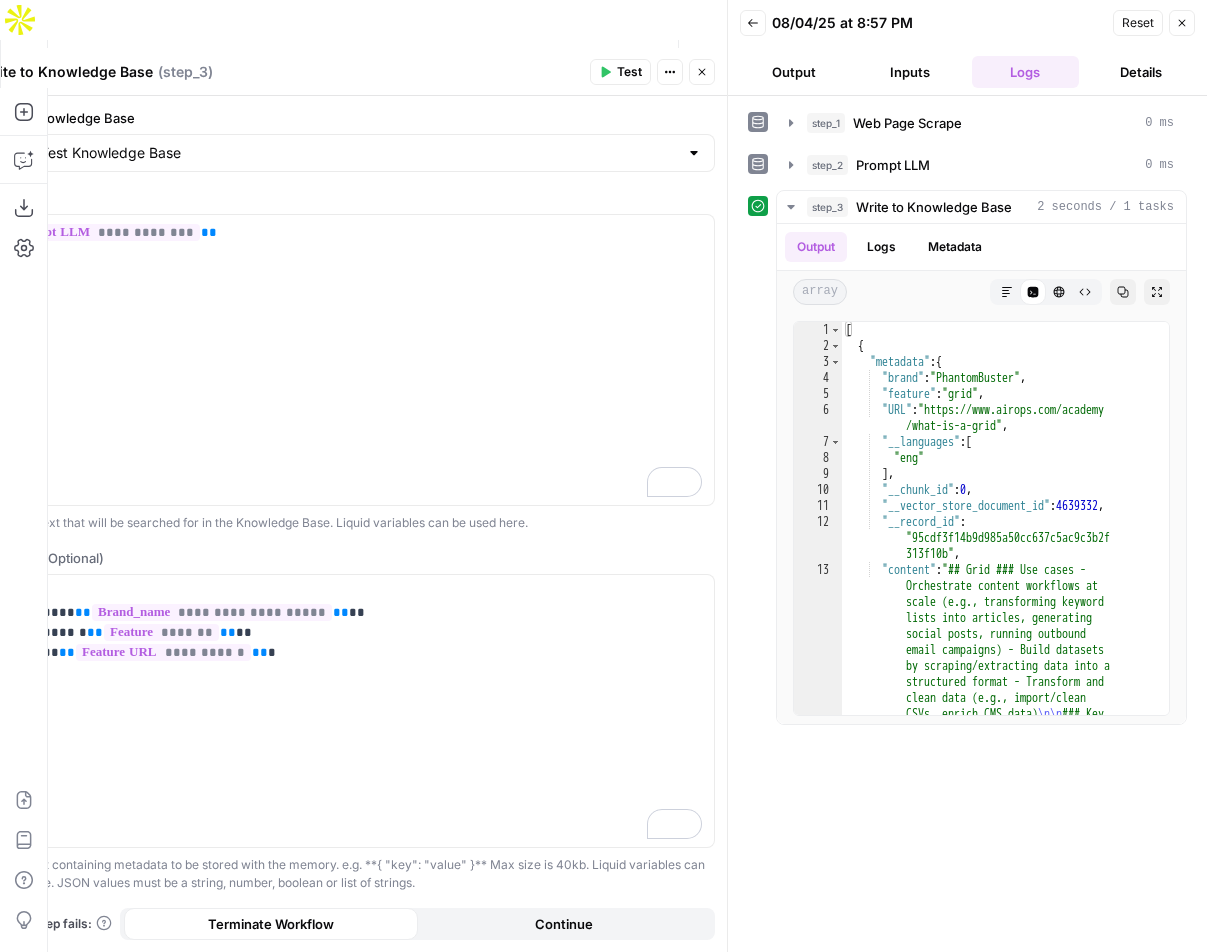 click on "Close" at bounding box center (1182, 23) 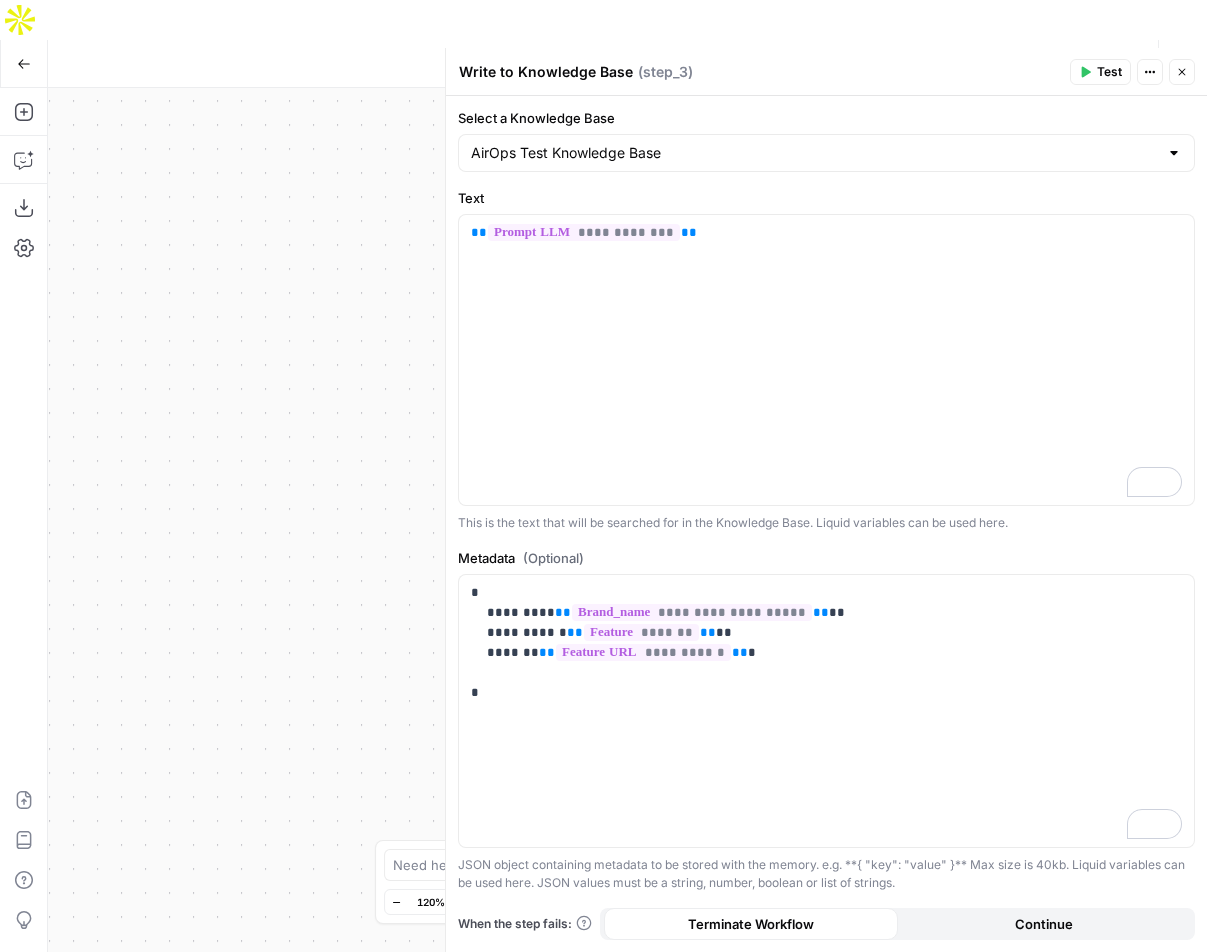 click on "Close" at bounding box center [1182, 72] 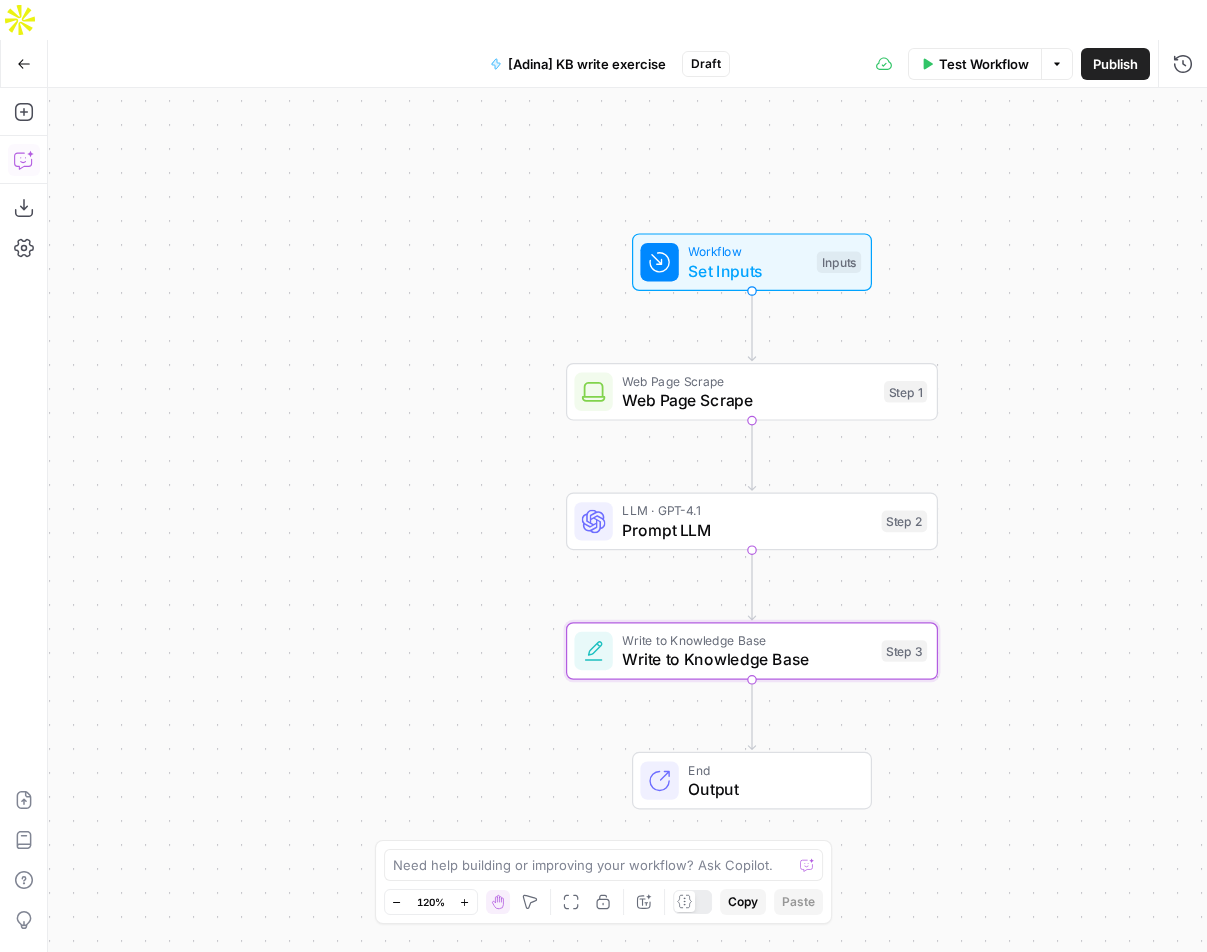 click 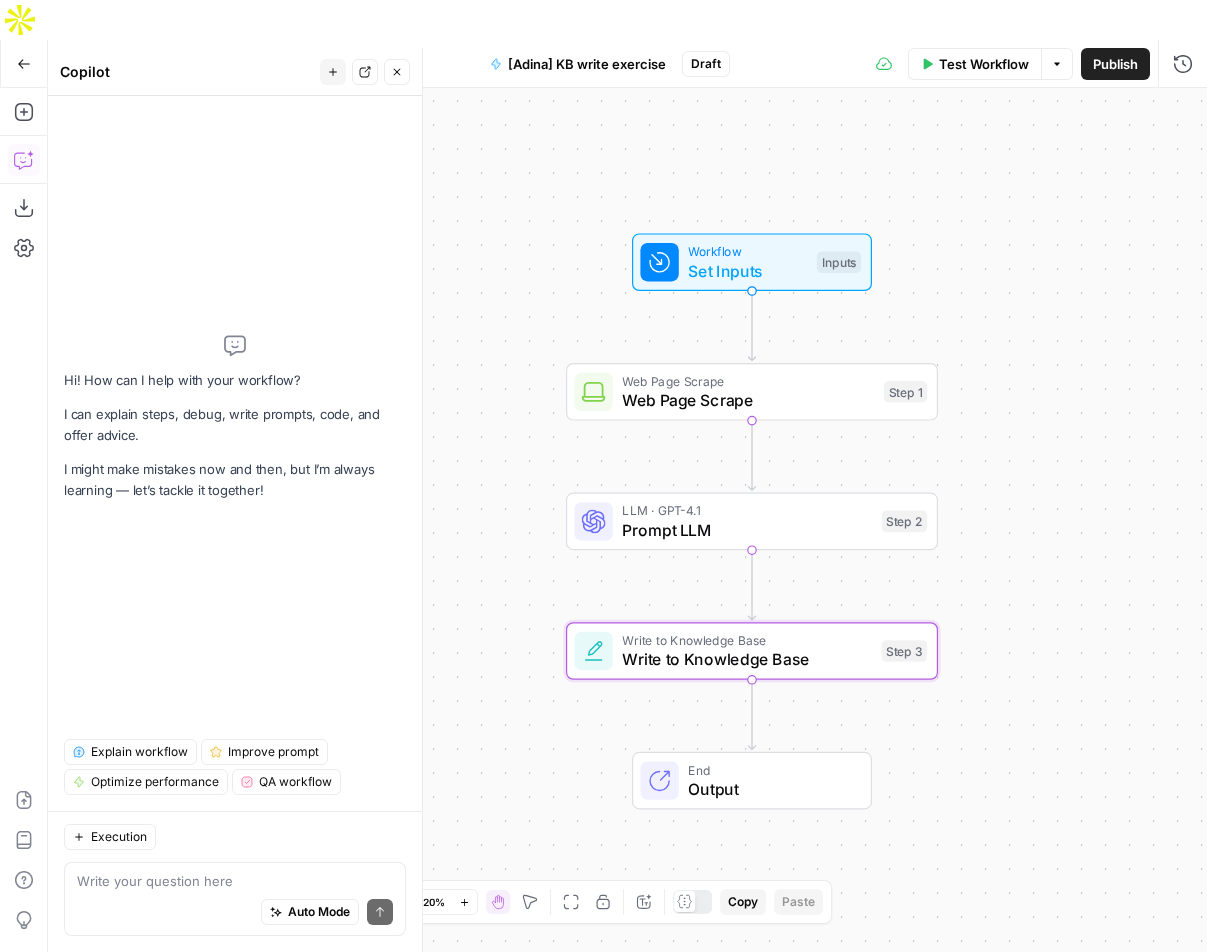 click on "Write your question here Auto Mode Send" at bounding box center (235, 899) 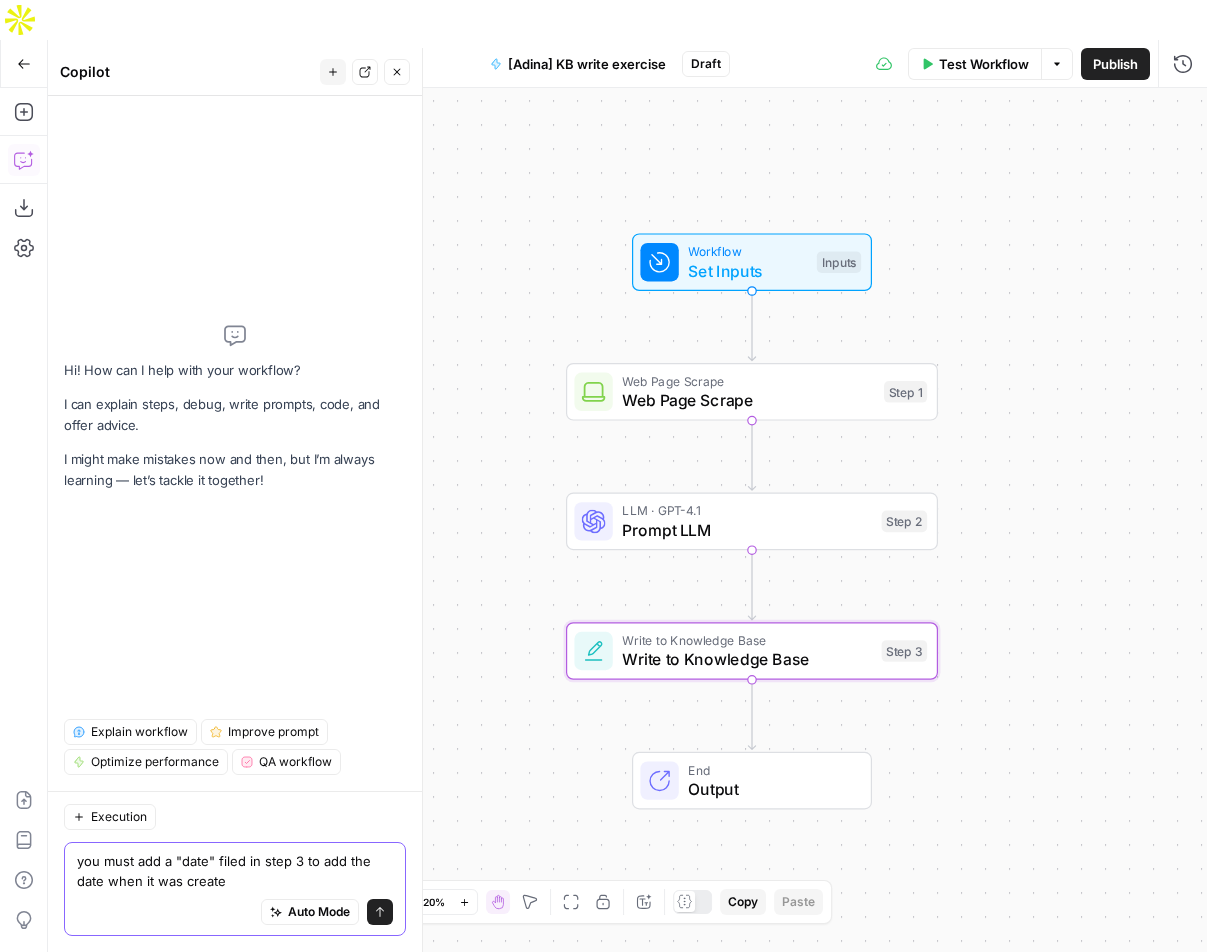type on "you must add a "date" filed in step 3 to add the date when it was created" 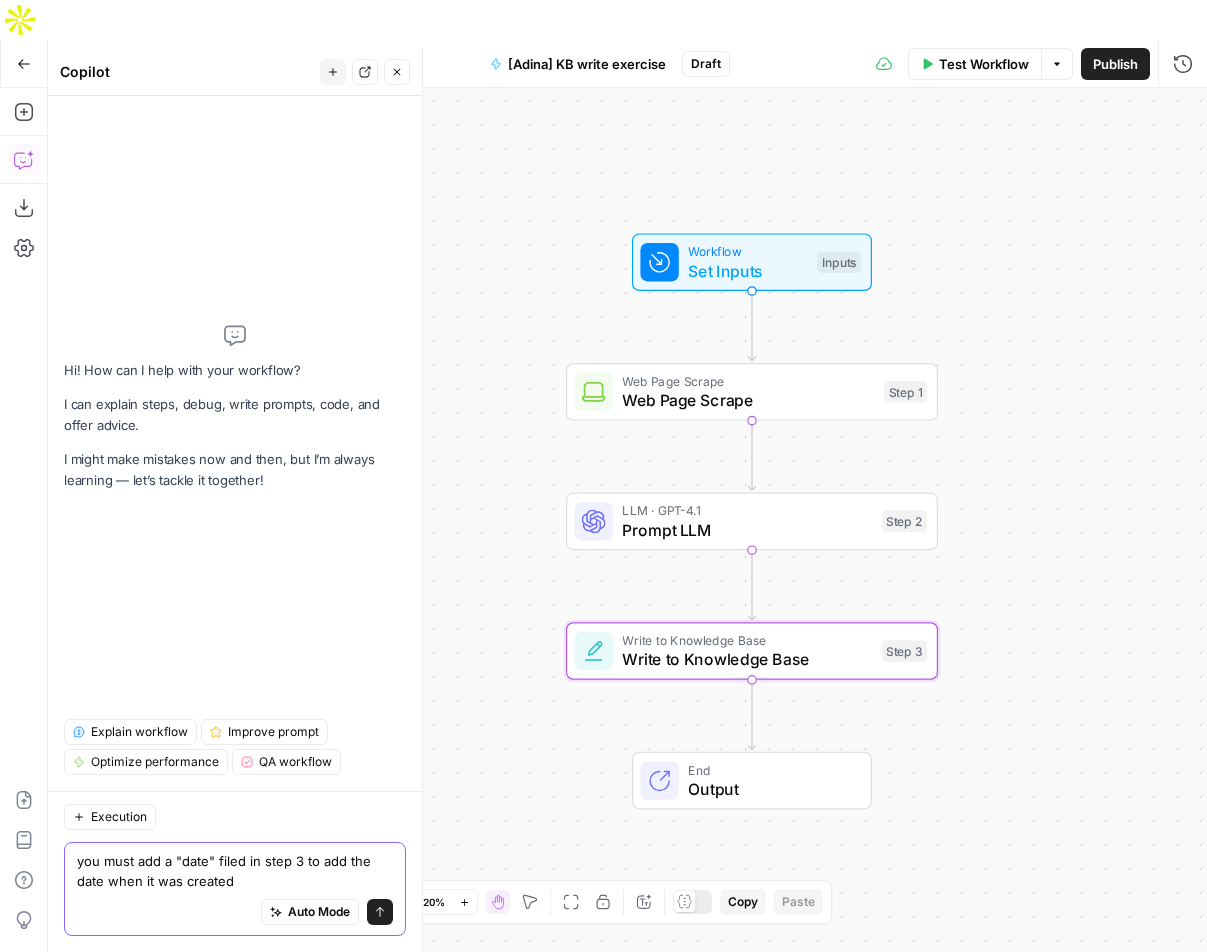 type 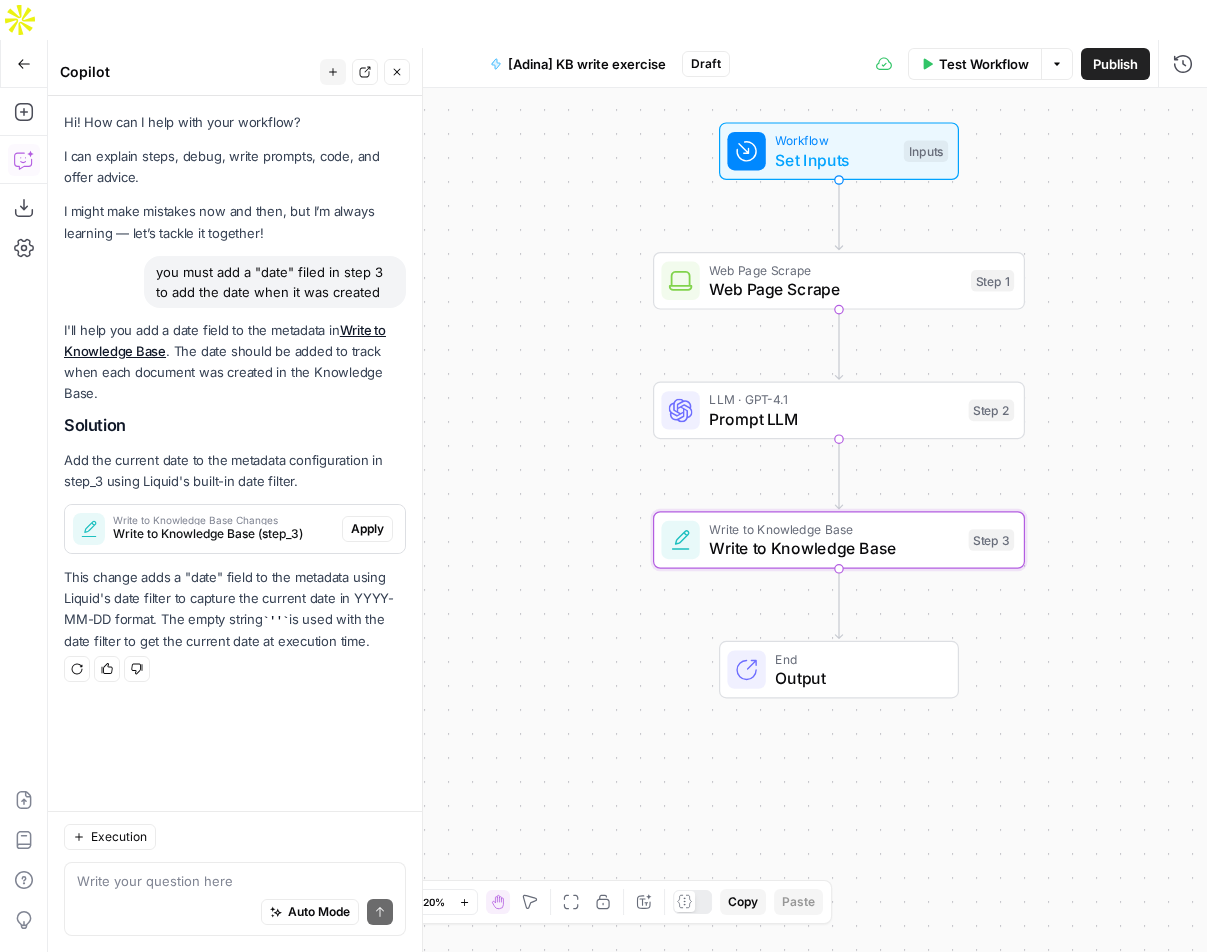 click on "Apply" at bounding box center (367, 529) 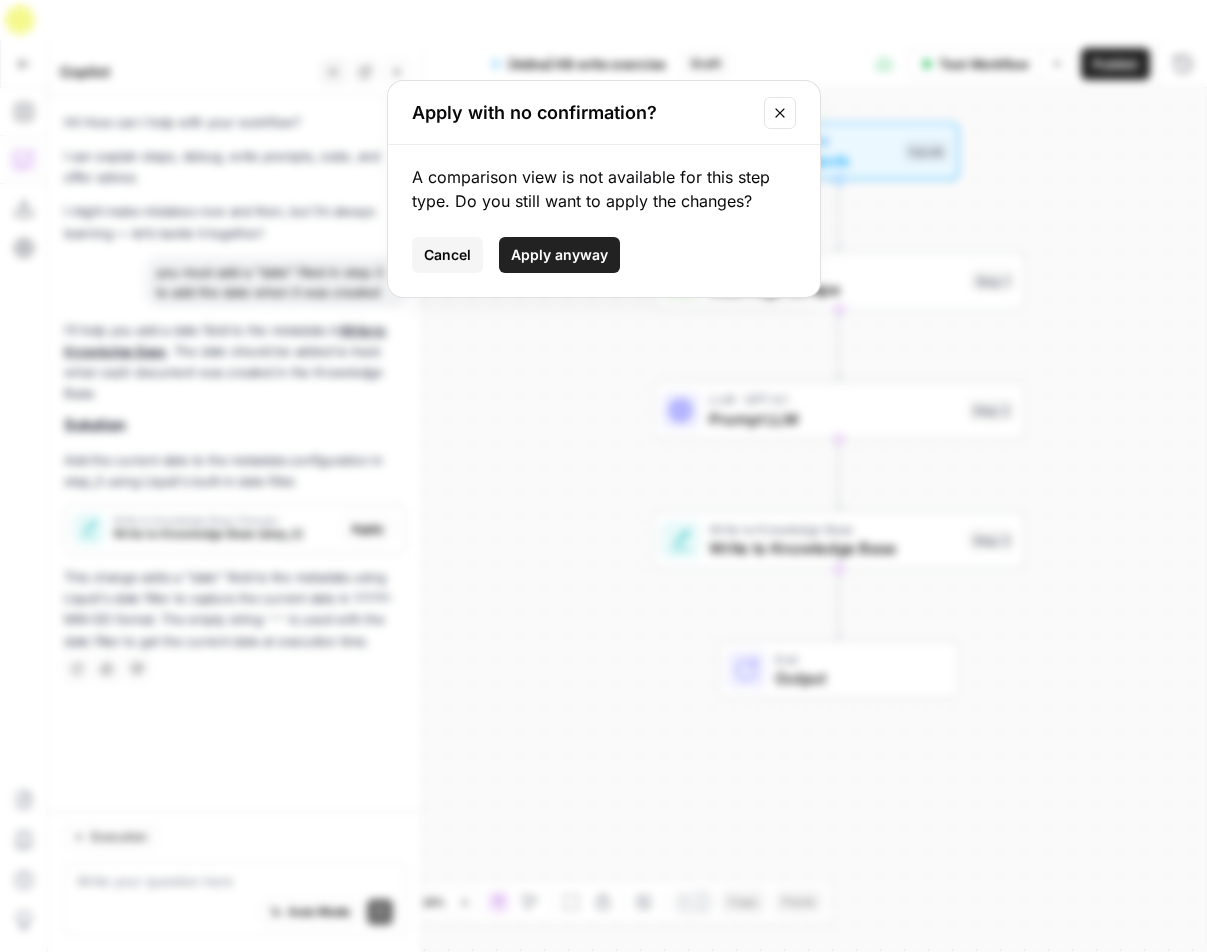 click on "Apply anyway" at bounding box center [559, 255] 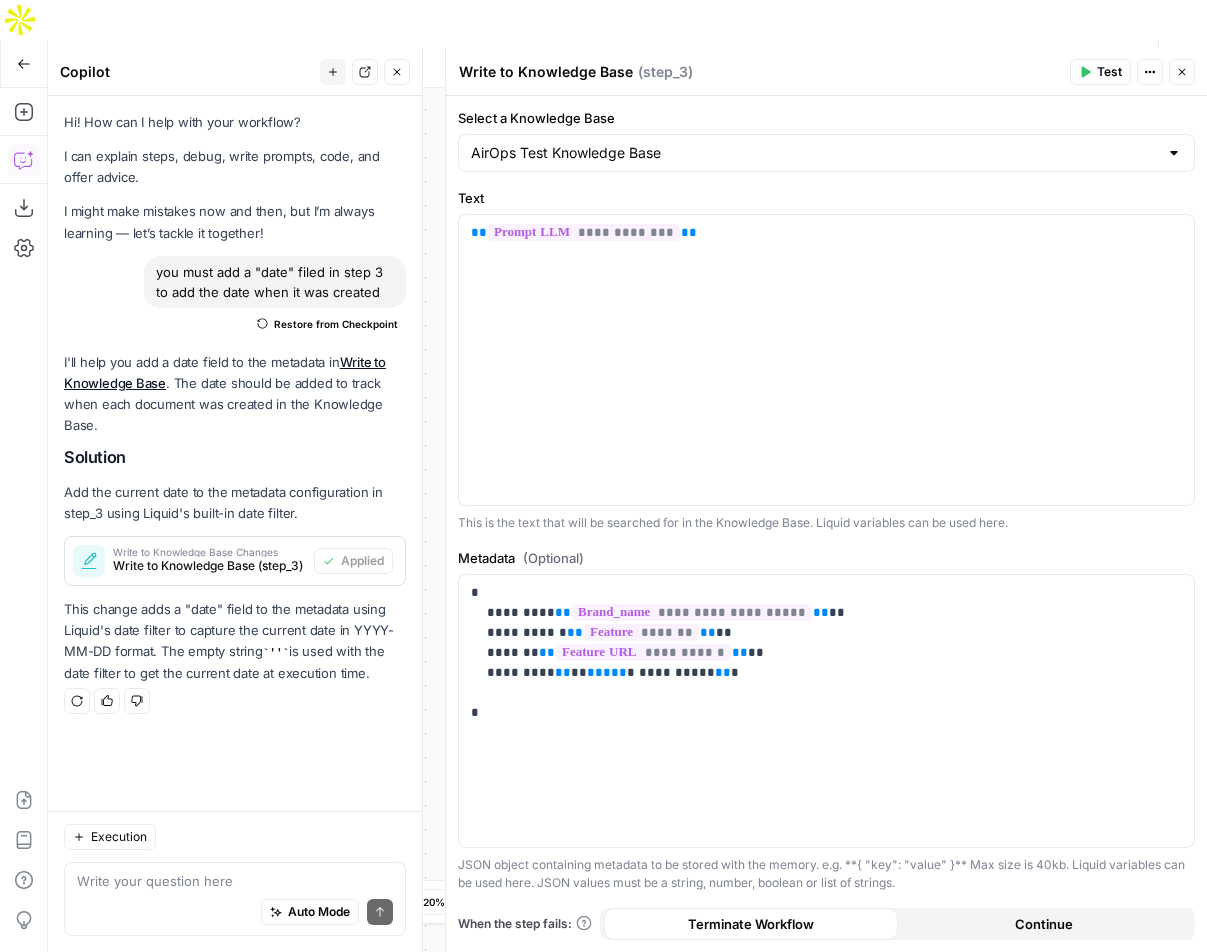 click on "Test" at bounding box center [1109, 72] 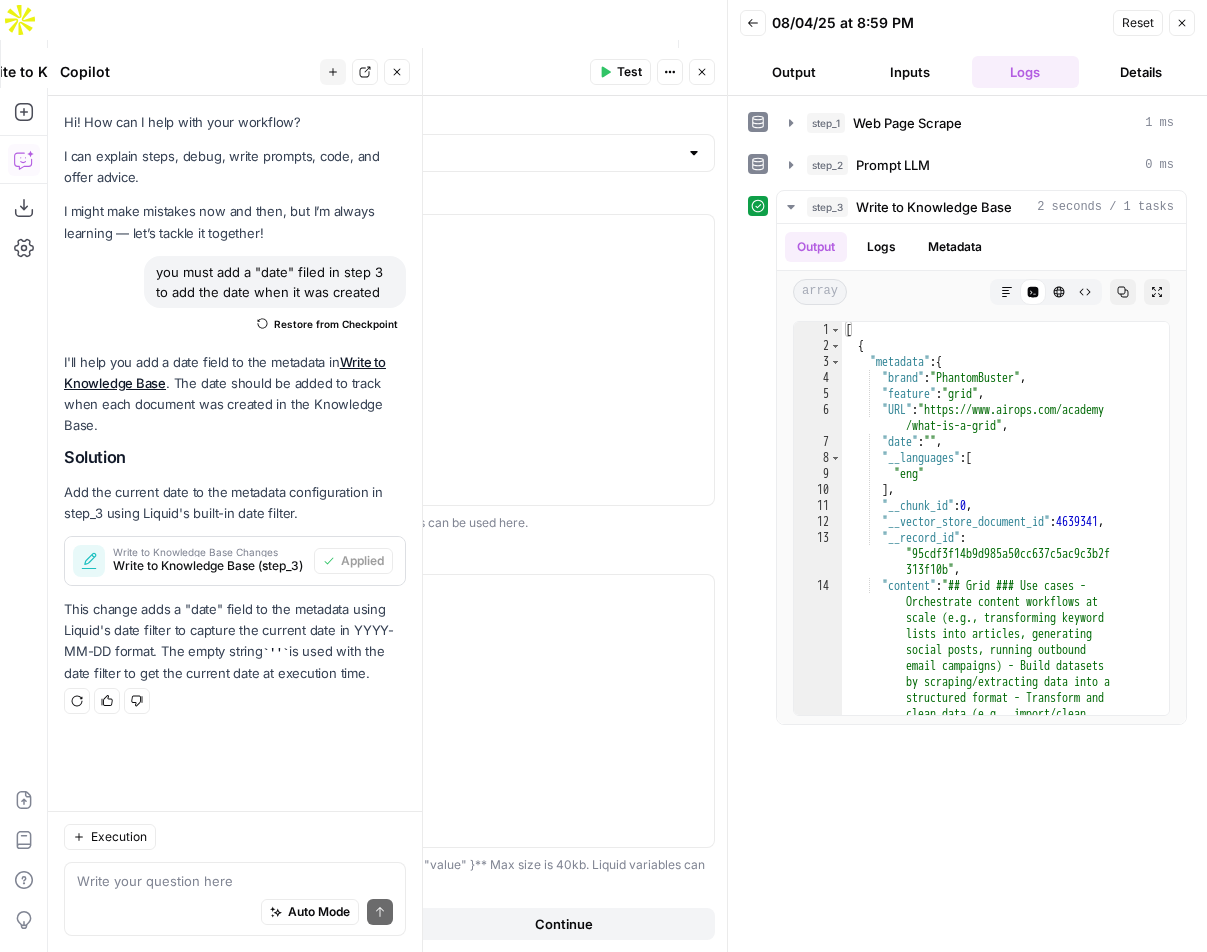 click 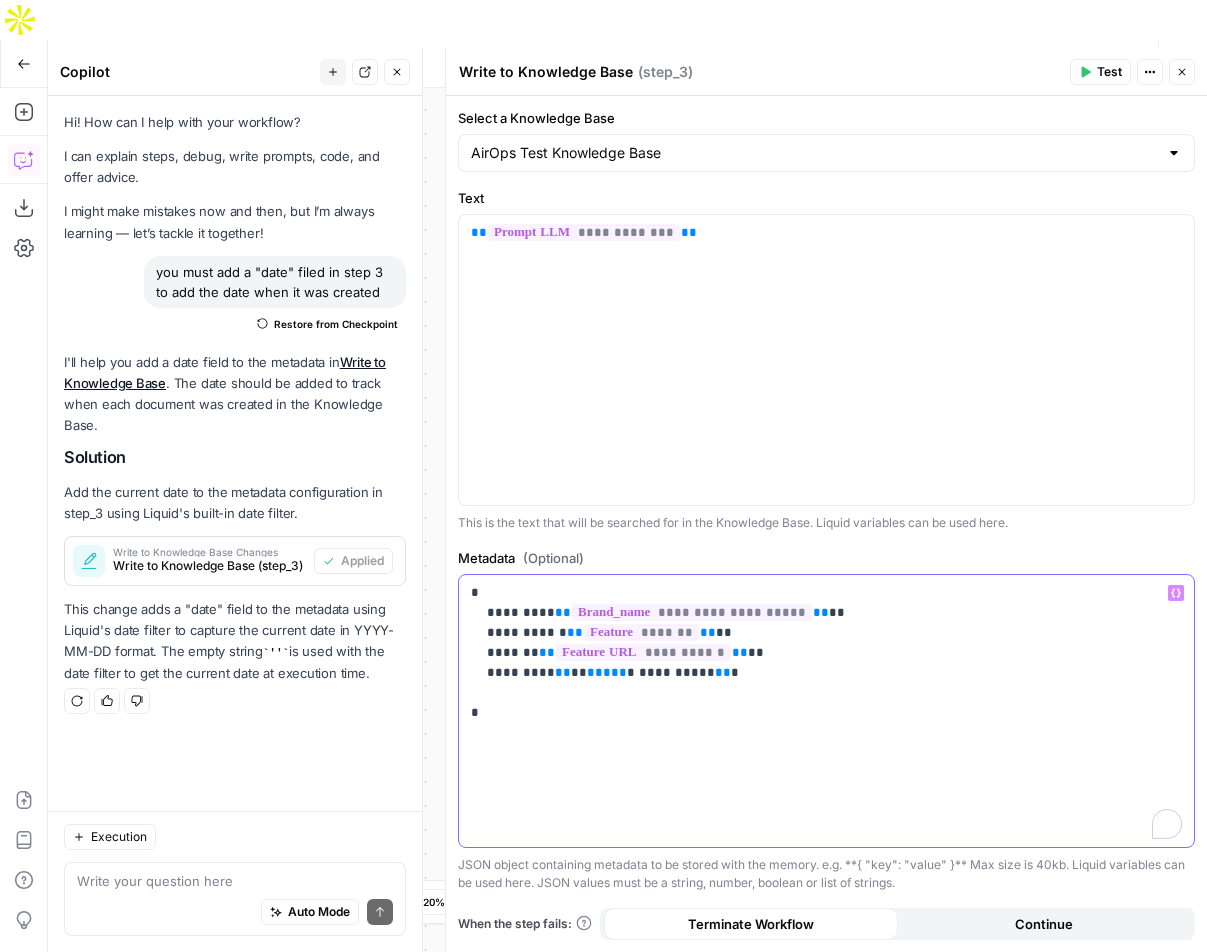 click on "*" at bounding box center [591, 672] 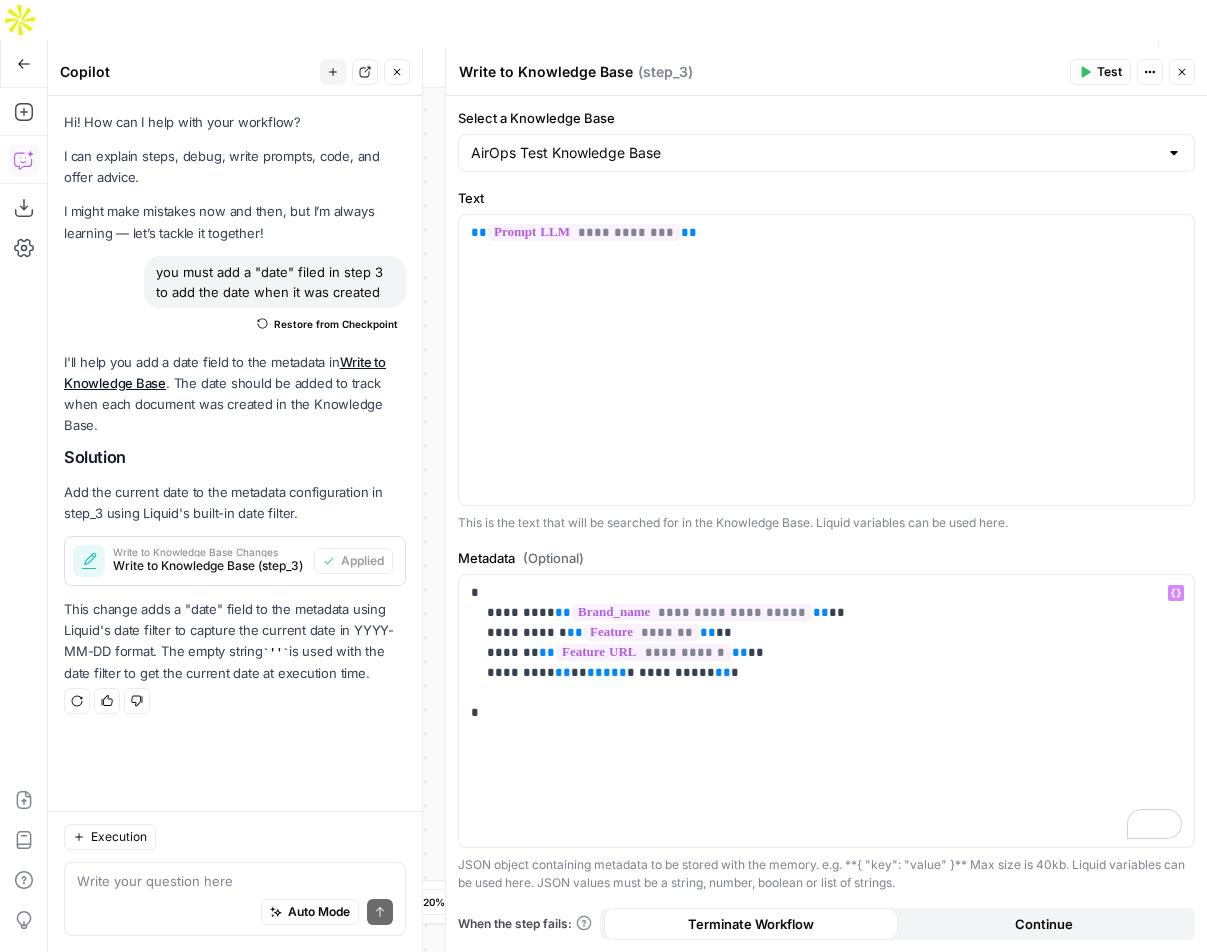 click on "Test" at bounding box center [1109, 72] 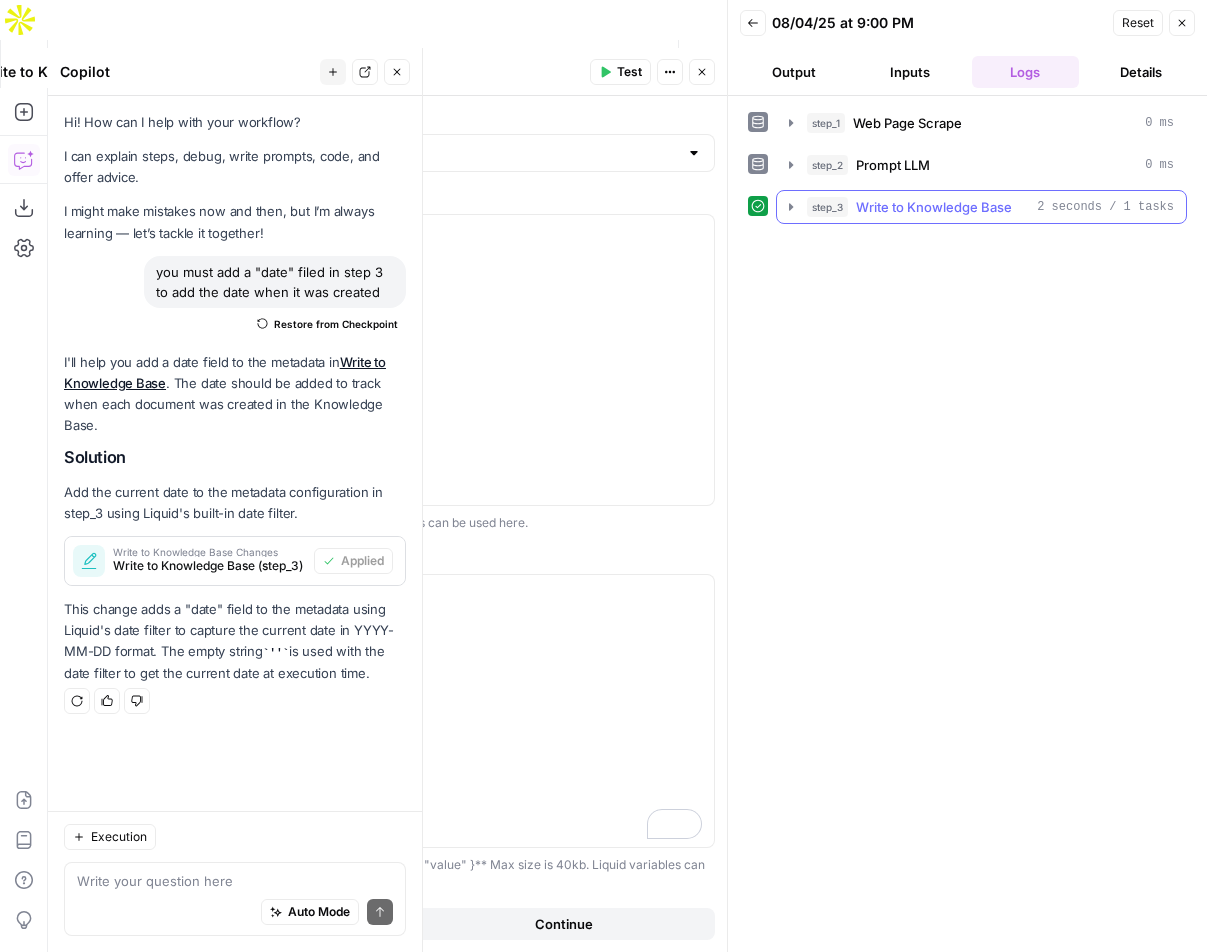 click 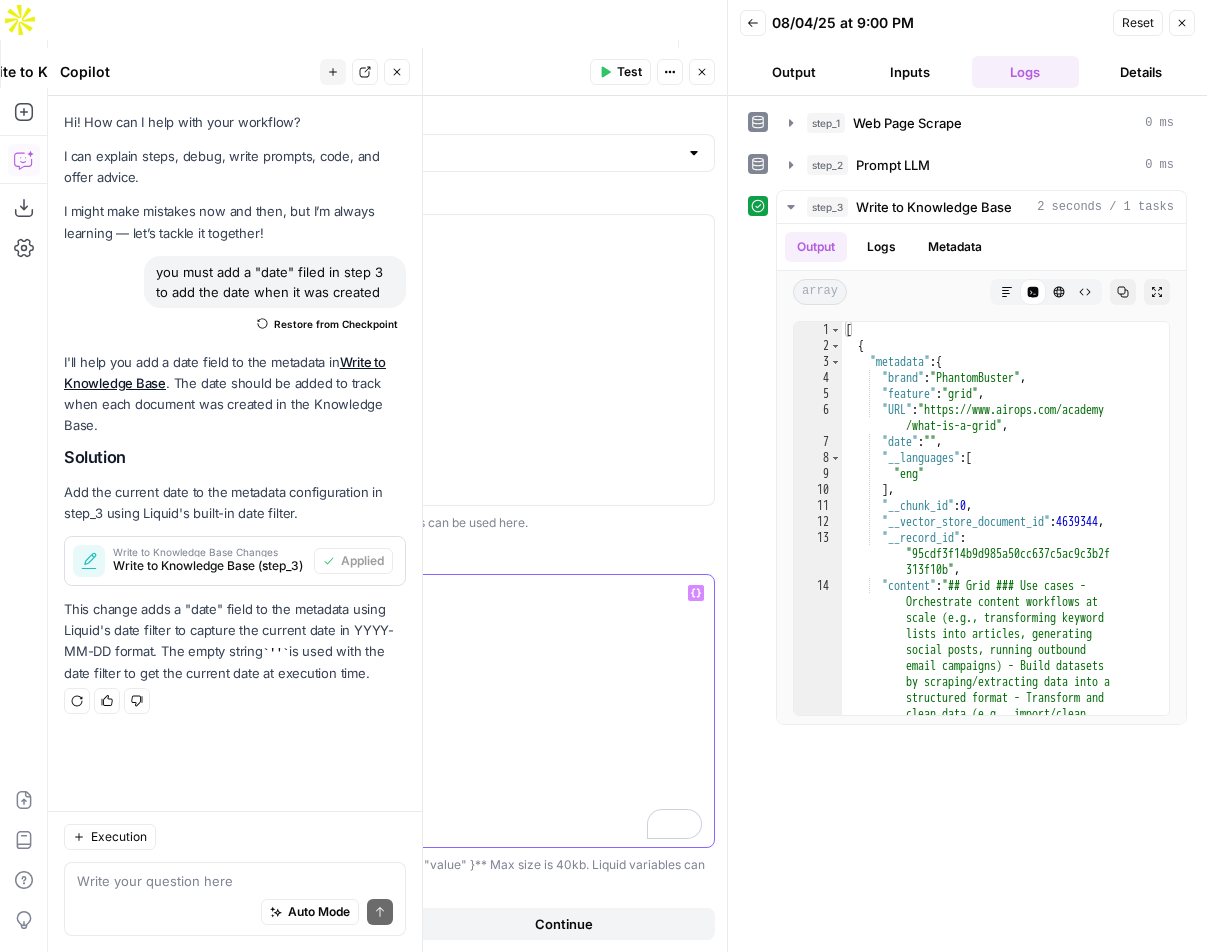 click on "*" at bounding box center (111, 672) 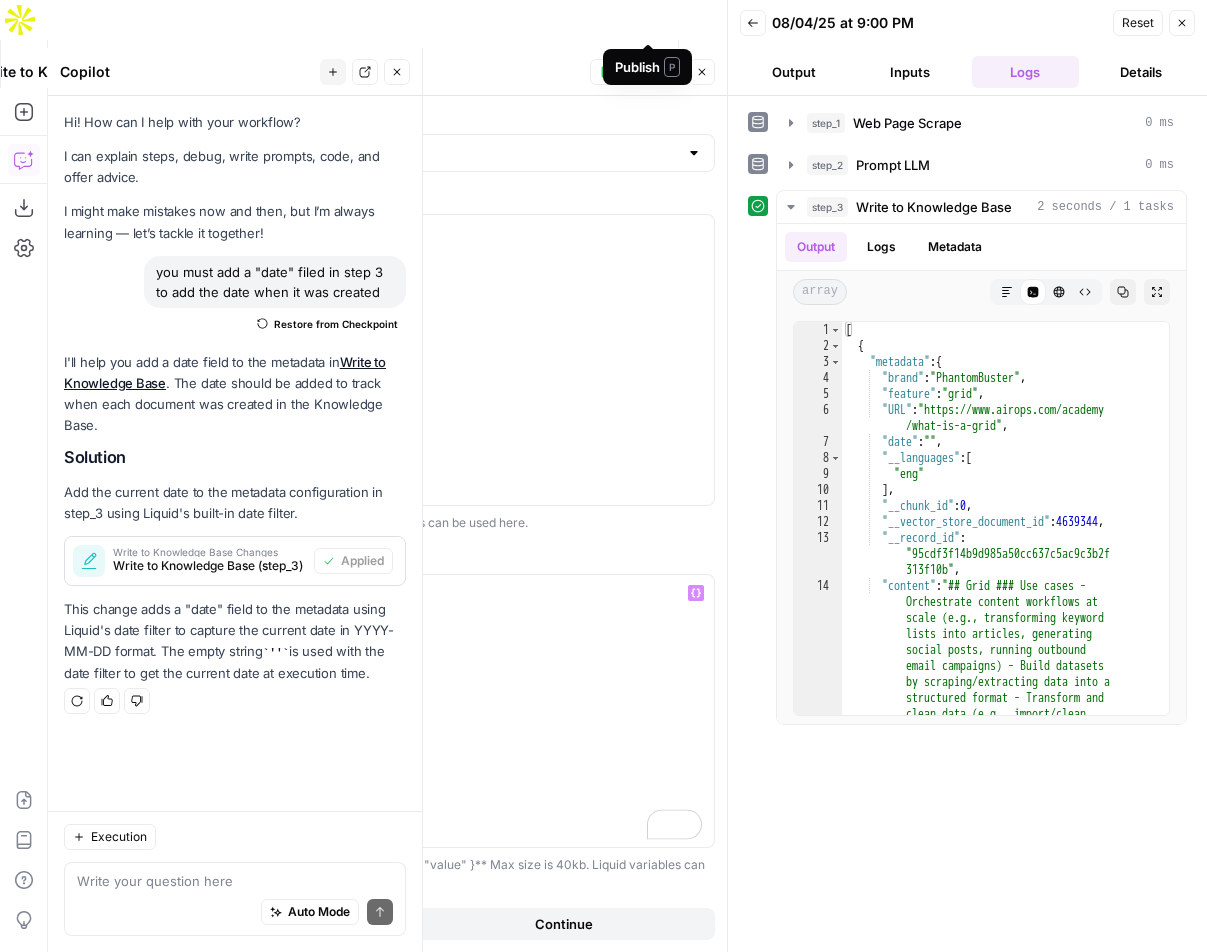 click on "Publish P" at bounding box center (647, 67) 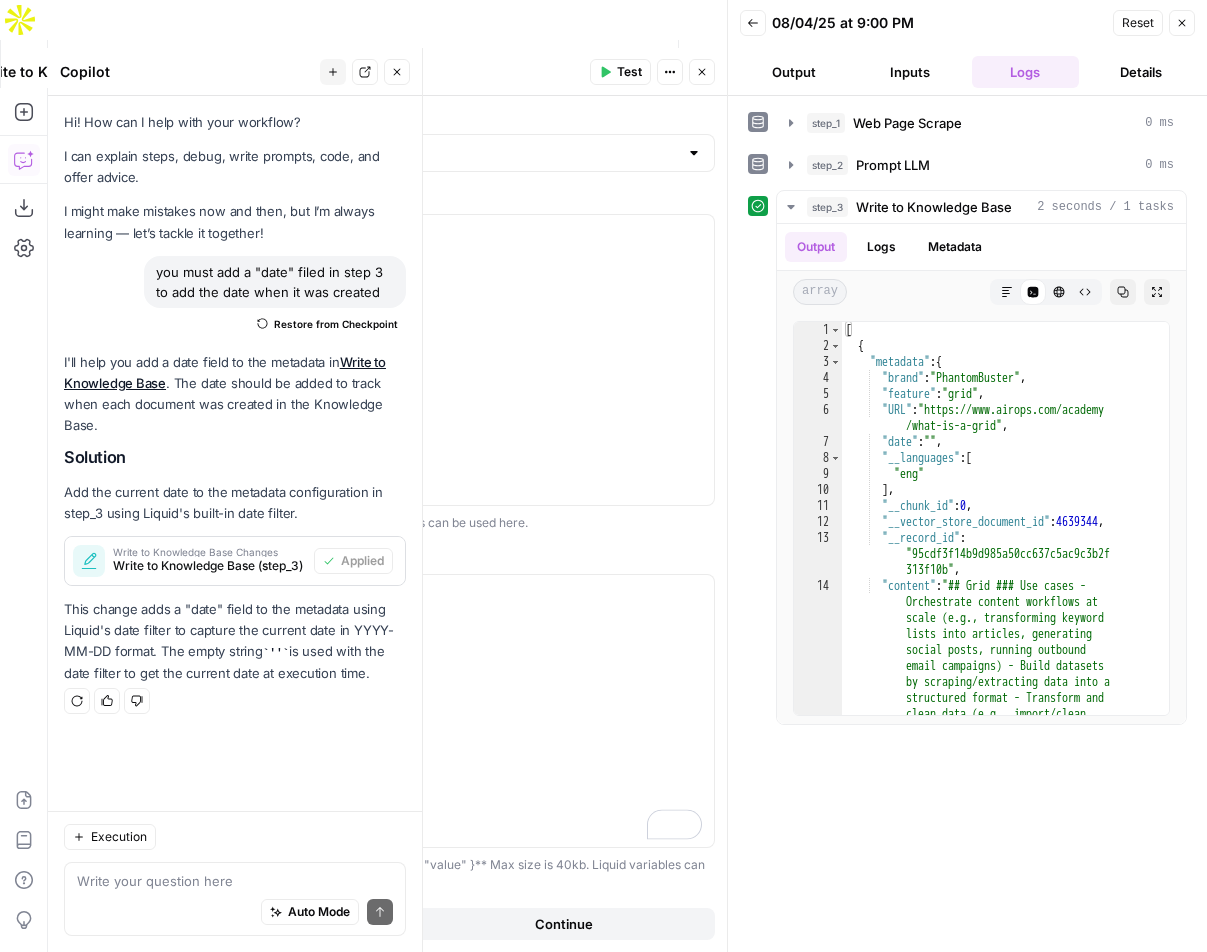 click on "Test" at bounding box center (620, 72) 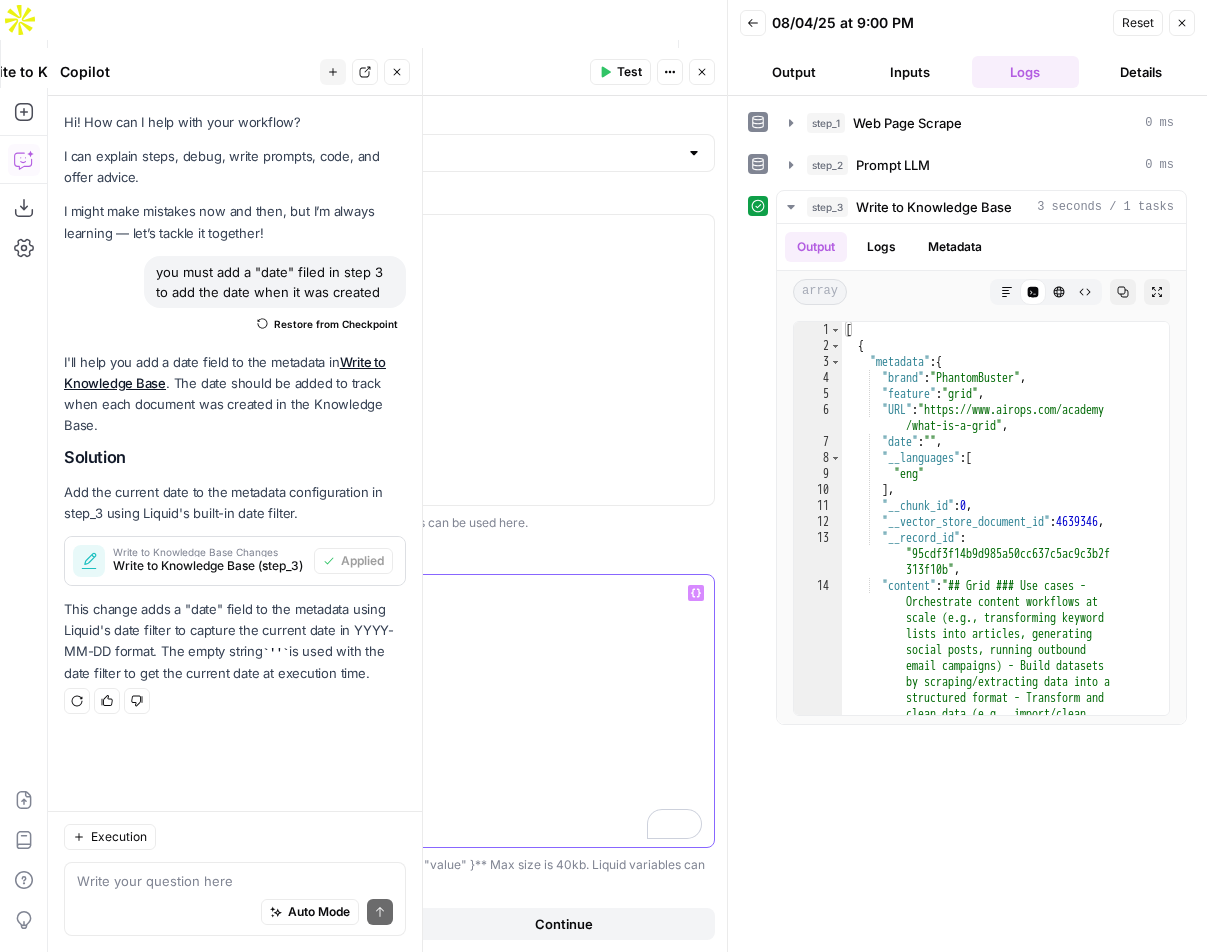 click on "**" at bounding box center [235, 672] 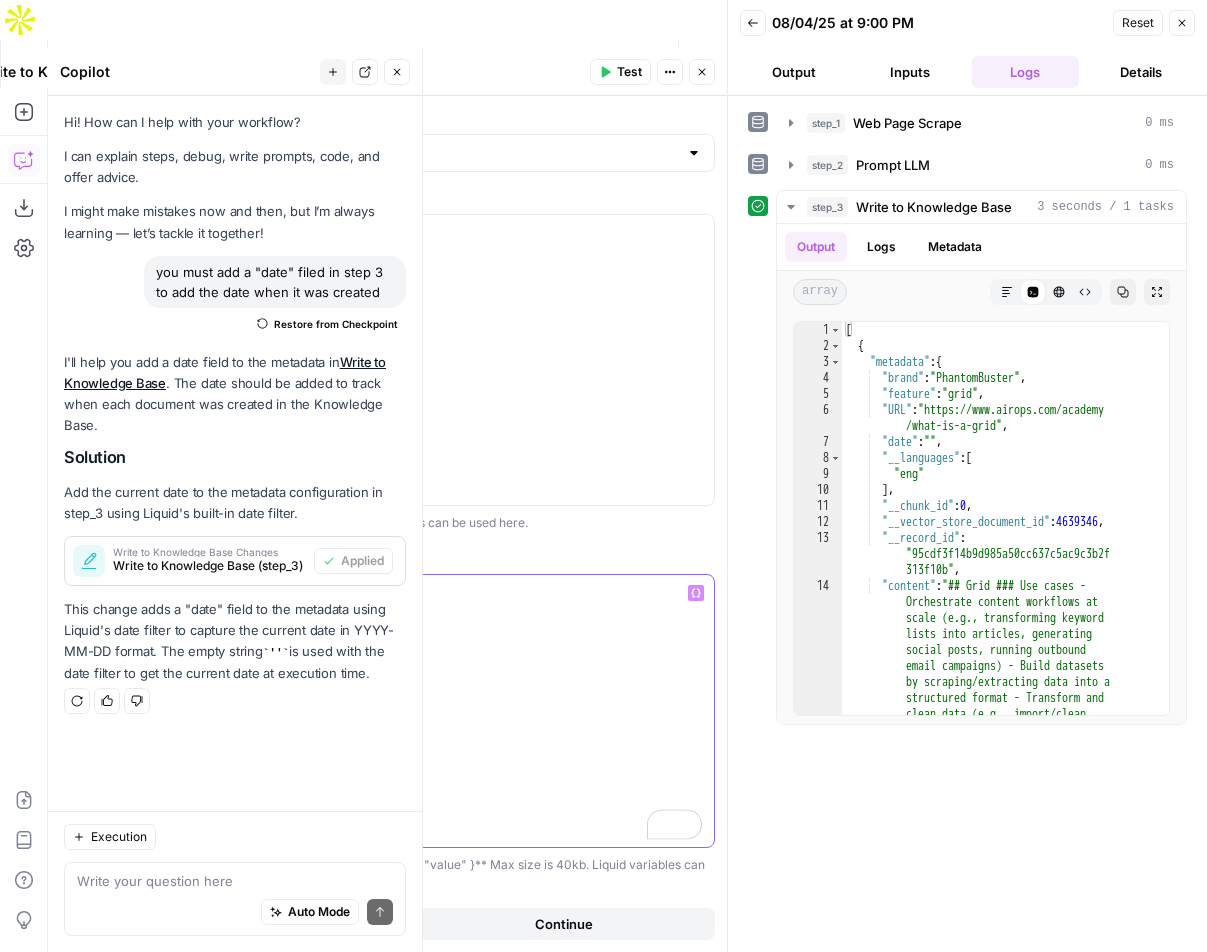 click on "**" at bounding box center (99, 672) 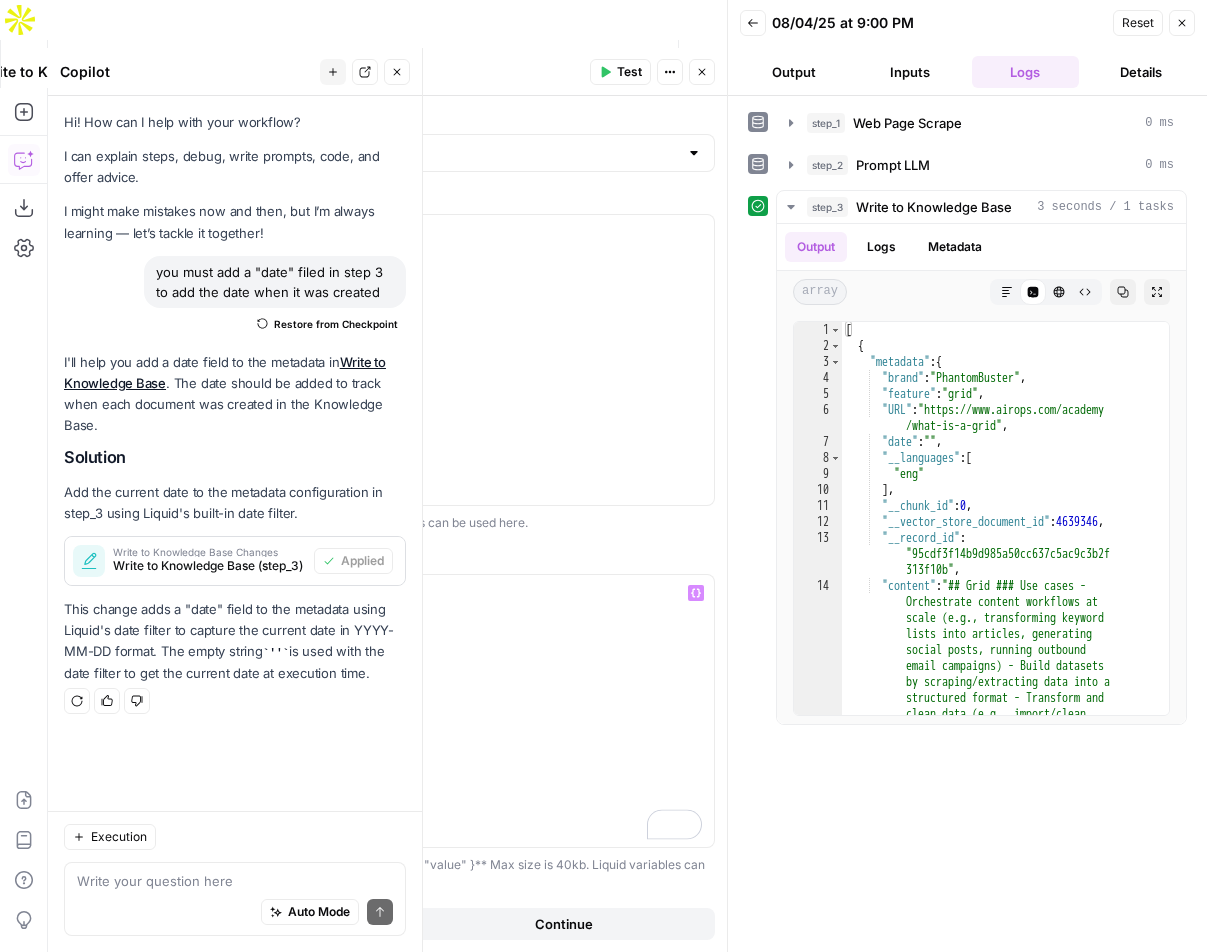 click on "Test" at bounding box center (629, 72) 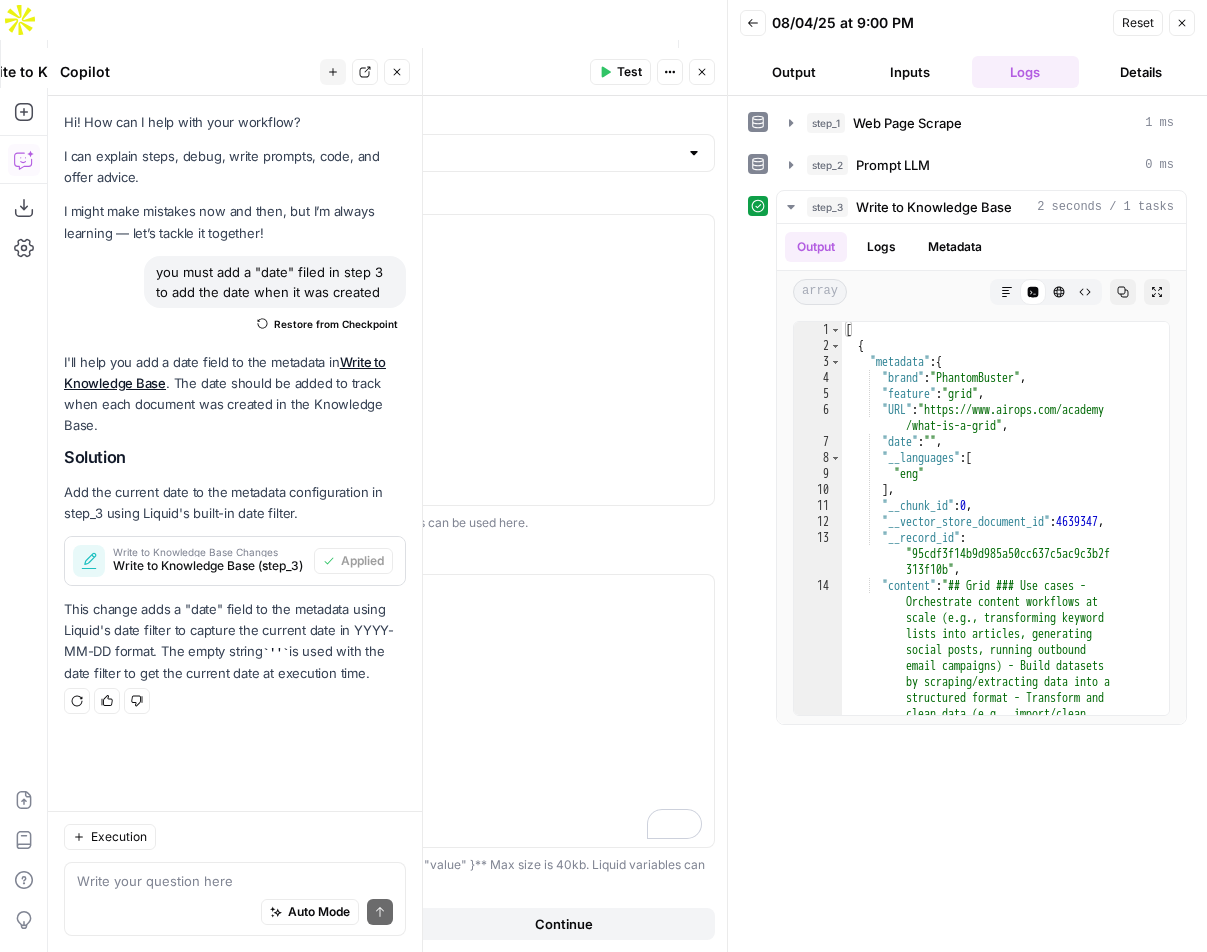 click on "Publish" at bounding box center (648, 64) 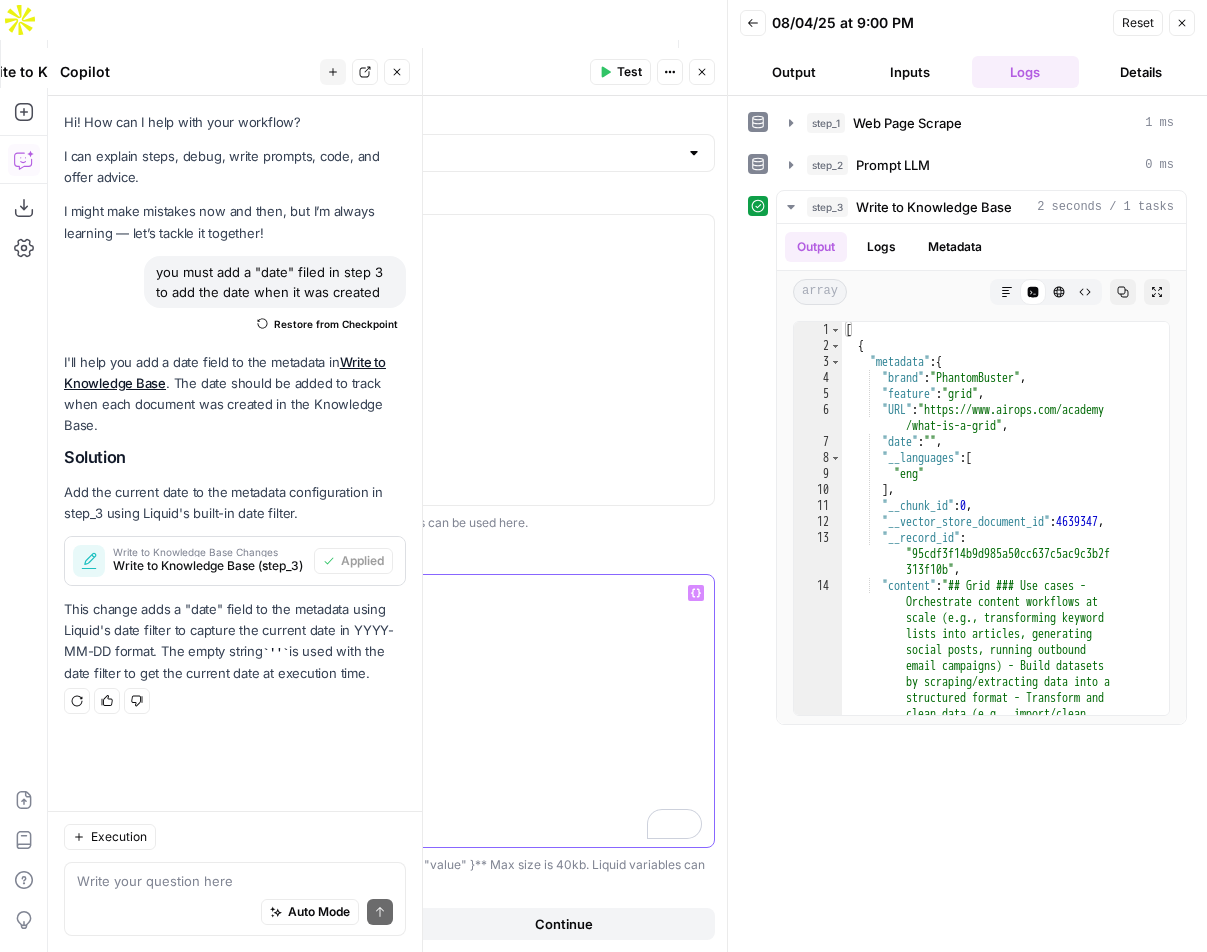 click on "**" at bounding box center [83, 672] 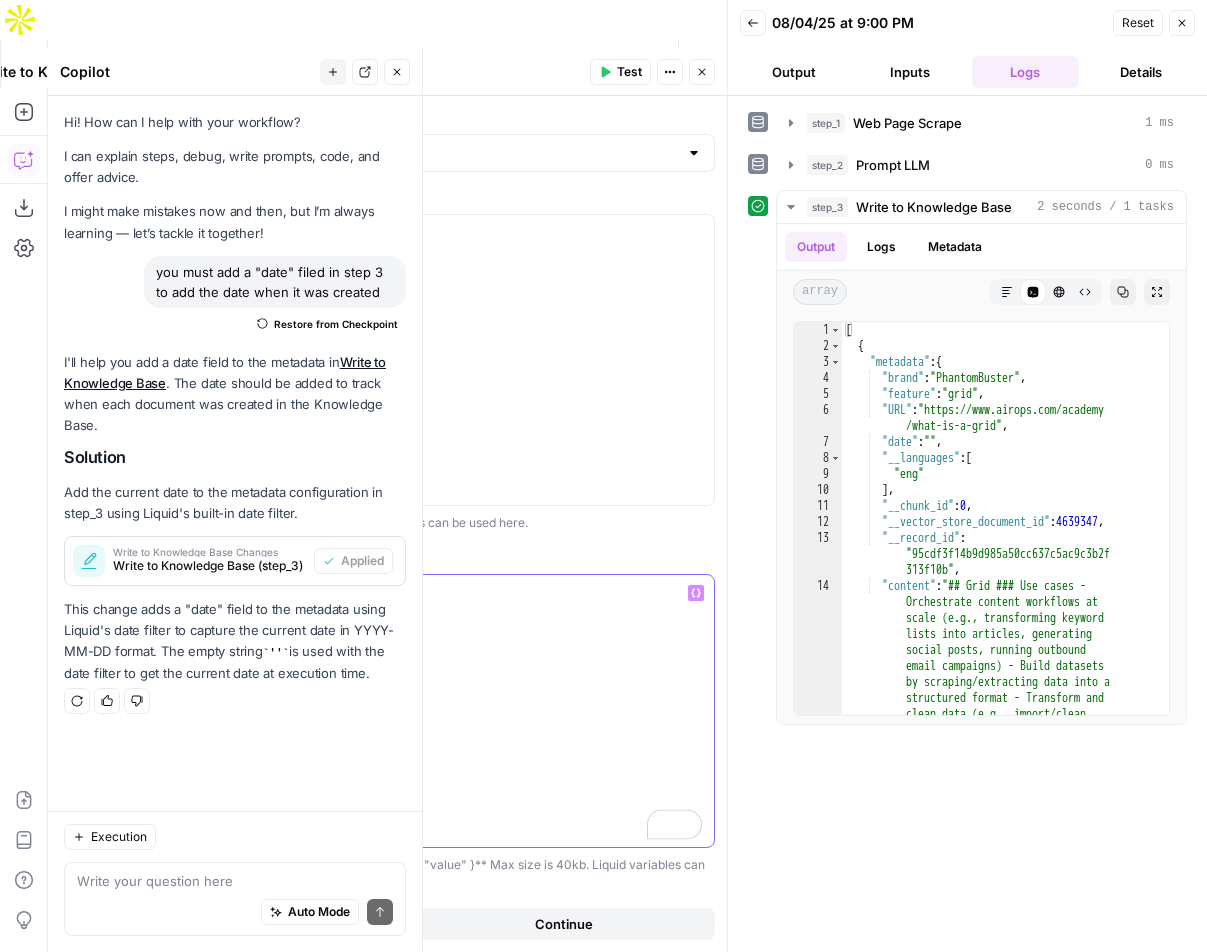 click on "****" at bounding box center (171, 672) 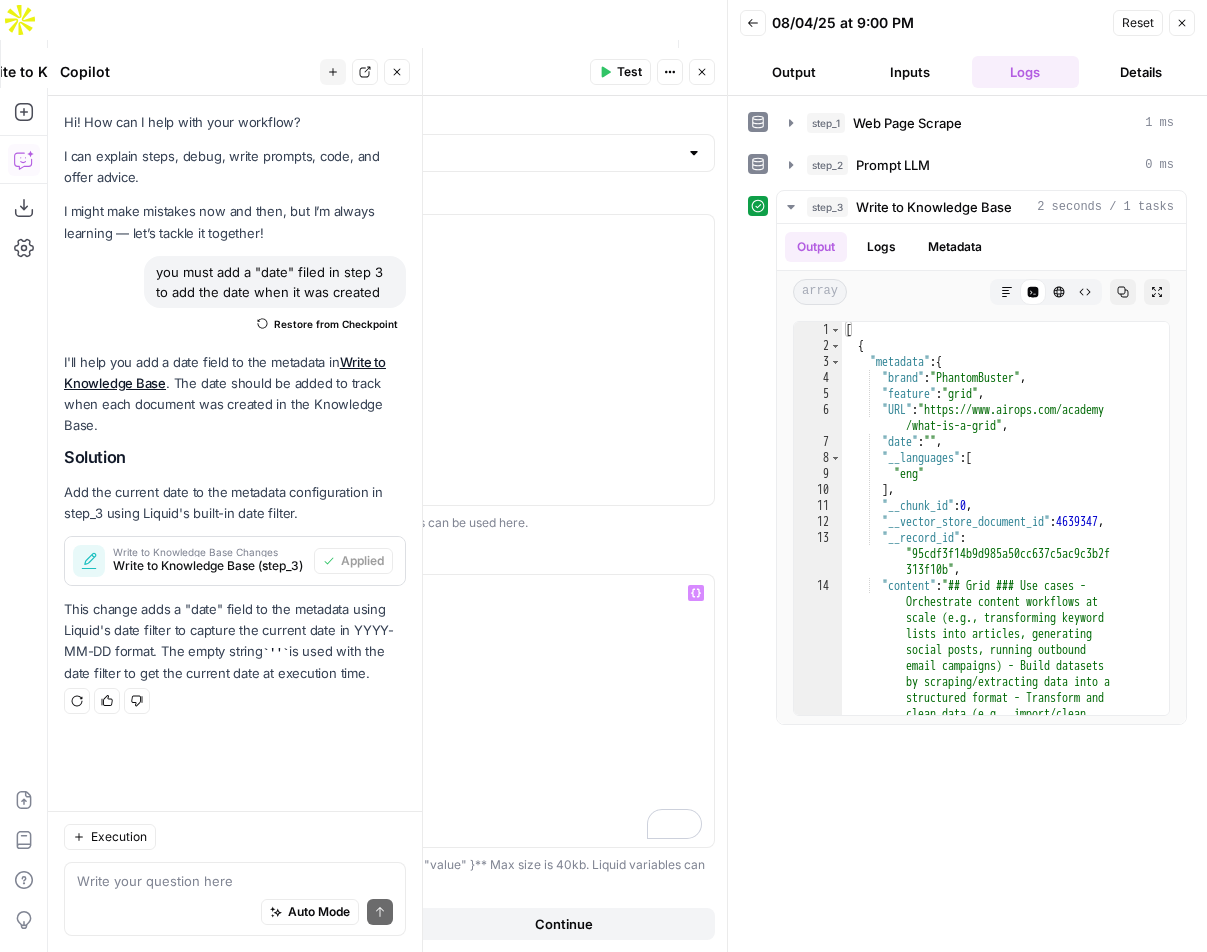 click 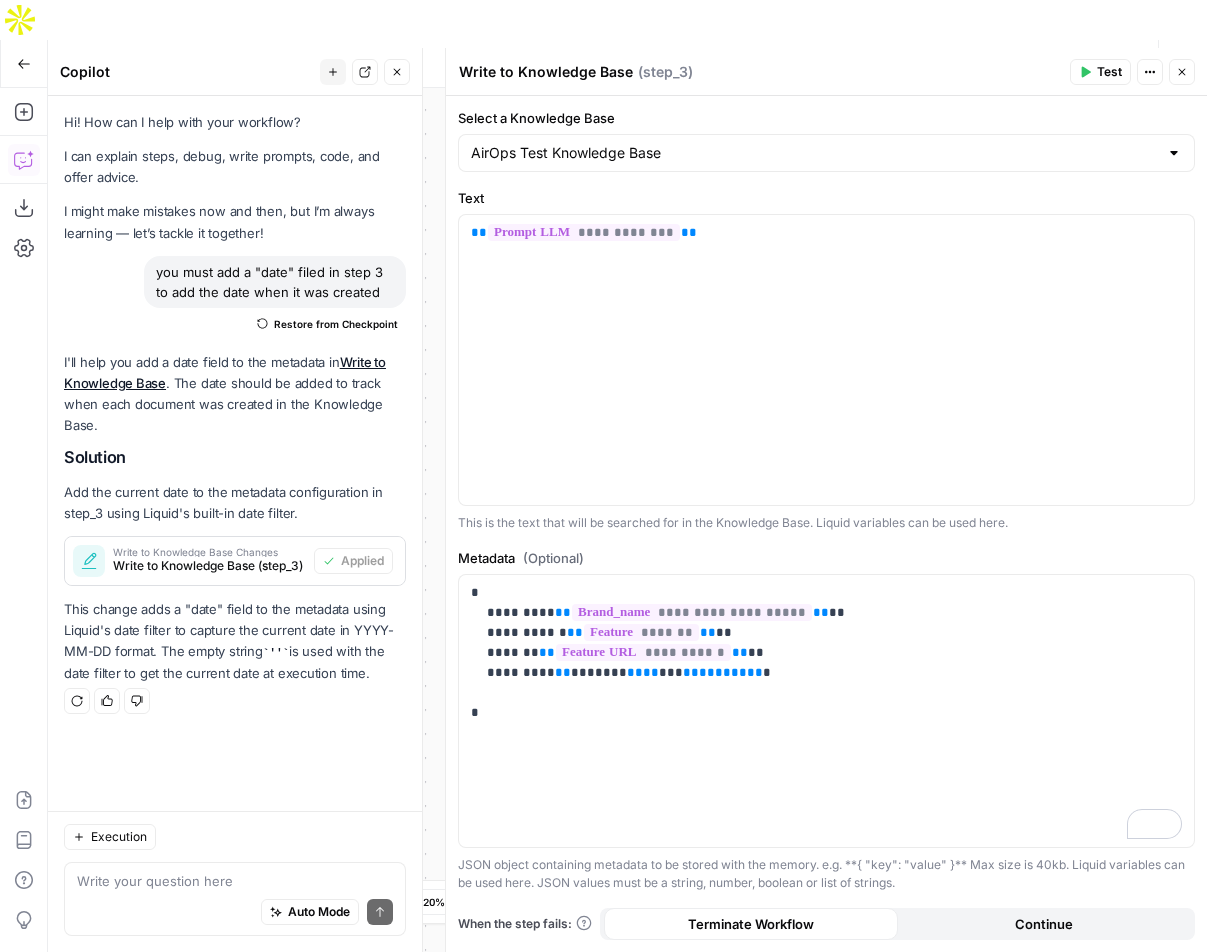 click on "Test" at bounding box center (1100, 72) 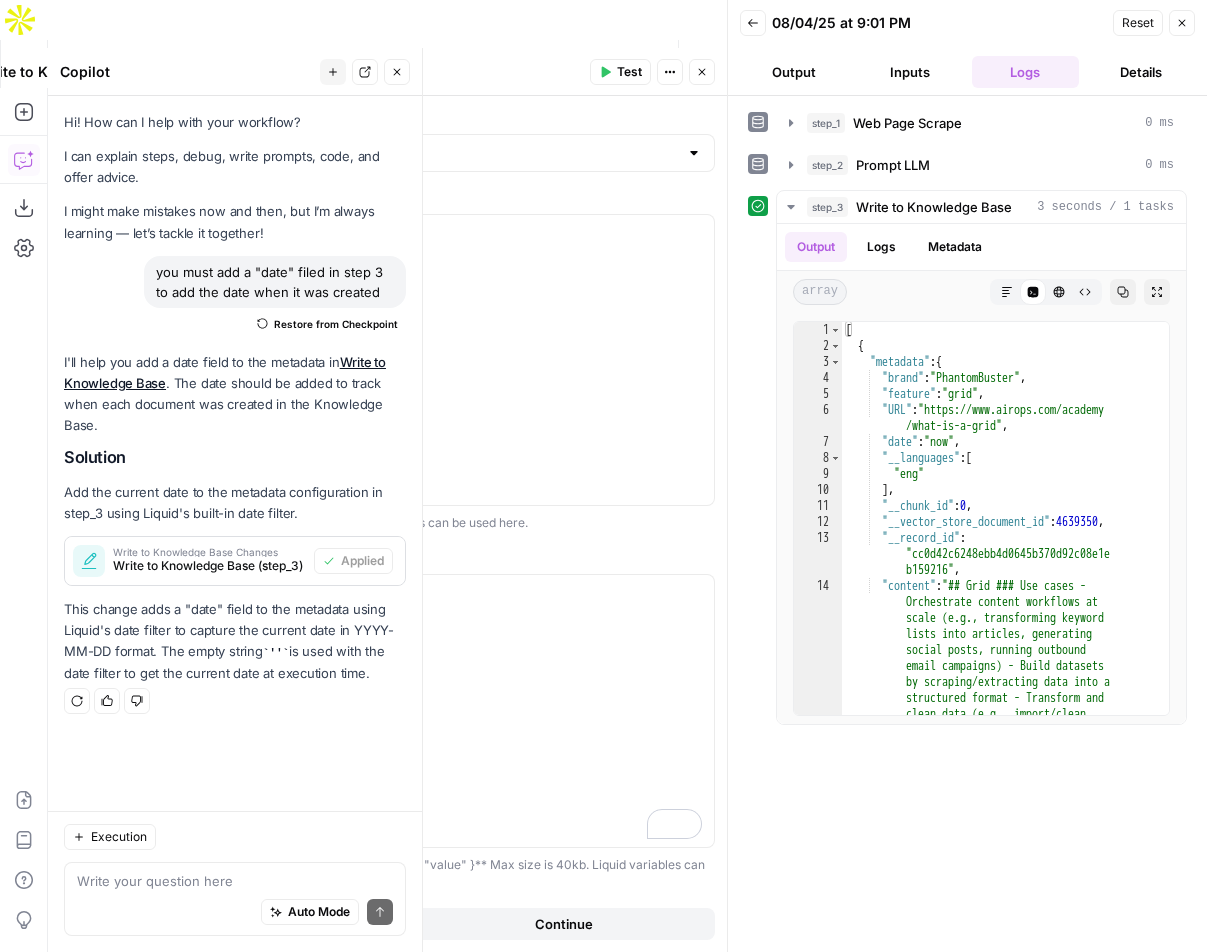 click 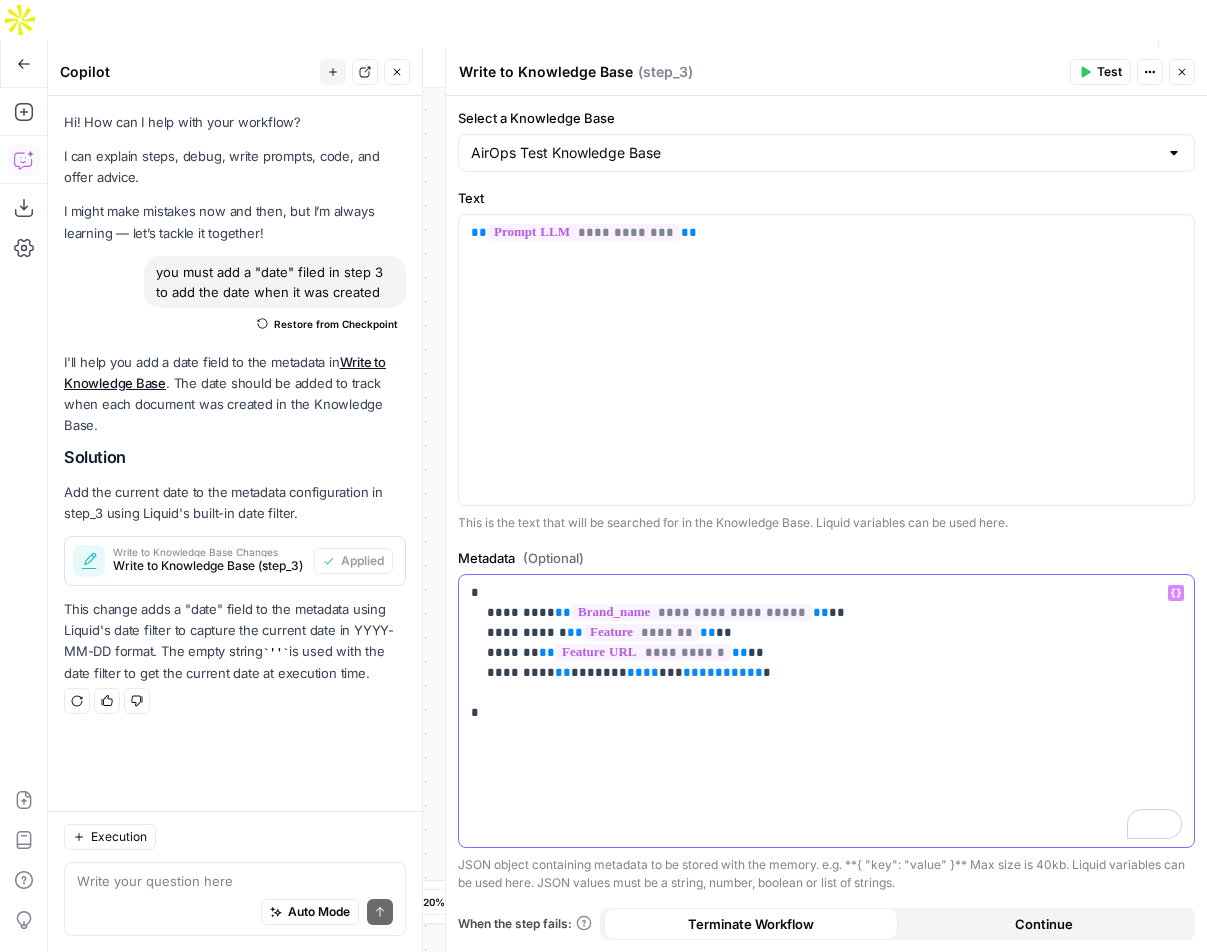drag, startPoint x: 596, startPoint y: 680, endPoint x: 551, endPoint y: 680, distance: 45 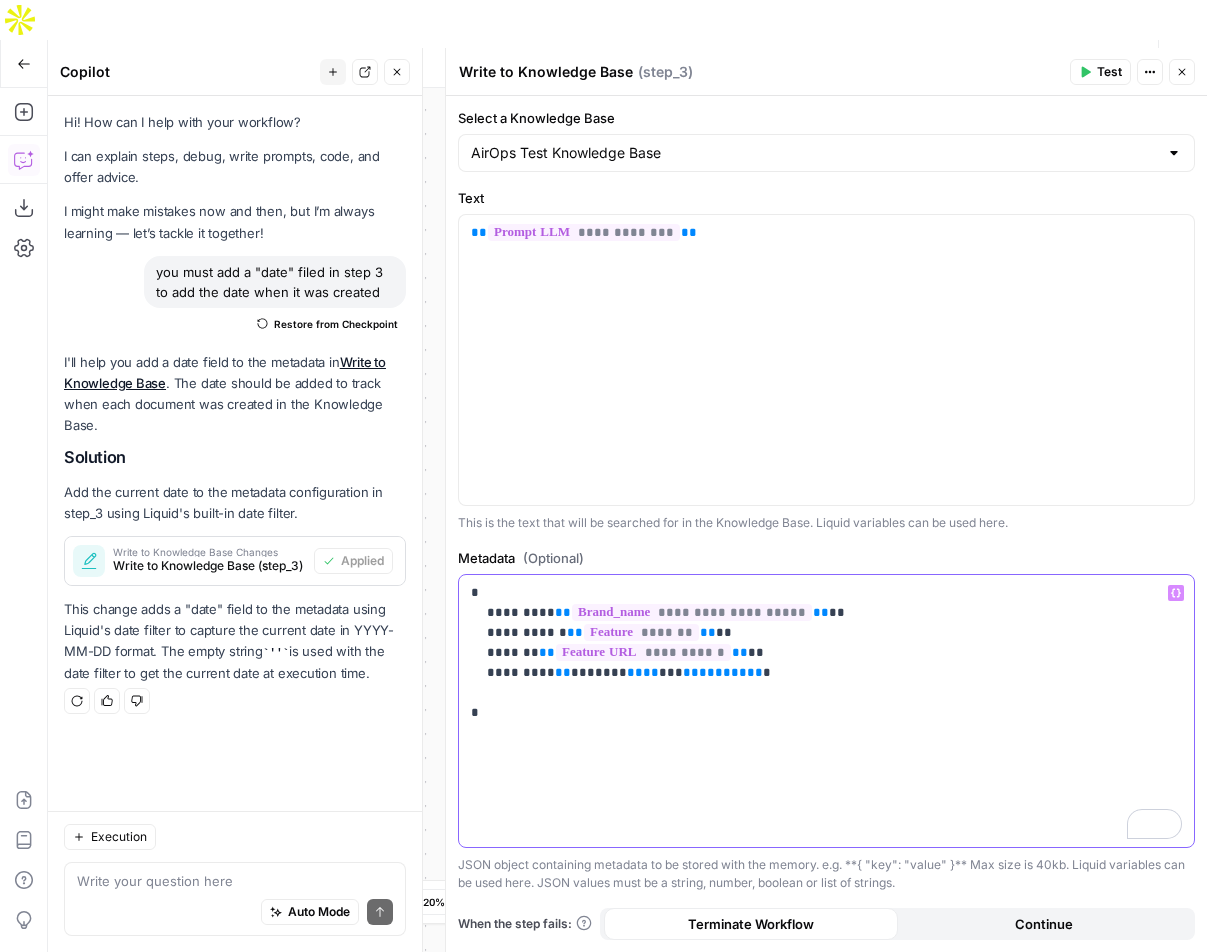 click on "**********" at bounding box center [826, 653] 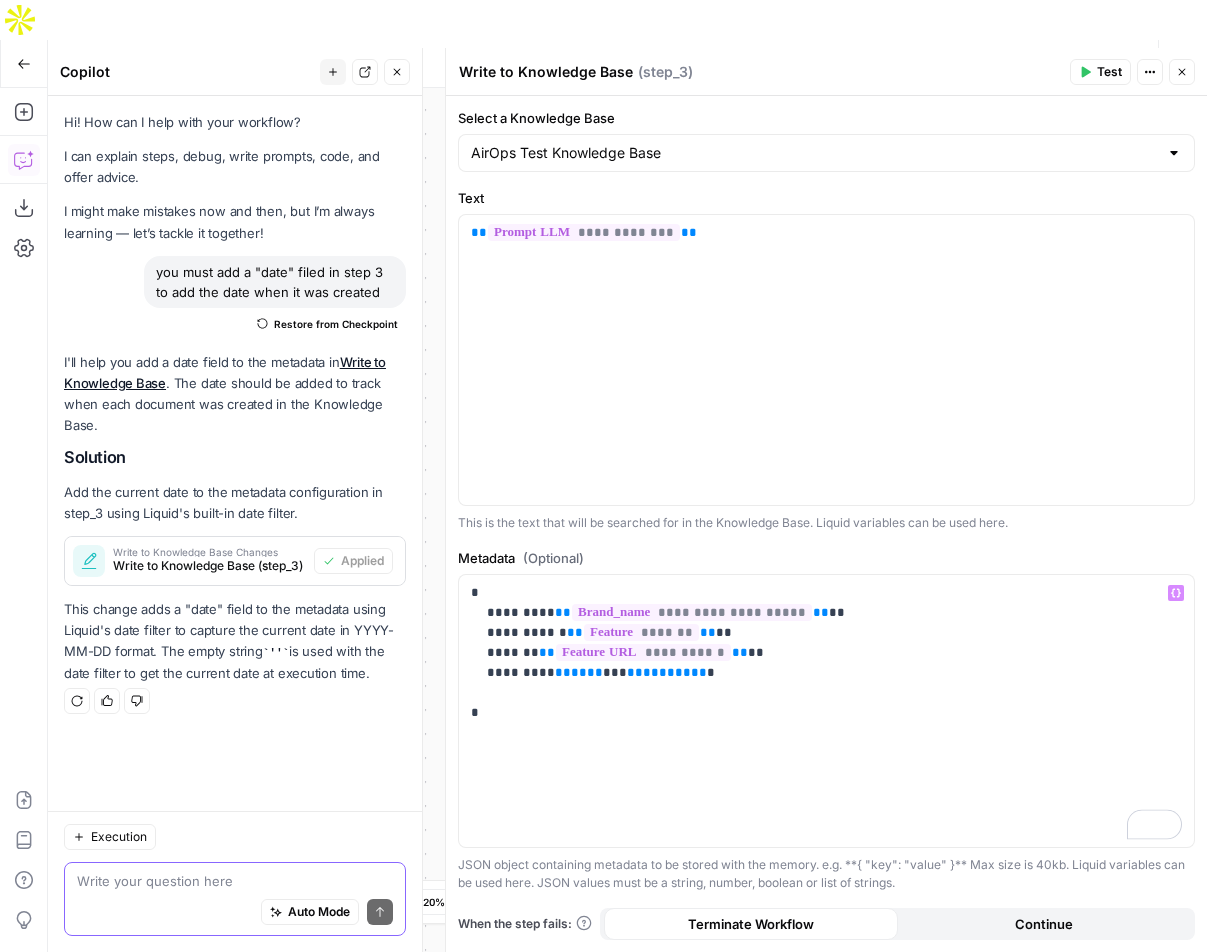 click at bounding box center (235, 881) 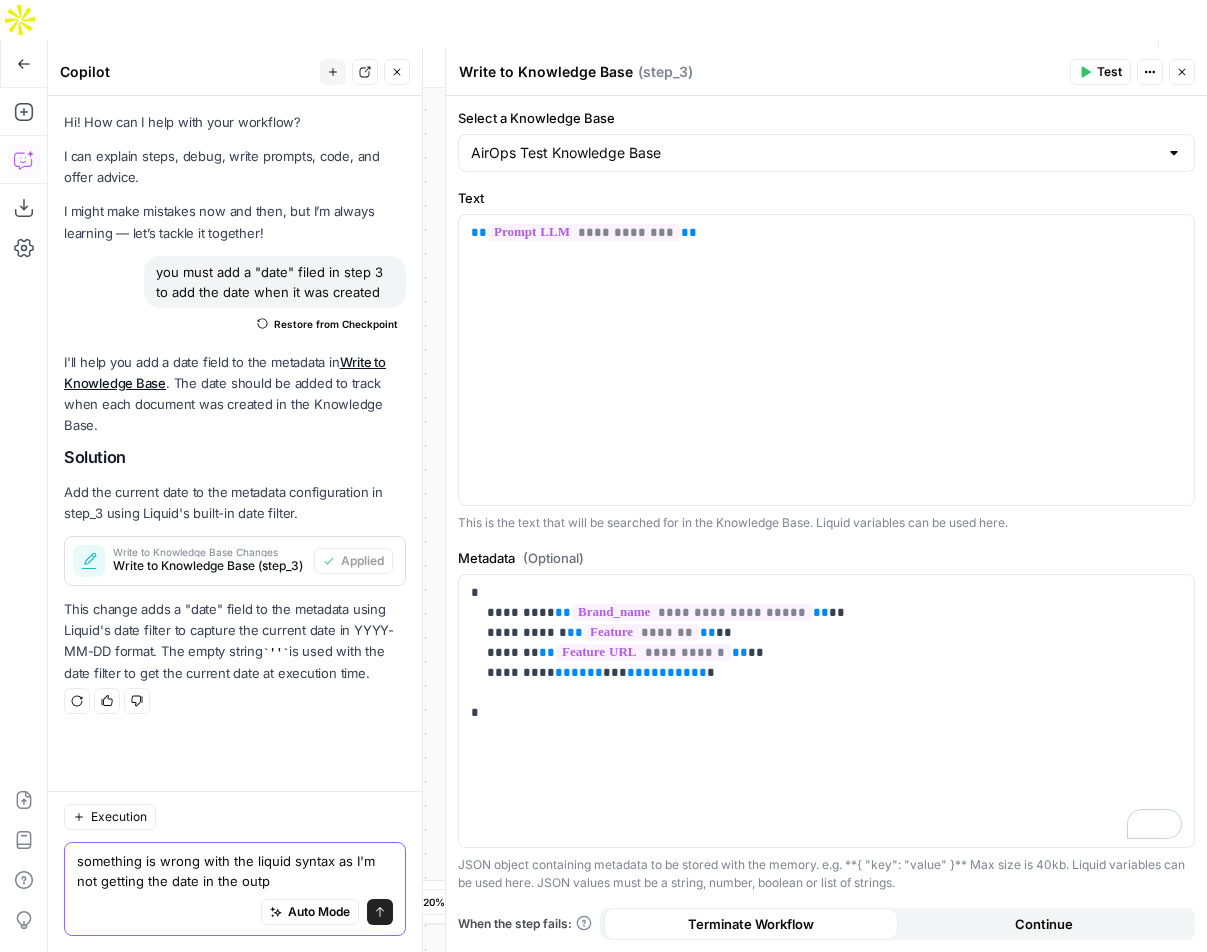 type on "something is wrong with the liquid syntax as I'm not getting the date in the outpu" 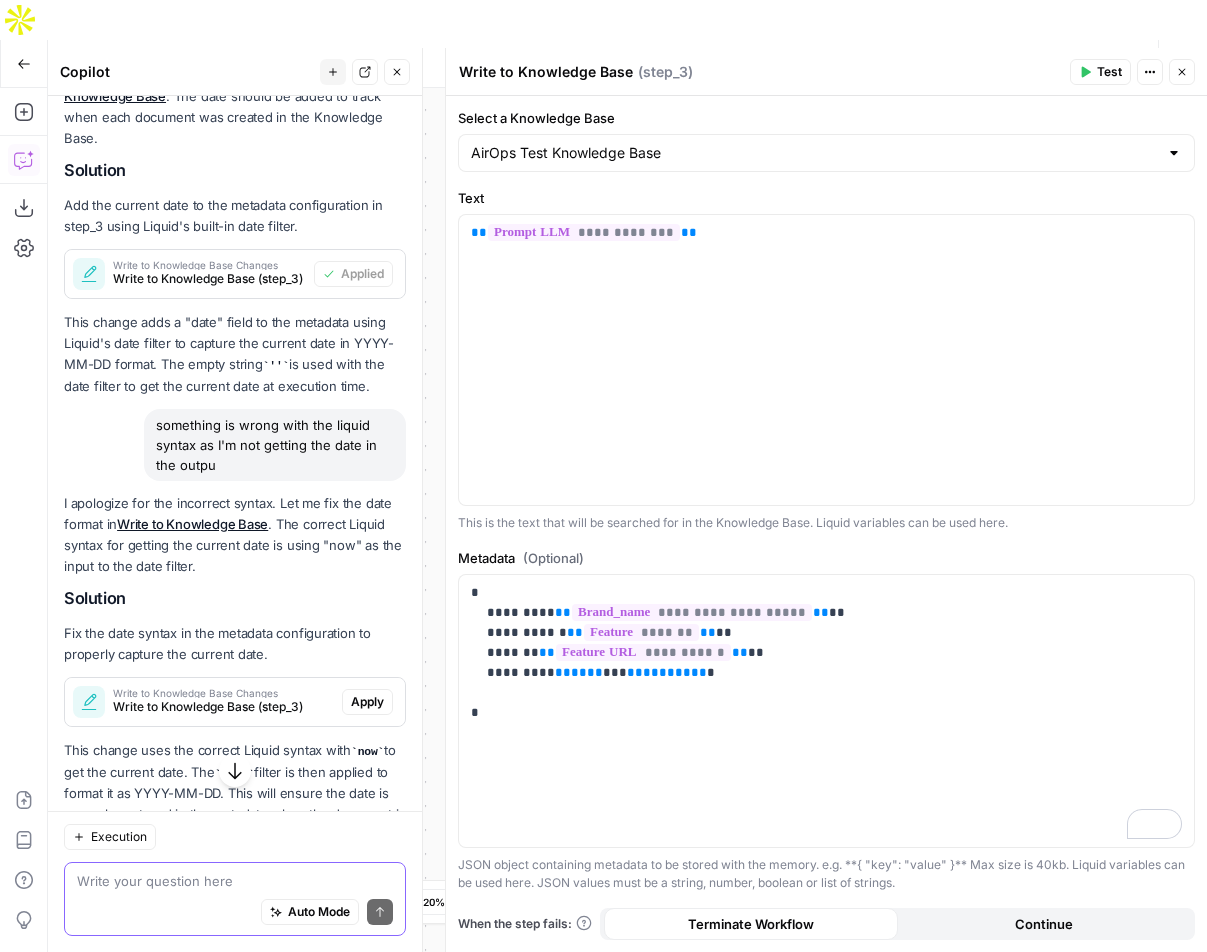 scroll, scrollTop: 332, scrollLeft: 0, axis: vertical 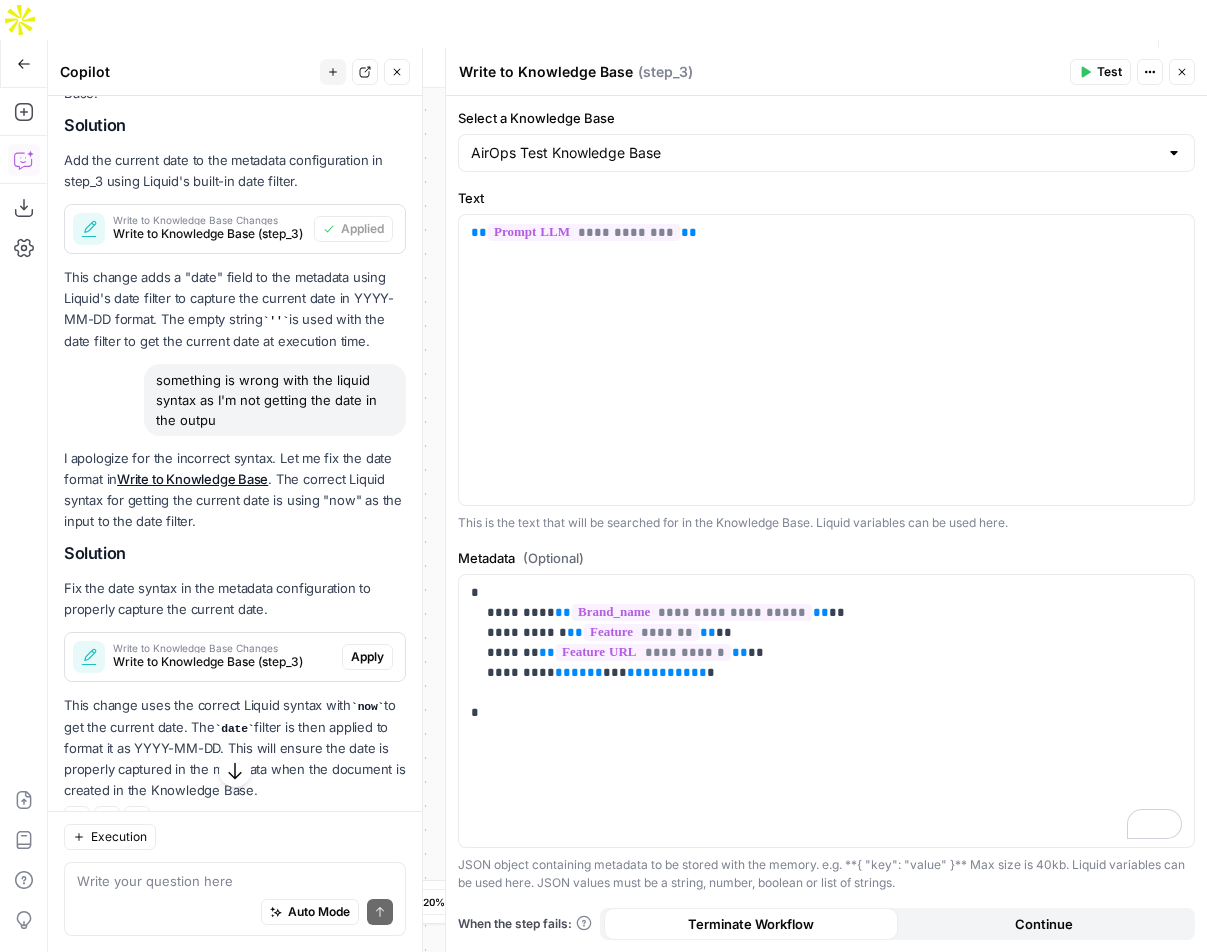 click on "Apply" at bounding box center (367, 657) 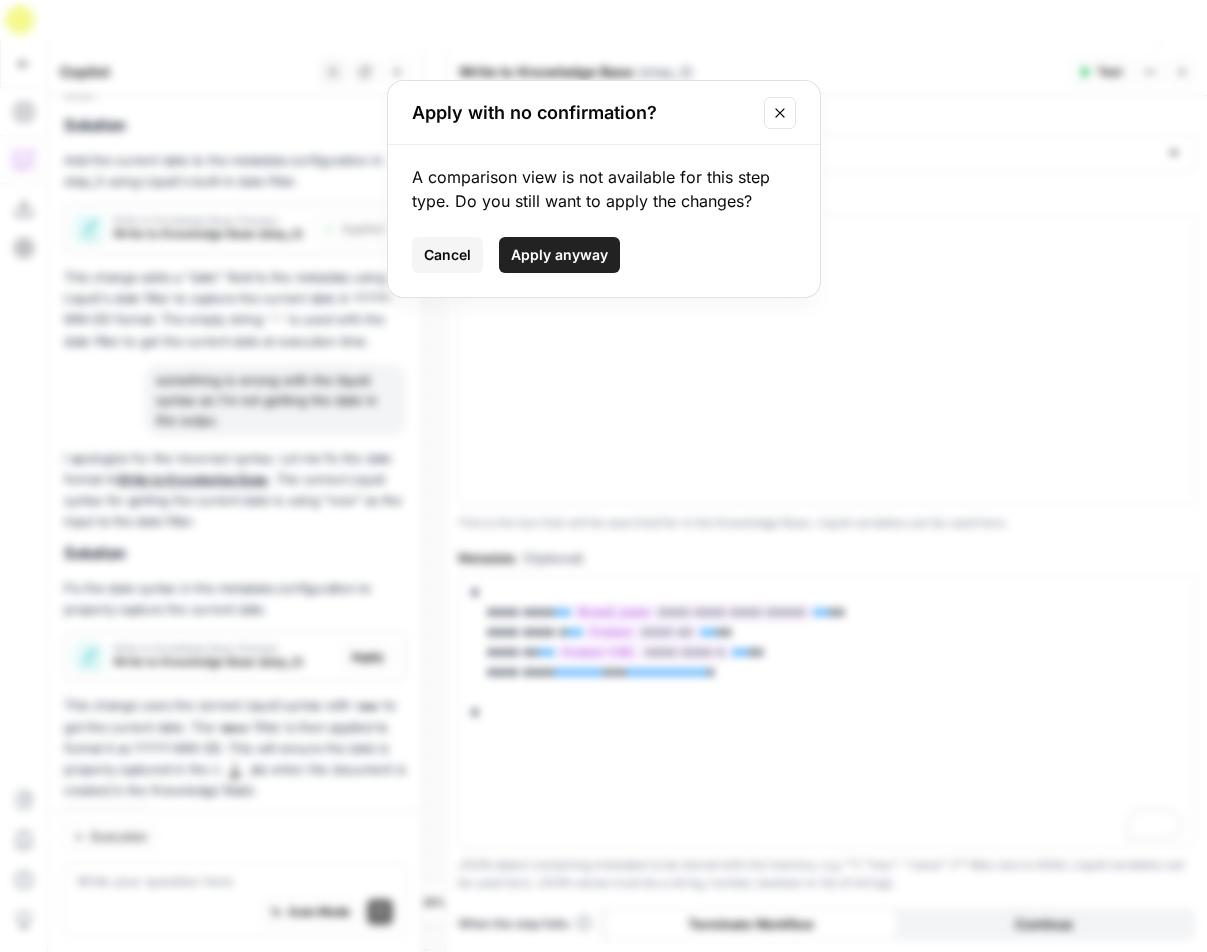 click on "Apply anyway" at bounding box center [559, 255] 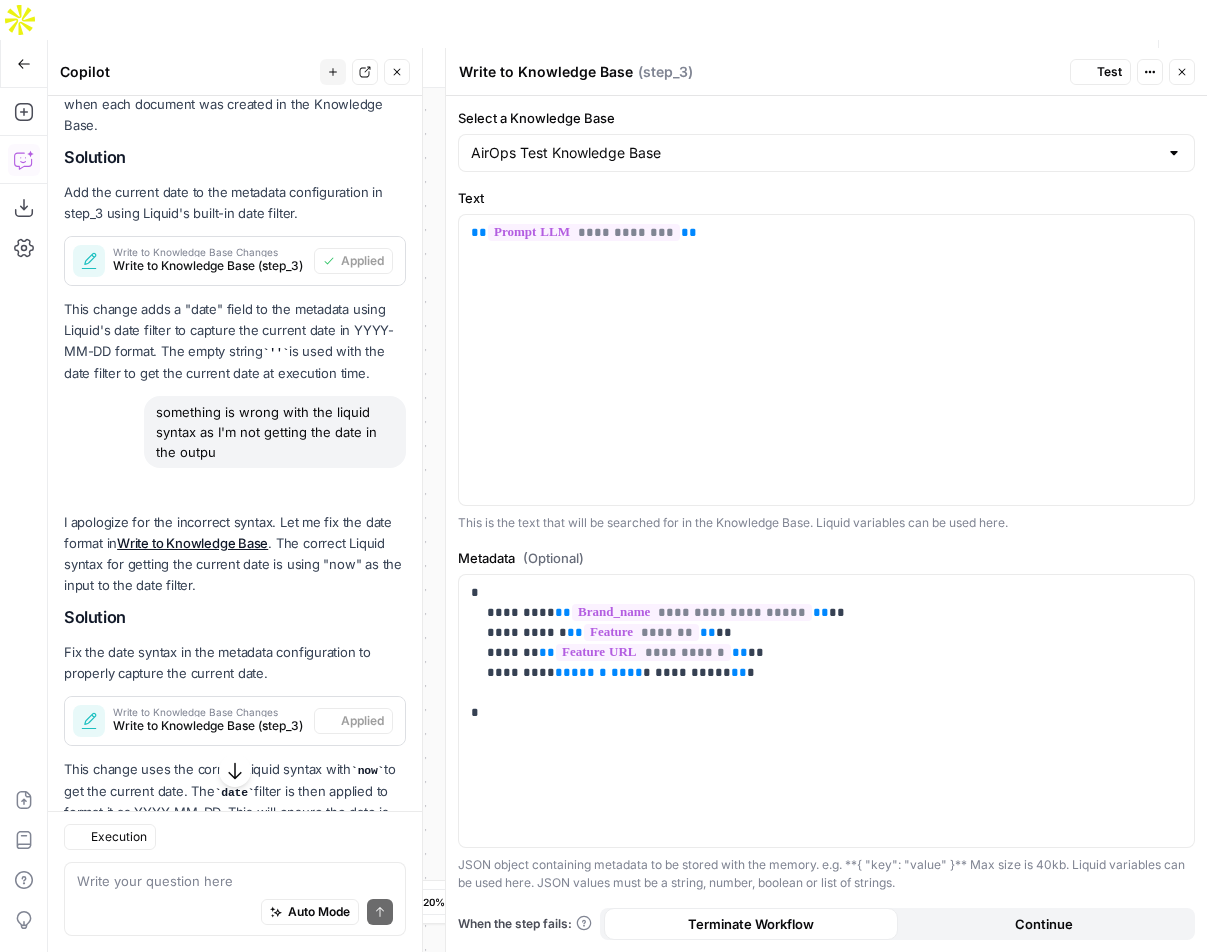 scroll, scrollTop: 401, scrollLeft: 0, axis: vertical 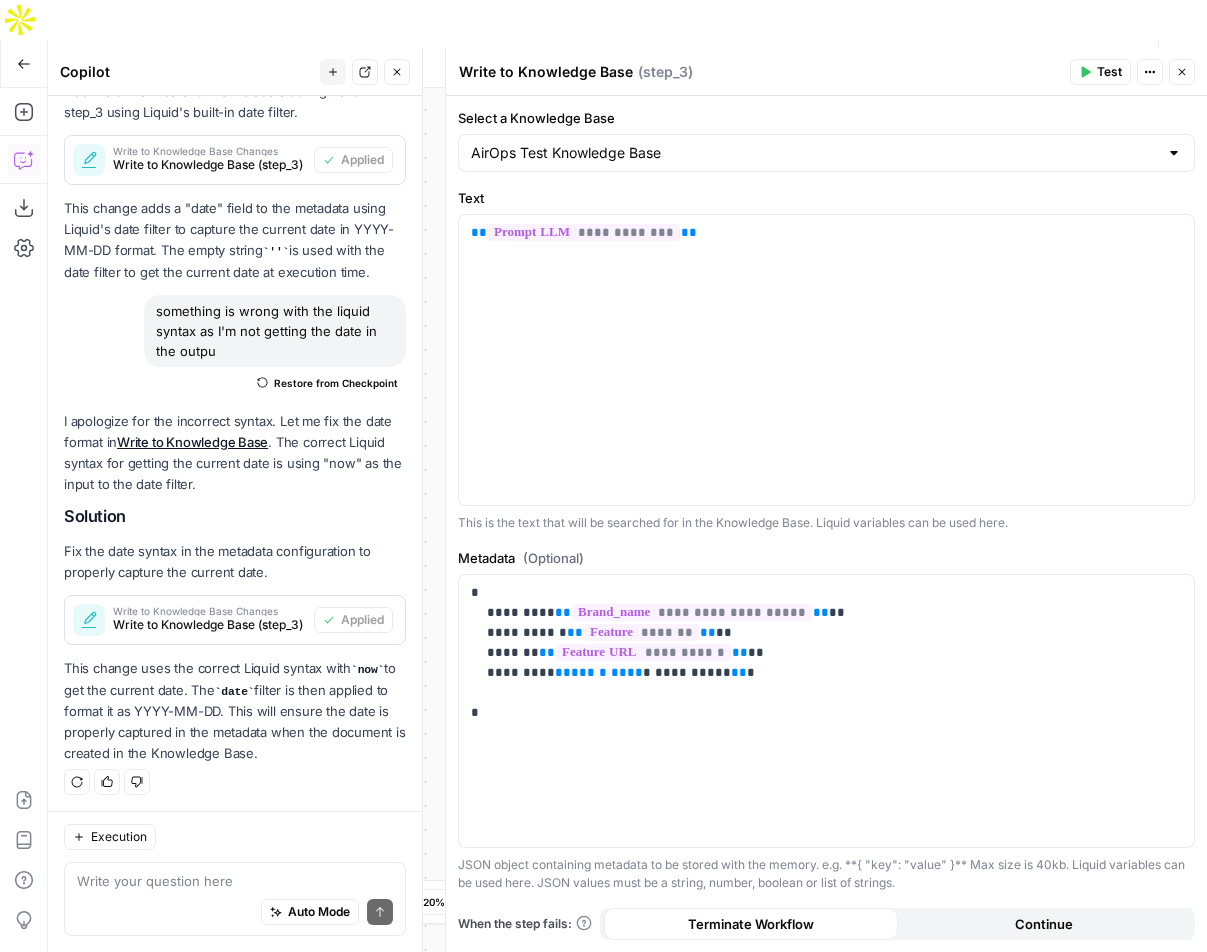 click on "Test" at bounding box center (1100, 72) 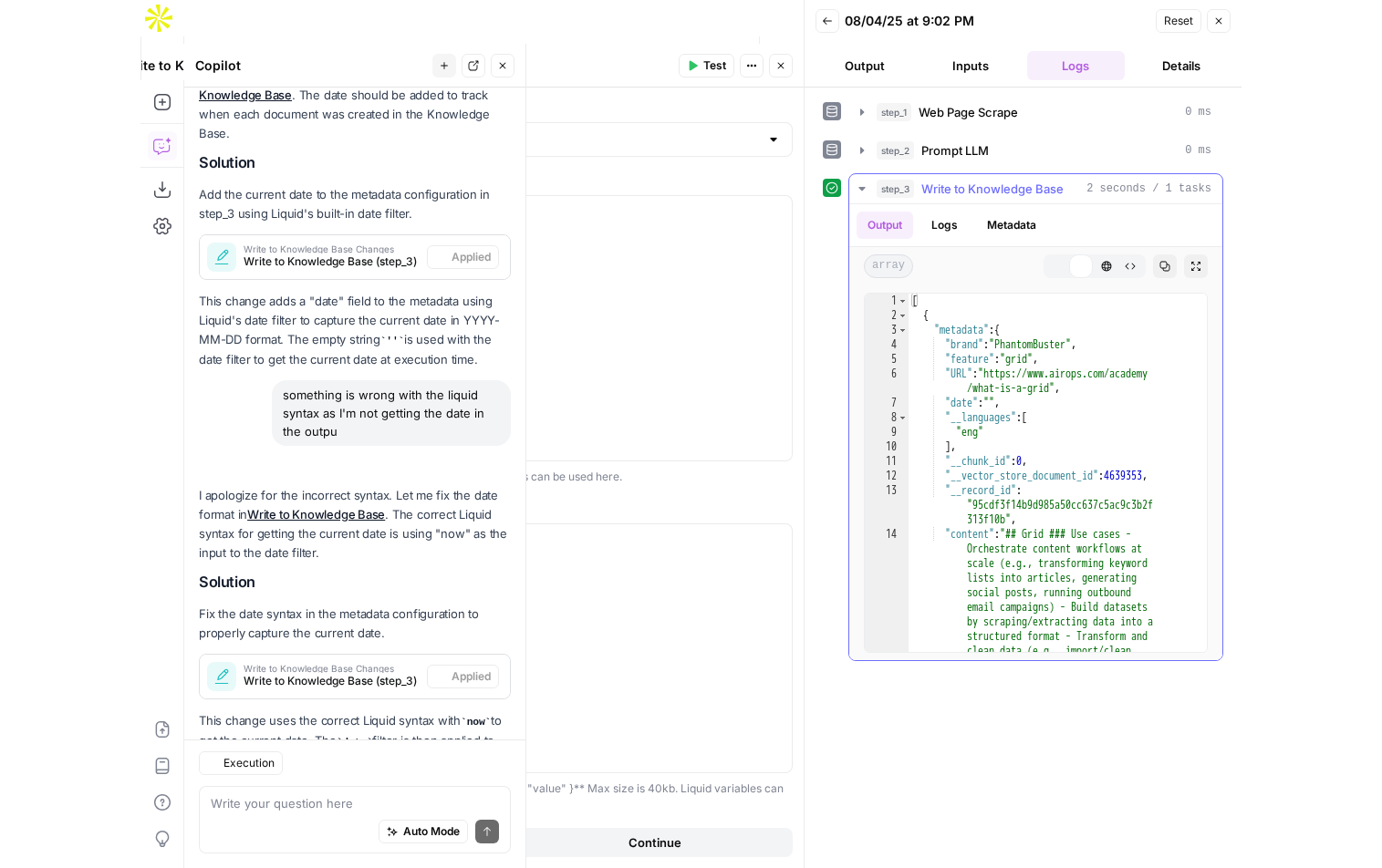 scroll, scrollTop: 366, scrollLeft: 0, axis: vertical 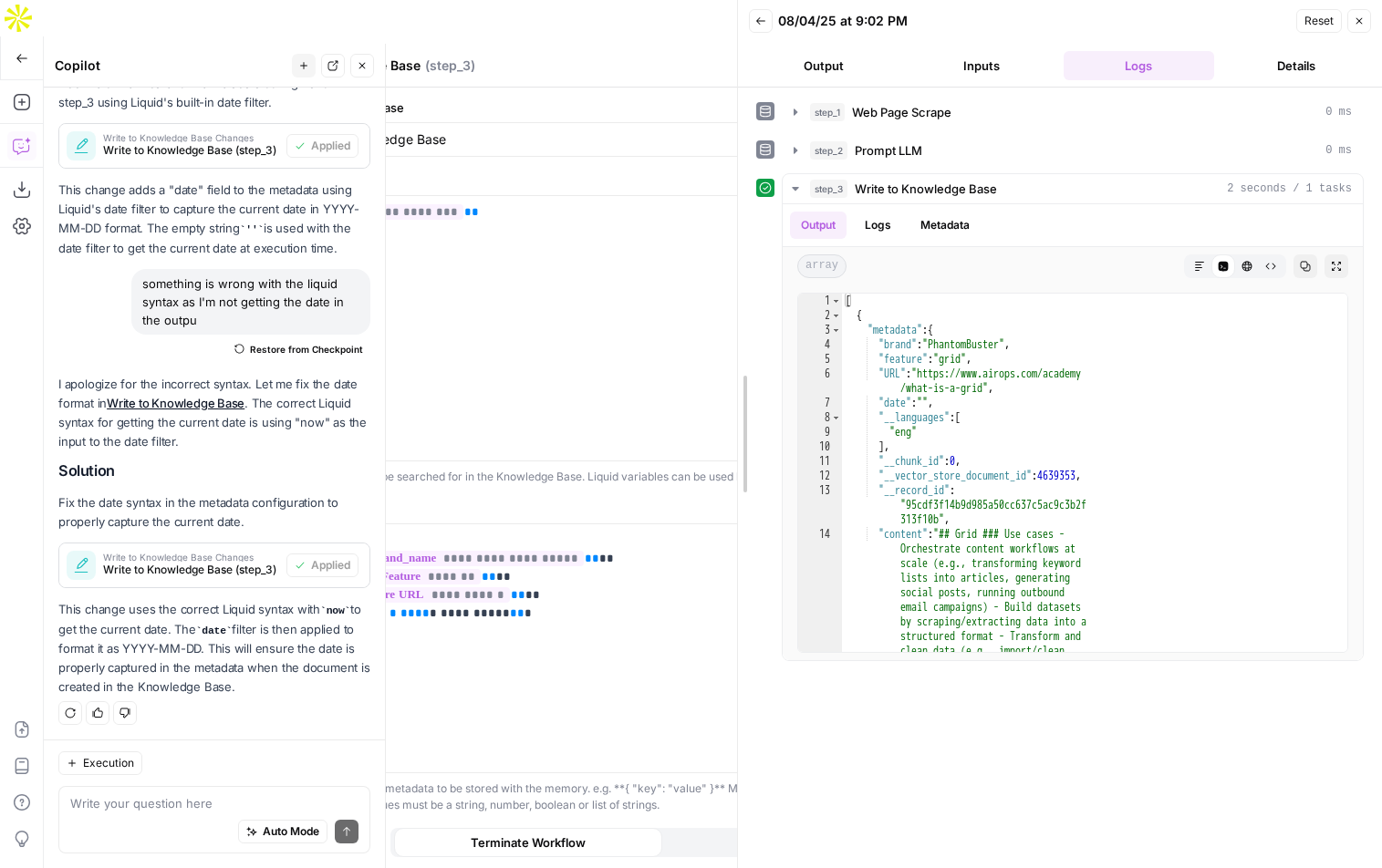 drag, startPoint x: 946, startPoint y: 414, endPoint x: 735, endPoint y: 414, distance: 211 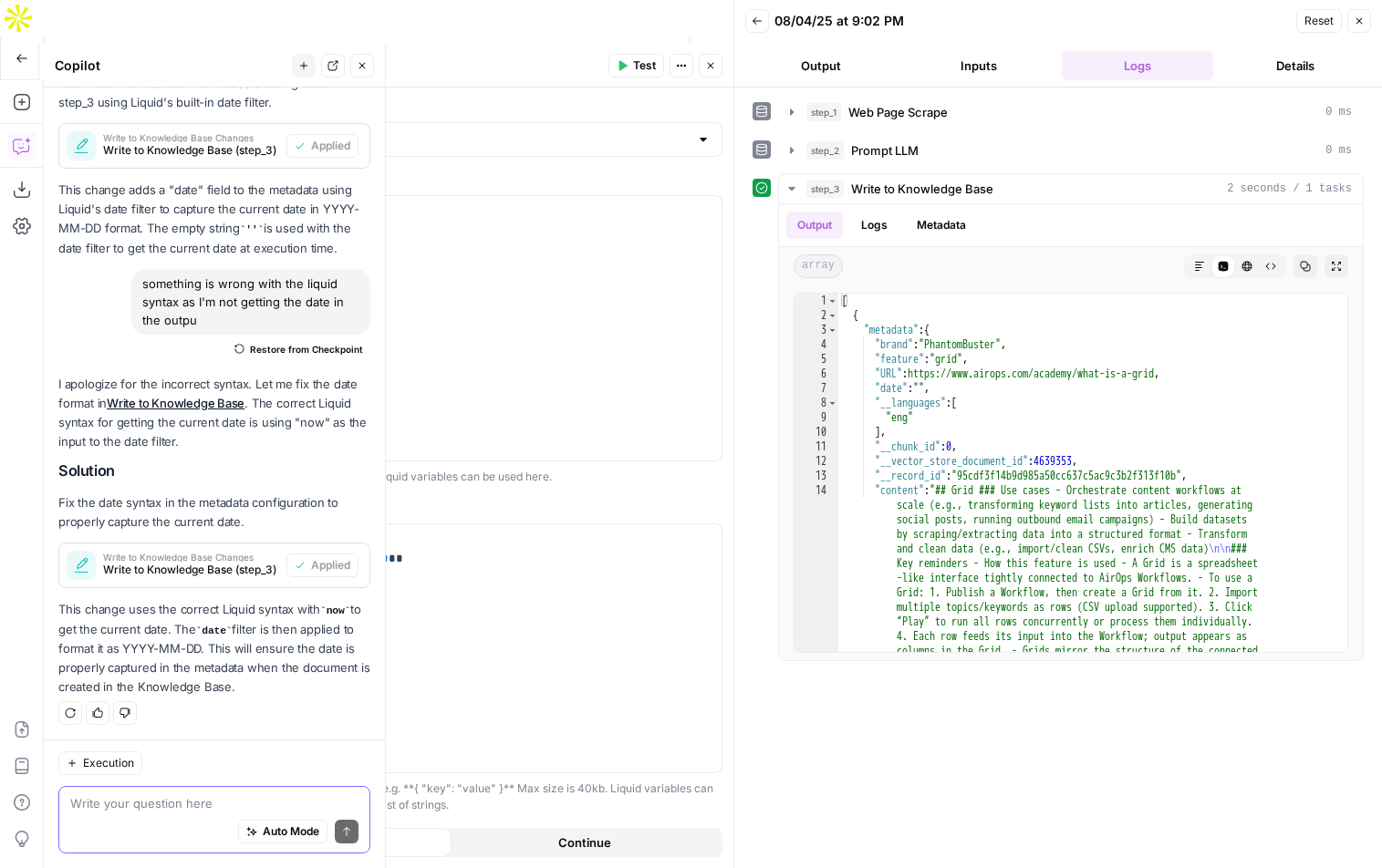 click at bounding box center [214, 803] 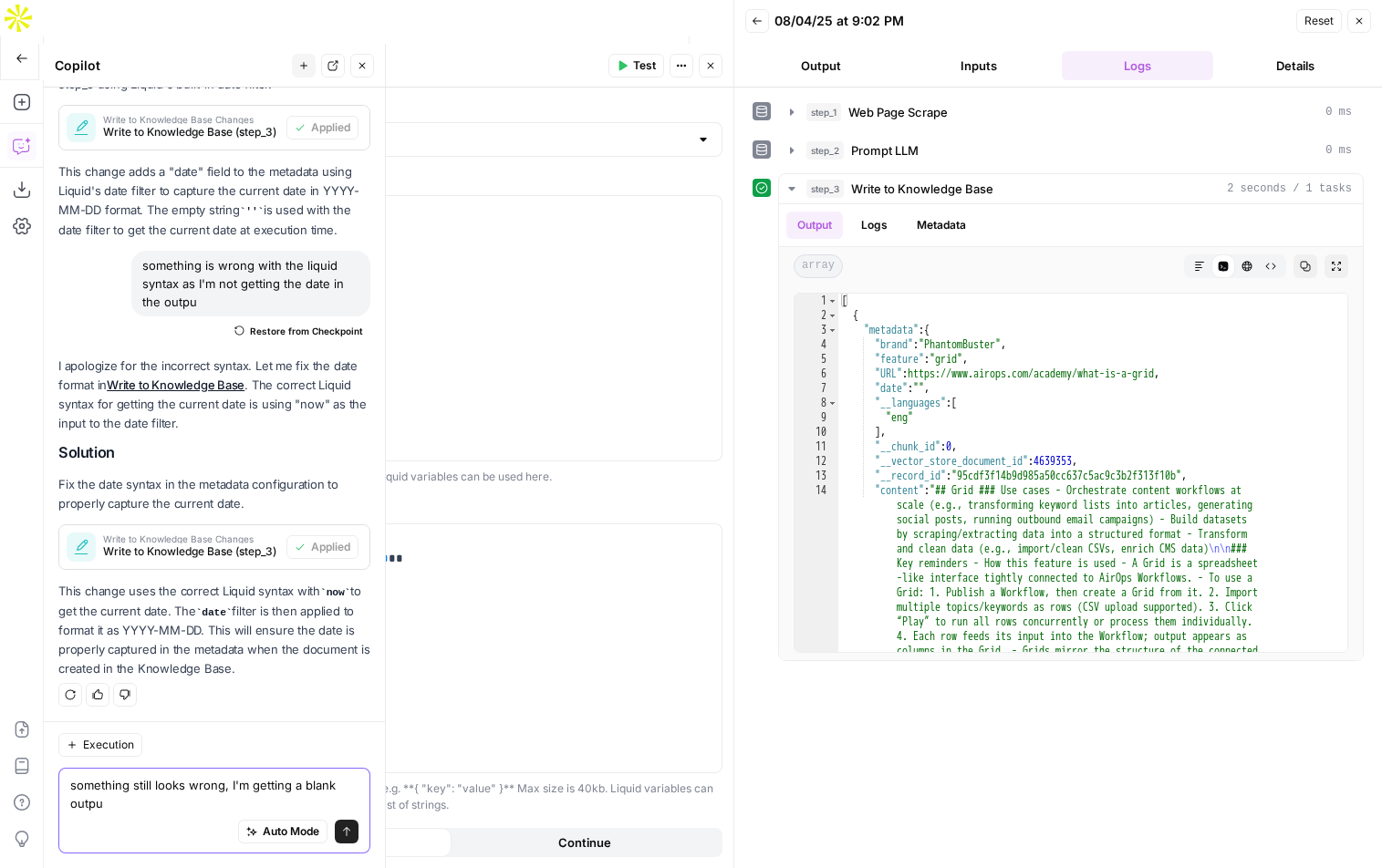 type on "something still looks wrong, I'm getting a blank output" 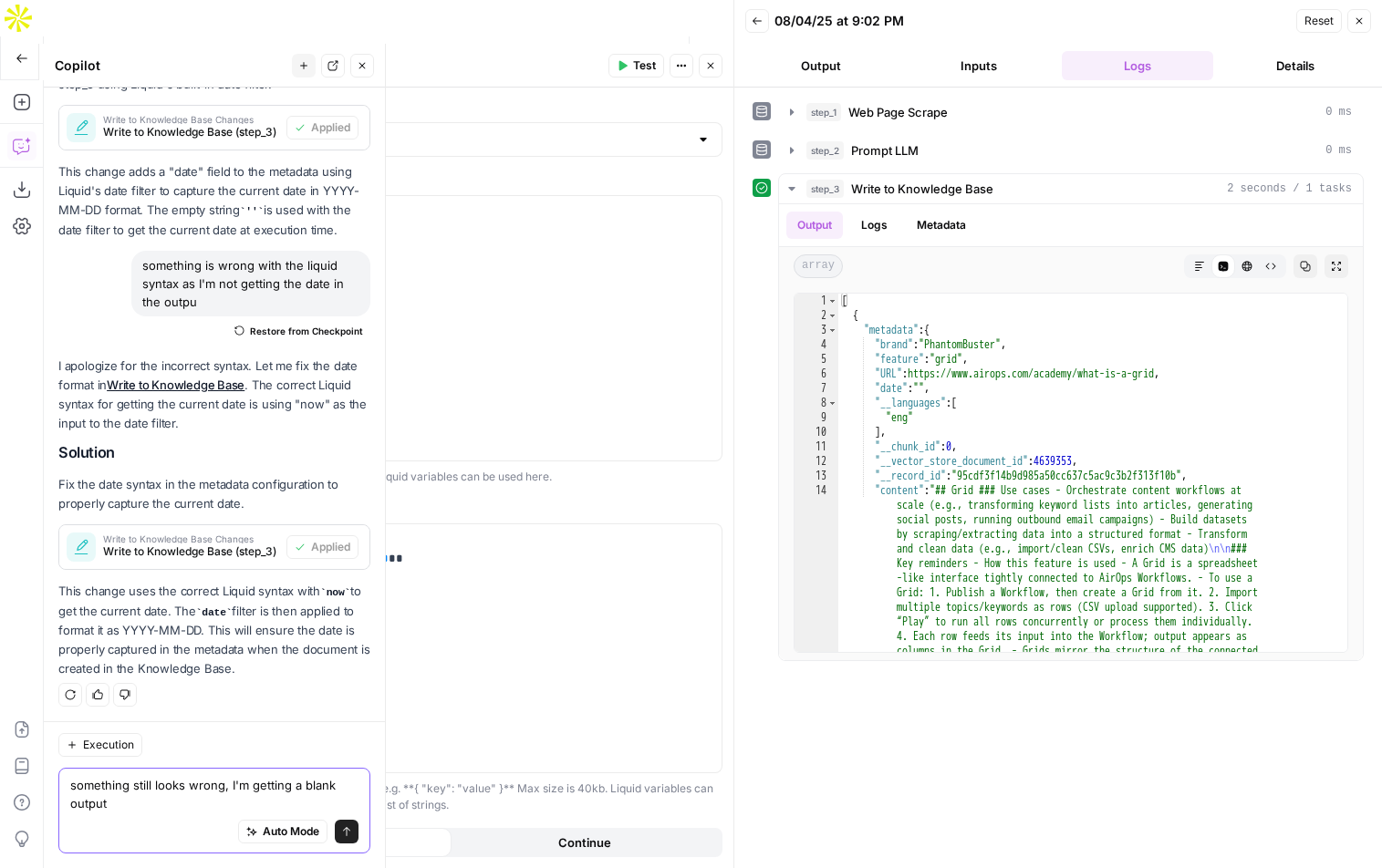 type 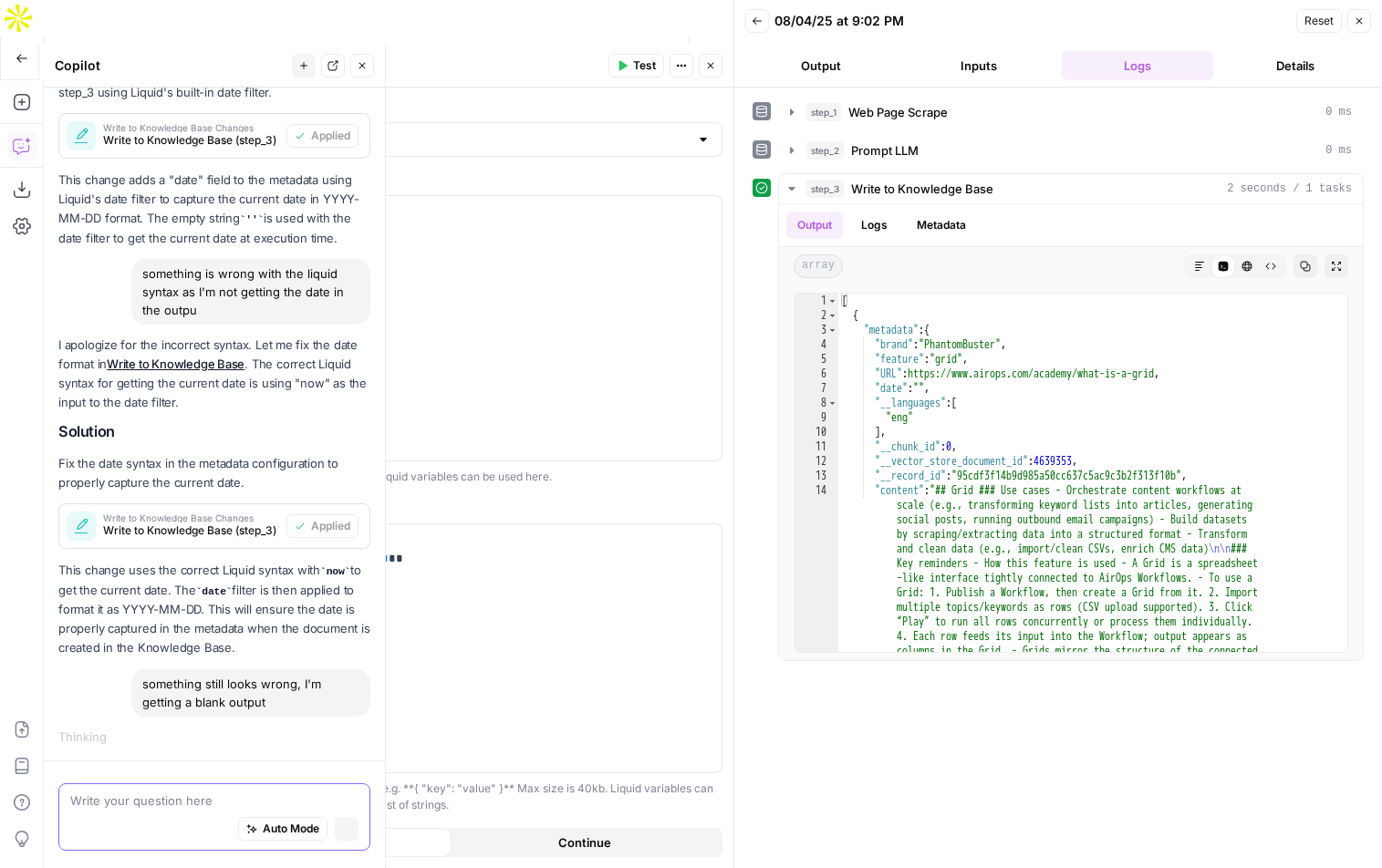 scroll, scrollTop: 342, scrollLeft: 0, axis: vertical 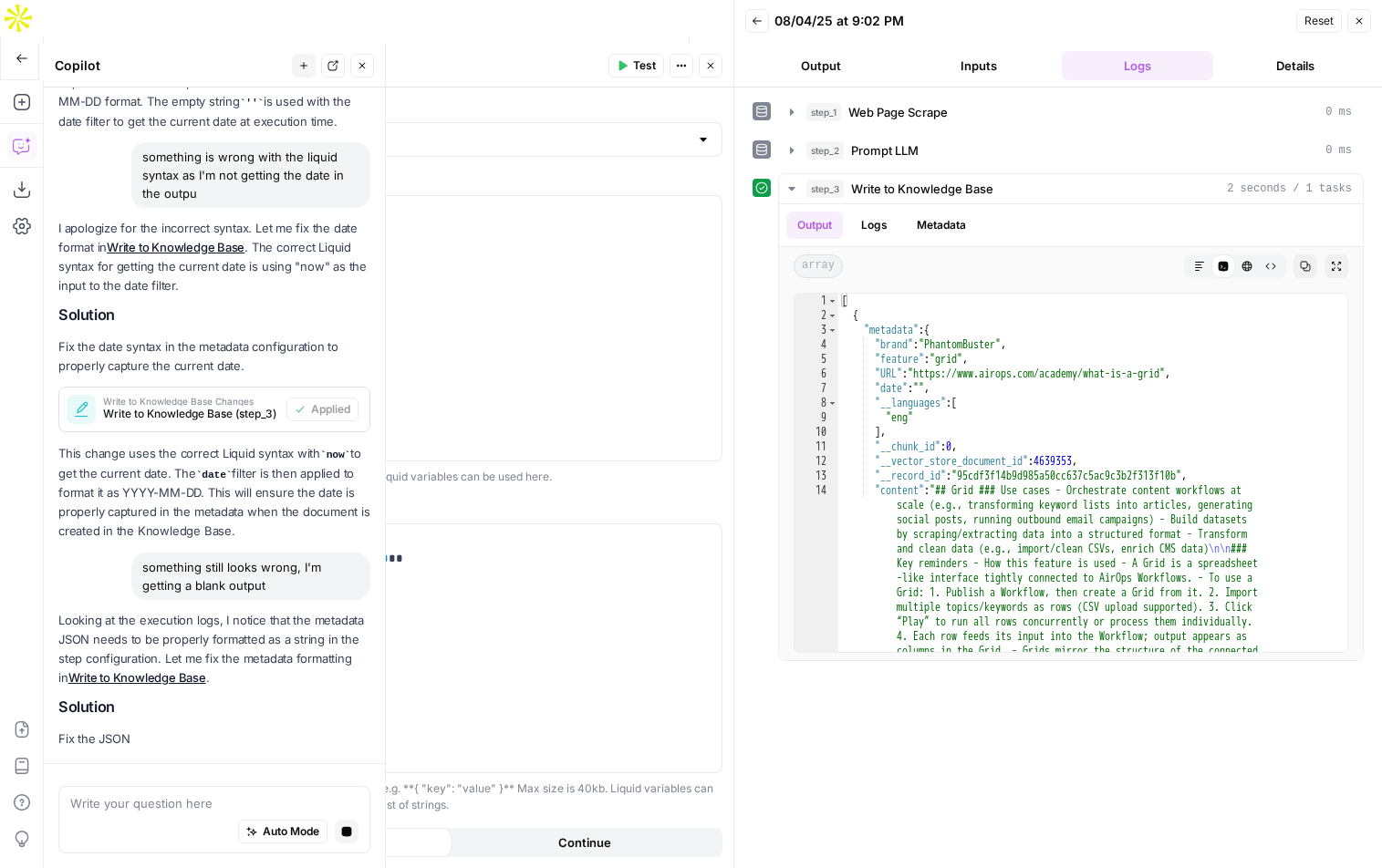 click 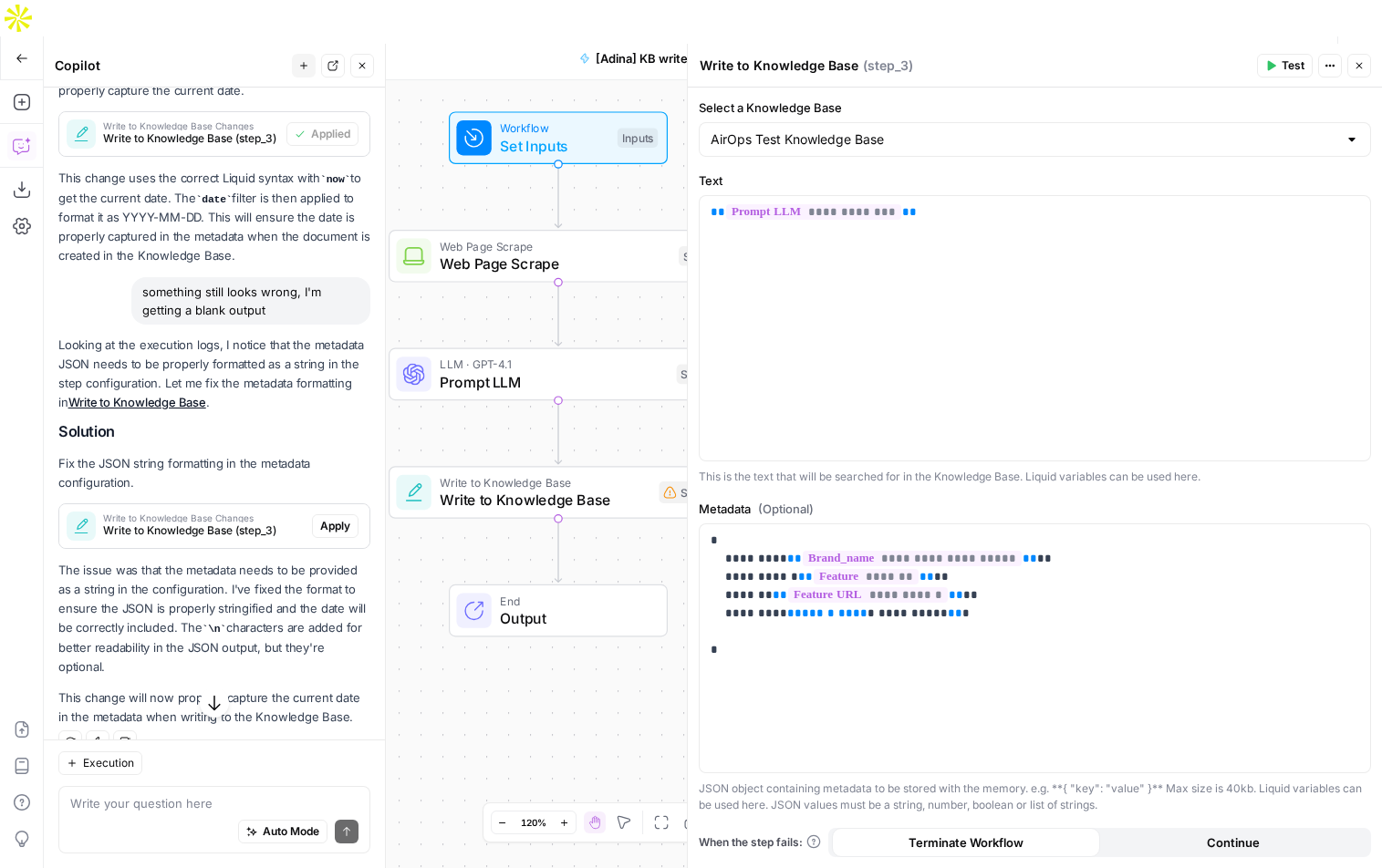 scroll, scrollTop: 808, scrollLeft: 0, axis: vertical 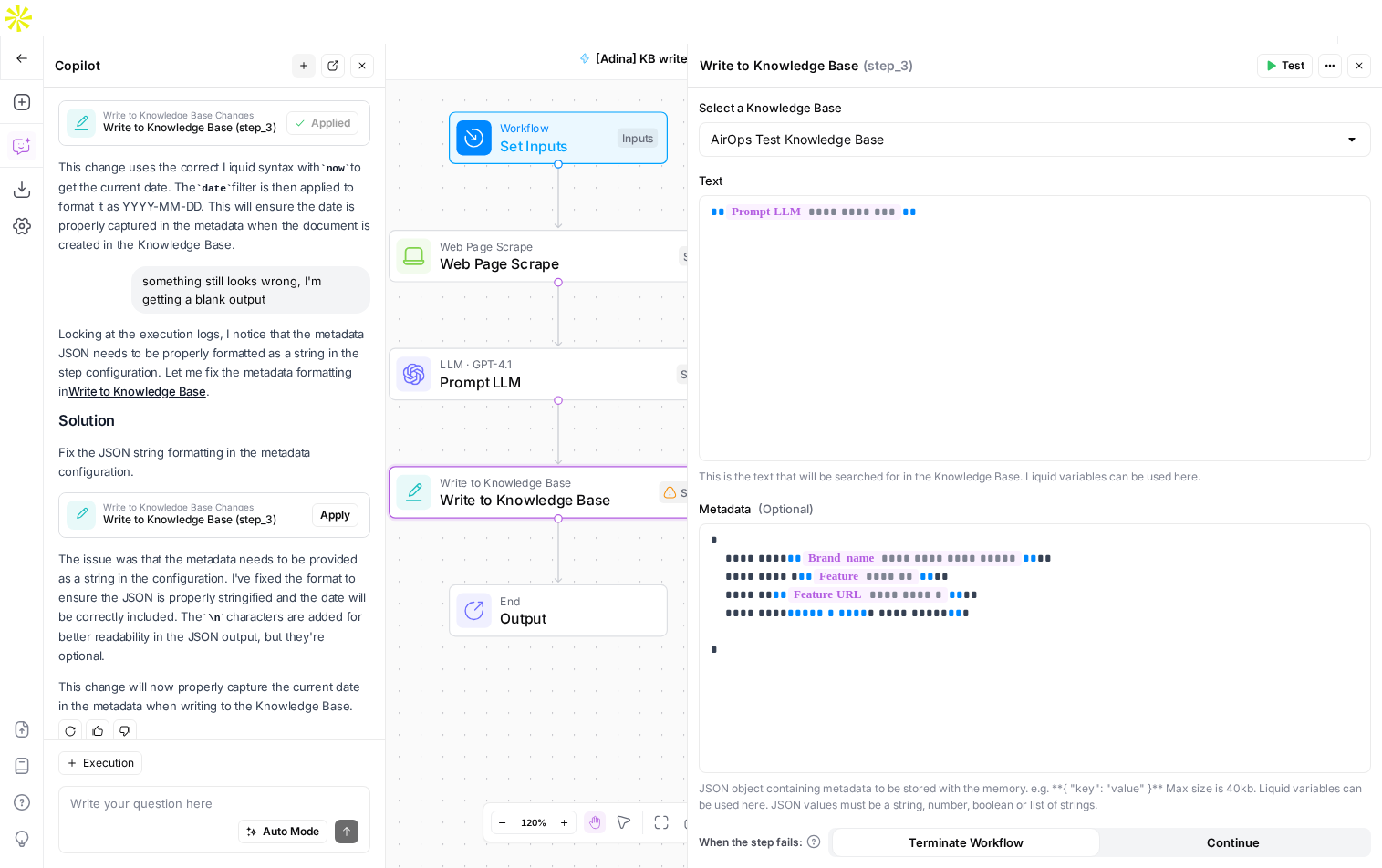 click on "Apply" at bounding box center [335, 515] 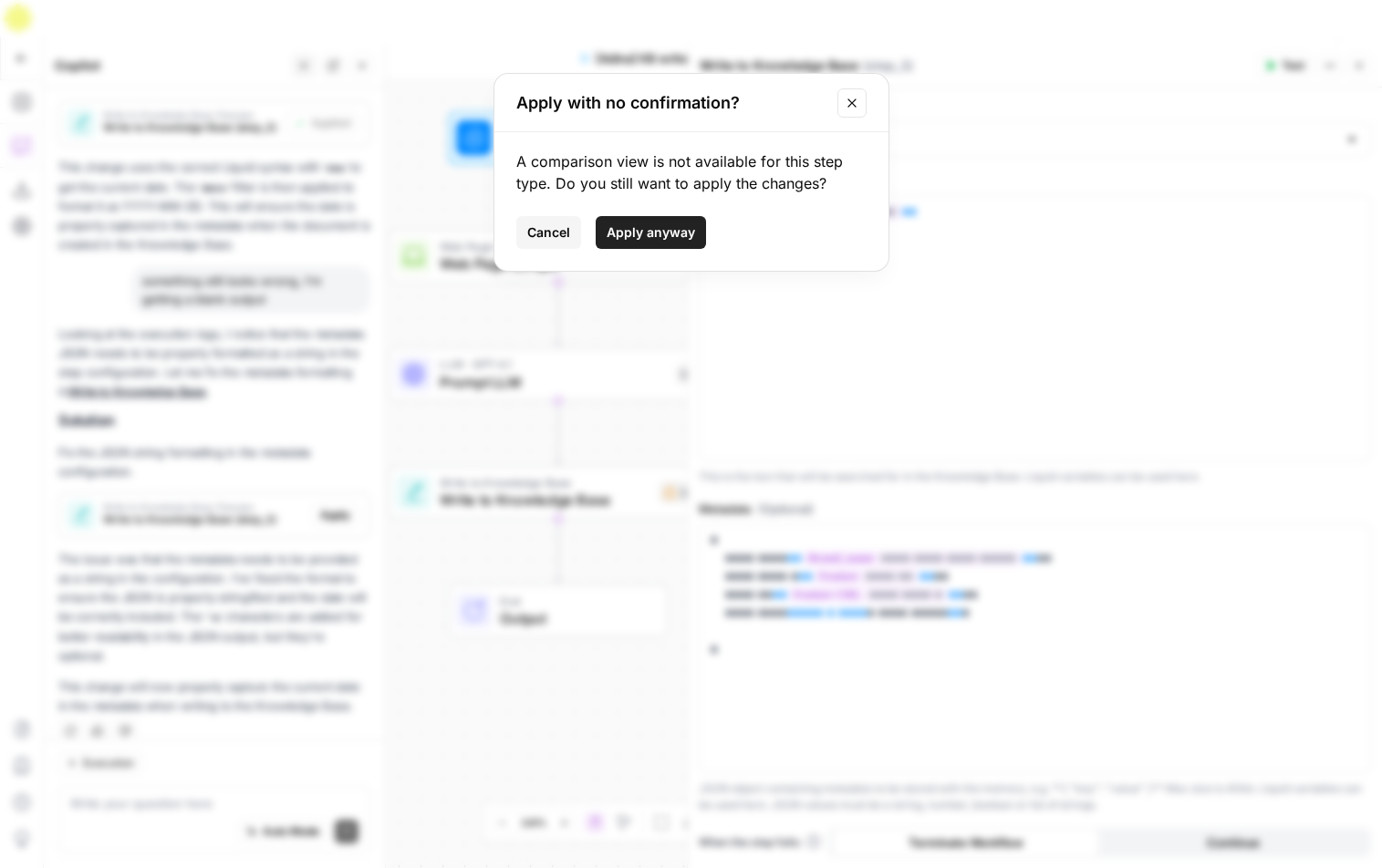 click on "Apply anyway" at bounding box center (650, 232) 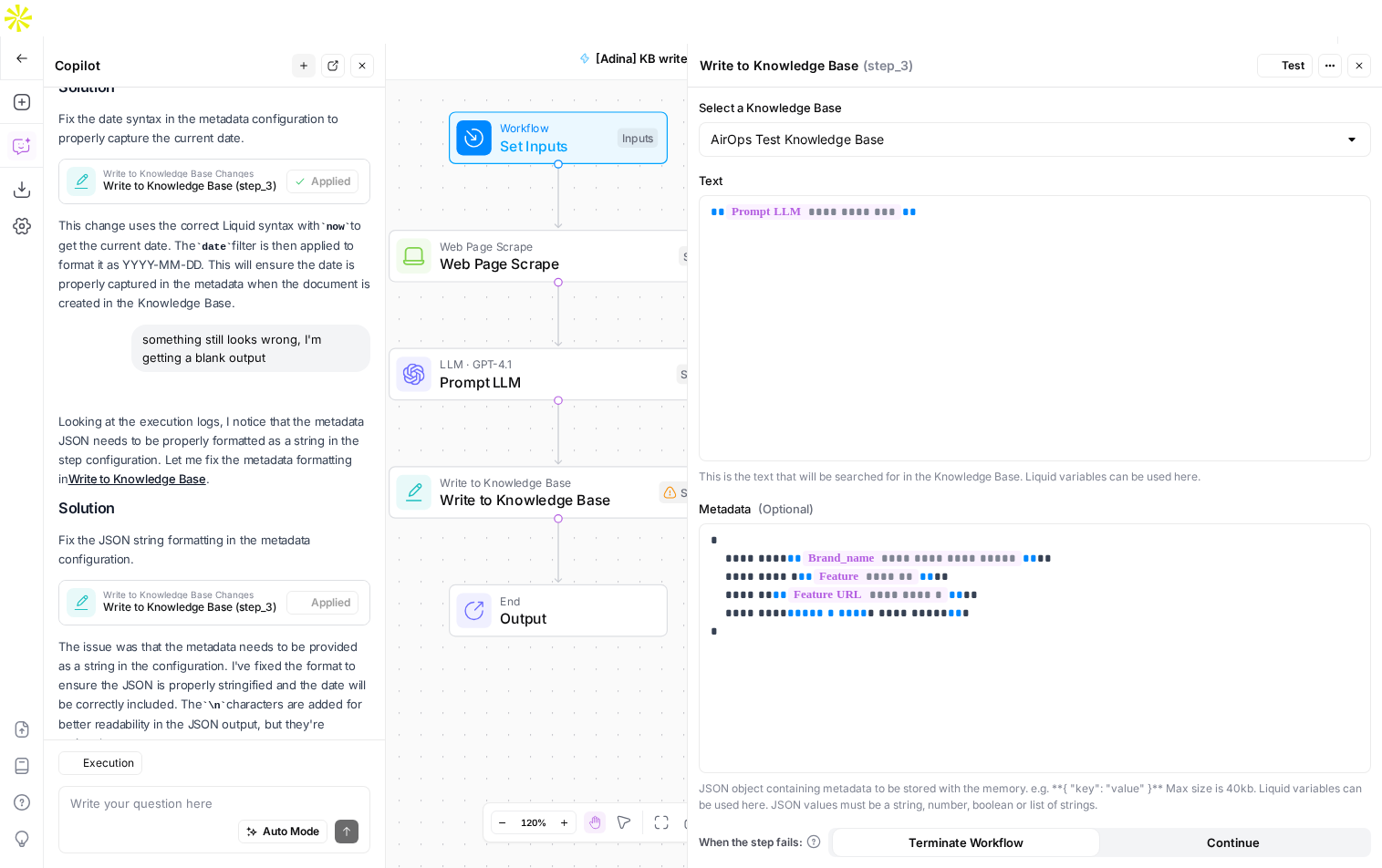 scroll, scrollTop: 837, scrollLeft: 0, axis: vertical 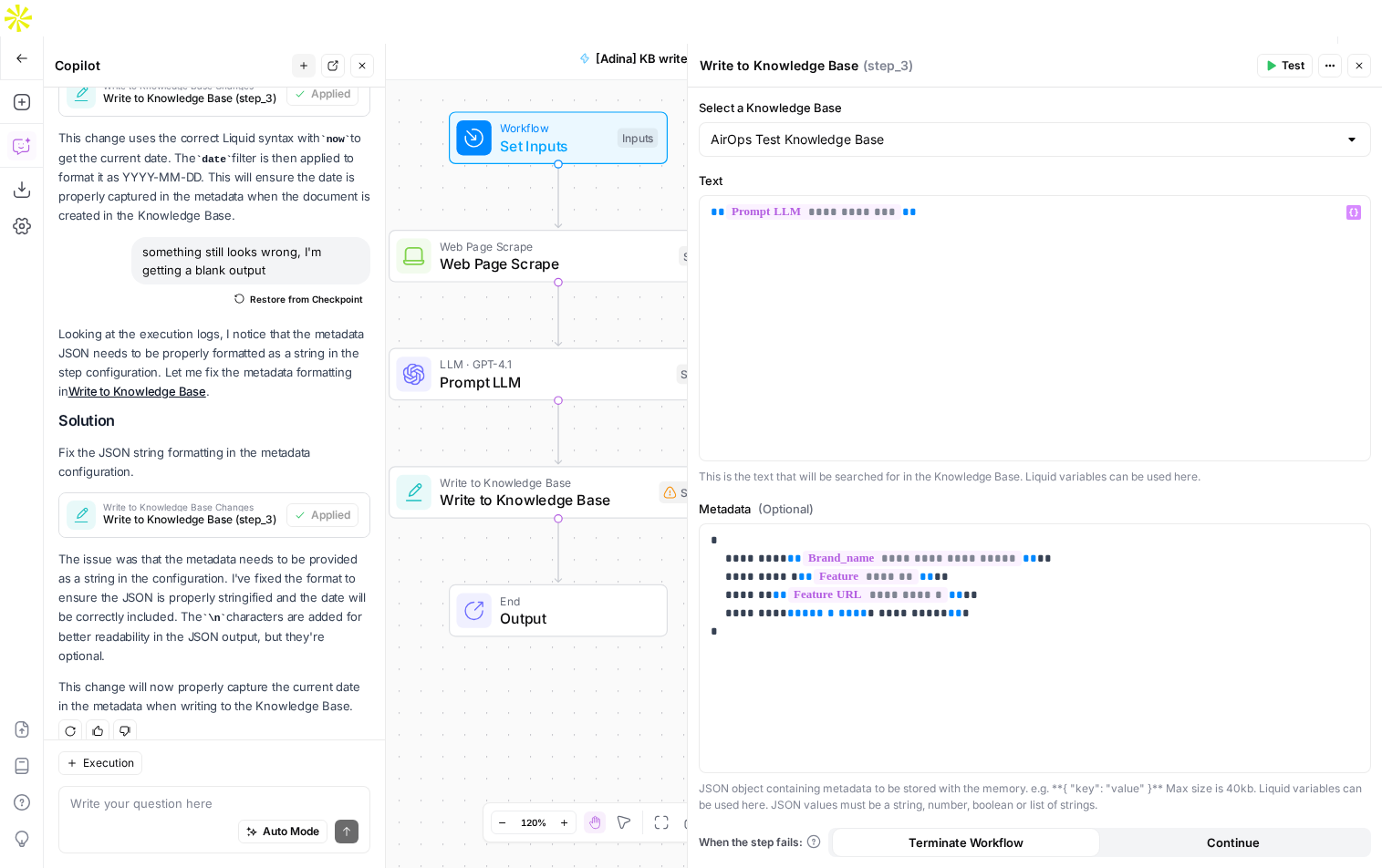 click on "Test" at bounding box center (1284, 66) 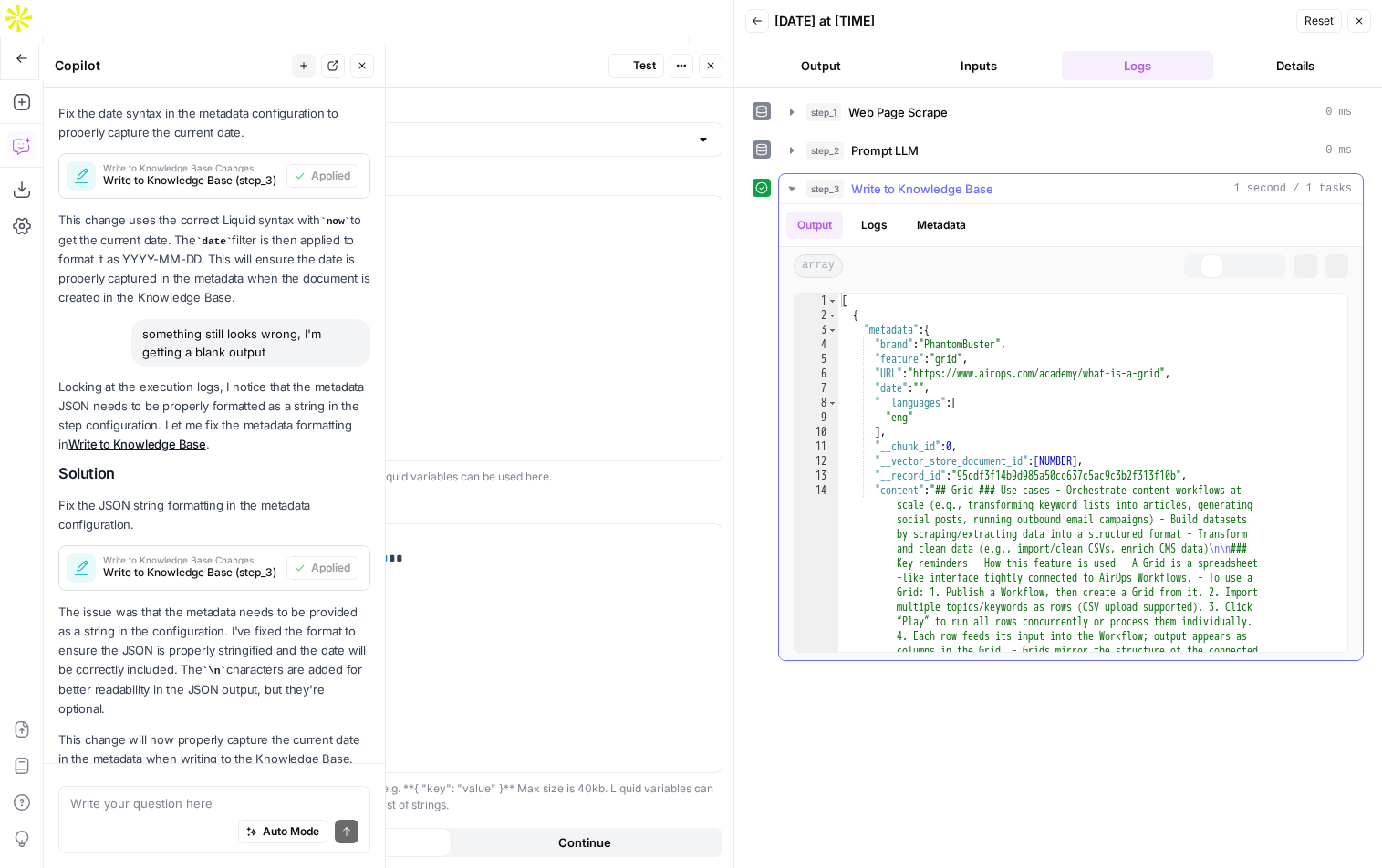 scroll, scrollTop: 837, scrollLeft: 0, axis: vertical 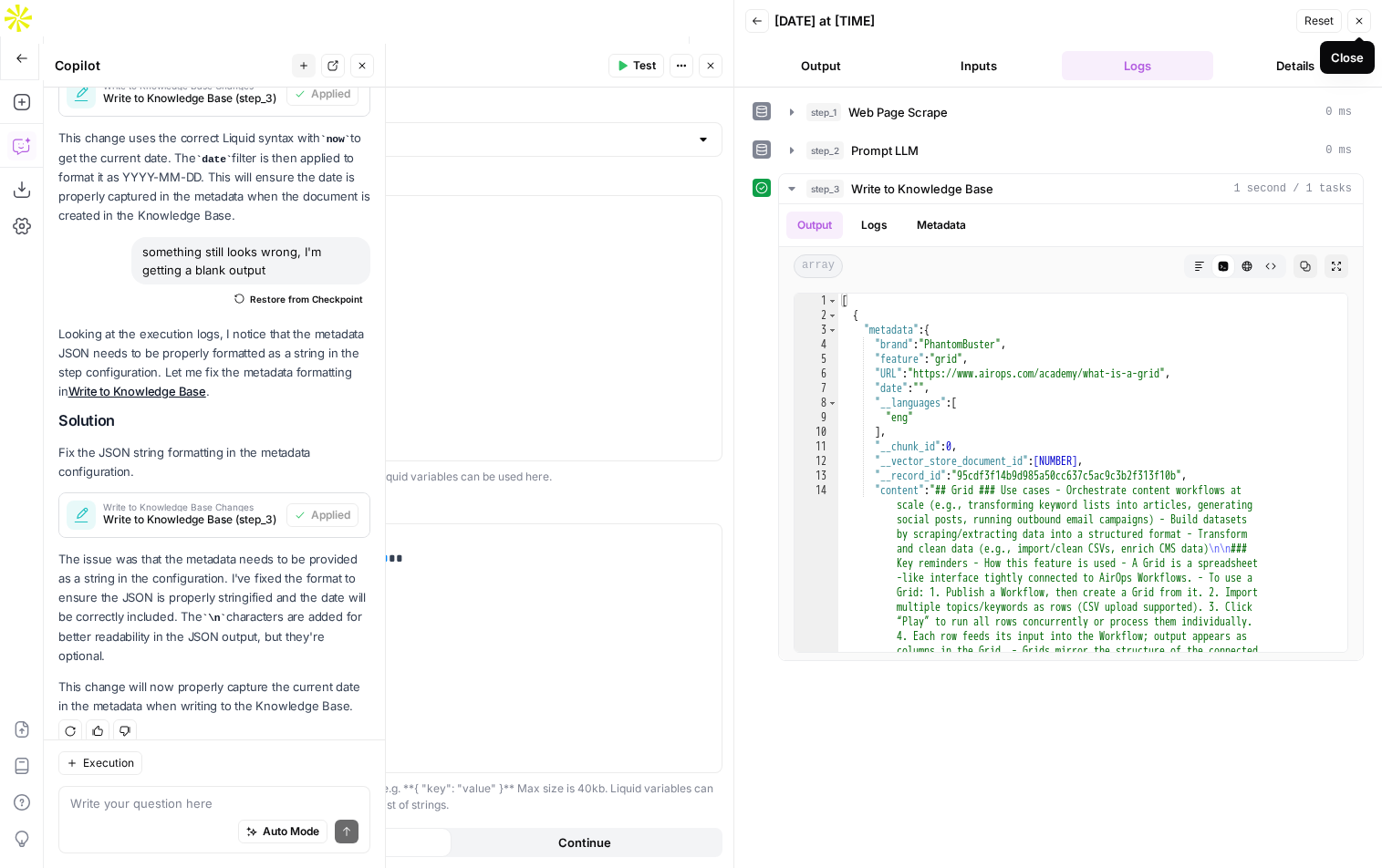 click 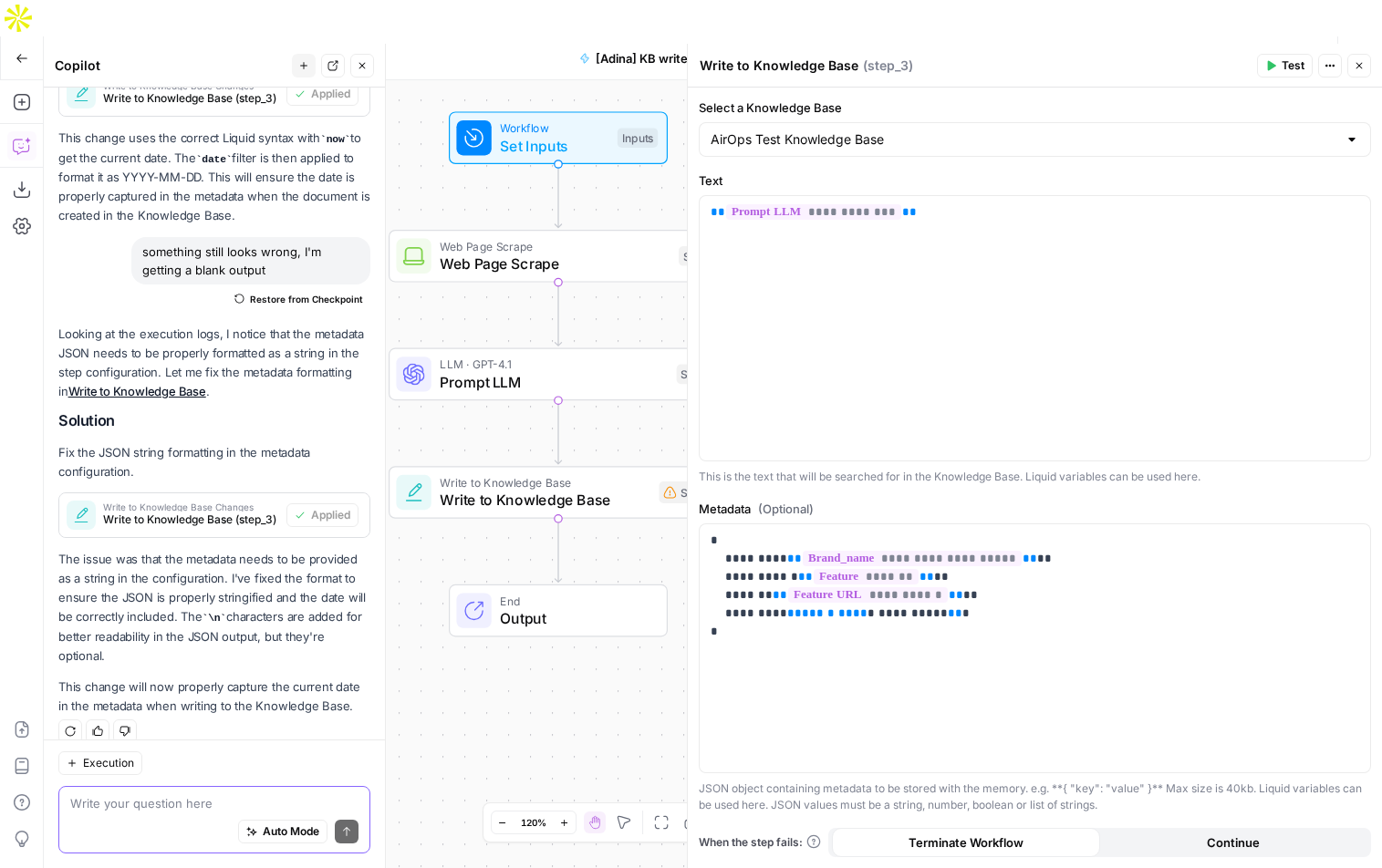 click at bounding box center [214, 803] 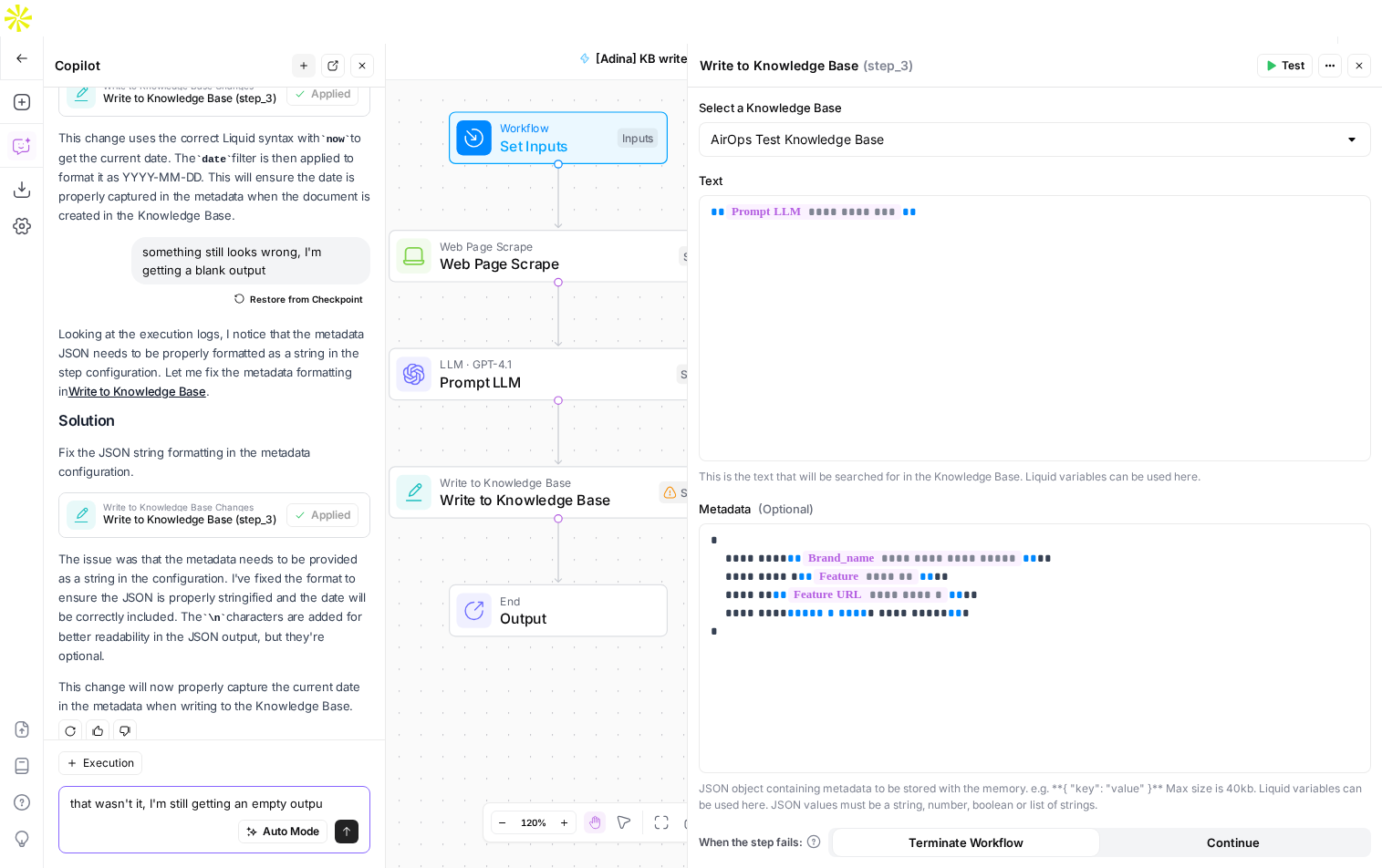 type on "that wasn't it, I'm still getting an empty output" 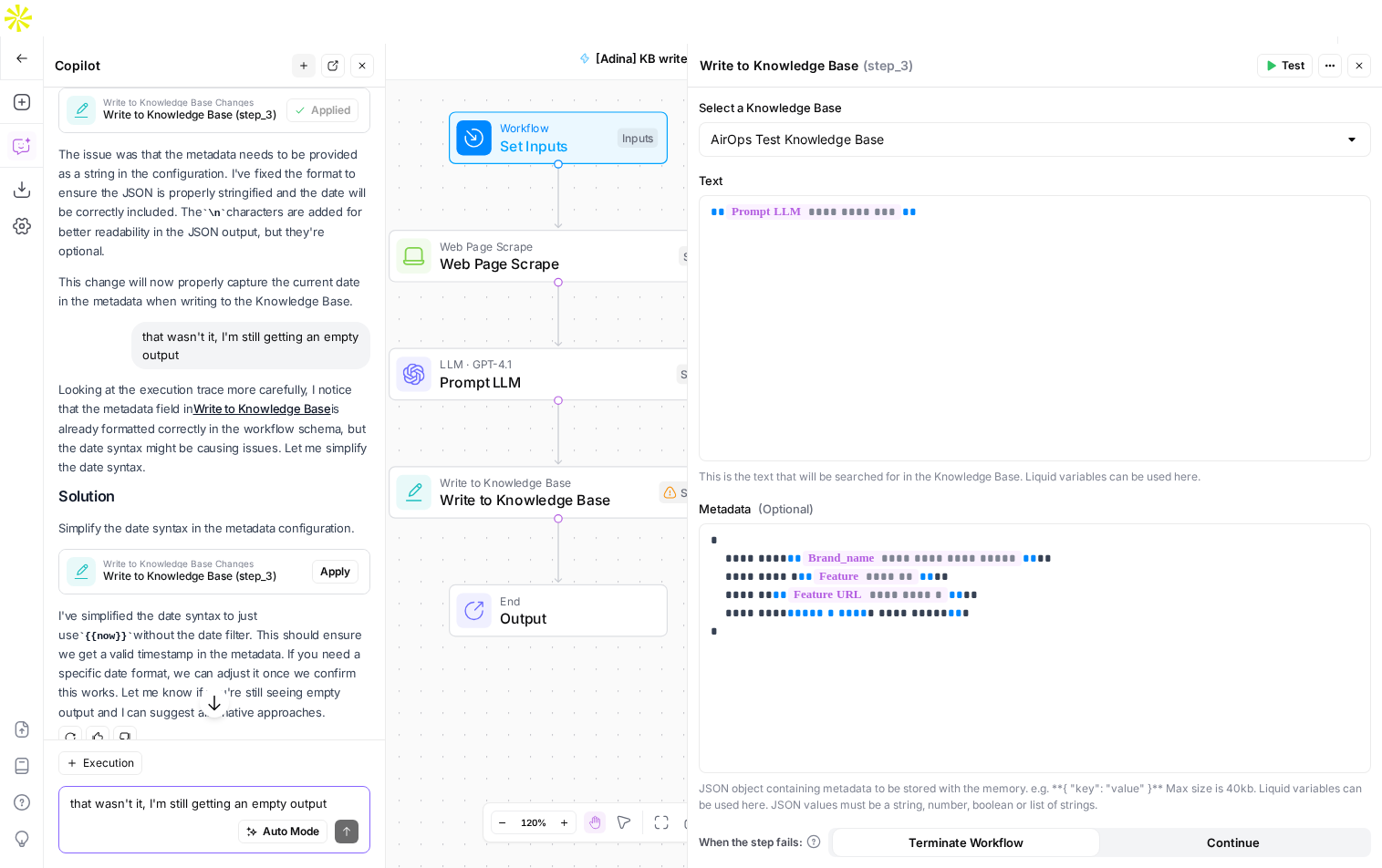 scroll, scrollTop: 1247, scrollLeft: 0, axis: vertical 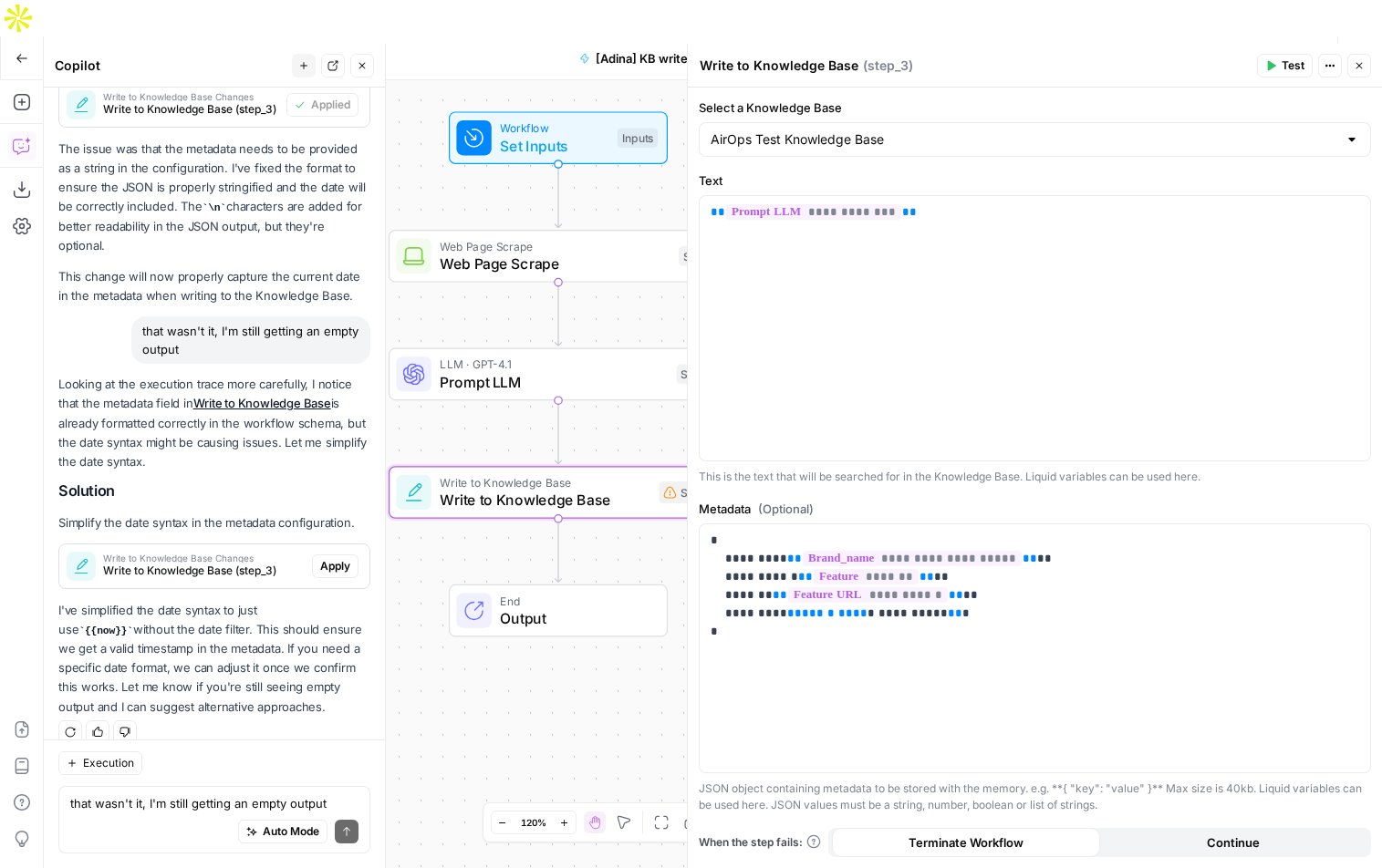click on "Apply" at bounding box center [335, 566] 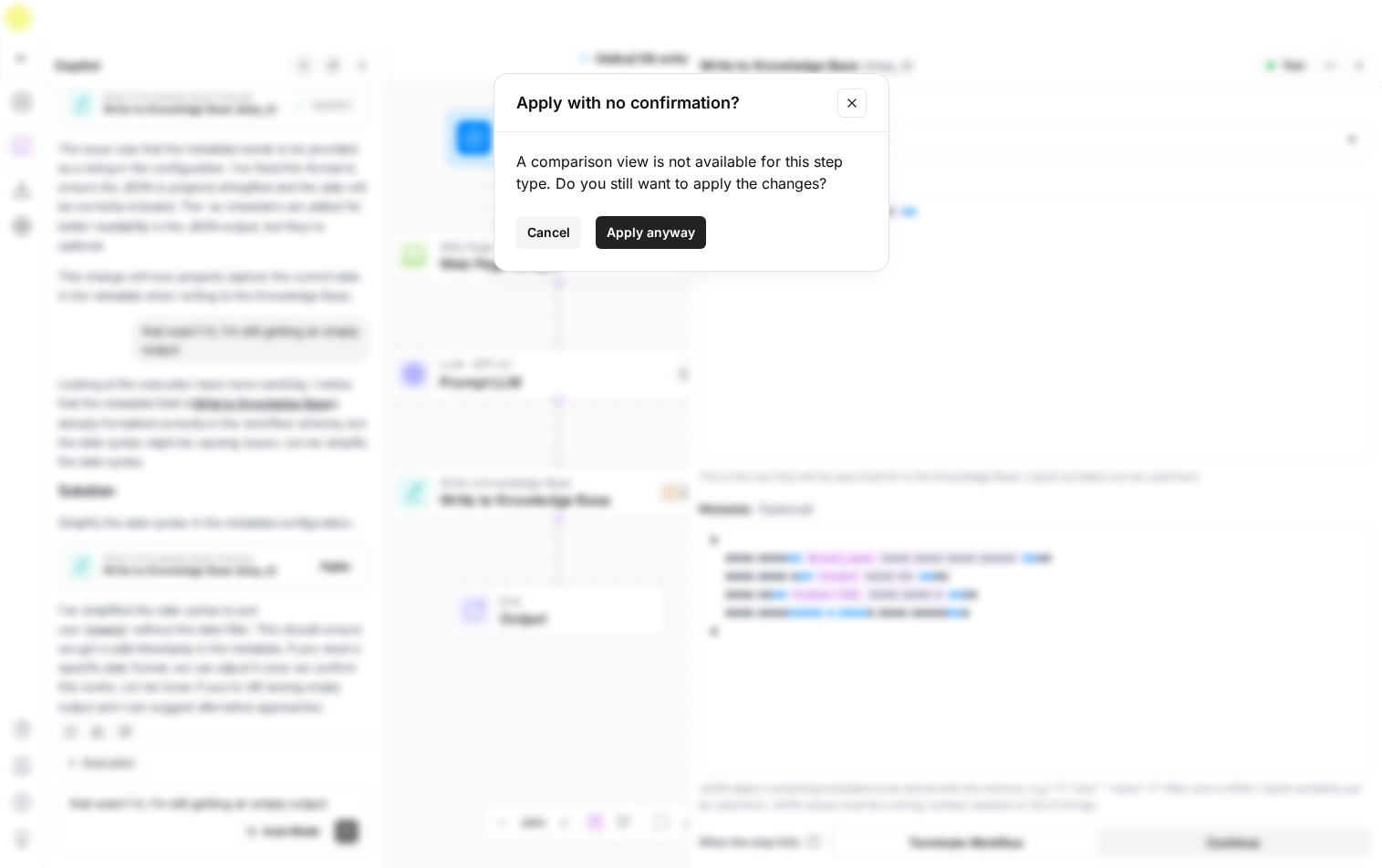 click on "Apply anyway" at bounding box center [650, 232] 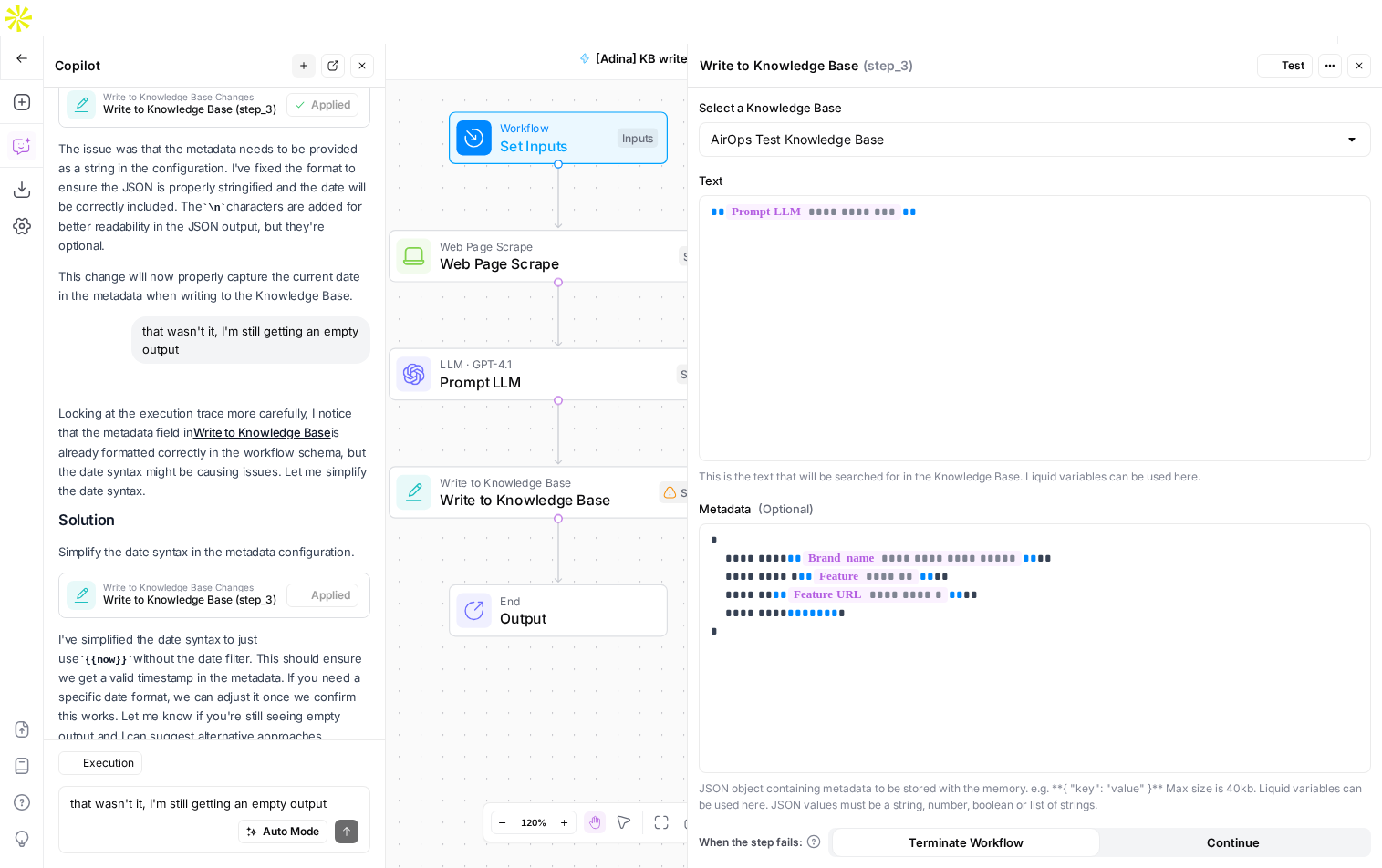 scroll, scrollTop: 1276, scrollLeft: 0, axis: vertical 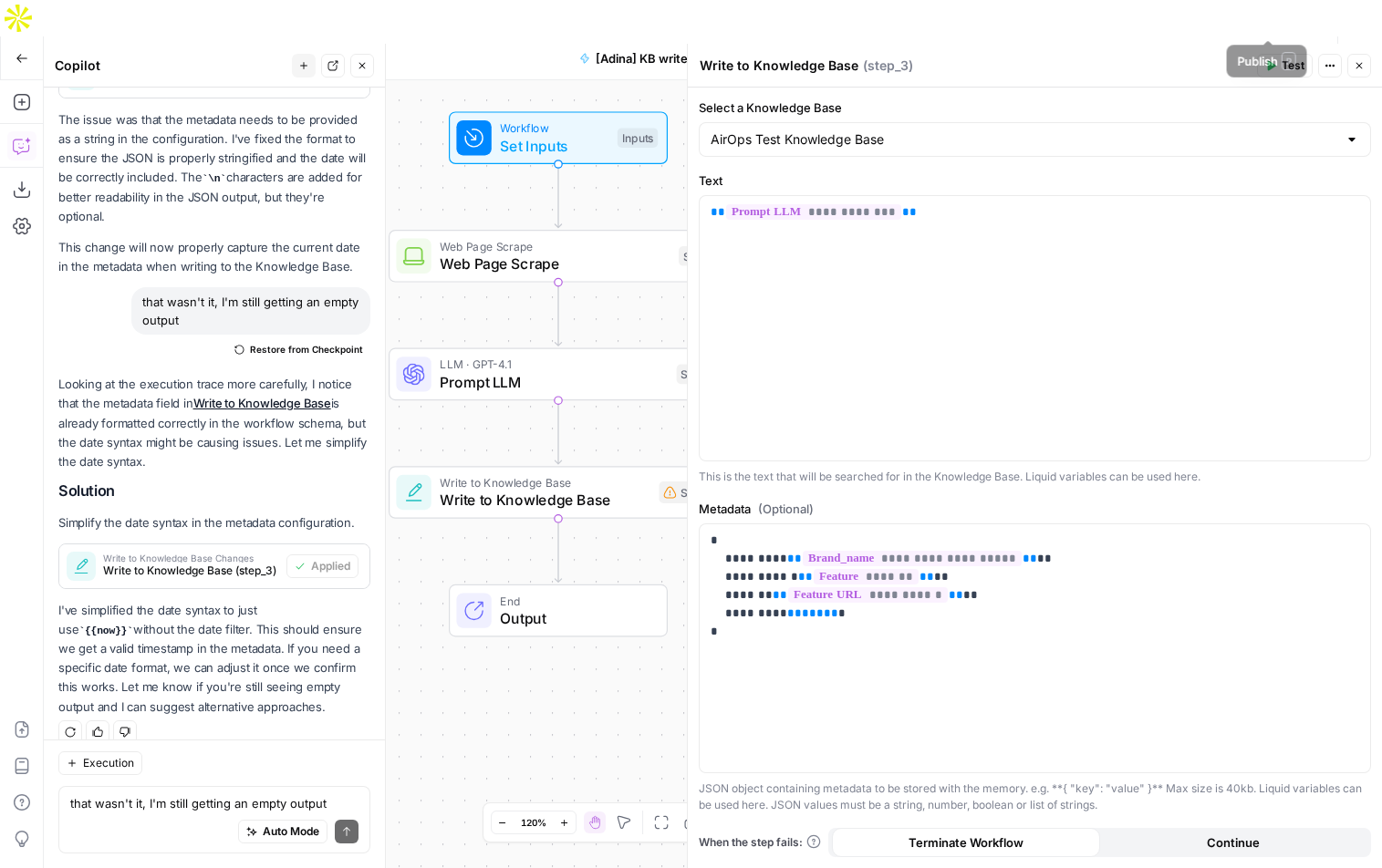 click on "Write to Knowledge Base Write to Knowledge Base  ( step_3 ) Test Actions Close" at bounding box center (1034, 66) 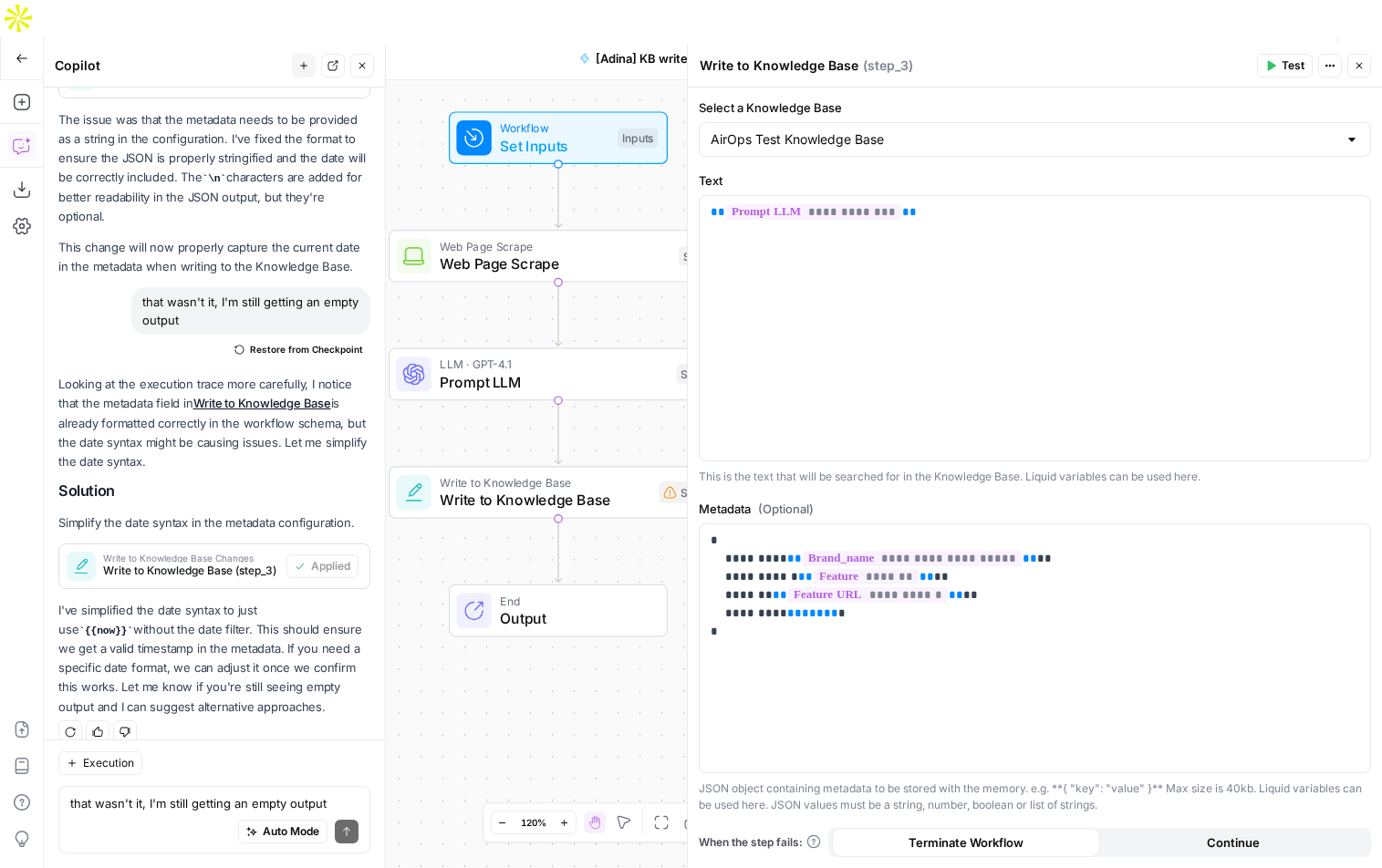 click on "Test" at bounding box center [1293, 66] 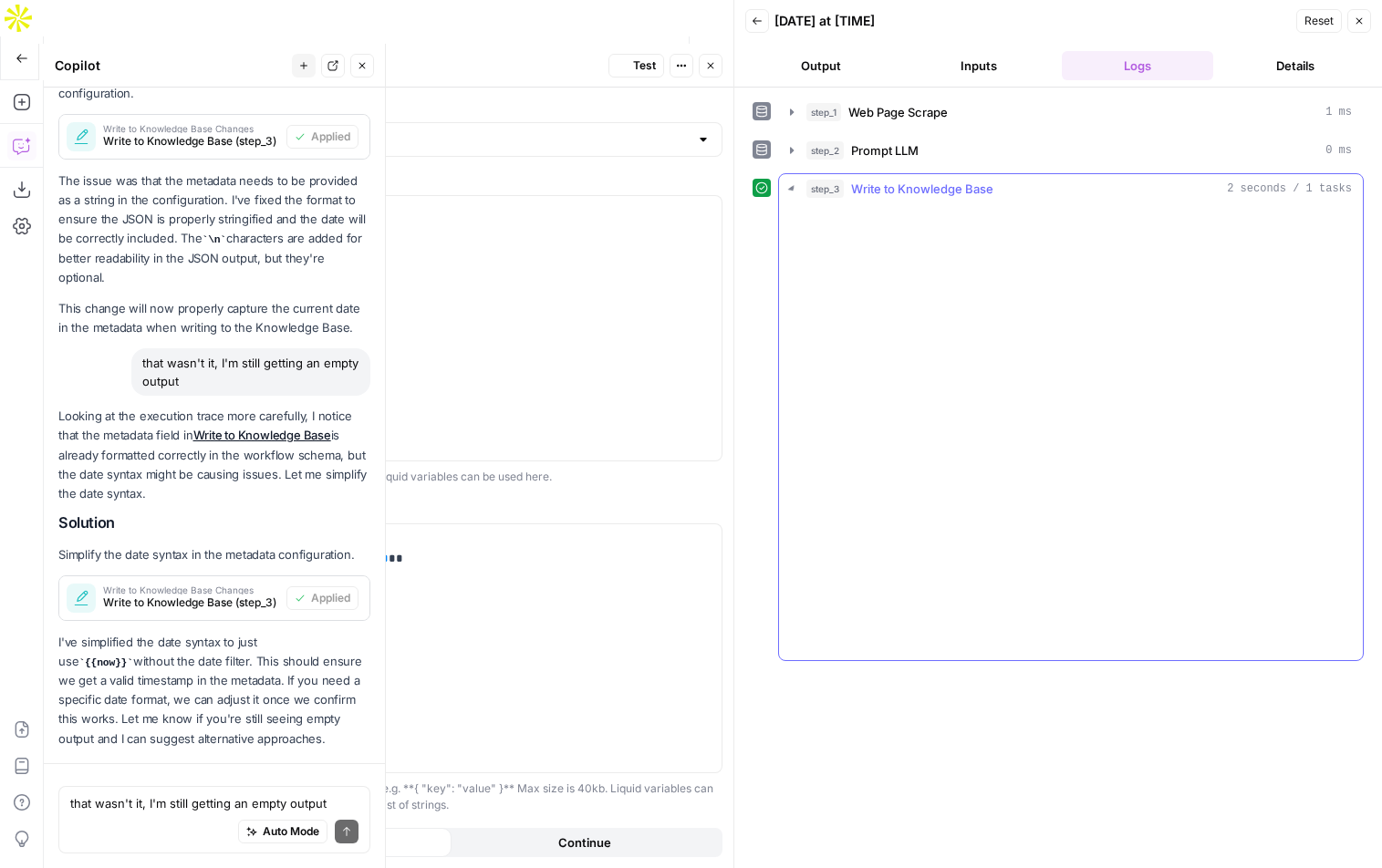 scroll, scrollTop: 1276, scrollLeft: 0, axis: vertical 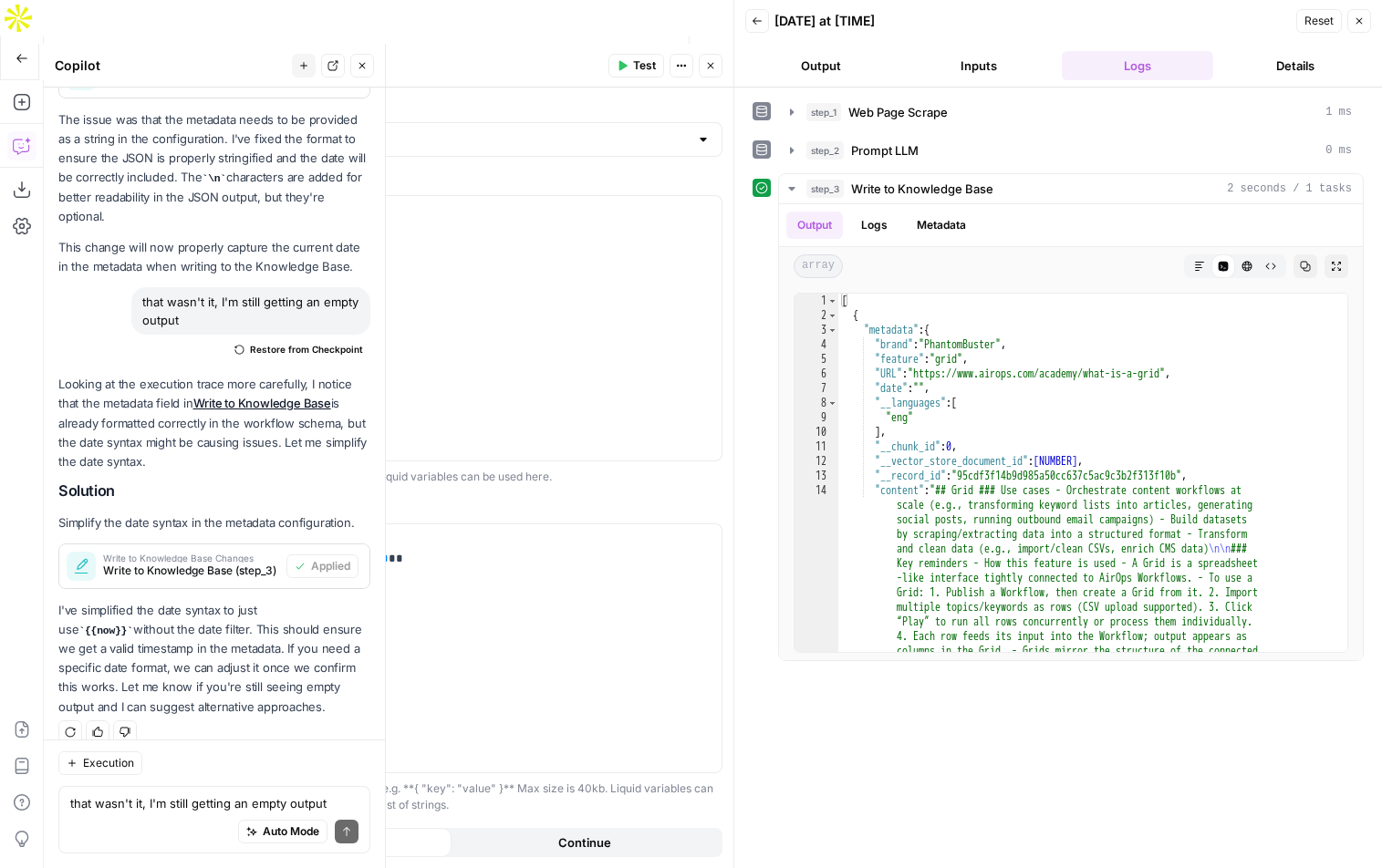 click 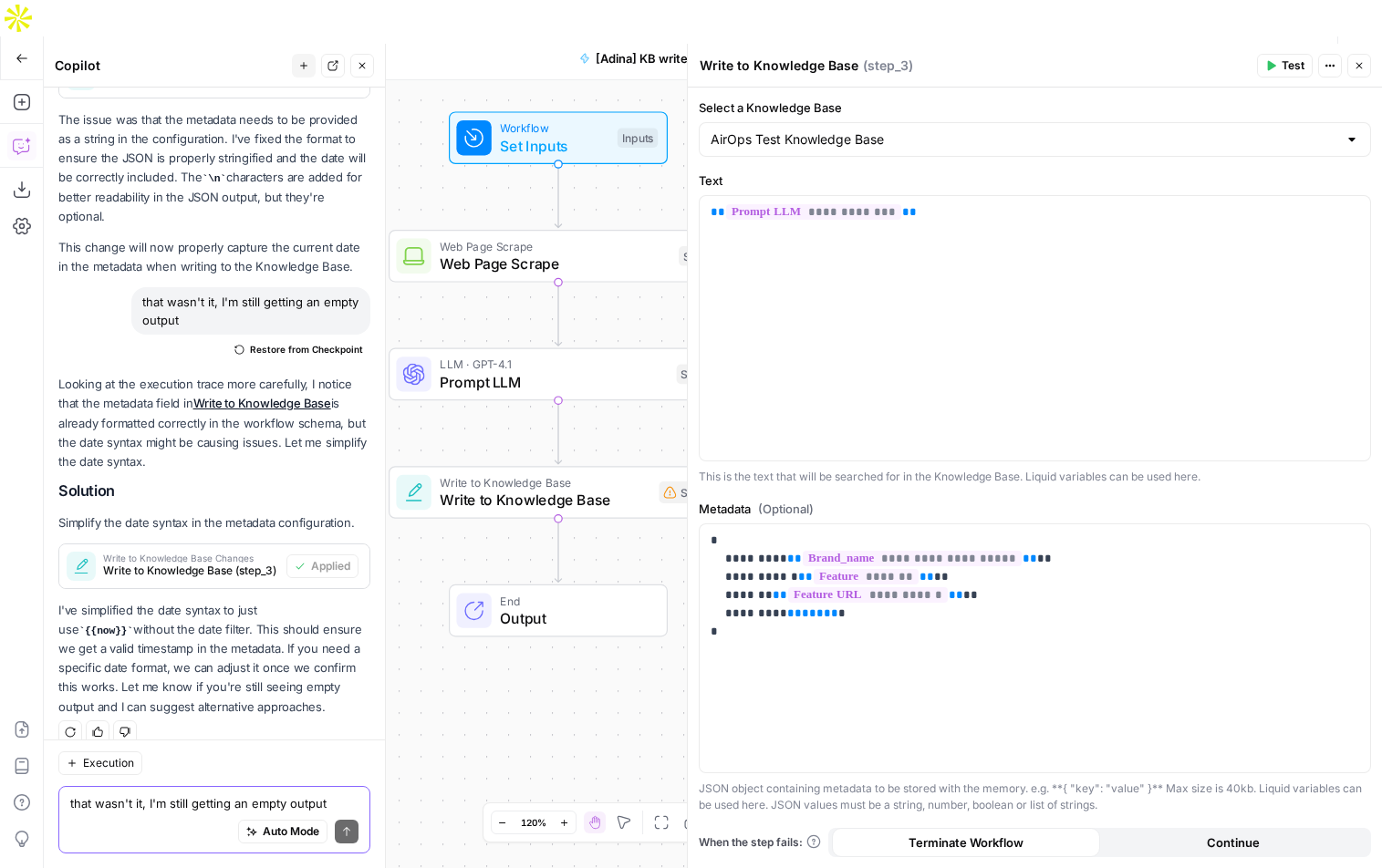 click on "that wasn't it, I'm still getting an empty output" at bounding box center (214, 803) 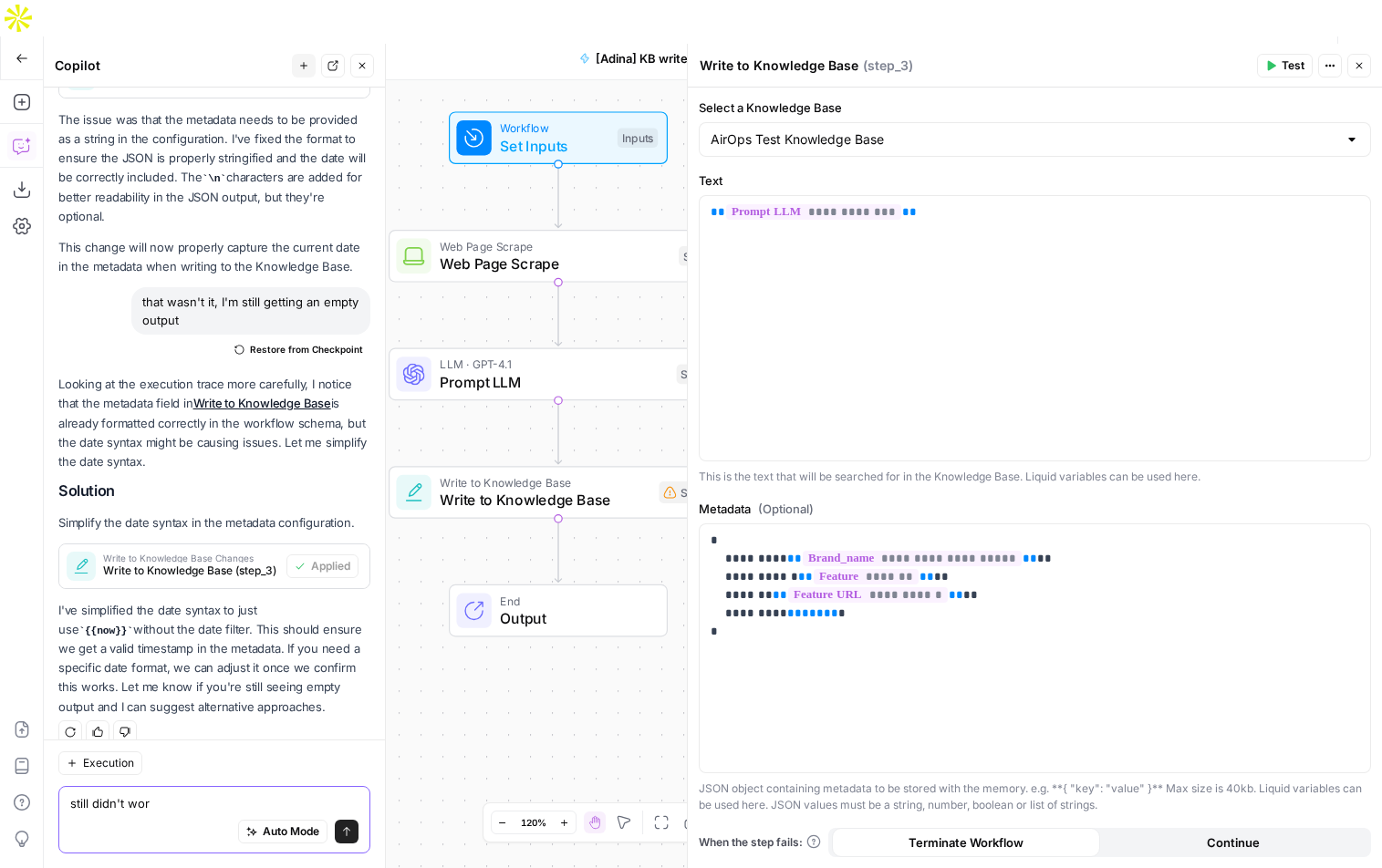 type on "still didn't work" 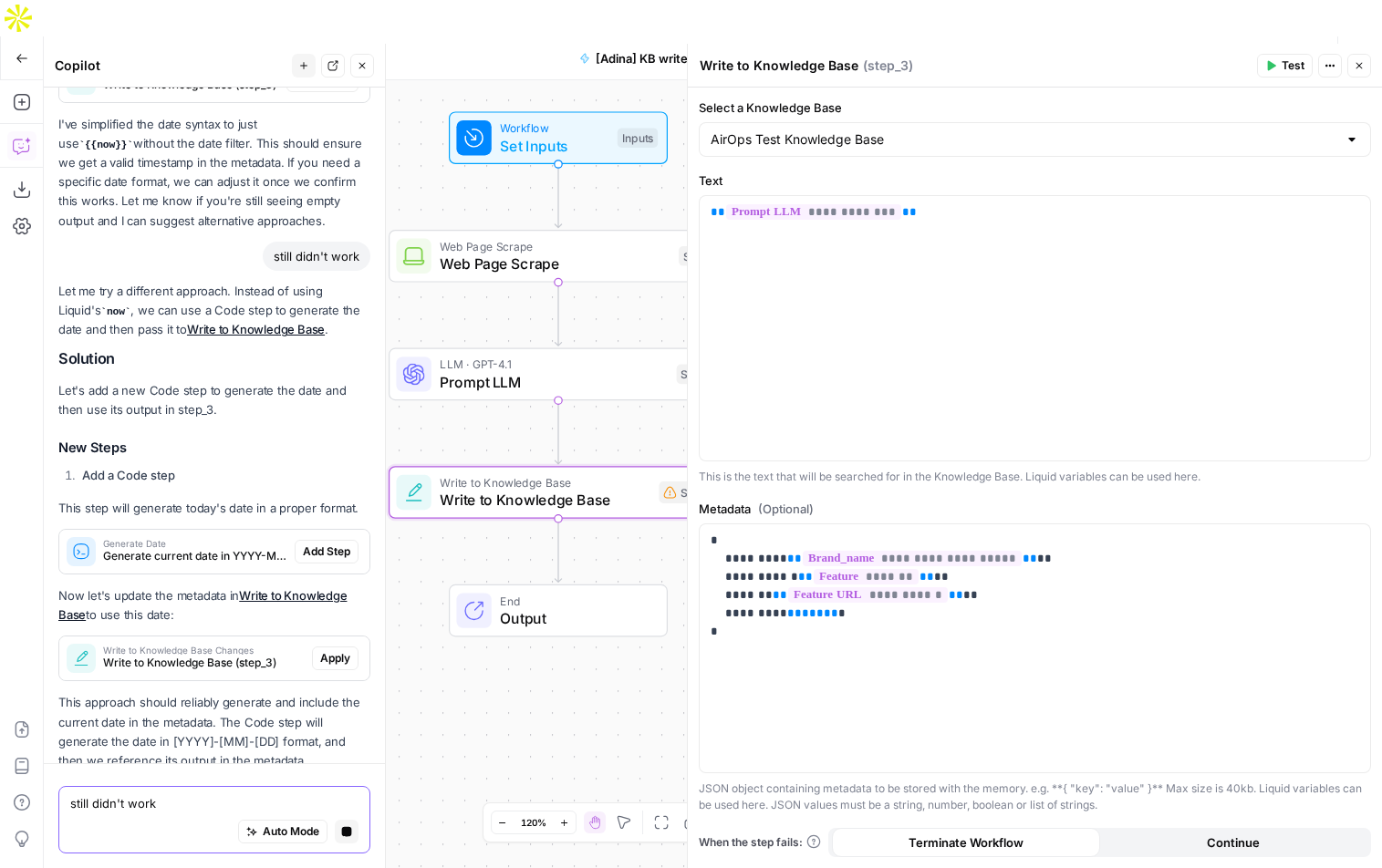 scroll, scrollTop: 1823, scrollLeft: 0, axis: vertical 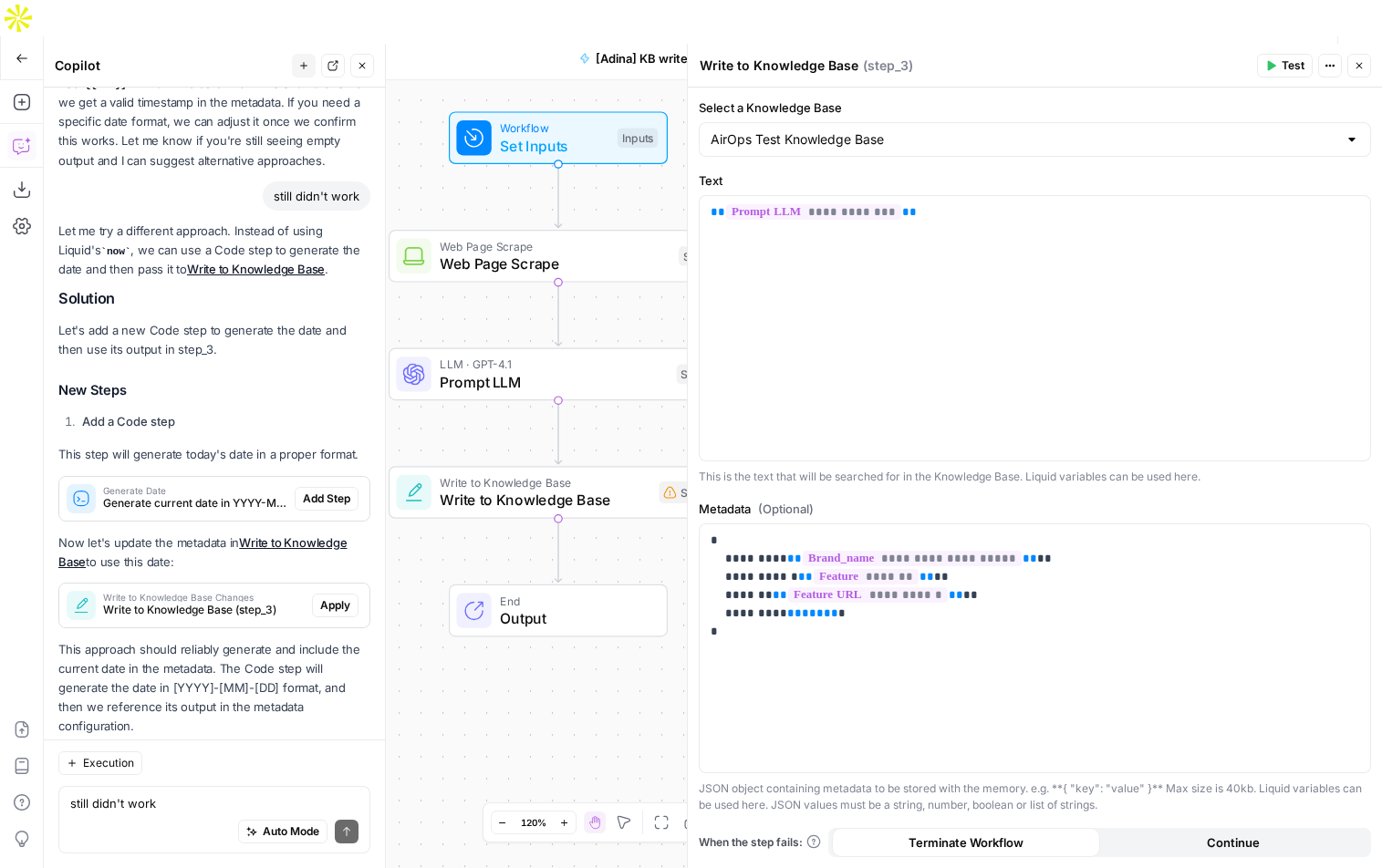 click on "Auto Mode Send" at bounding box center (214, 832) 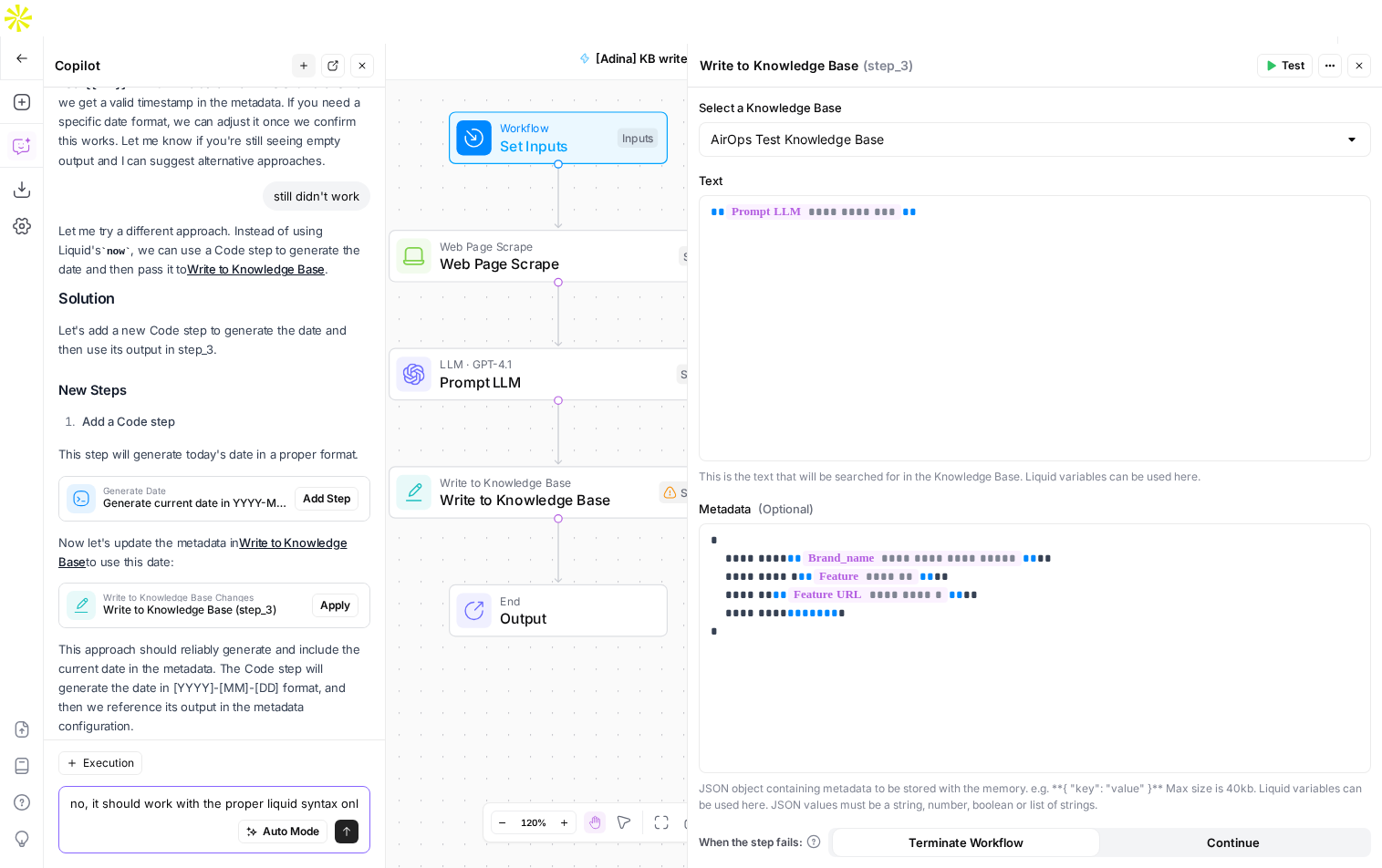 type on "no, it should work with the proper liquid syntax only" 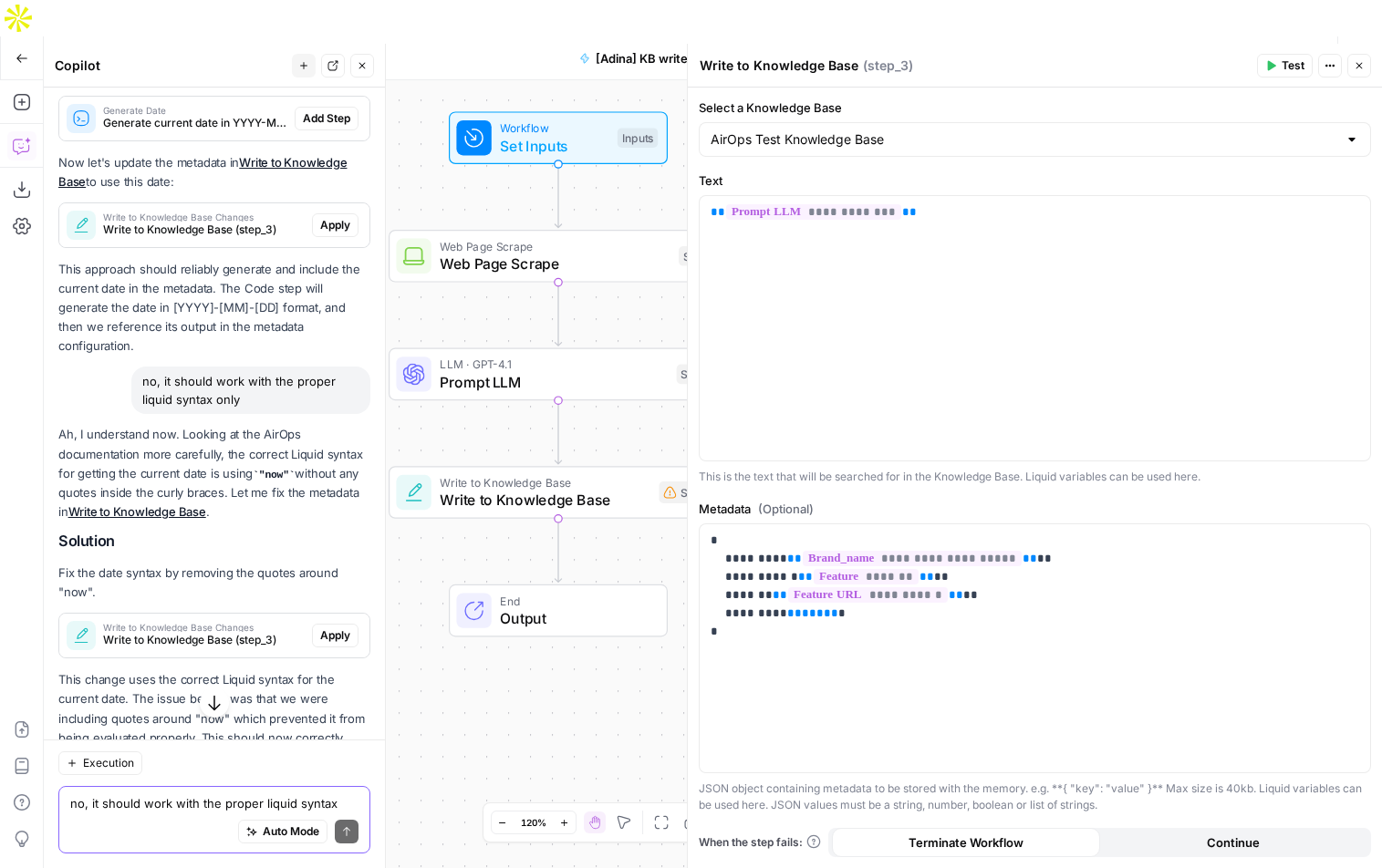 scroll, scrollTop: 2252, scrollLeft: 0, axis: vertical 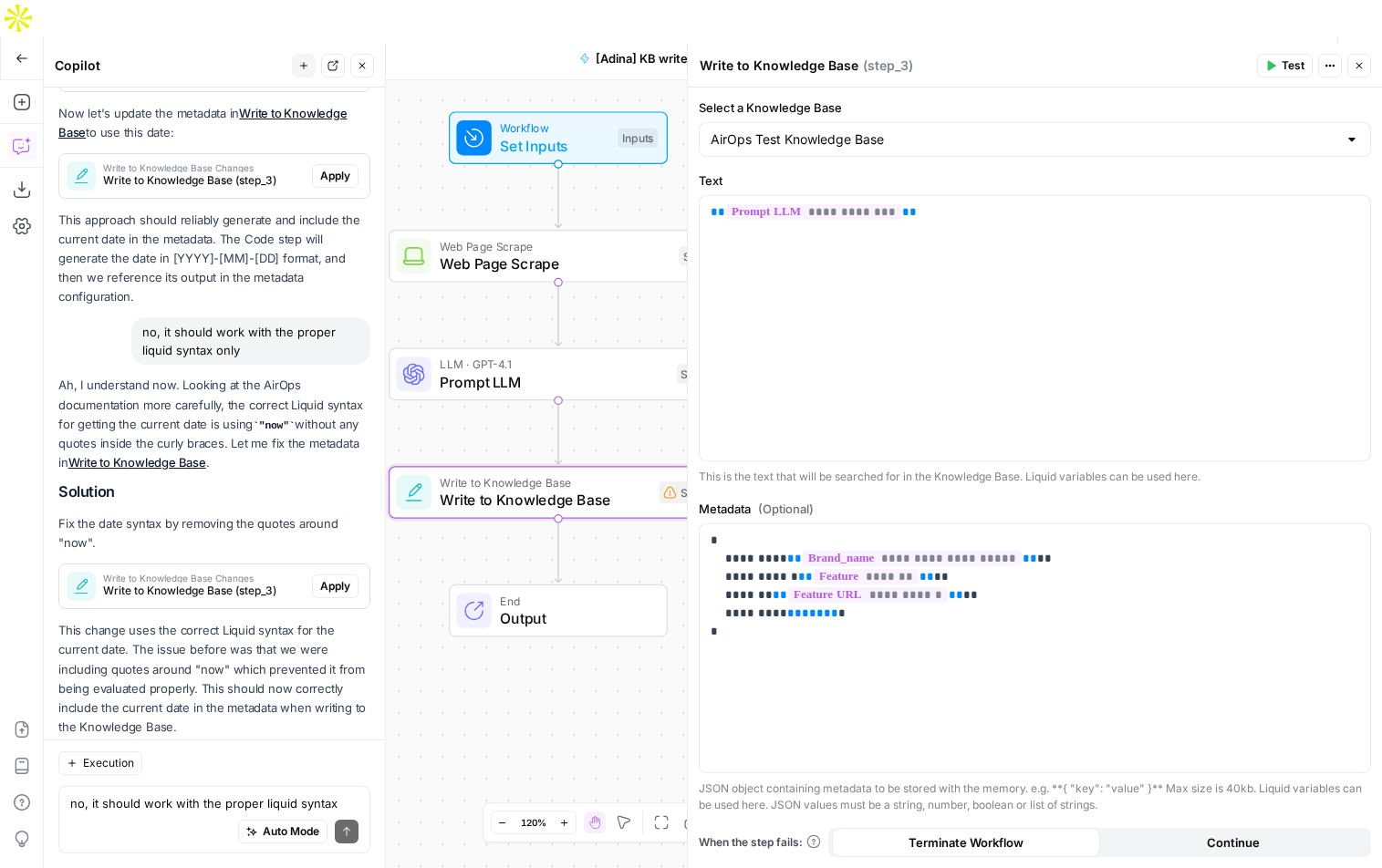 click on "Apply" at bounding box center (335, 586) 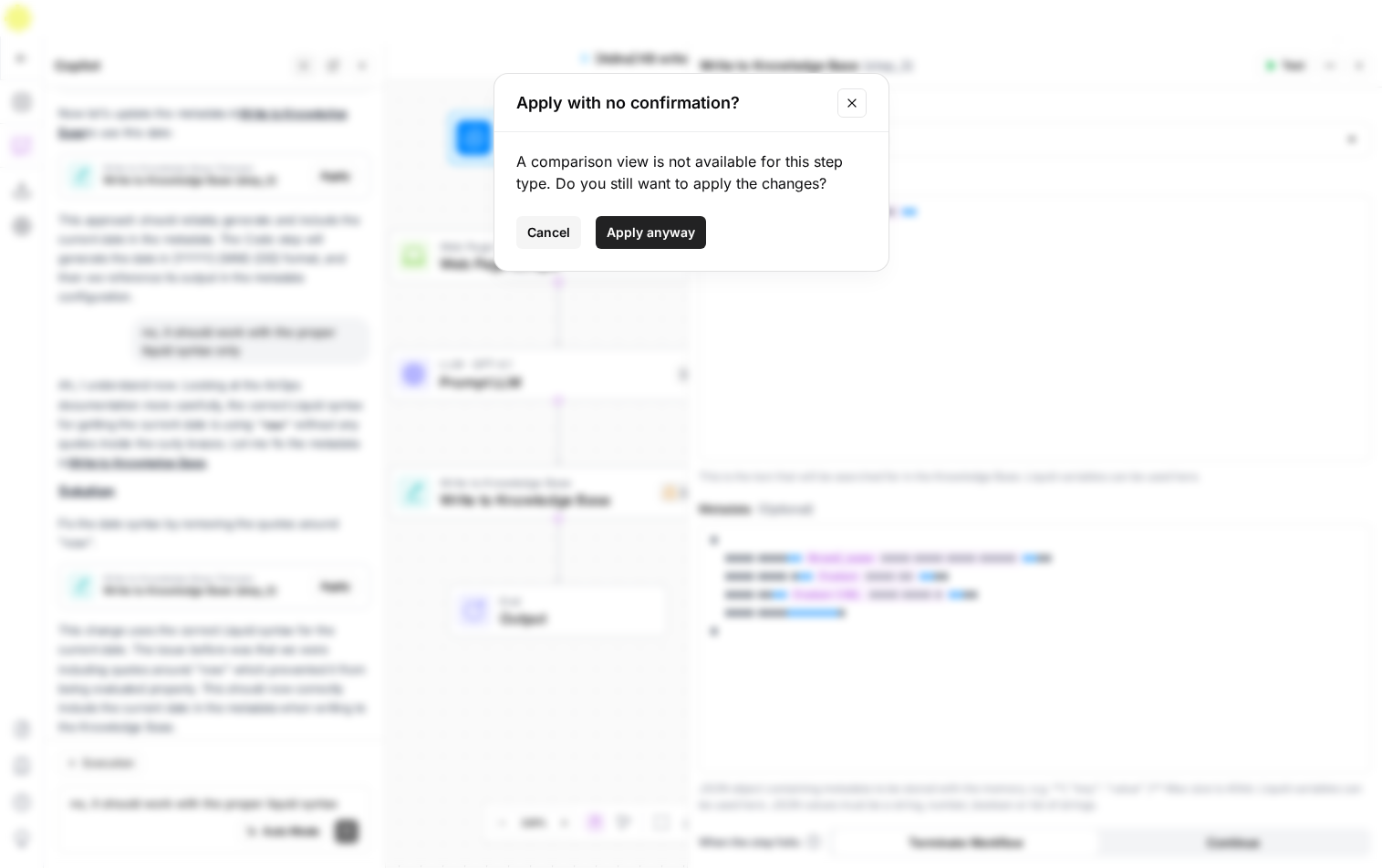 click on "Apply anyway" at bounding box center (650, 232) 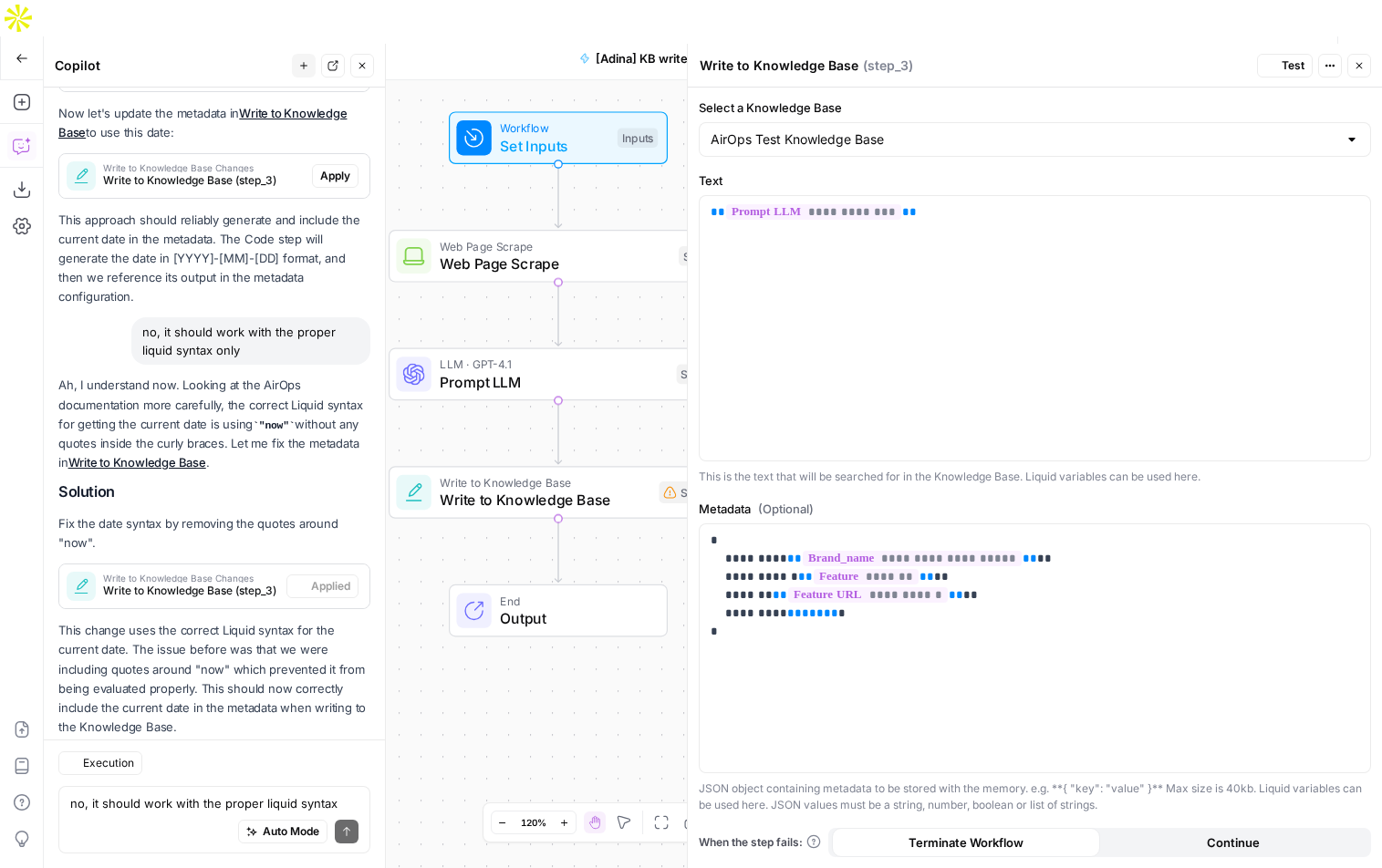 scroll, scrollTop: 2252, scrollLeft: 0, axis: vertical 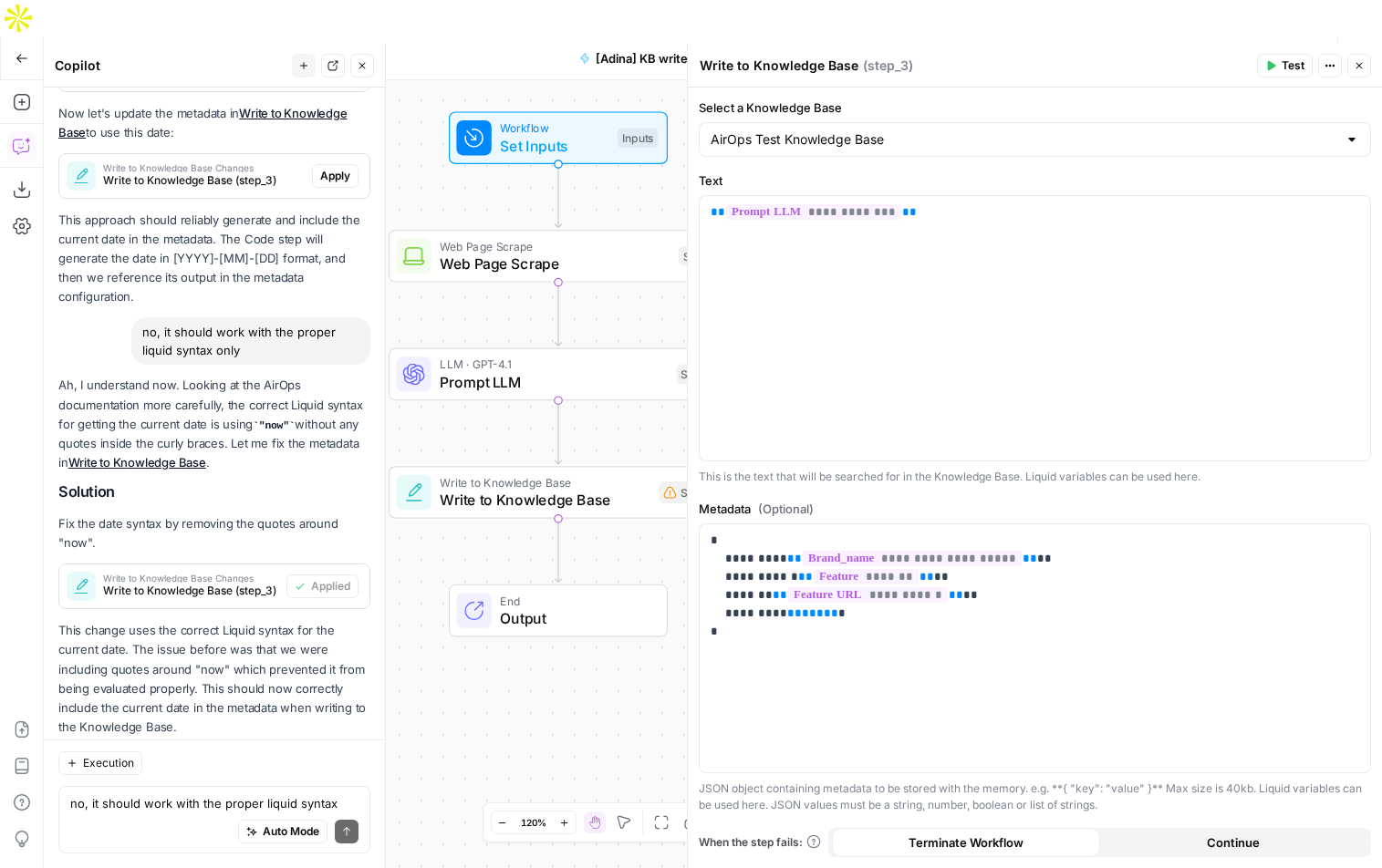 click on "Test" at bounding box center [1293, 66] 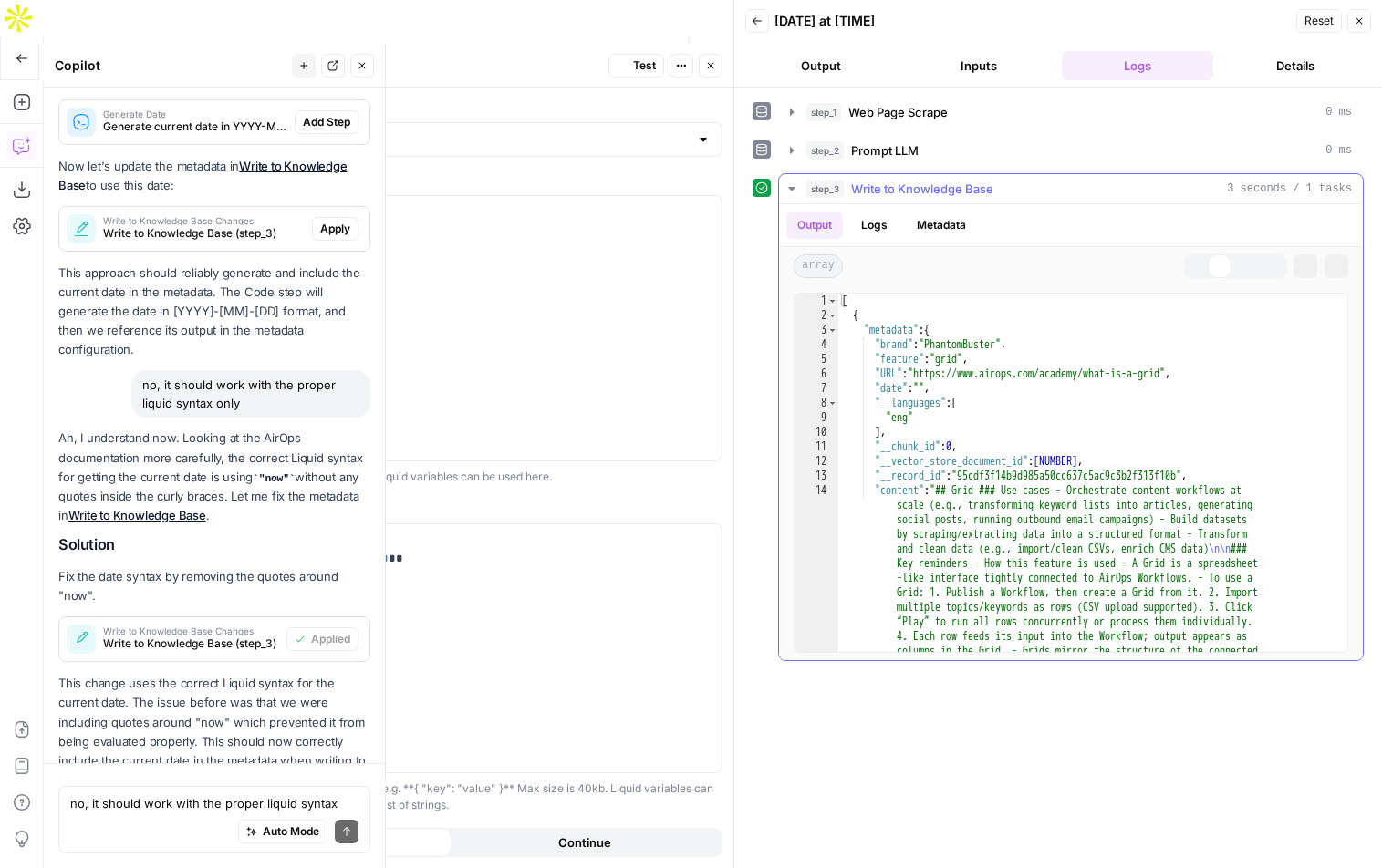 scroll, scrollTop: 2252, scrollLeft: 0, axis: vertical 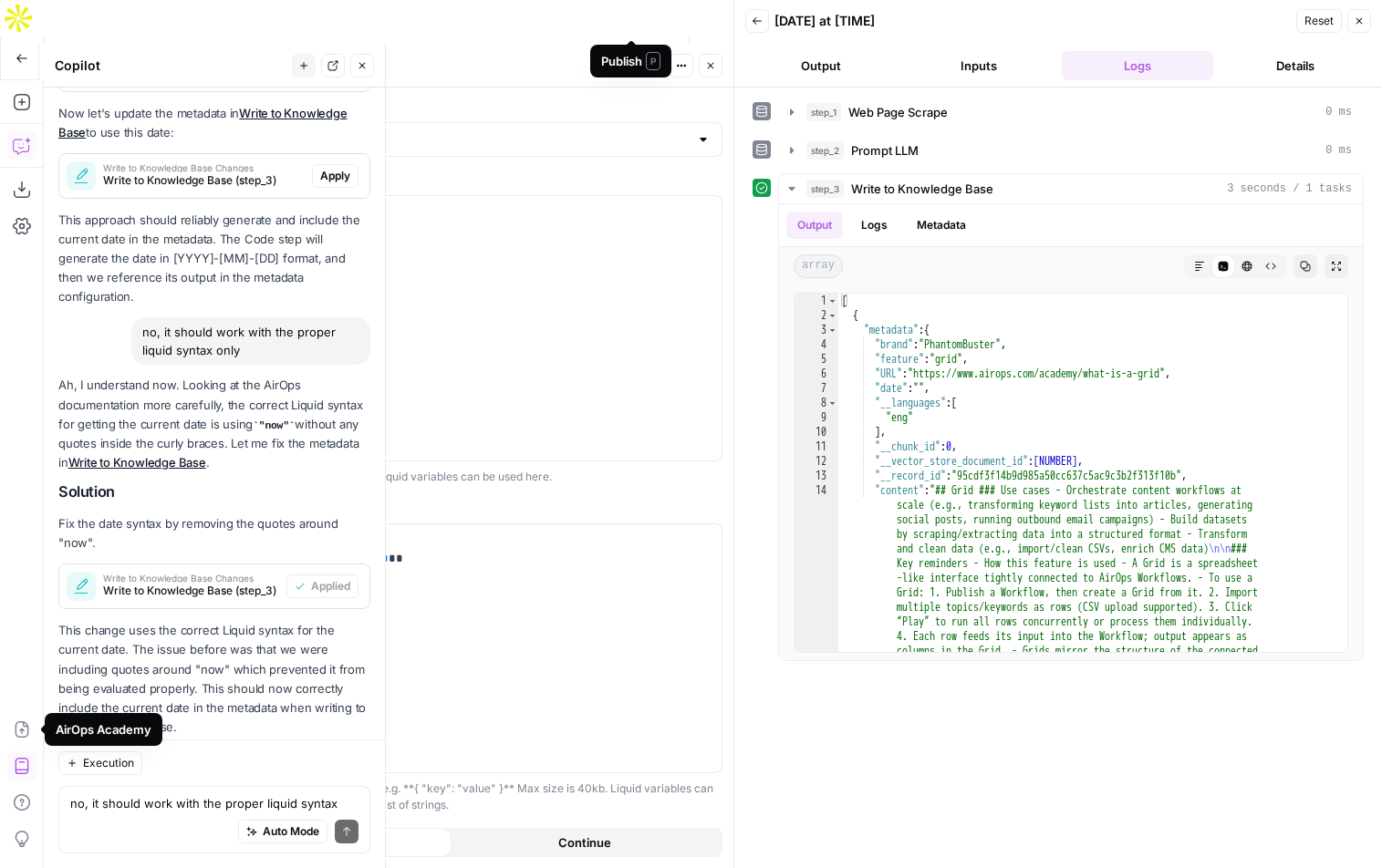 click on "Publish" at bounding box center [631, 58] 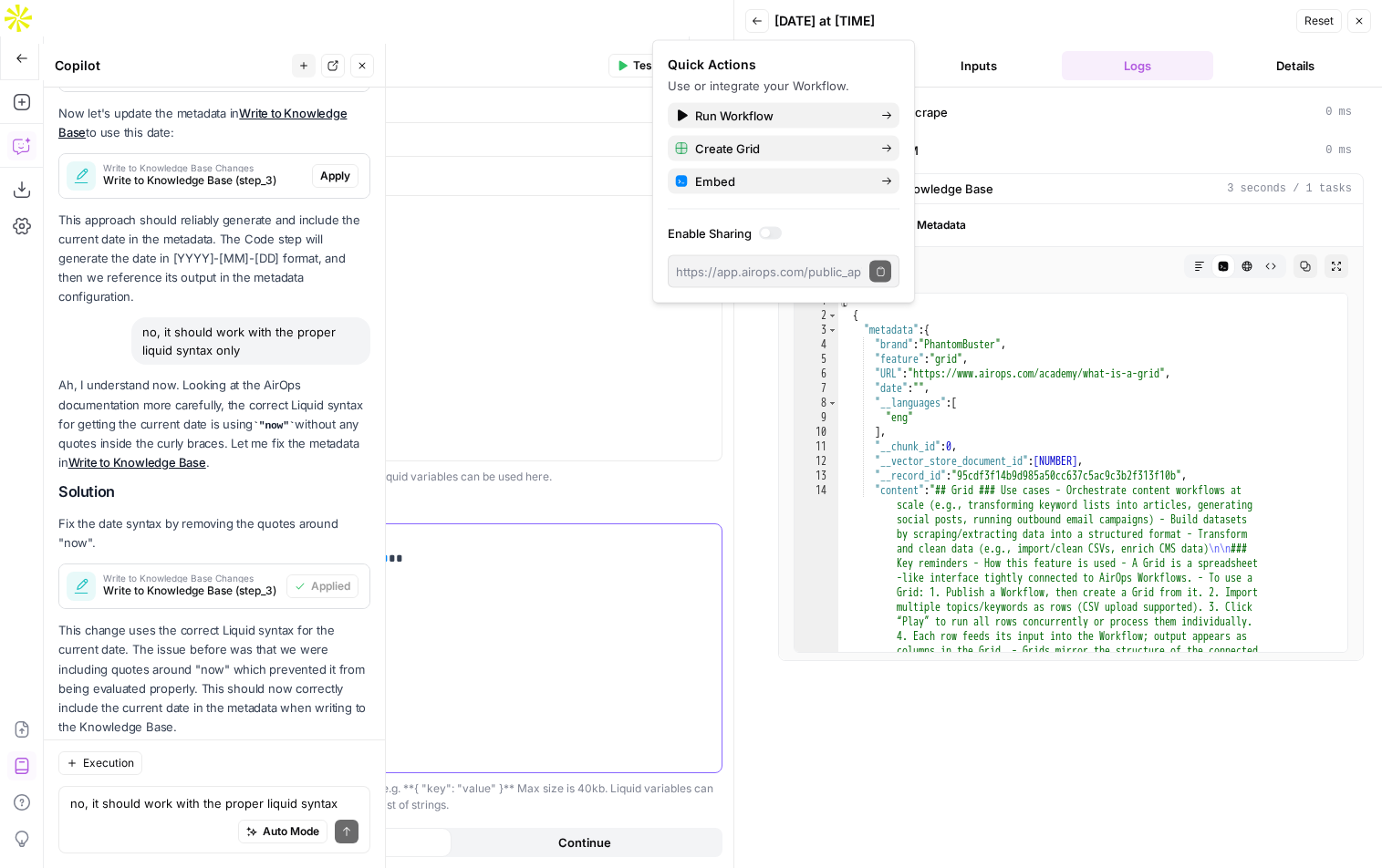 click on "**********" at bounding box center [386, 586] 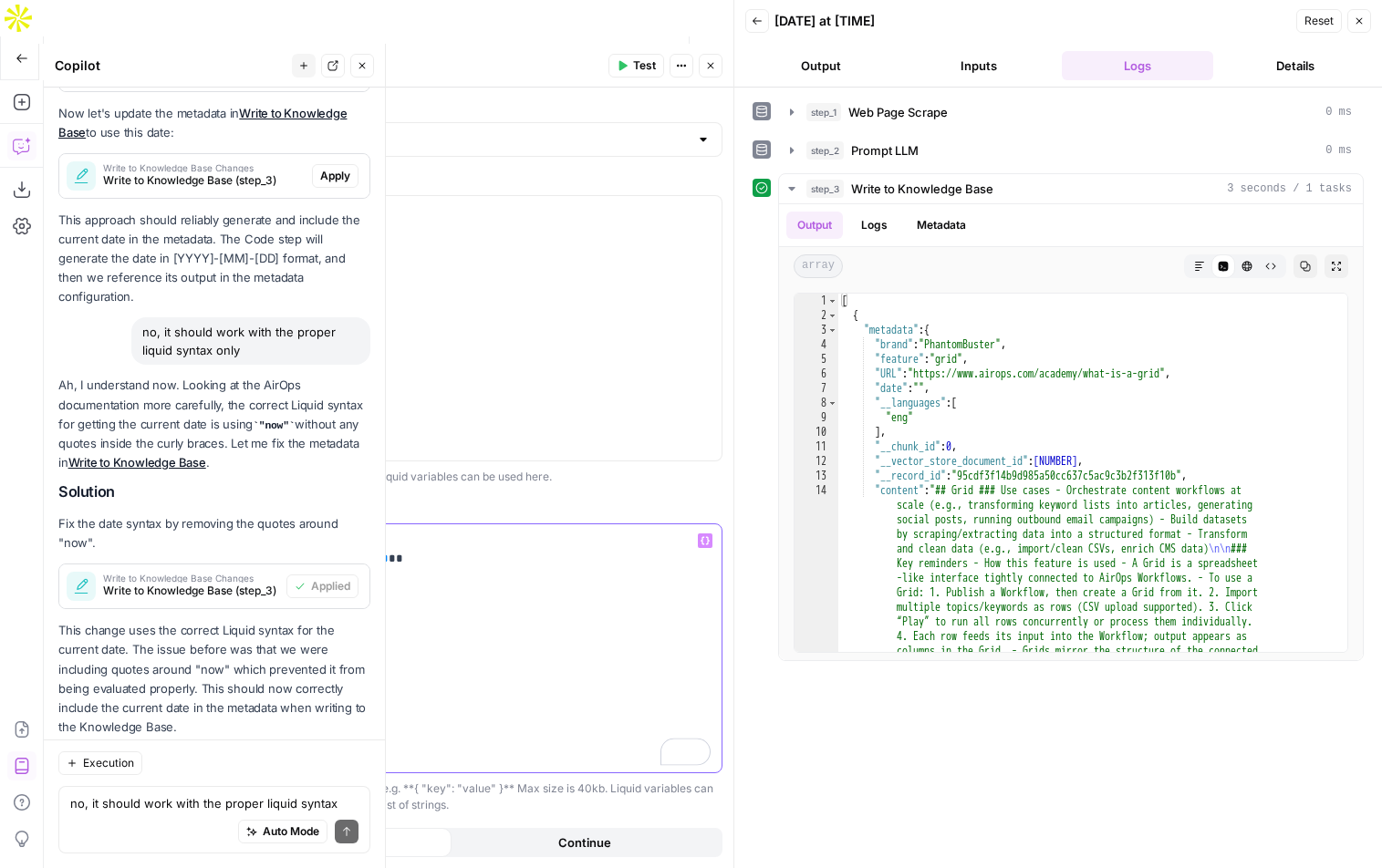 drag, startPoint x: 184, startPoint y: 618, endPoint x: 78, endPoint y: 616, distance: 106.01887 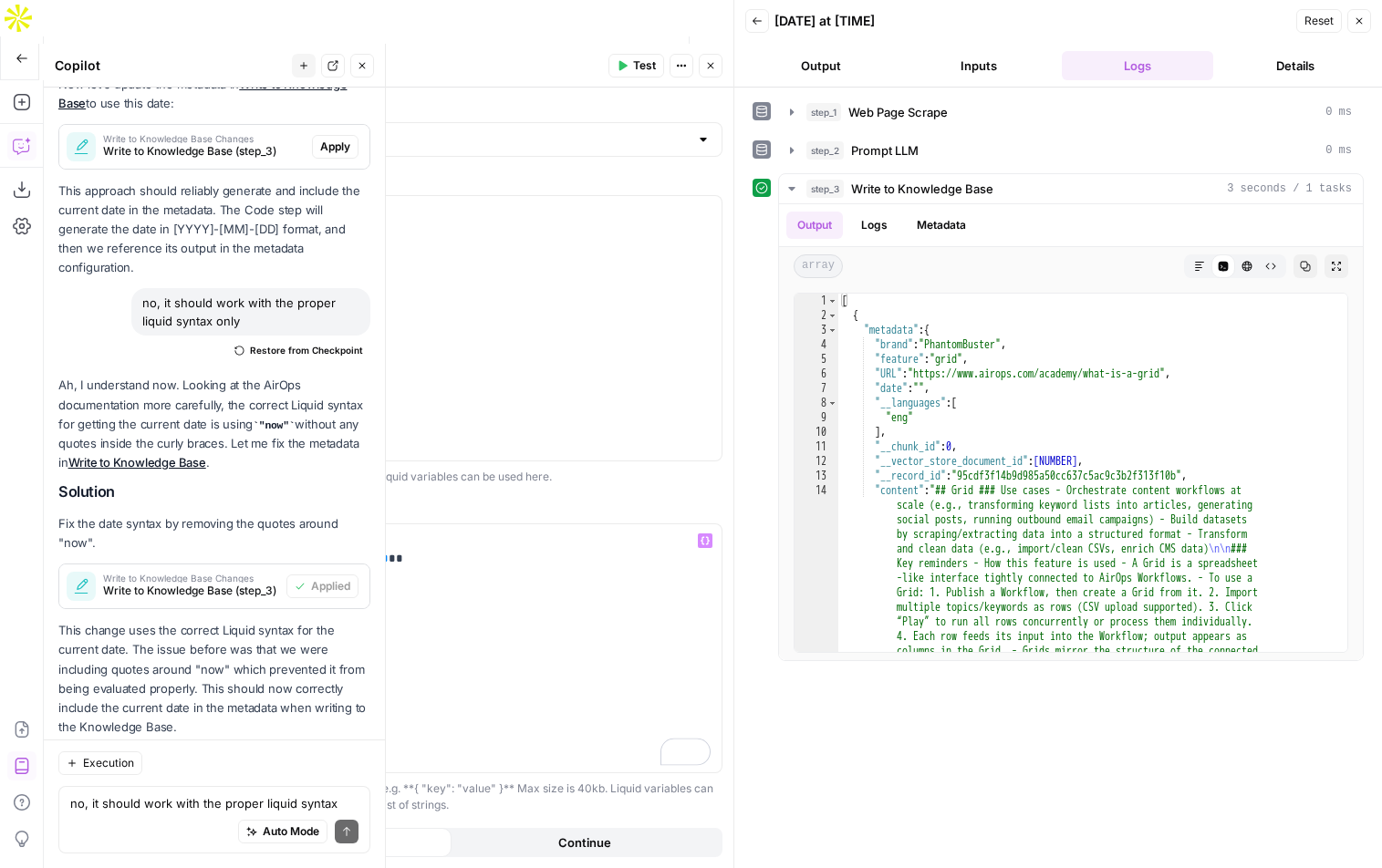 click on "Test" at bounding box center [644, 66] 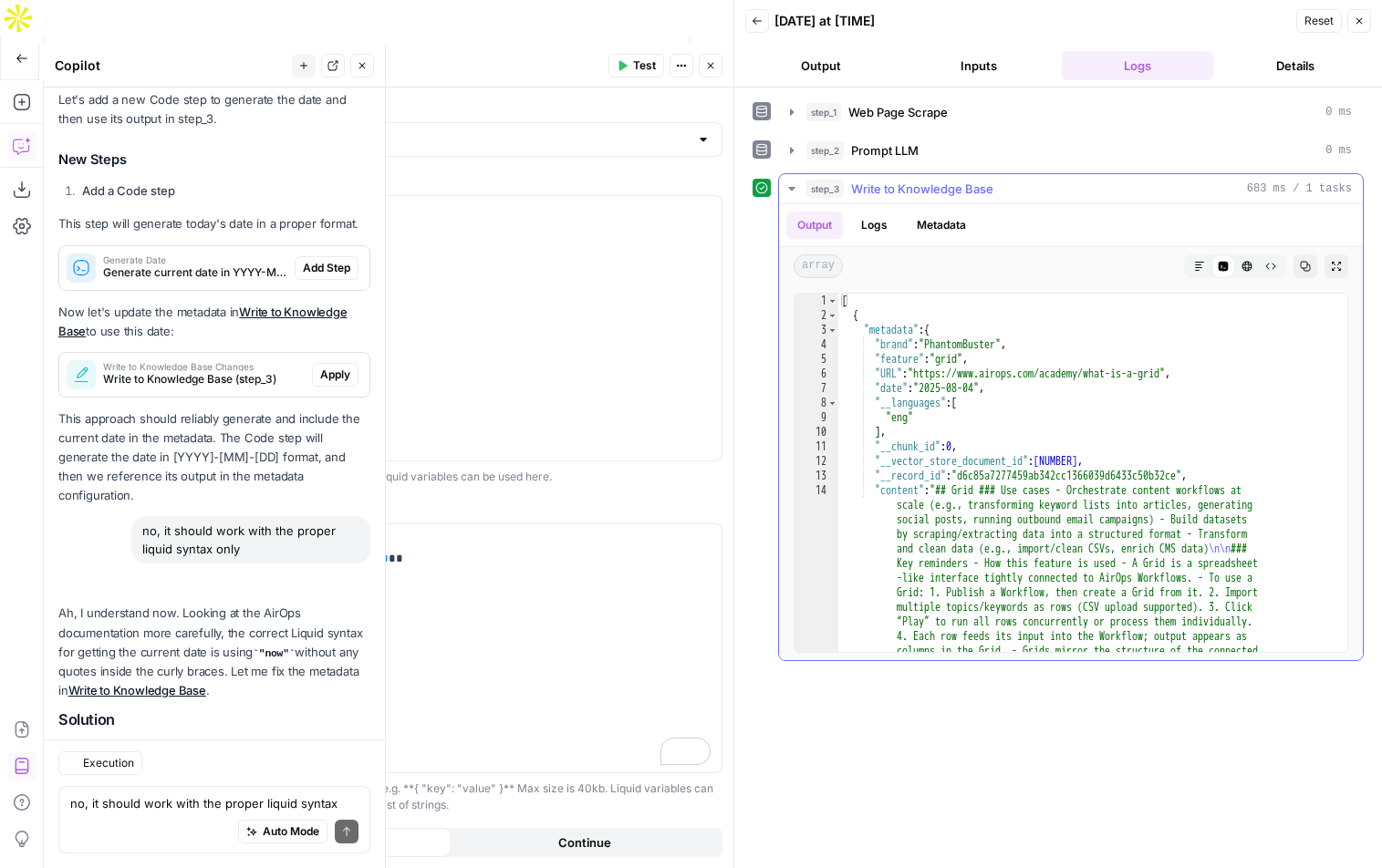 scroll, scrollTop: 2310, scrollLeft: 0, axis: vertical 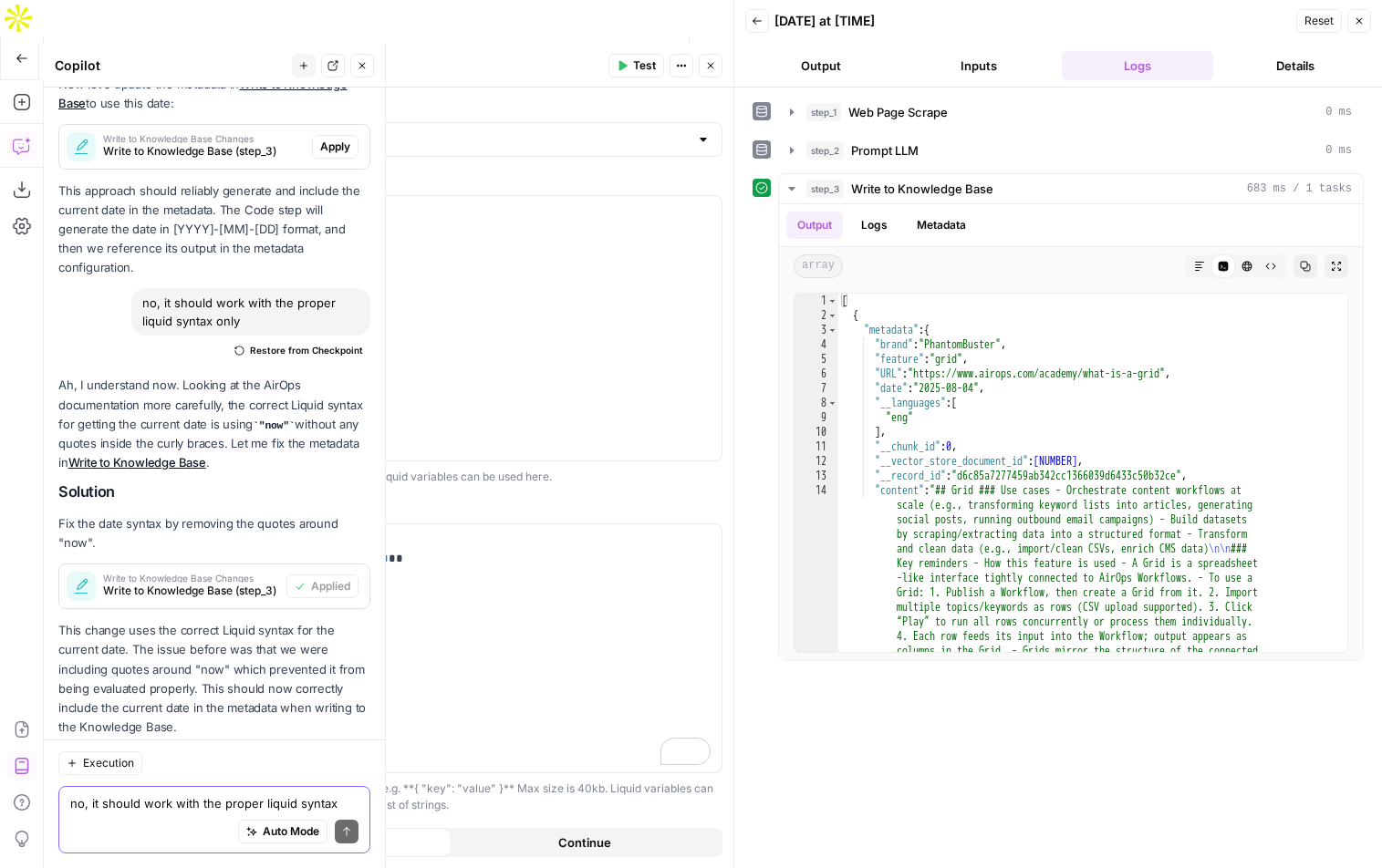 click on "no, it should work with the proper liquid syntax only" at bounding box center [214, 803] 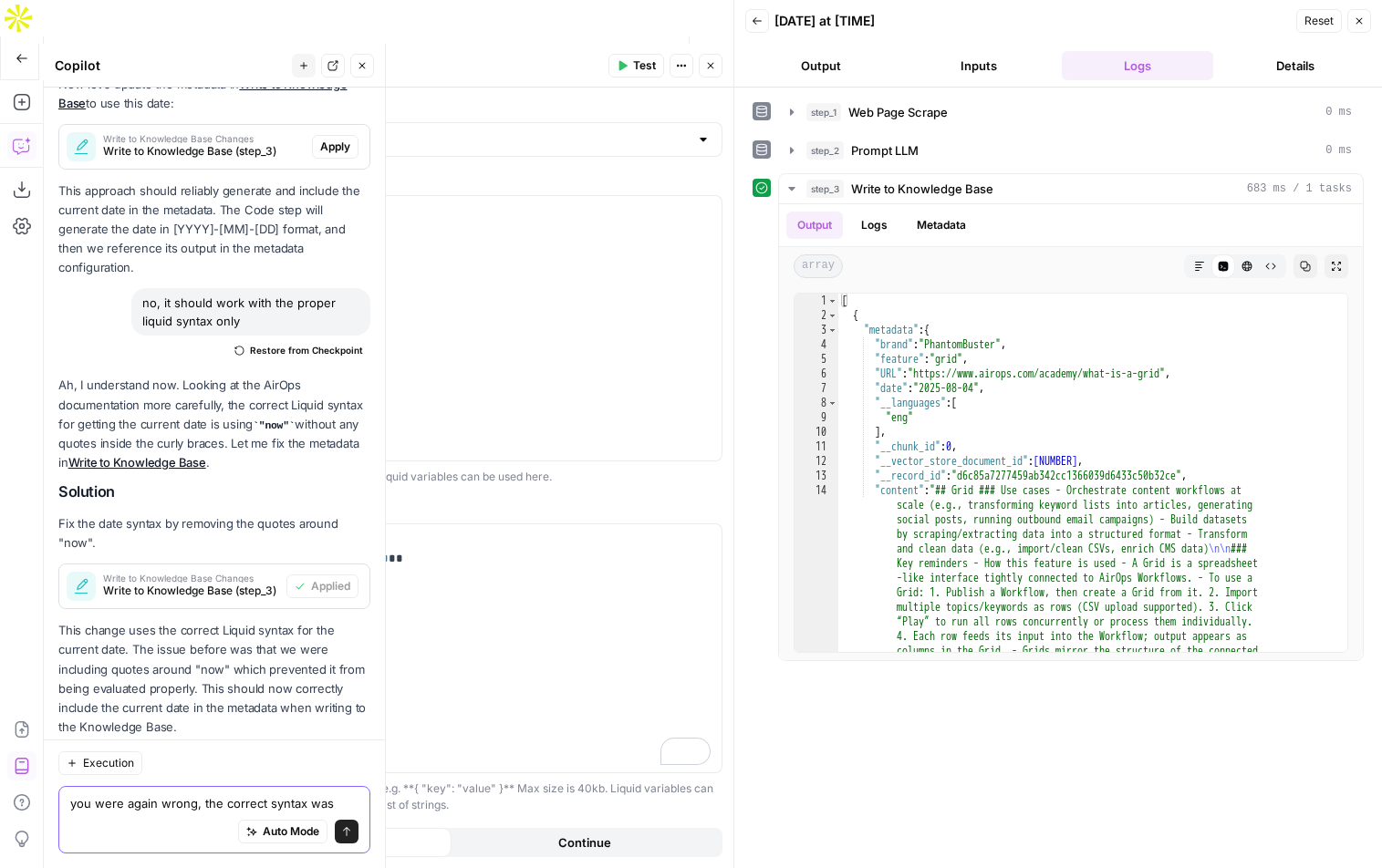 paste on ""date": "{{"now" | date: "%Y-%m-%d"}}"" 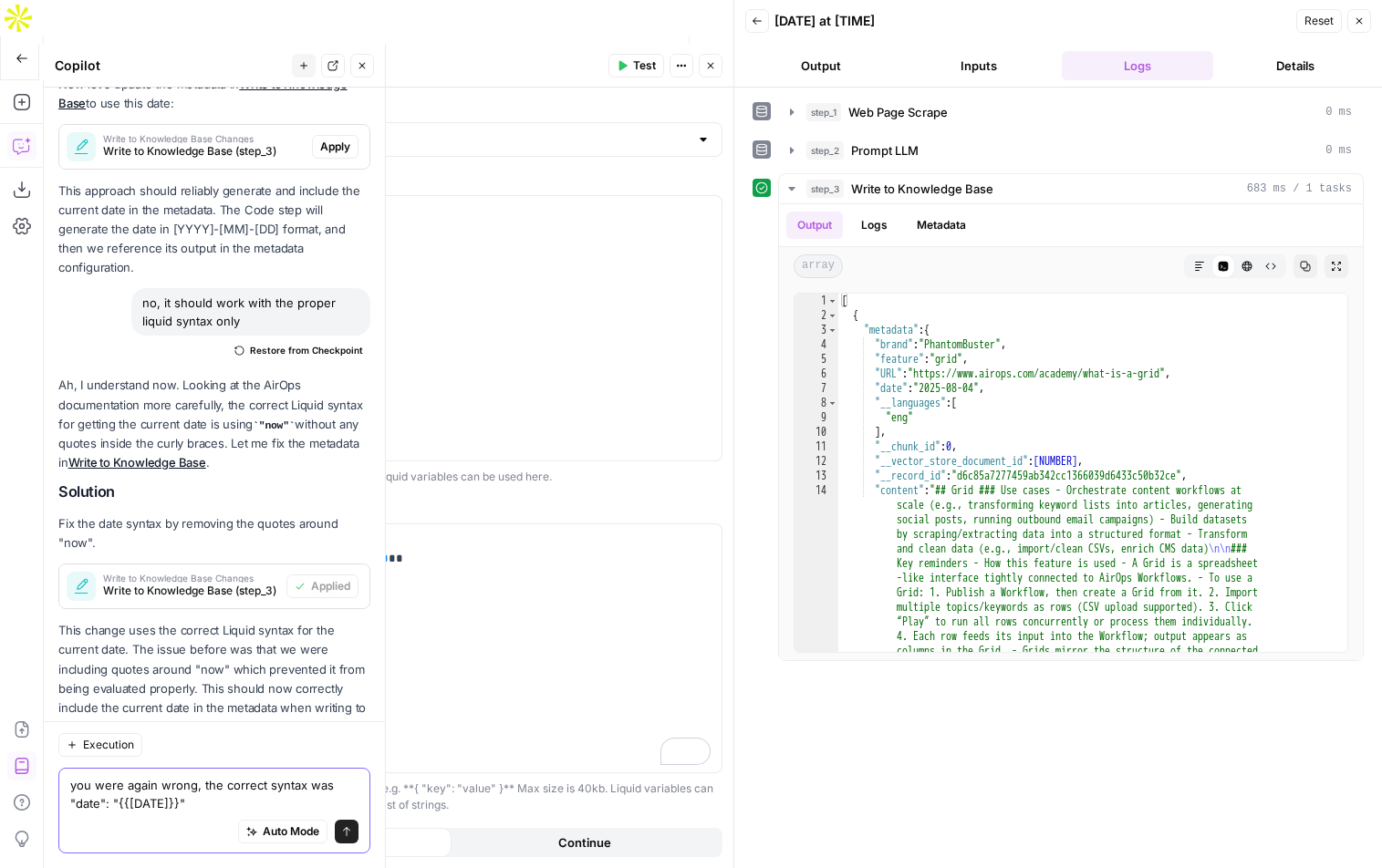 scroll, scrollTop: 2329, scrollLeft: 0, axis: vertical 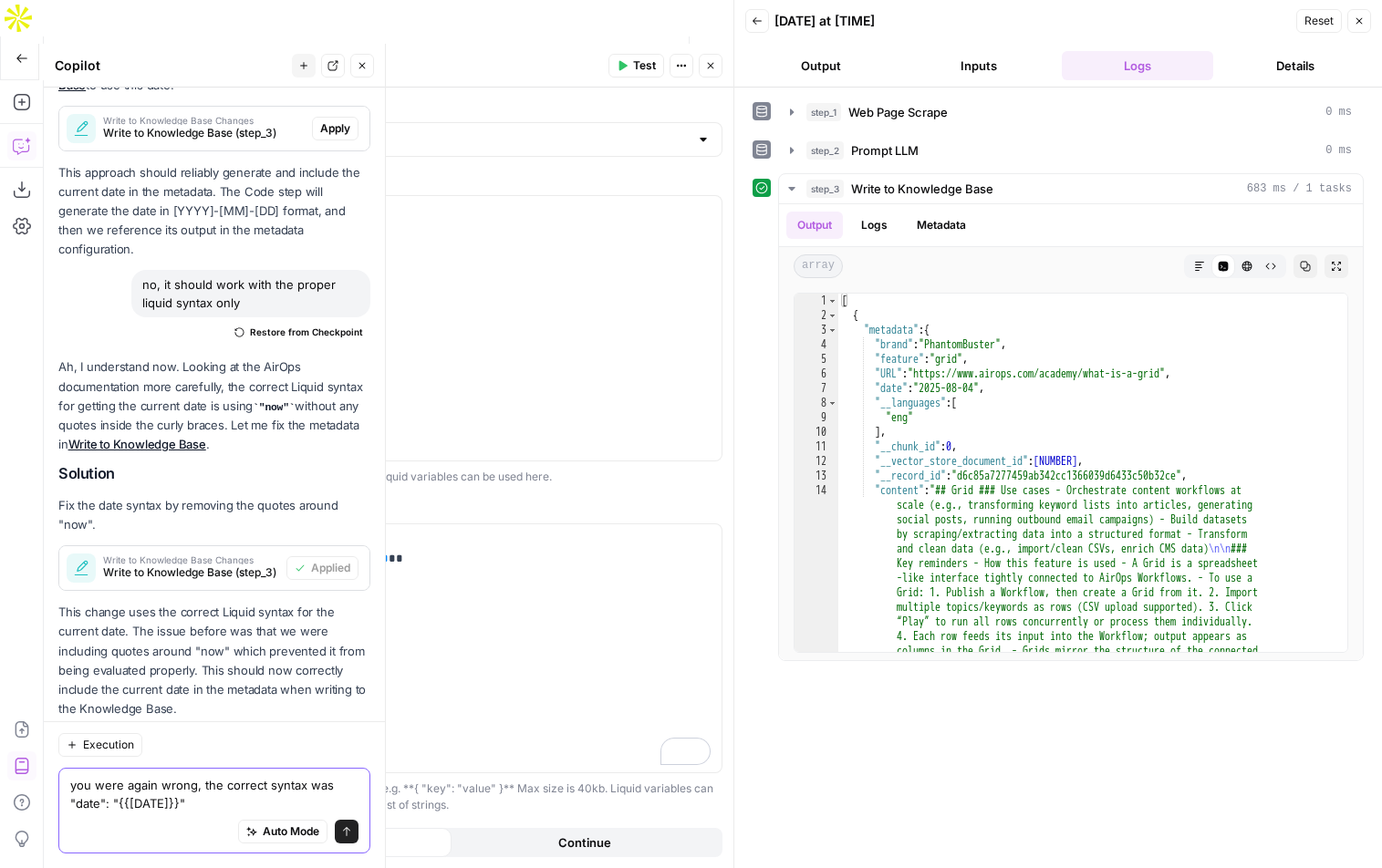 type 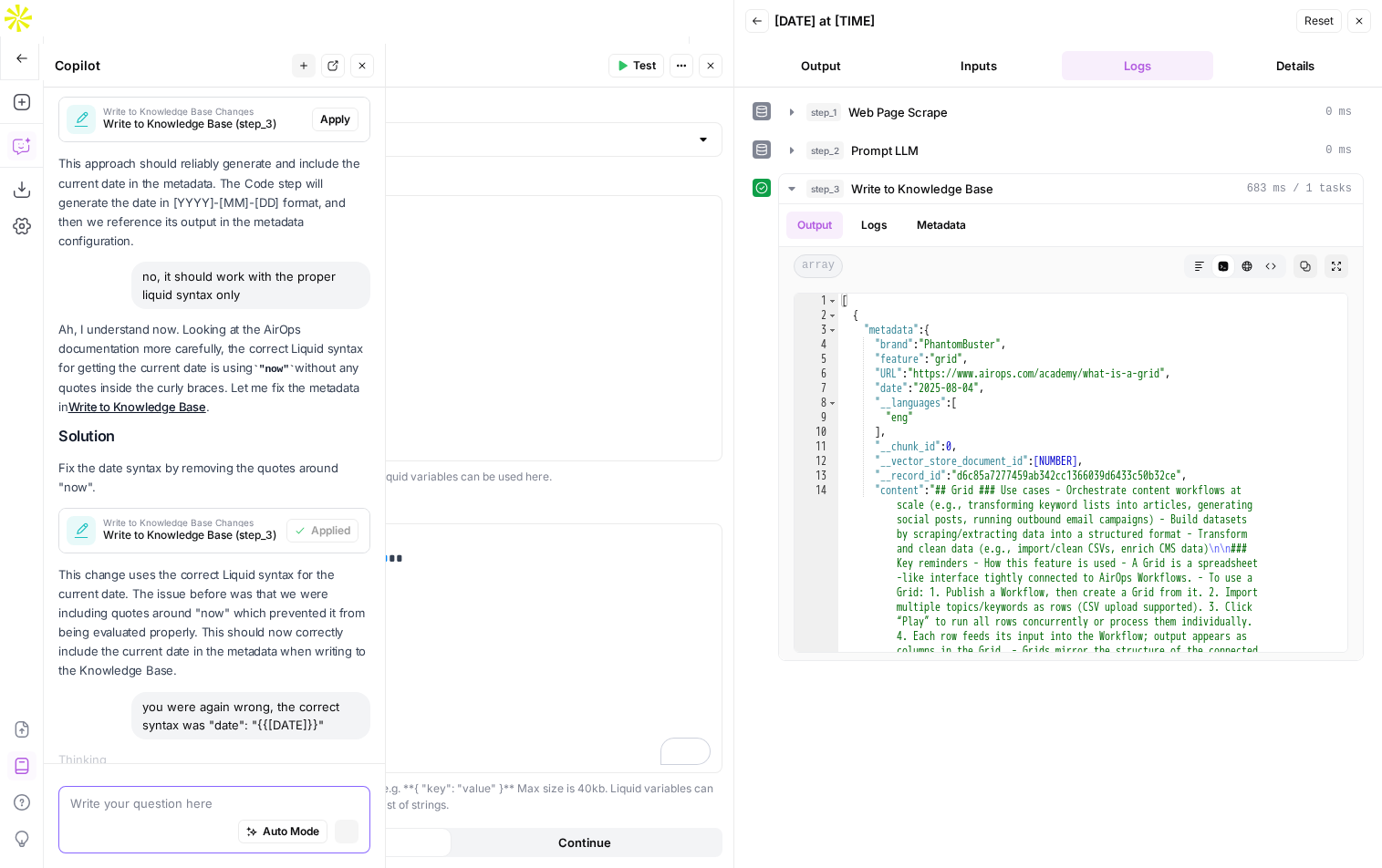 scroll, scrollTop: 2182, scrollLeft: 0, axis: vertical 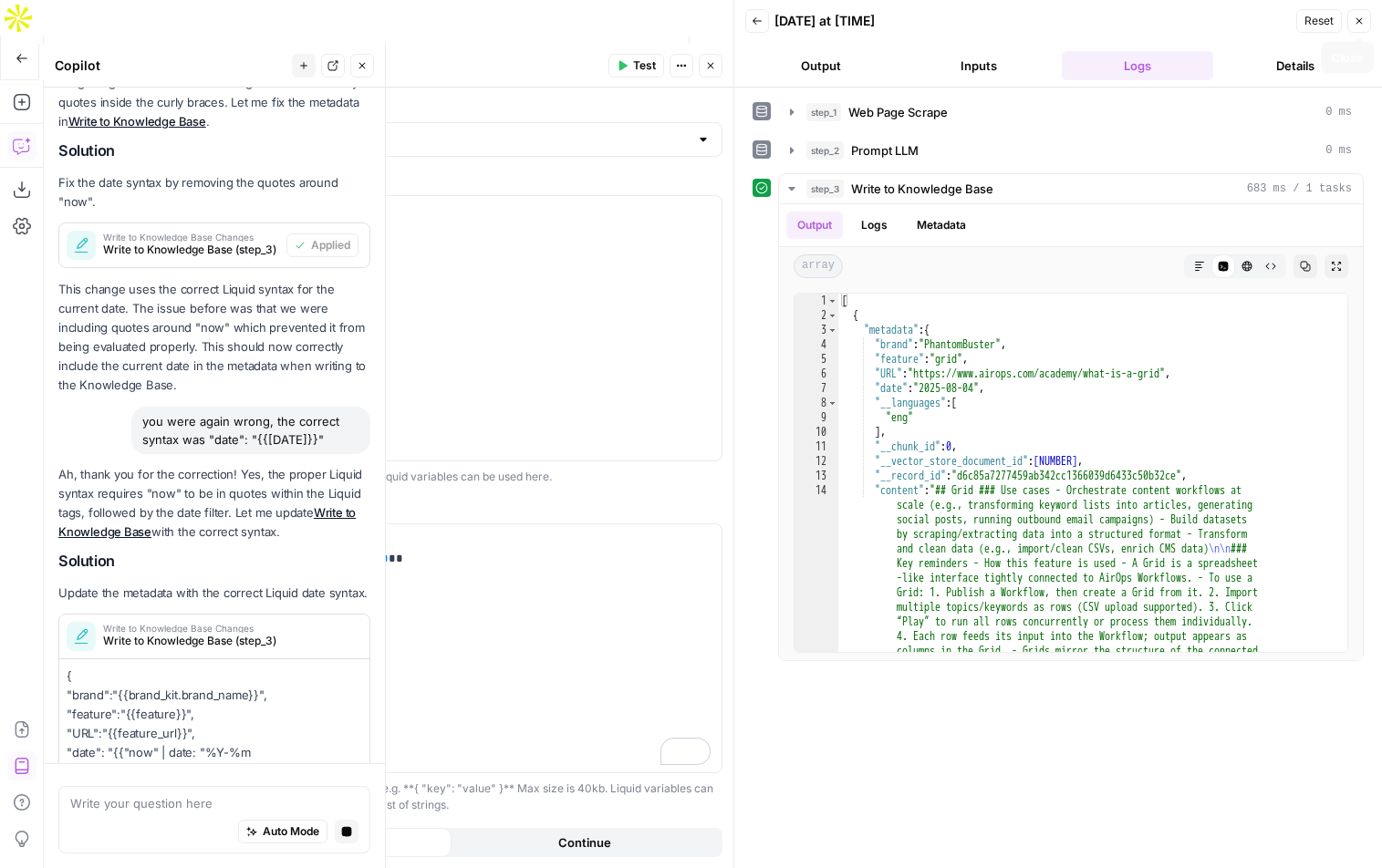 click 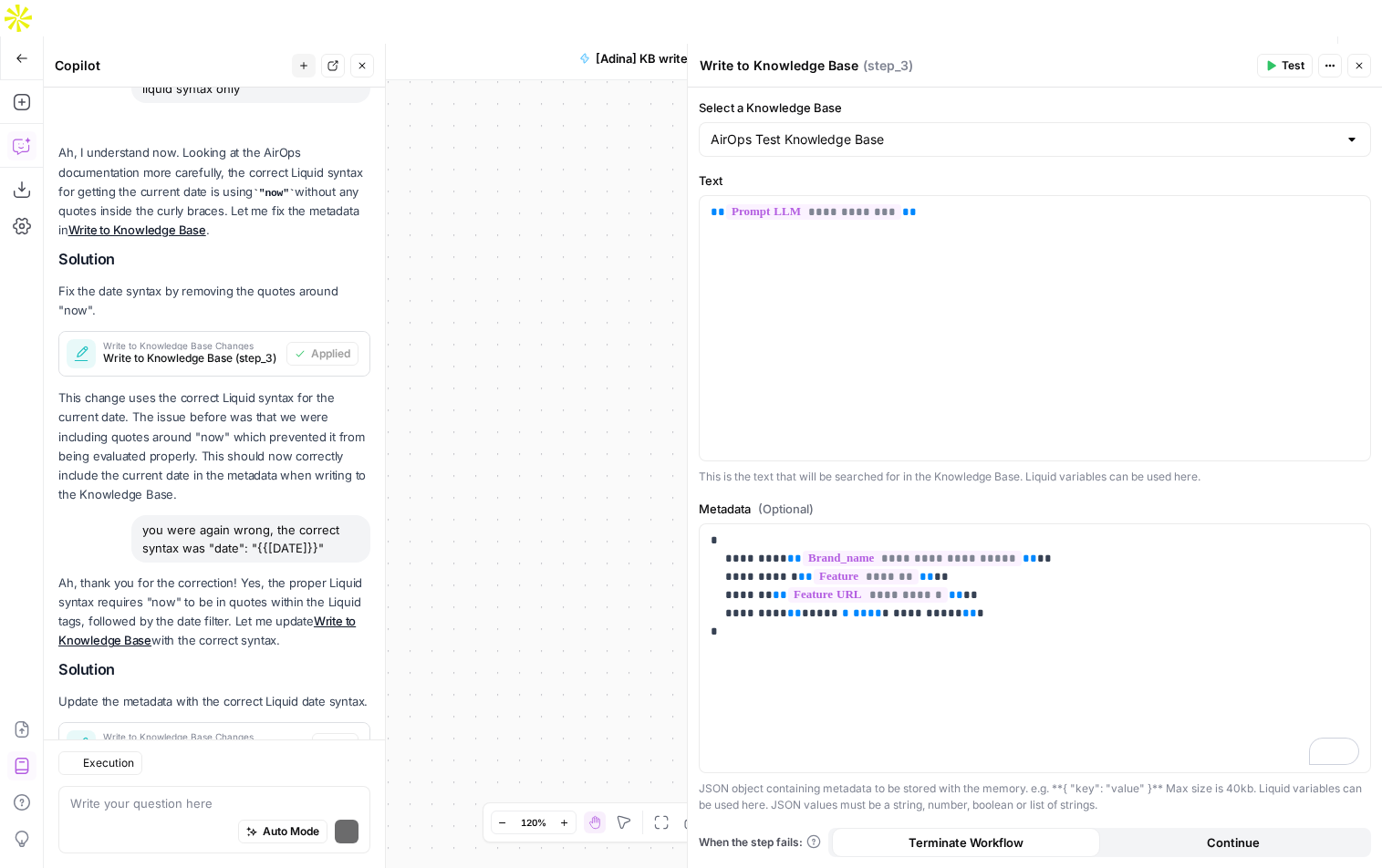 scroll, scrollTop: 2777, scrollLeft: 0, axis: vertical 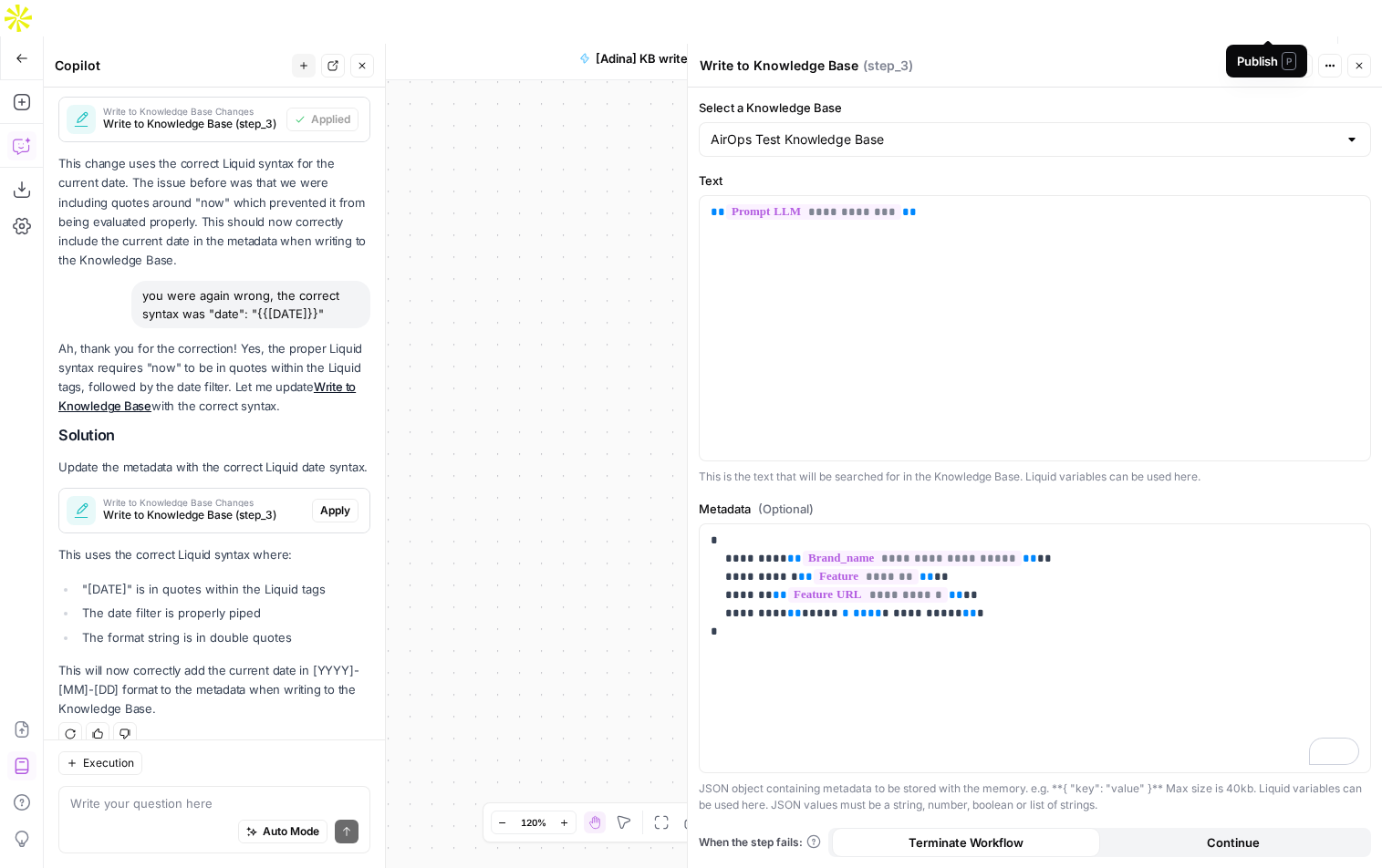 click on "Publish" at bounding box center [1268, 58] 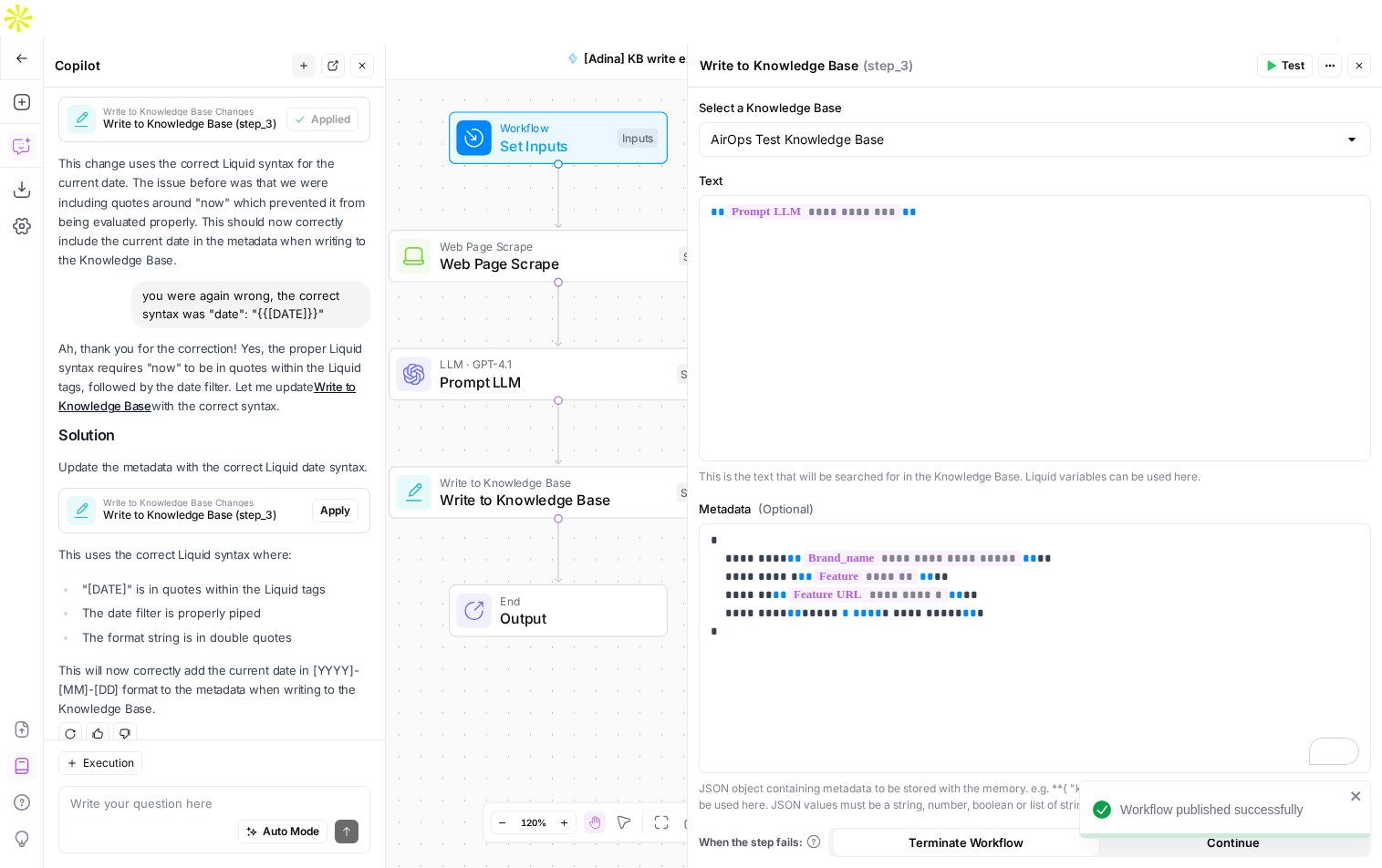 click 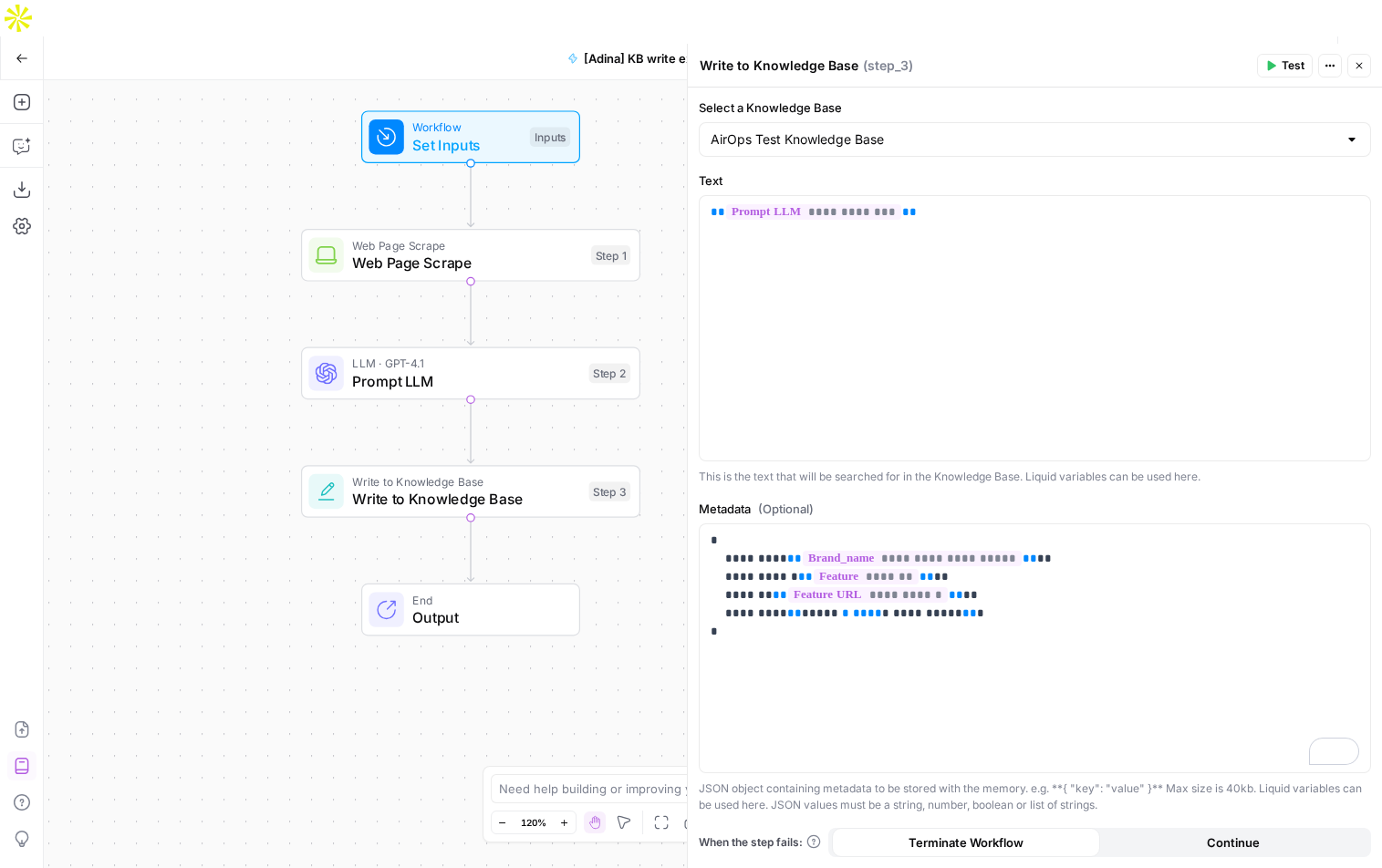 drag, startPoint x: 299, startPoint y: 398, endPoint x: 192, endPoint y: 397, distance: 107.00467 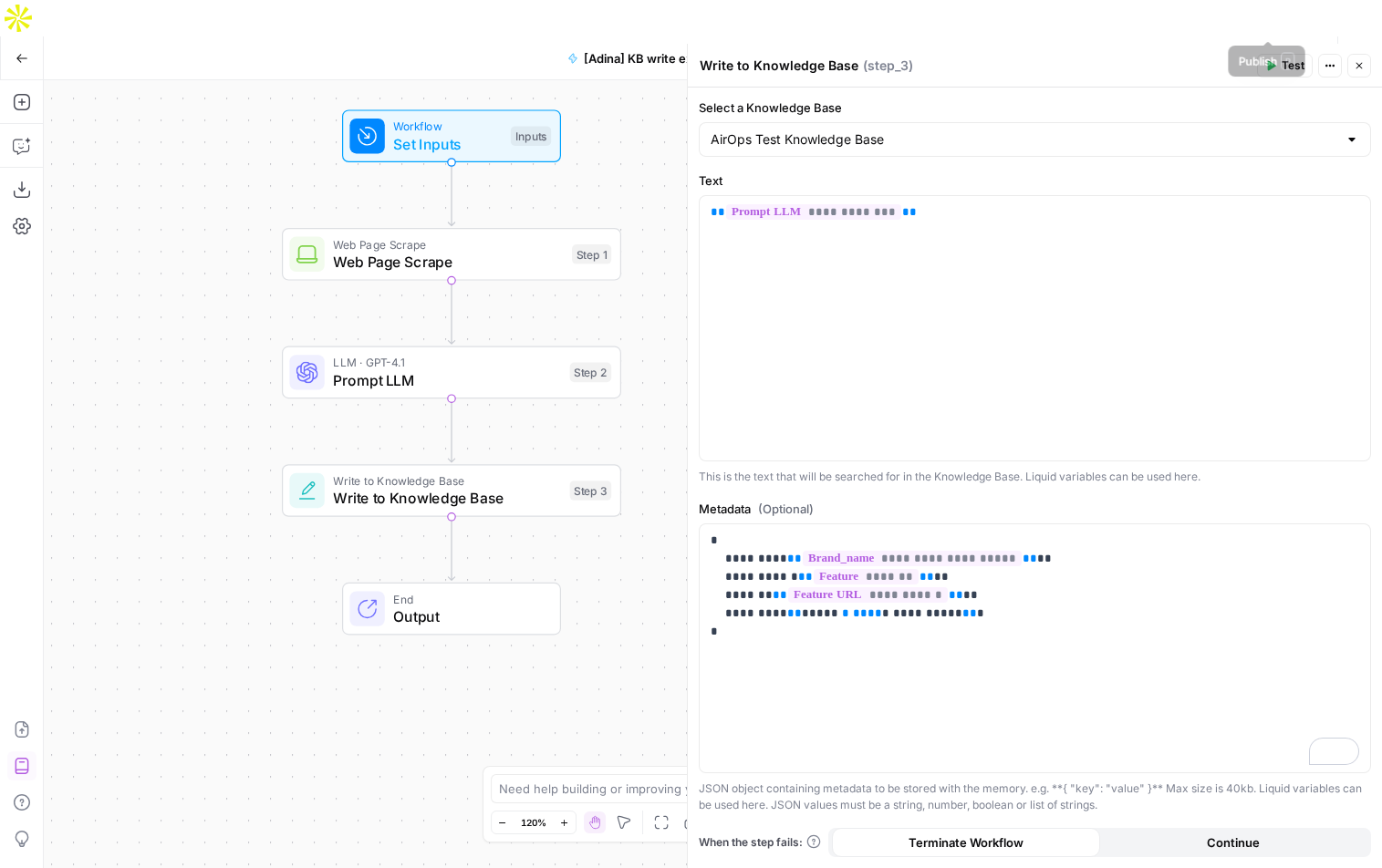 click on "Publish" at bounding box center [1268, 58] 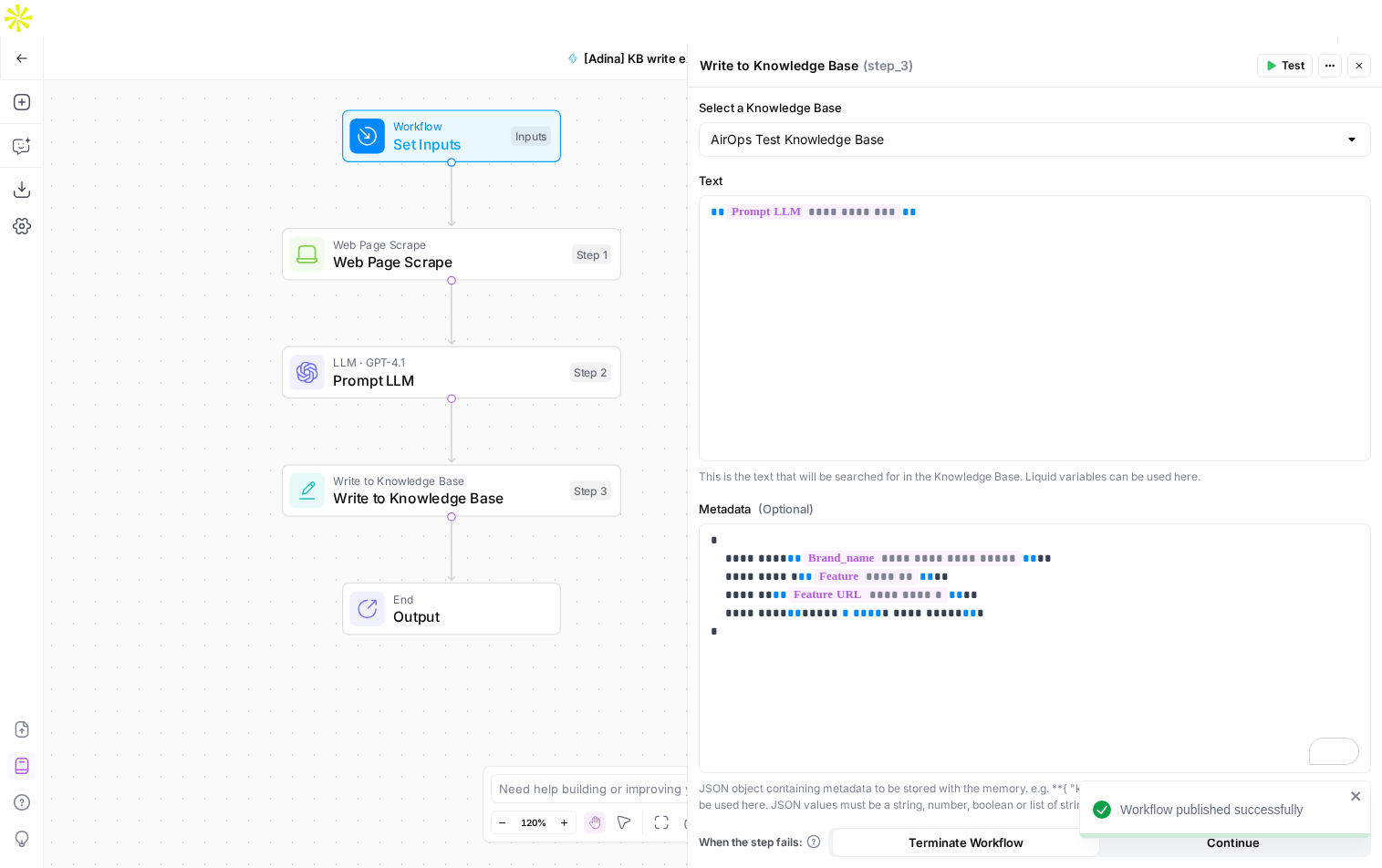 click on "Test Workflow Options Publish Actions Run History" at bounding box center [1104, 57] 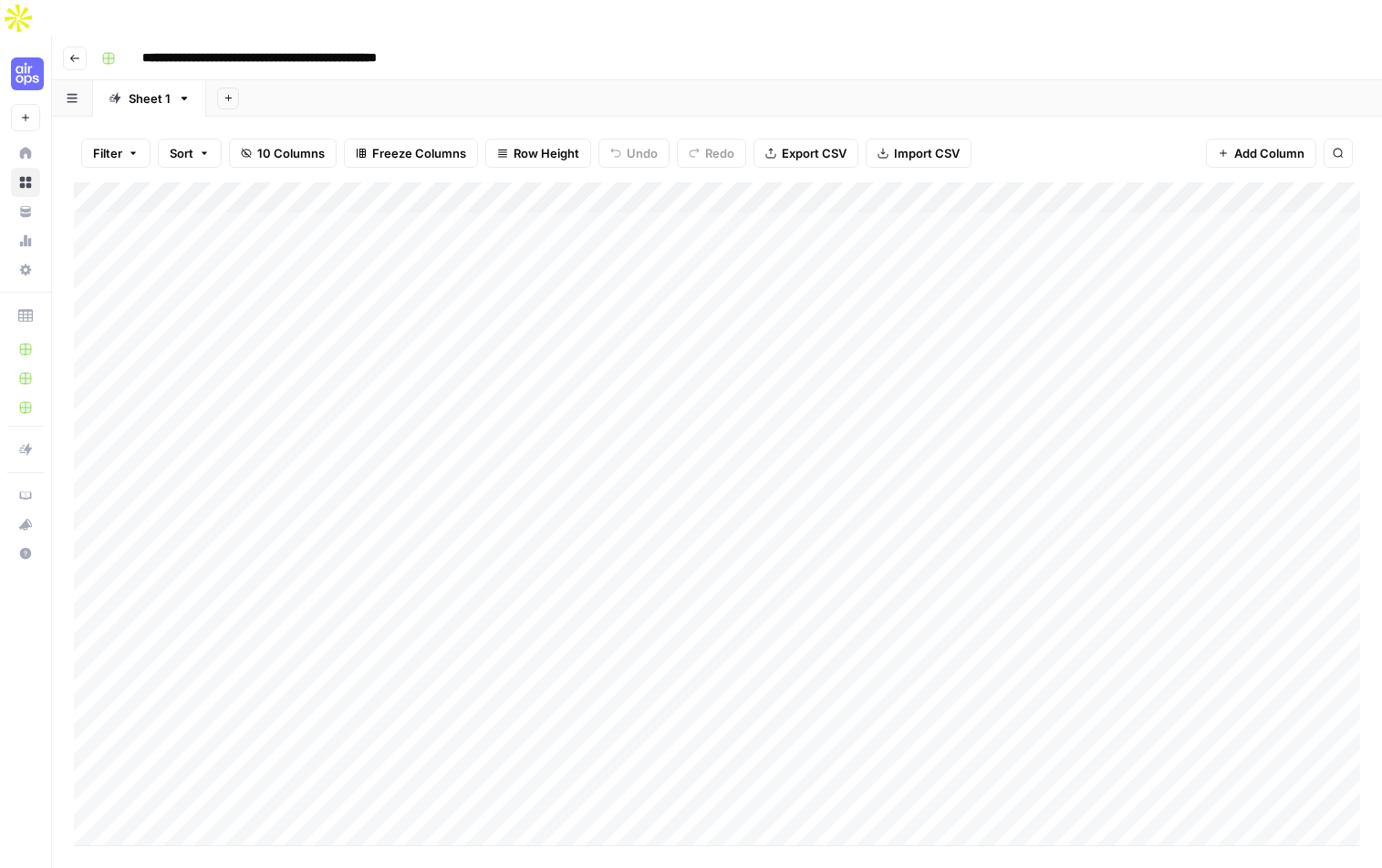 scroll, scrollTop: 0, scrollLeft: 0, axis: both 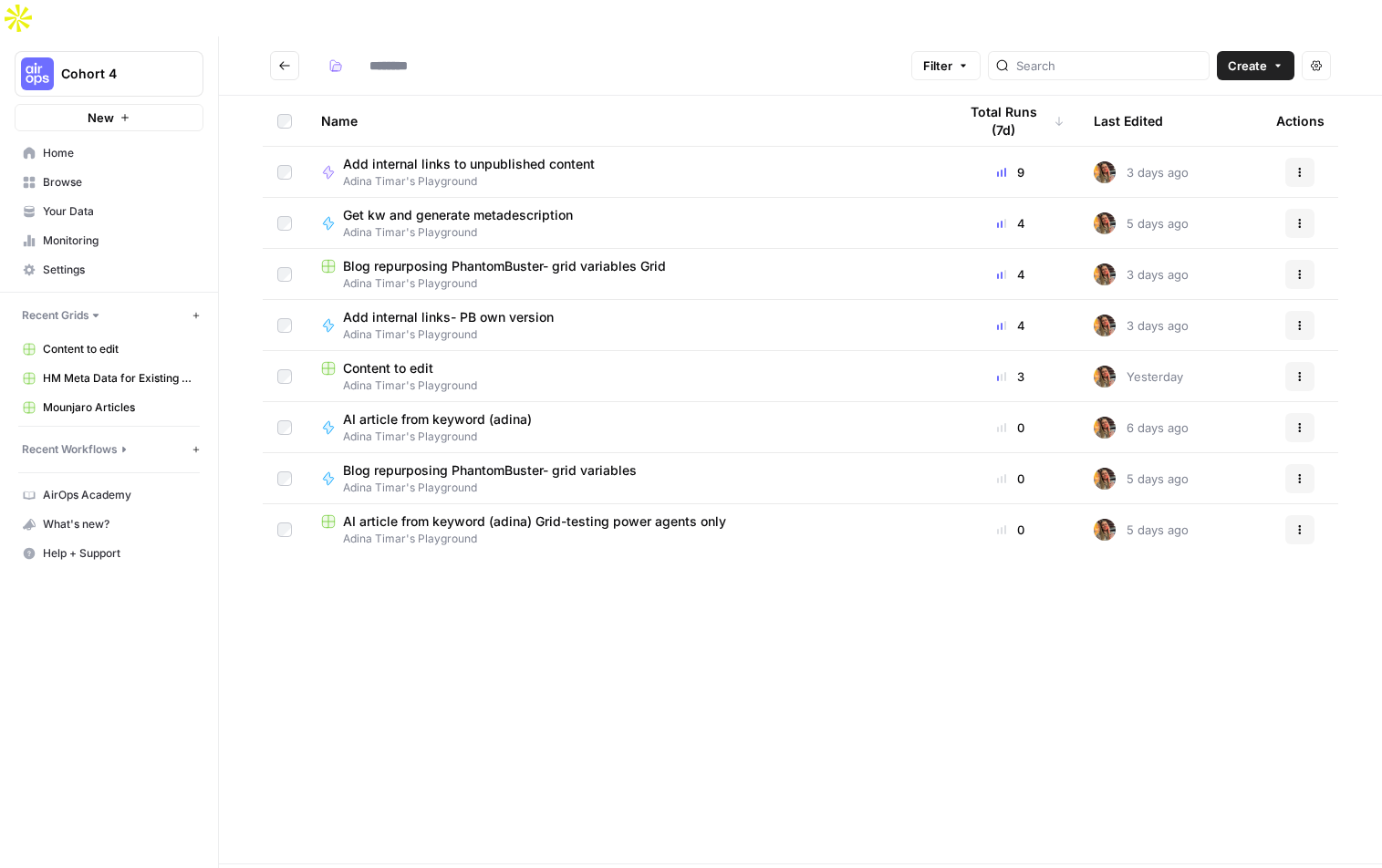 type on "**********" 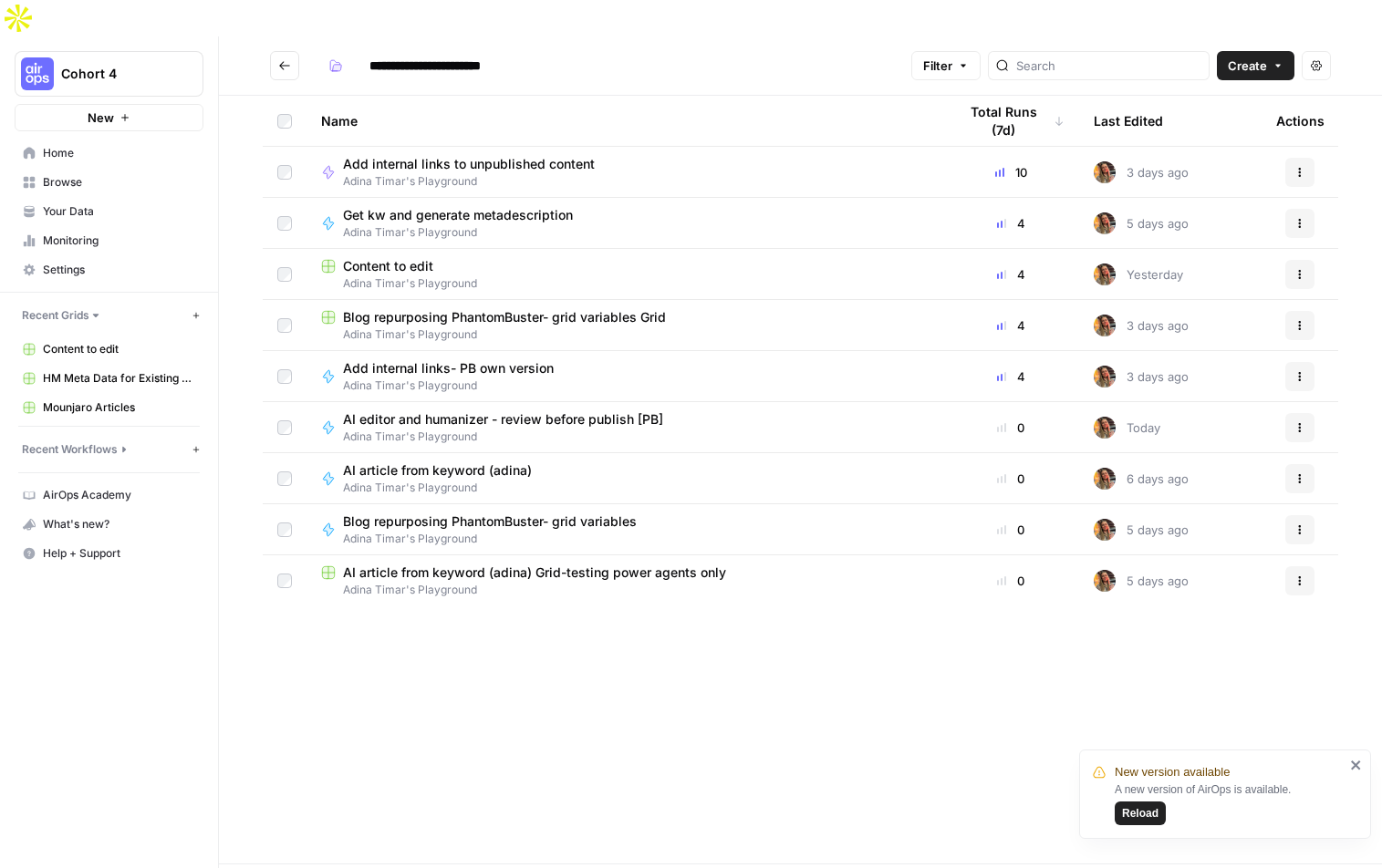 click 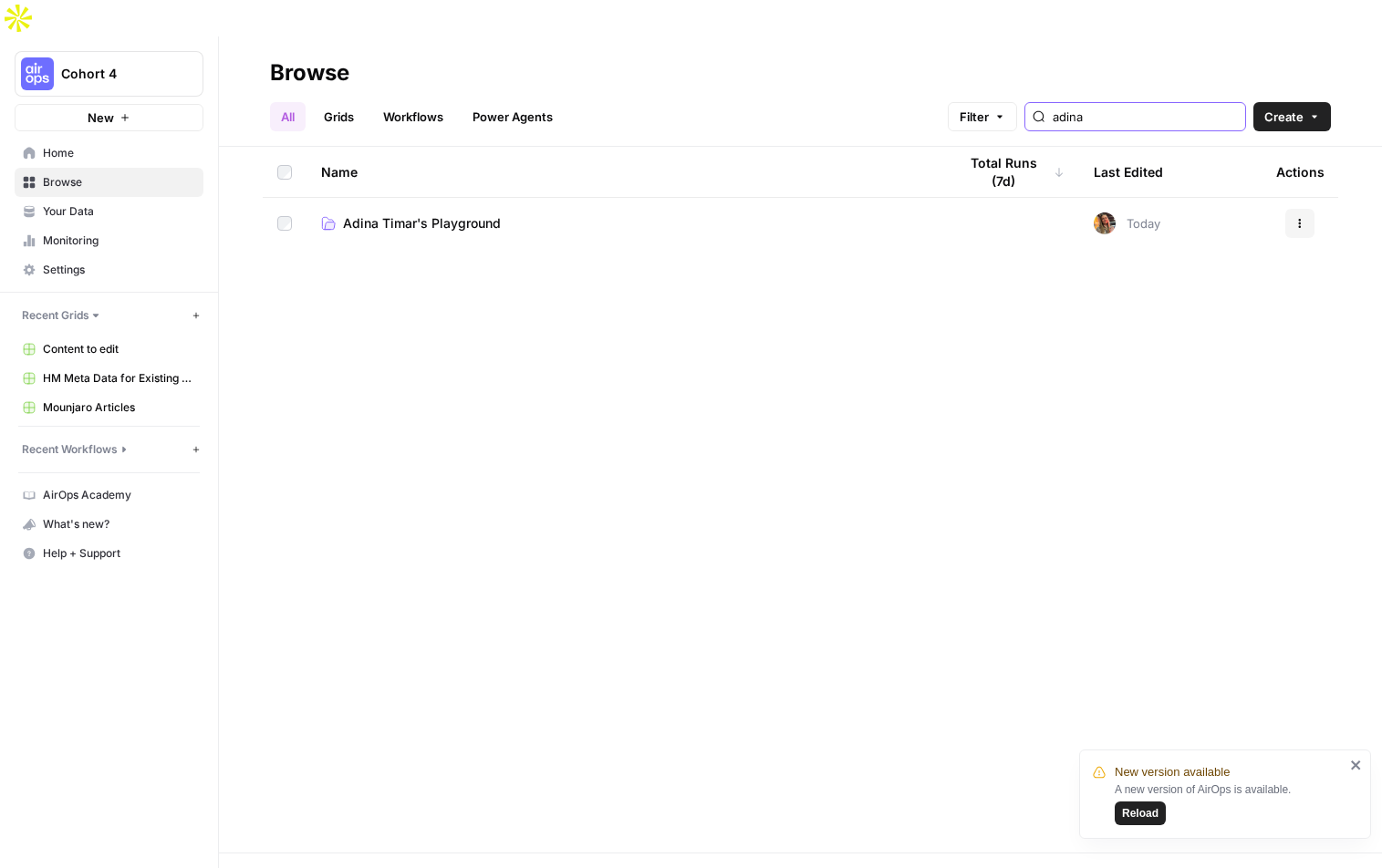 click on "adina" at bounding box center [1145, 117] 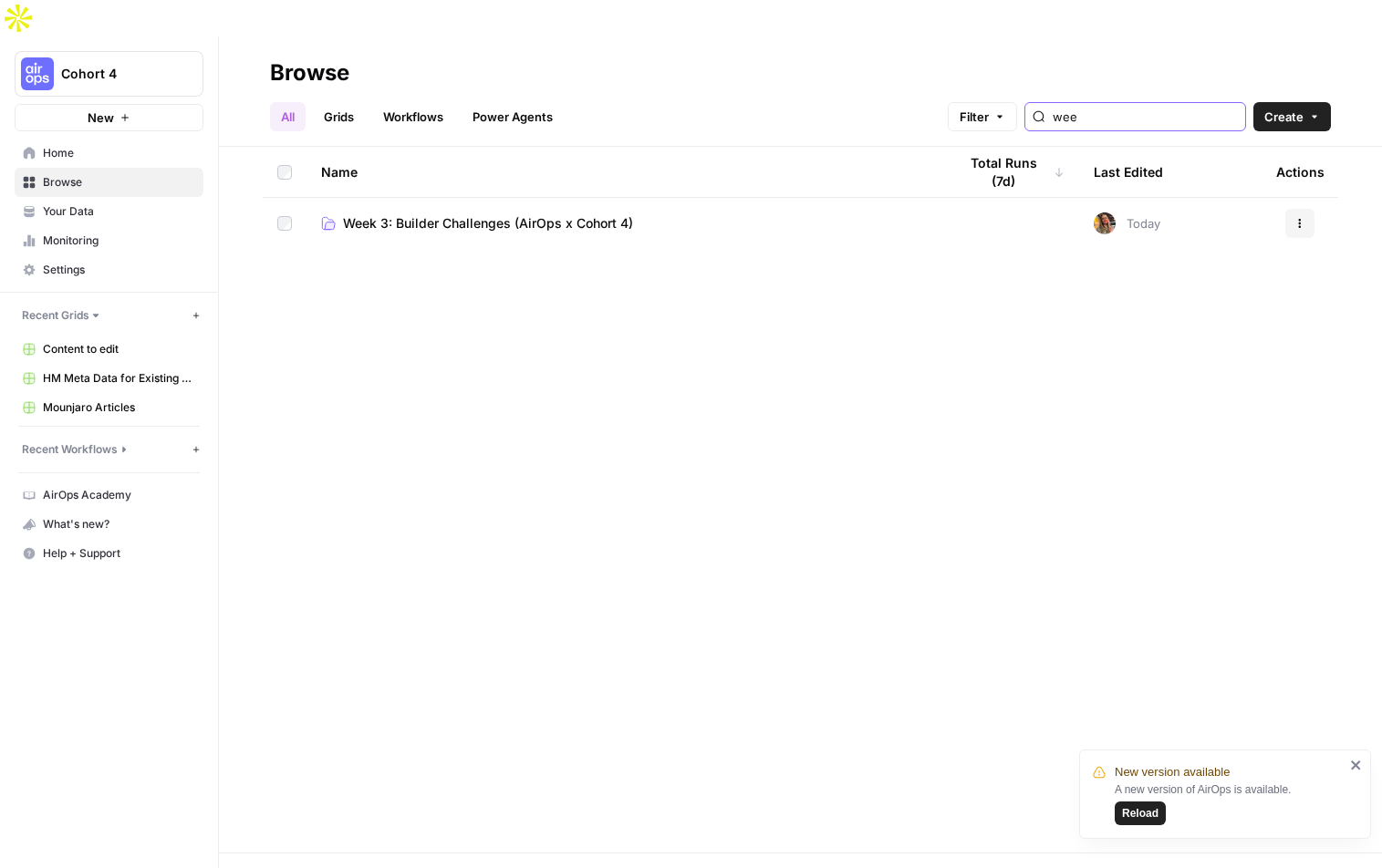 type on "wee" 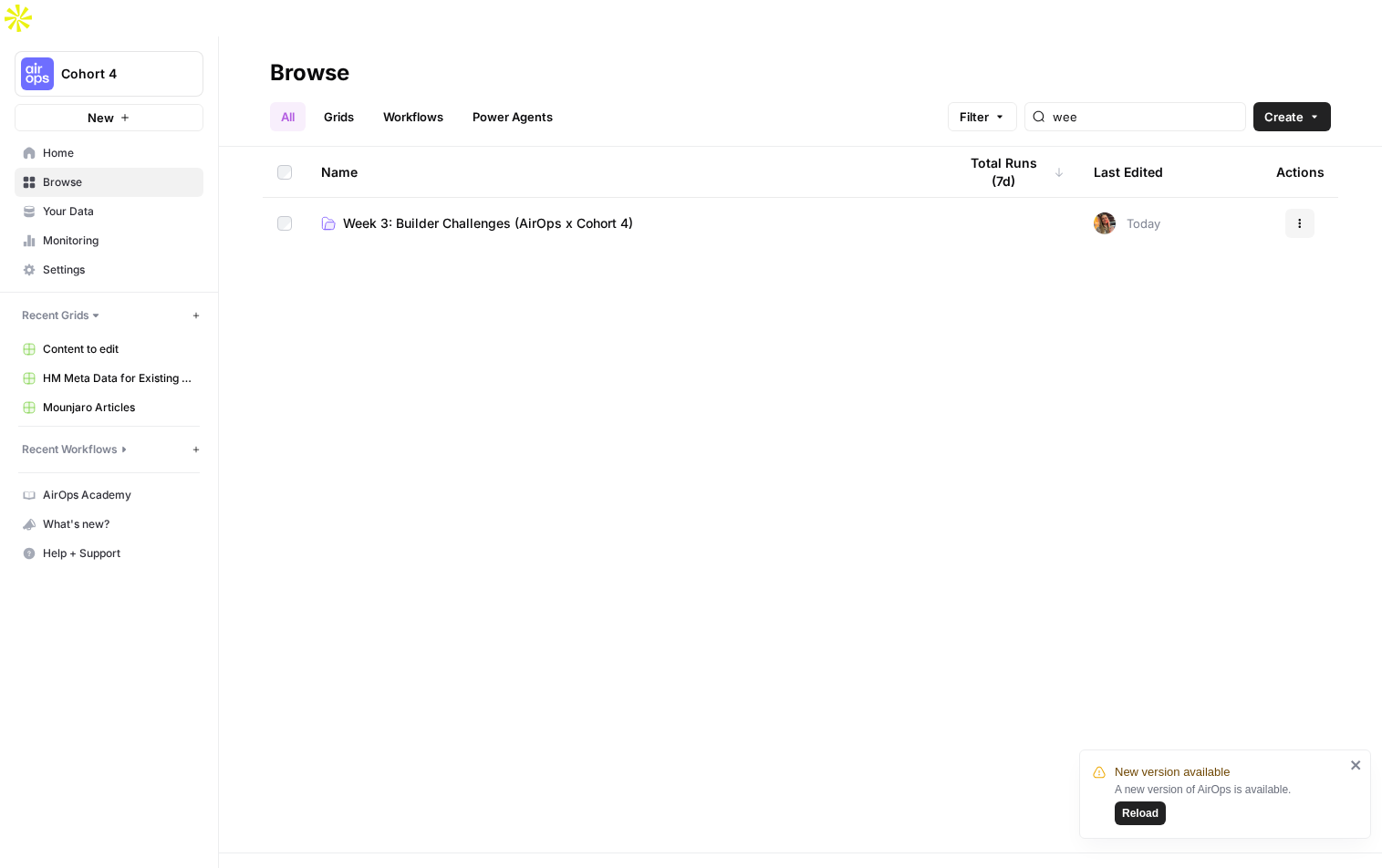 click on "Week 3: Builder Challenges (AirOps x Cohort 4)" at bounding box center [488, 223] 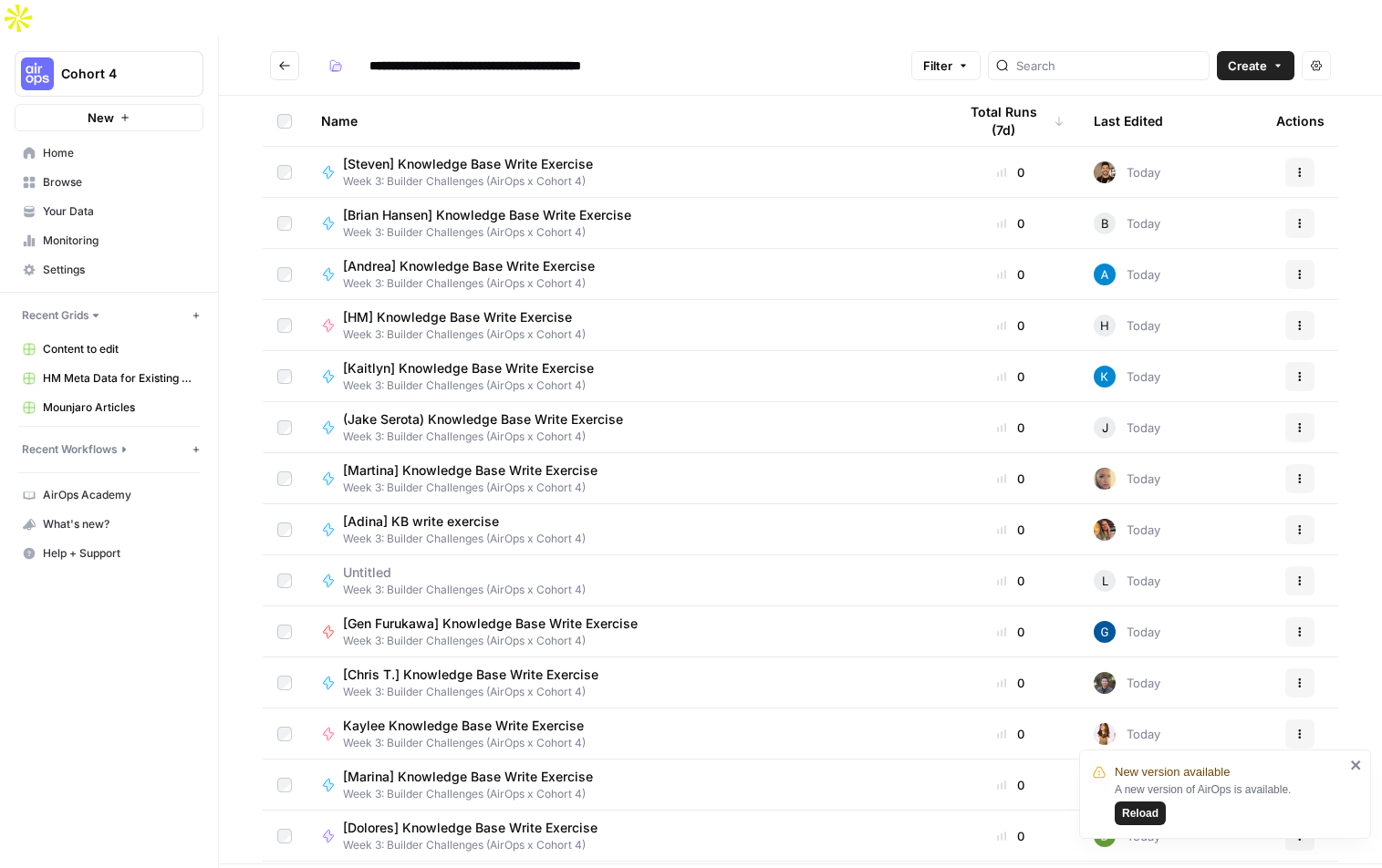click on "[Andrea] Knowledge Base Write Exercise" at bounding box center (469, 266) 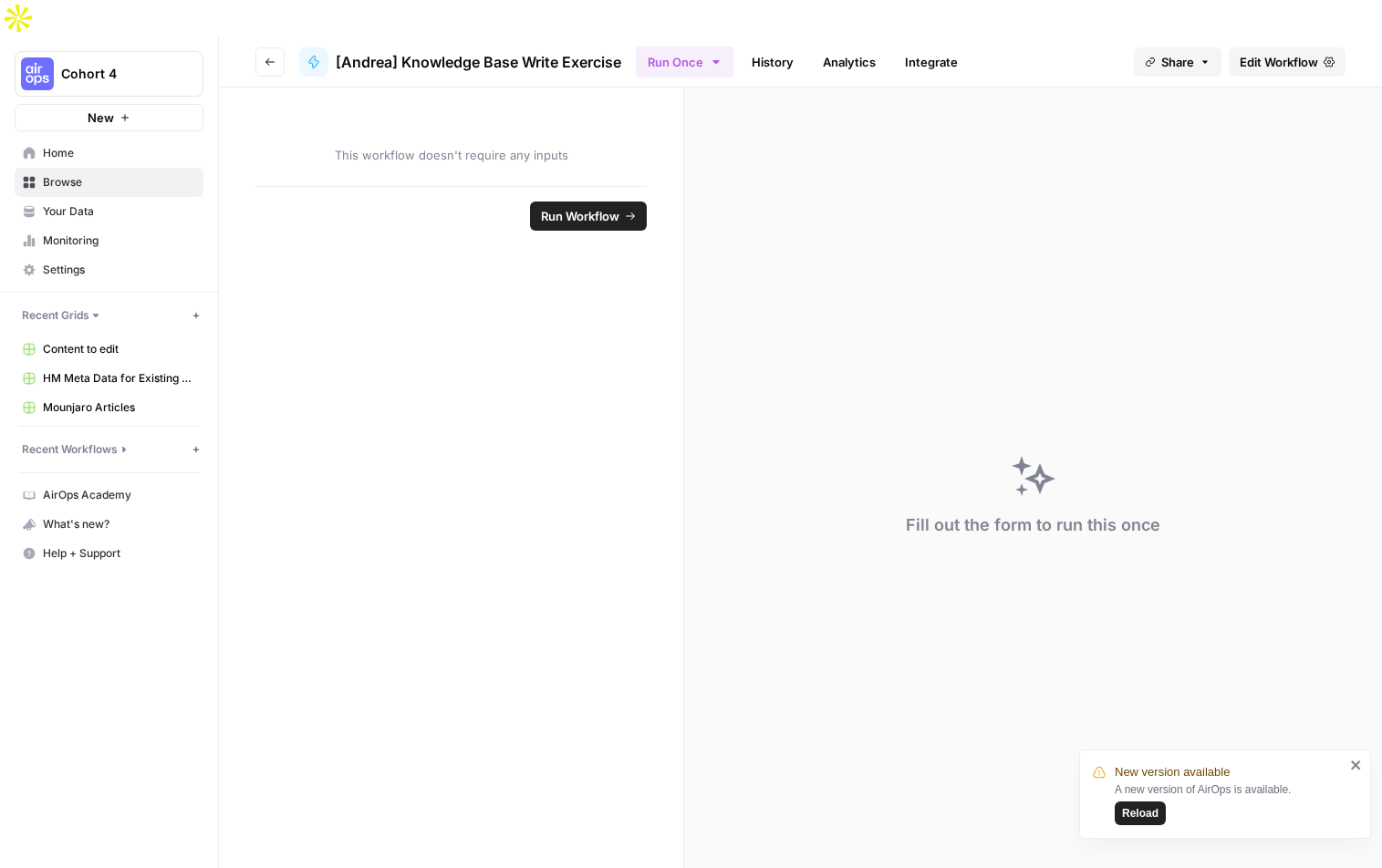 click on "Edit Workflow" at bounding box center [1279, 62] 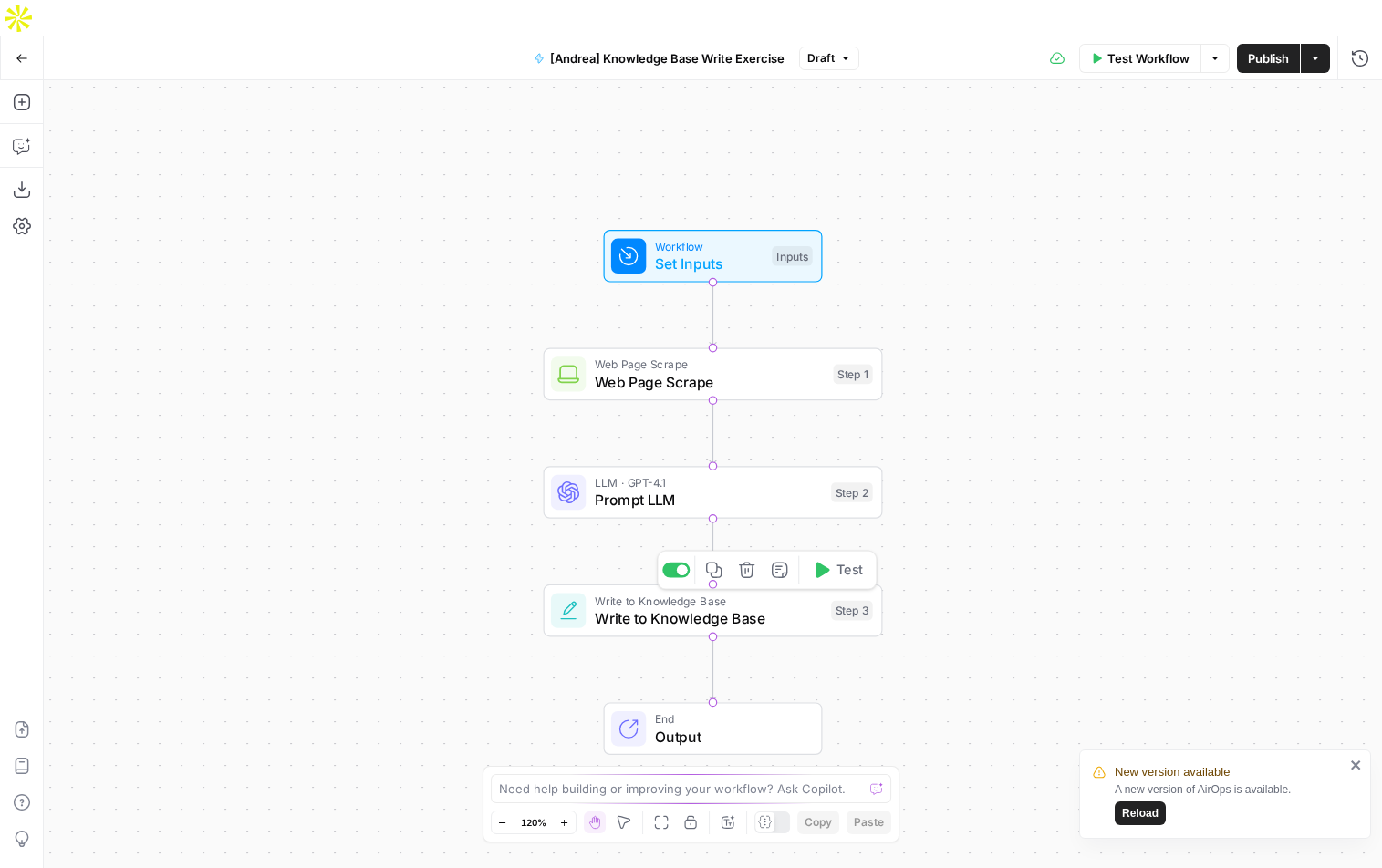 click on "Write to Knowledge Base" at bounding box center [709, 618] 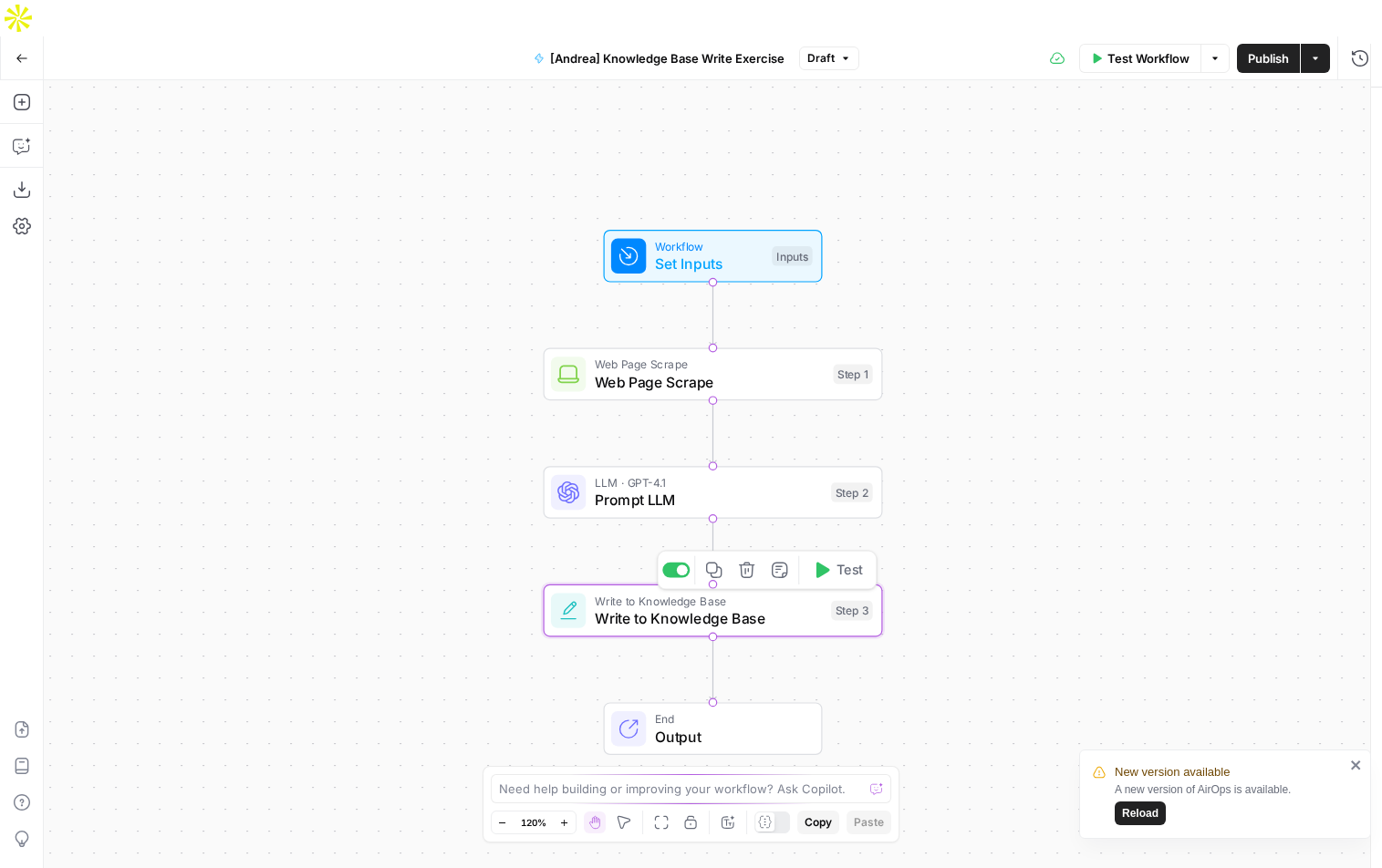 type on "AirOps Test Knowledge Base" 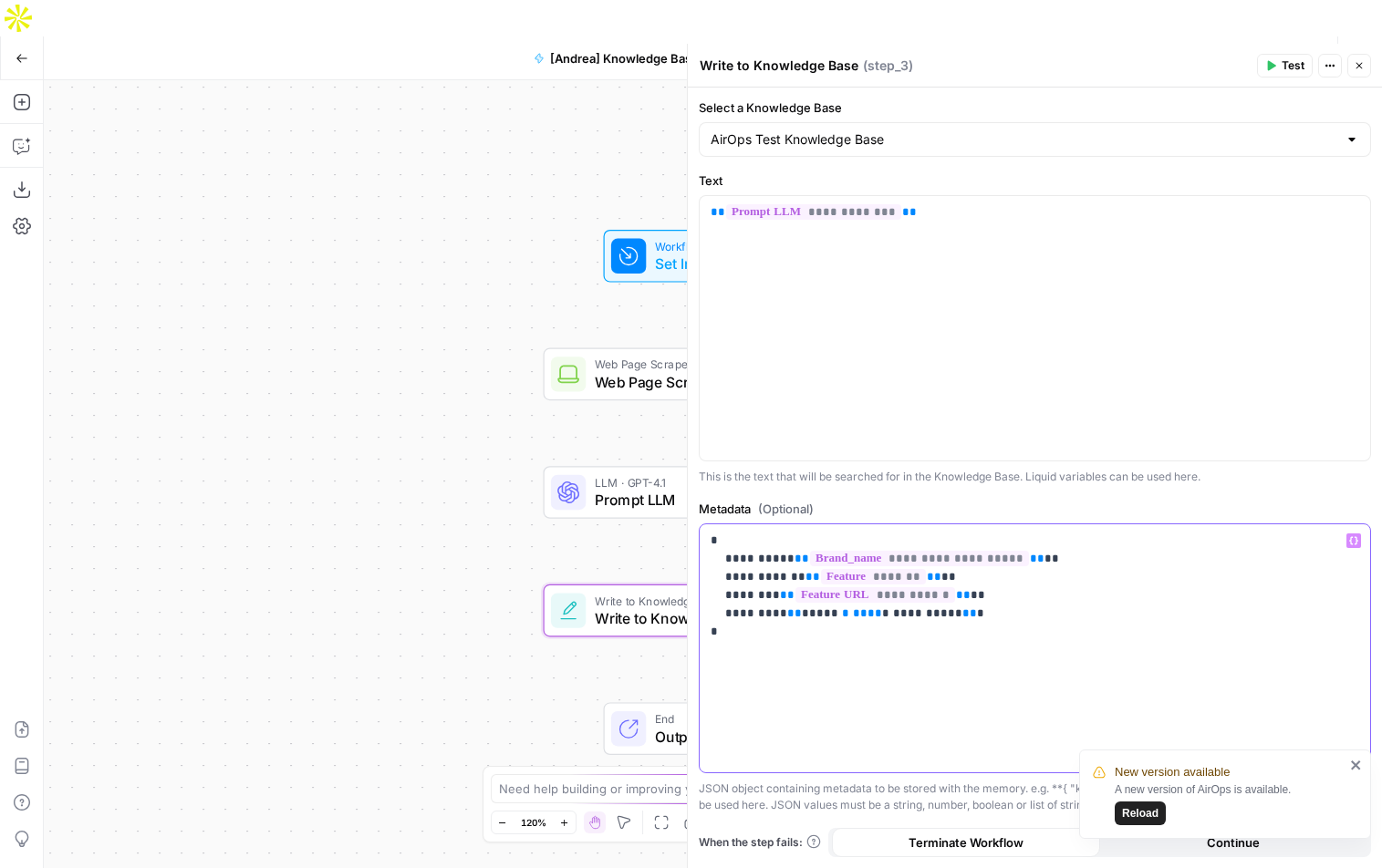 drag, startPoint x: 972, startPoint y: 615, endPoint x: 726, endPoint y: 621, distance: 246.07316 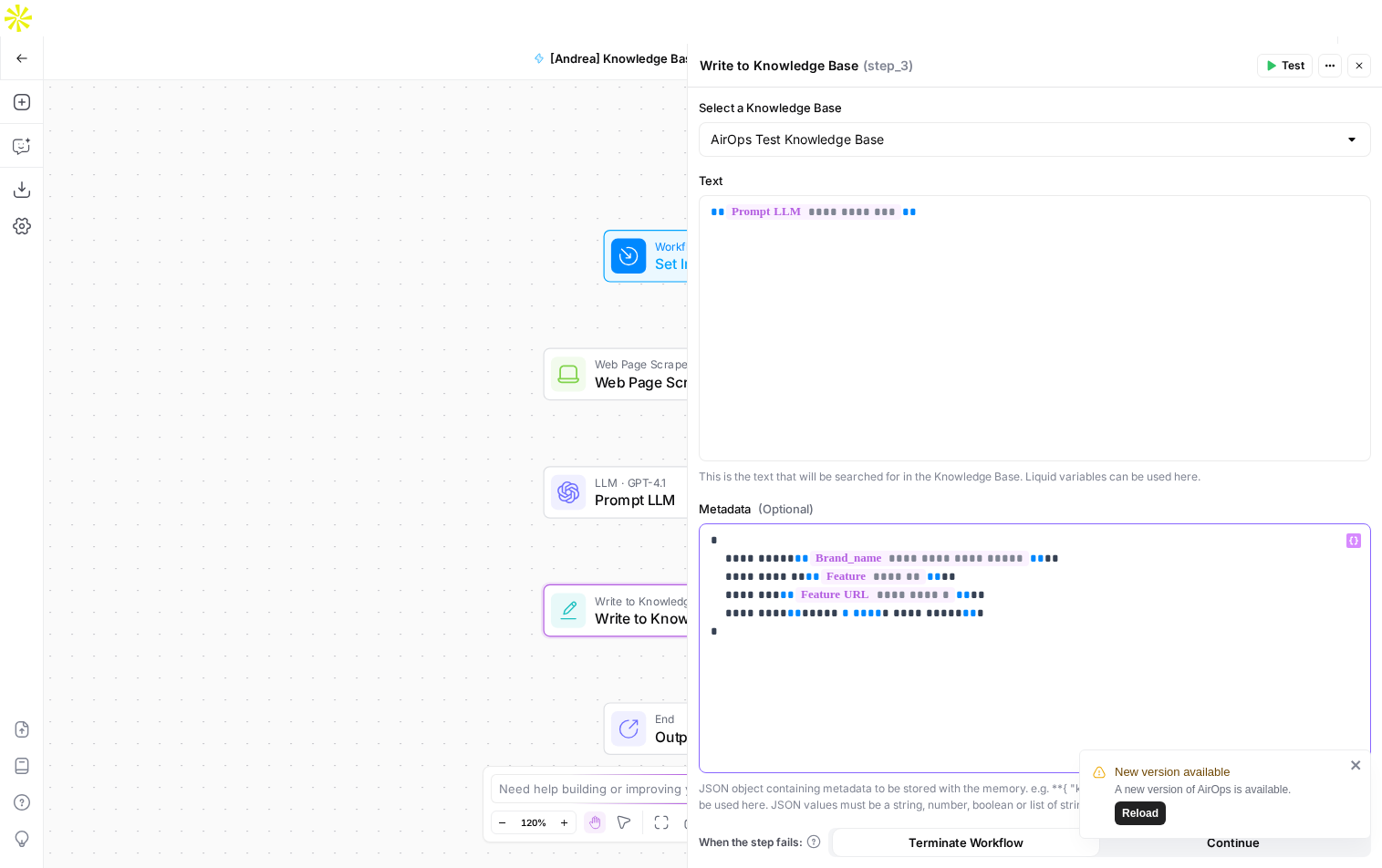 click on "**********" at bounding box center (1034, 586) 